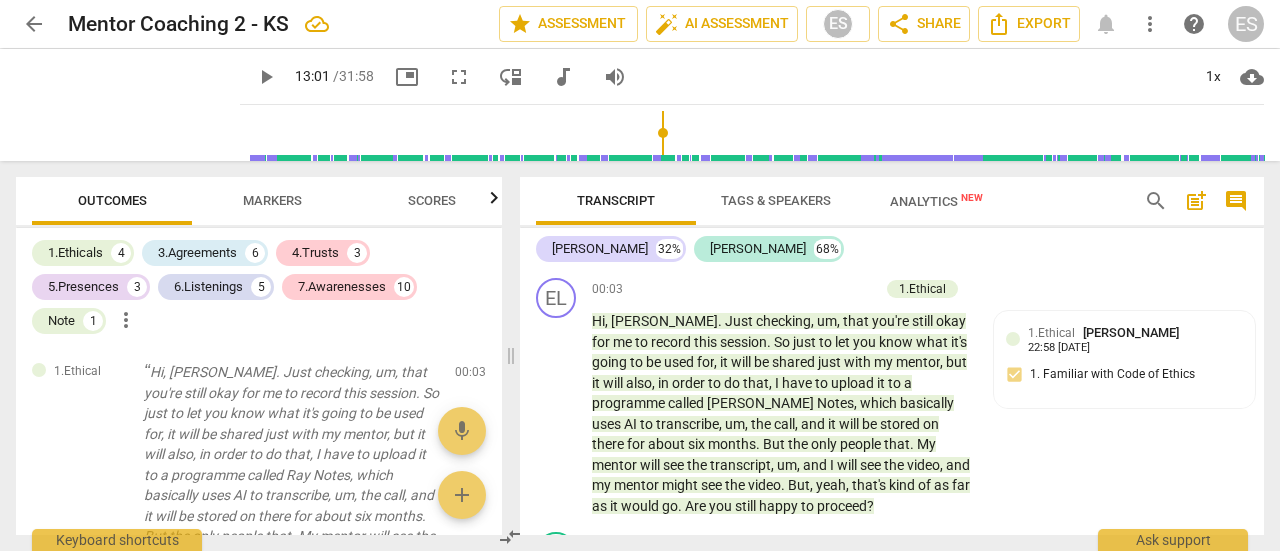 scroll, scrollTop: 0, scrollLeft: 0, axis: both 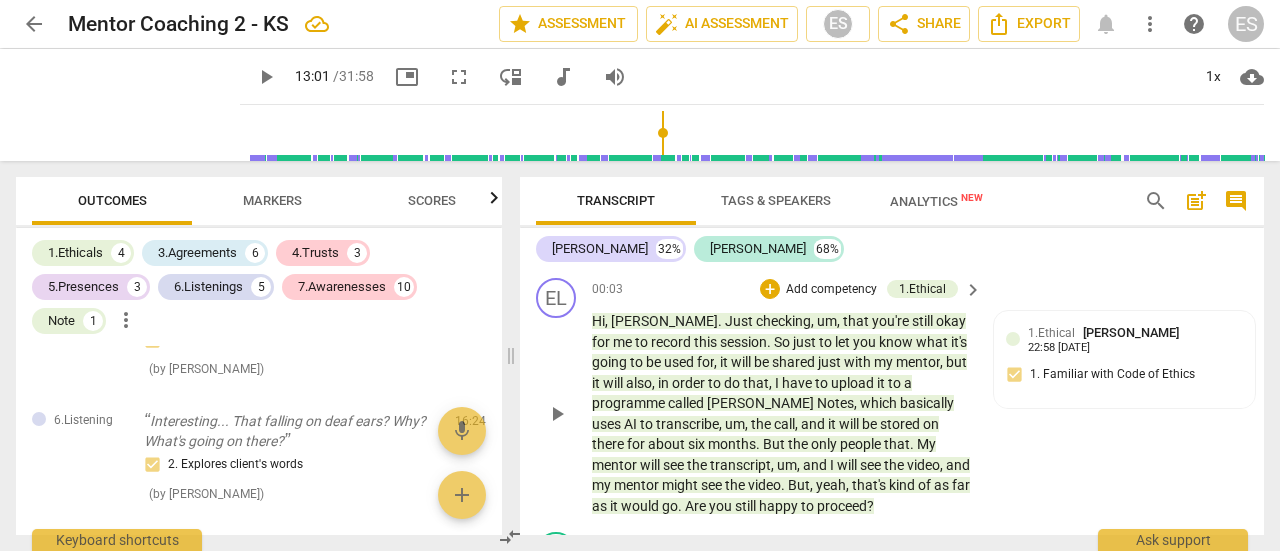 click on "play_arrow" at bounding box center (557, 414) 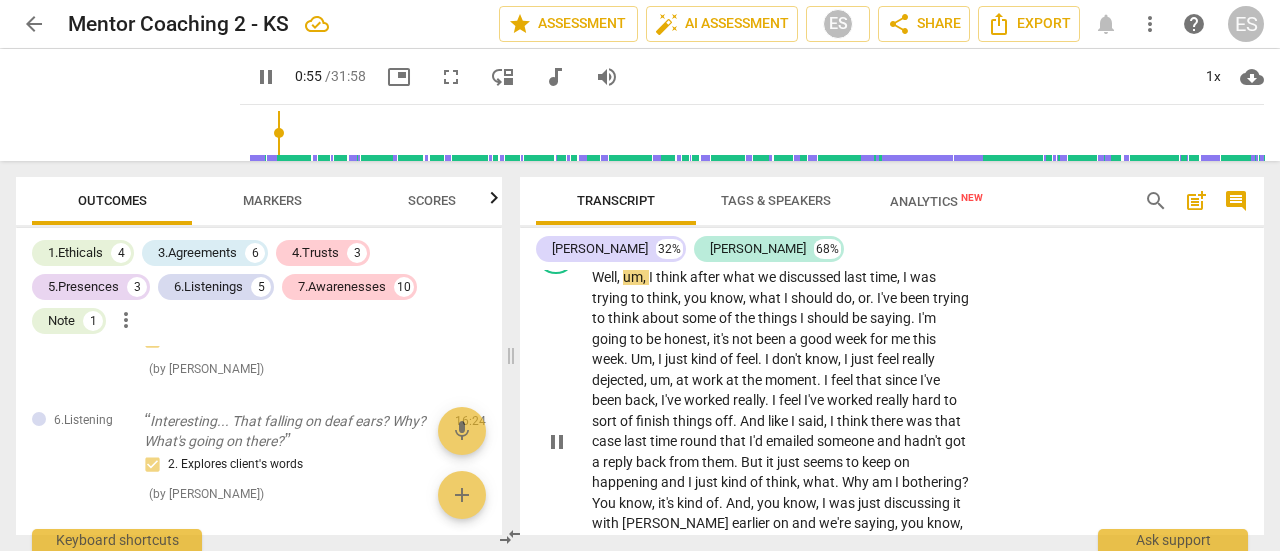scroll, scrollTop: 568, scrollLeft: 0, axis: vertical 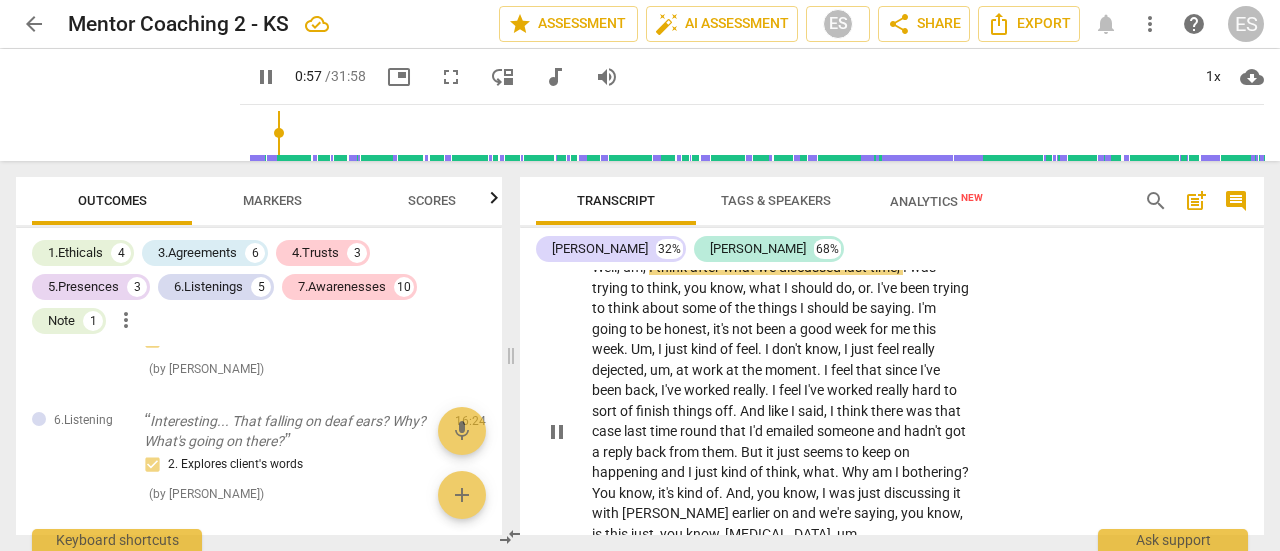click on "pause" at bounding box center [557, 432] 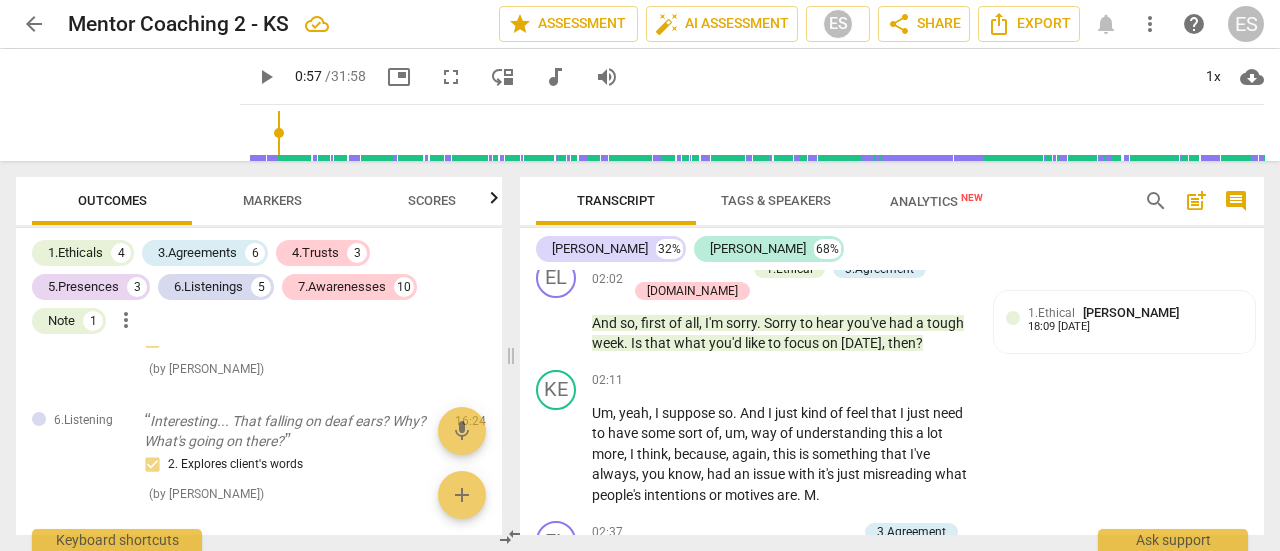 scroll, scrollTop: 932, scrollLeft: 0, axis: vertical 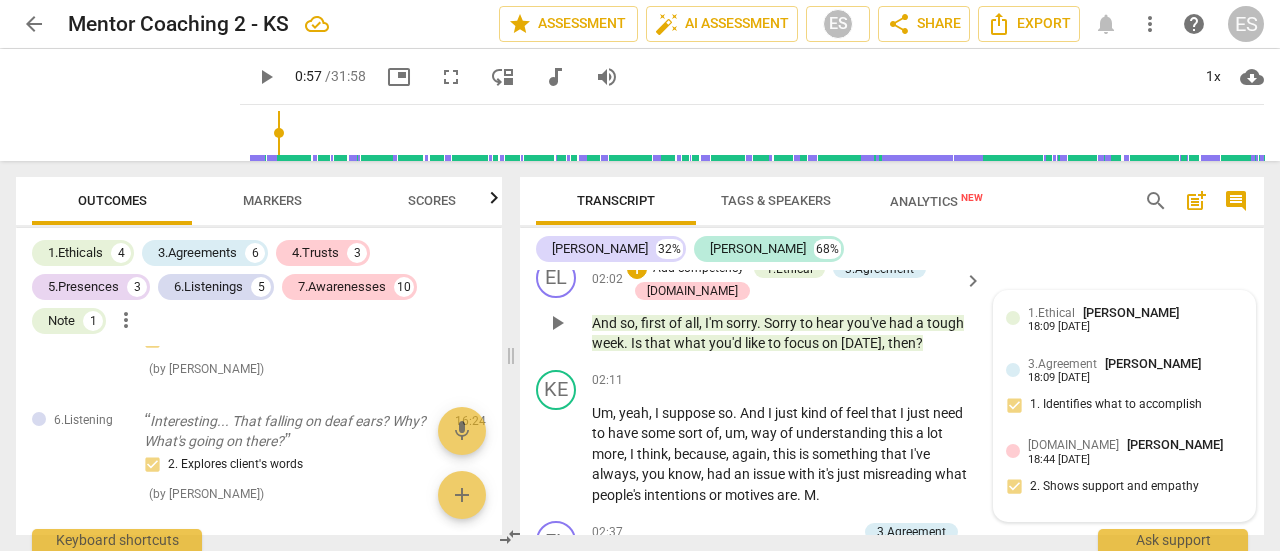 click on "18:09 [DATE]" at bounding box center [1059, 327] 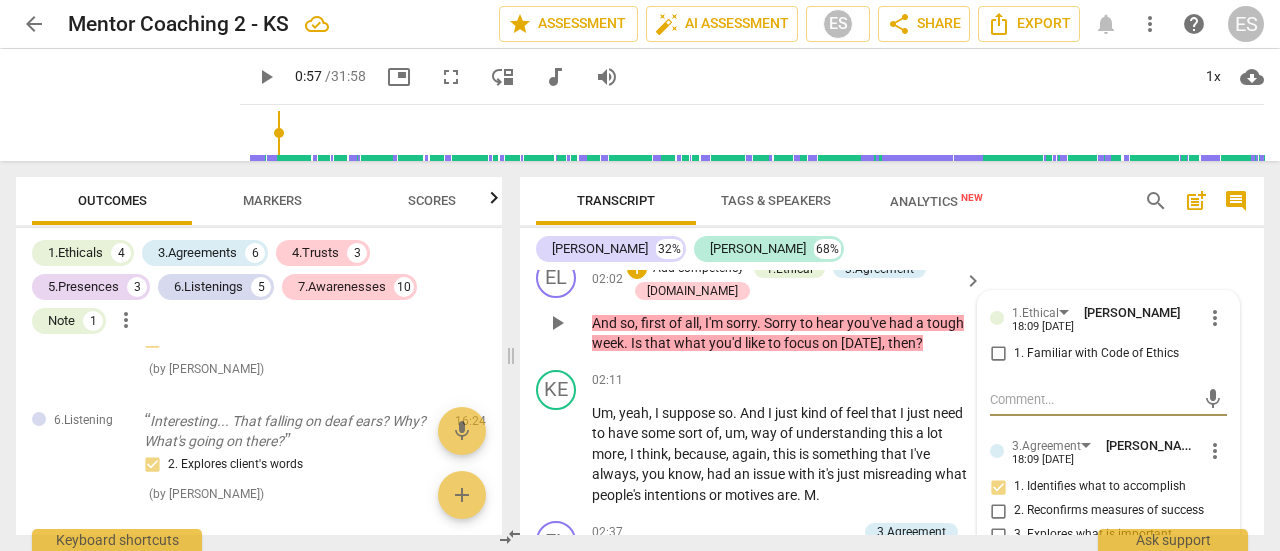 click on "1. Familiar with Code of Ethics" at bounding box center [998, 354] 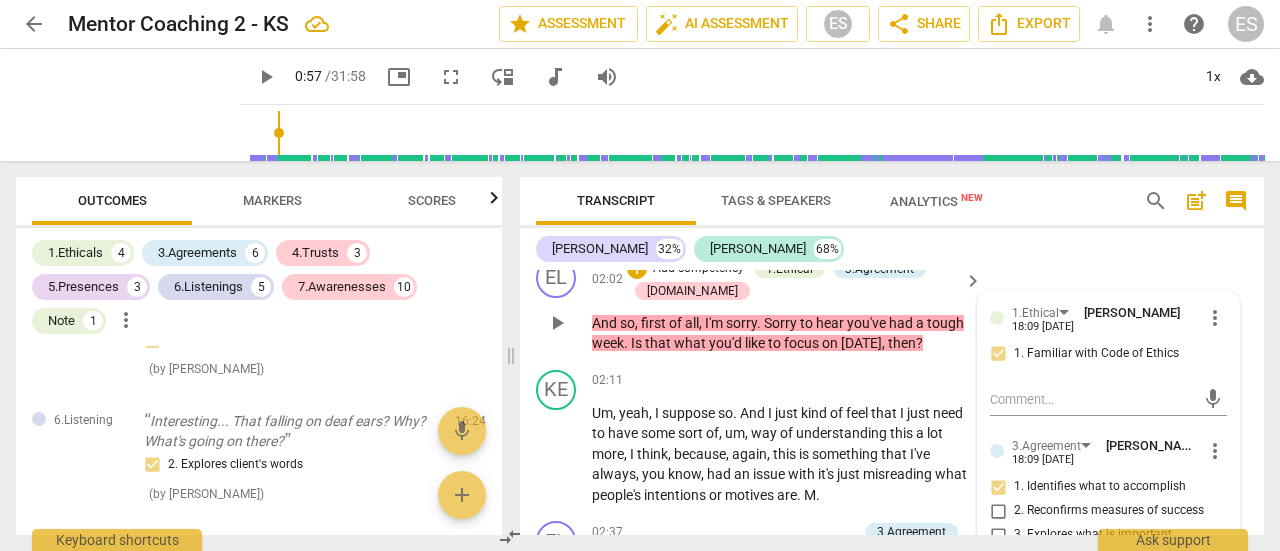click on "1. Familiar with Code of Ethics" at bounding box center (998, 354) 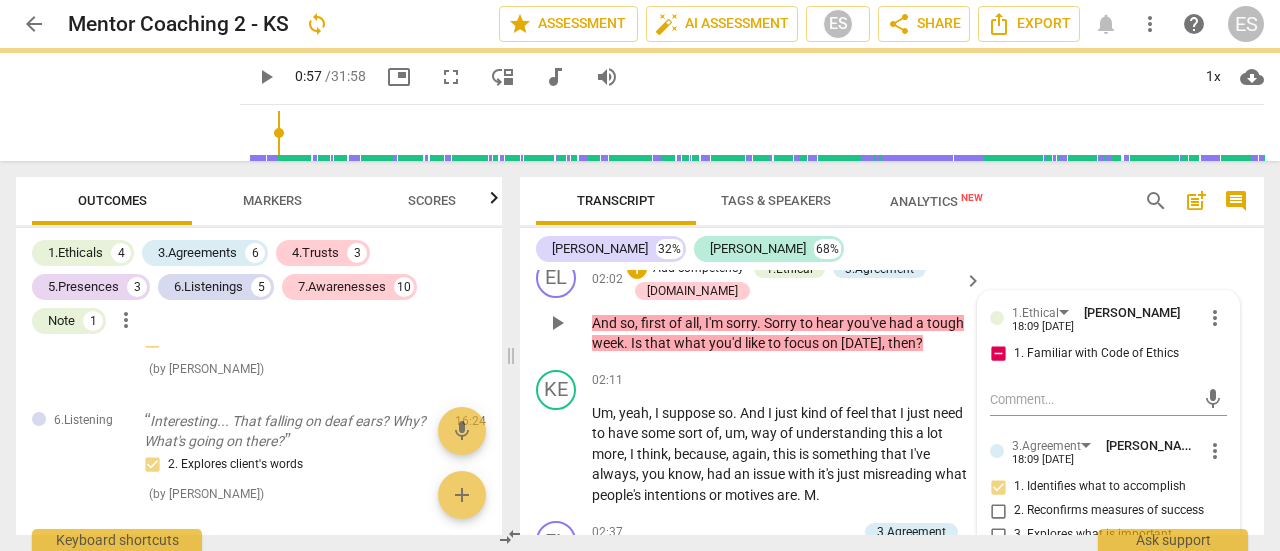 click on "1. Familiar with Code of Ethics" at bounding box center (998, 354) 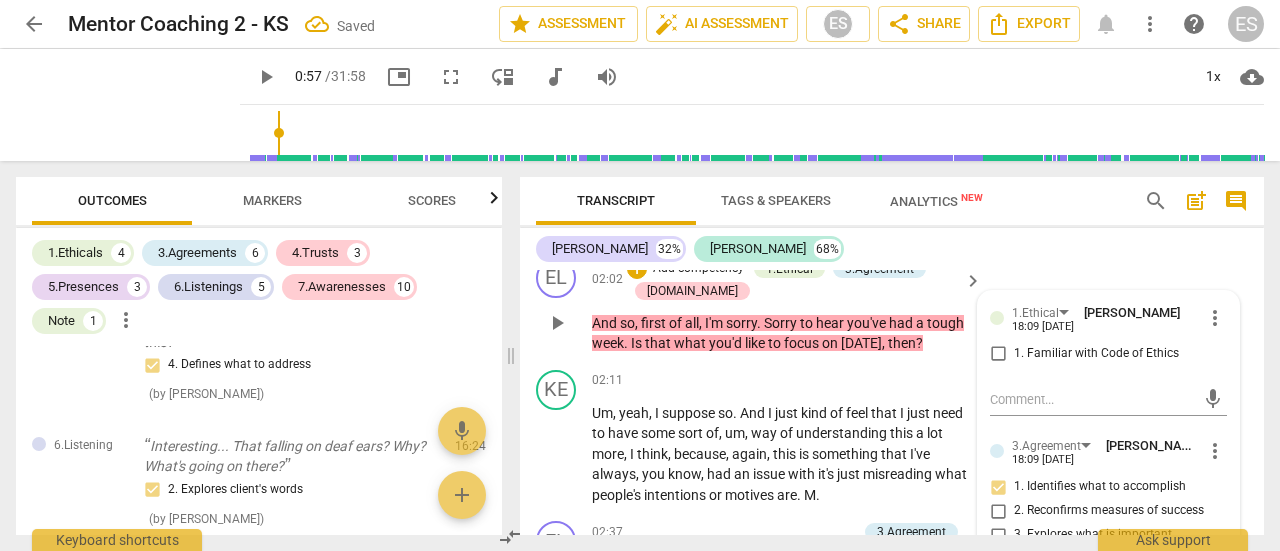 scroll, scrollTop: 3886, scrollLeft: 0, axis: vertical 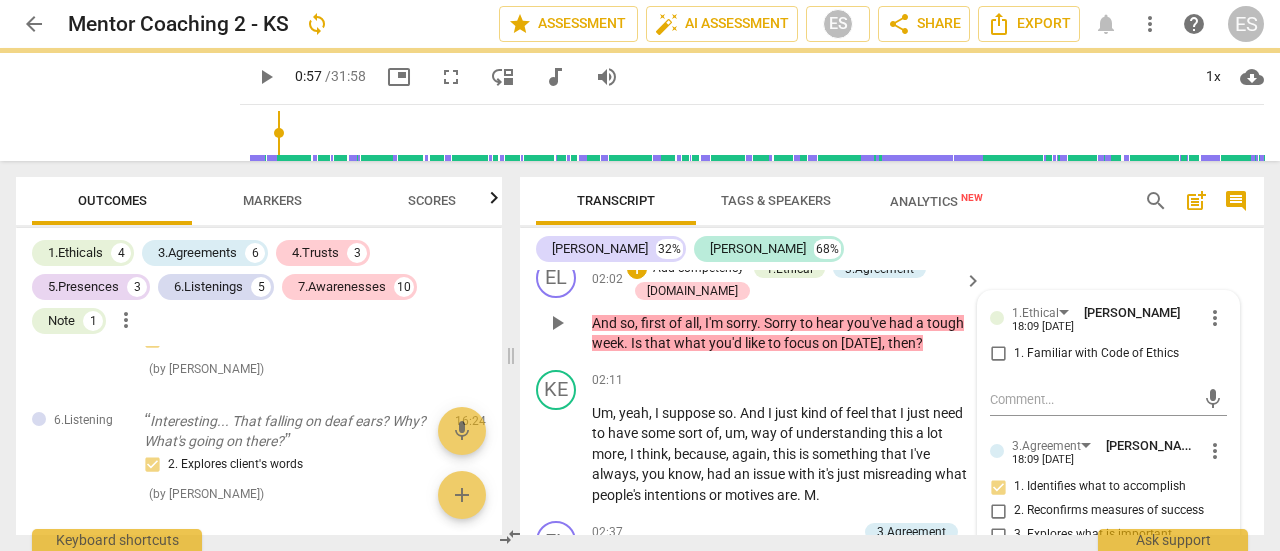 click on "more_vert" at bounding box center [1215, 318] 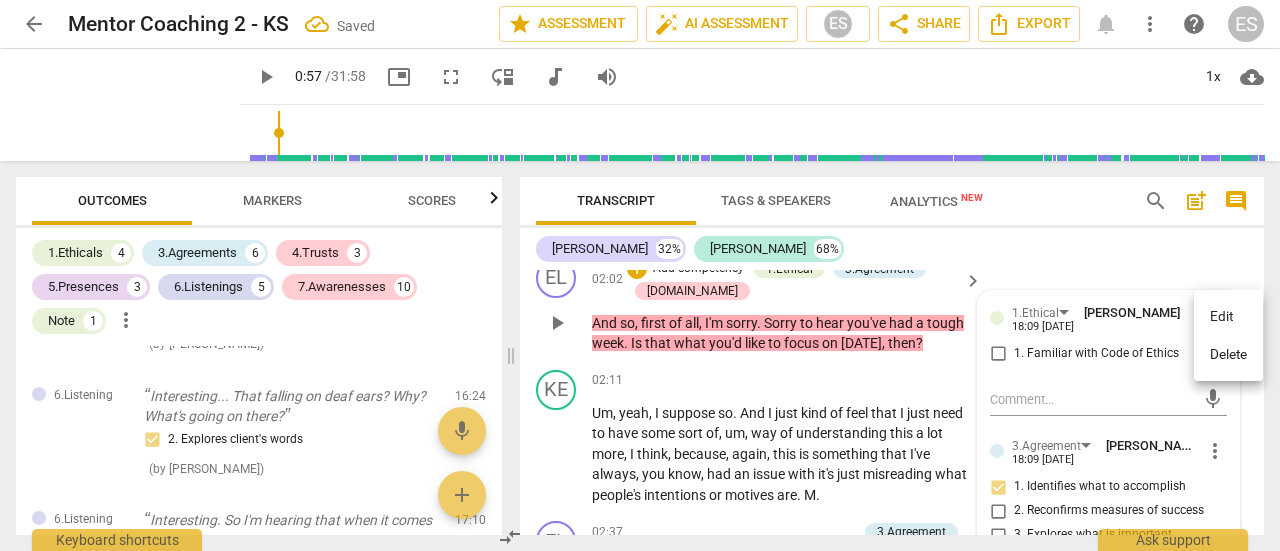 scroll, scrollTop: 3861, scrollLeft: 0, axis: vertical 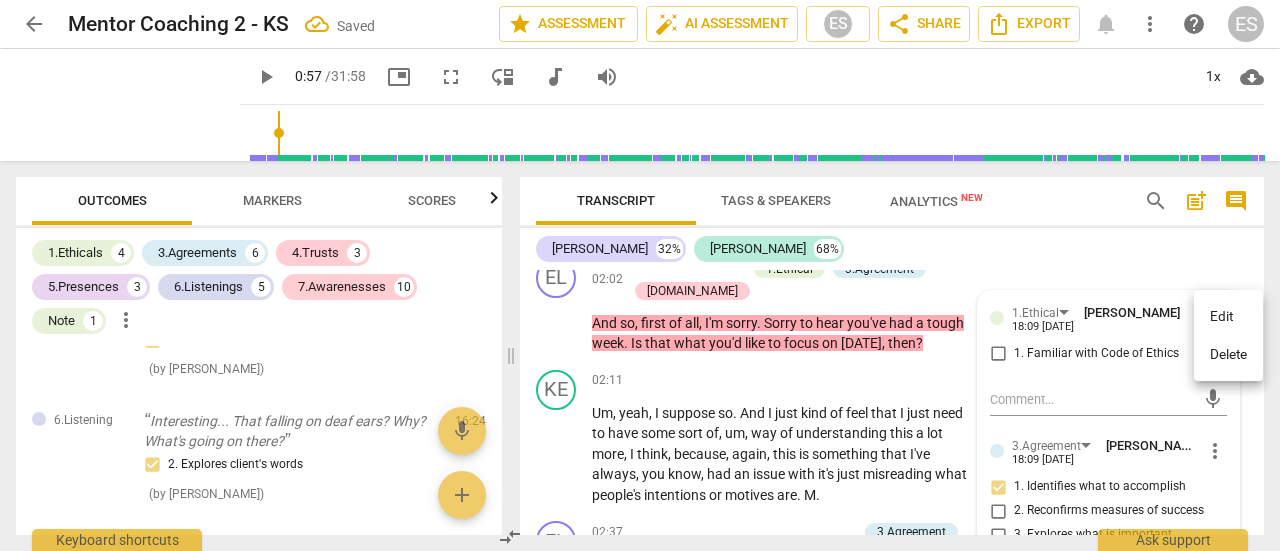 click on "Delete" at bounding box center (1228, 355) 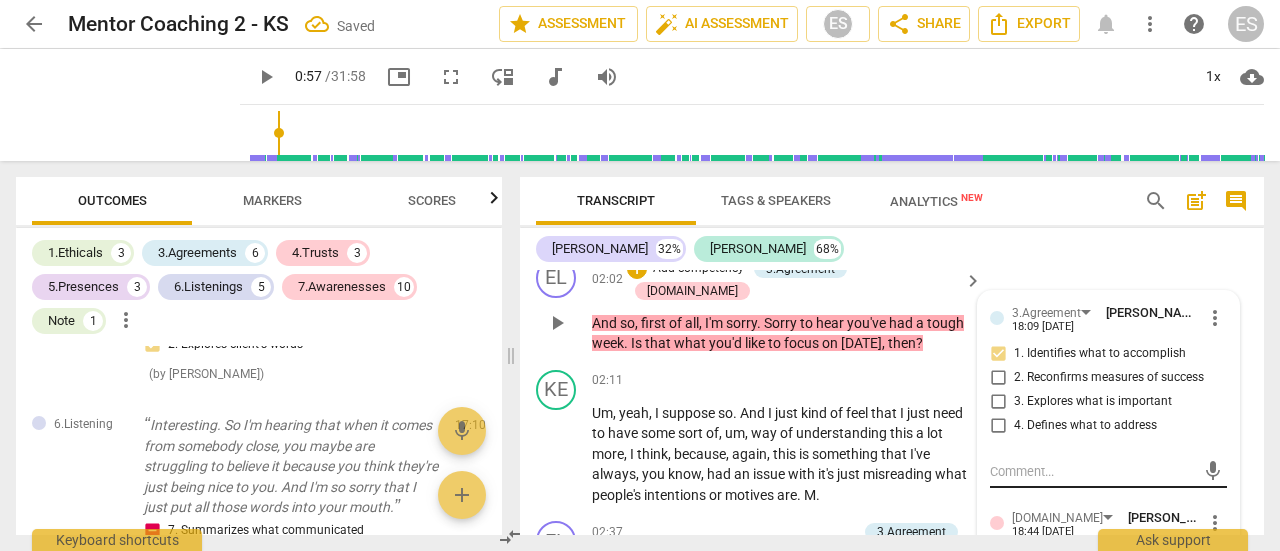 scroll, scrollTop: 3741, scrollLeft: 0, axis: vertical 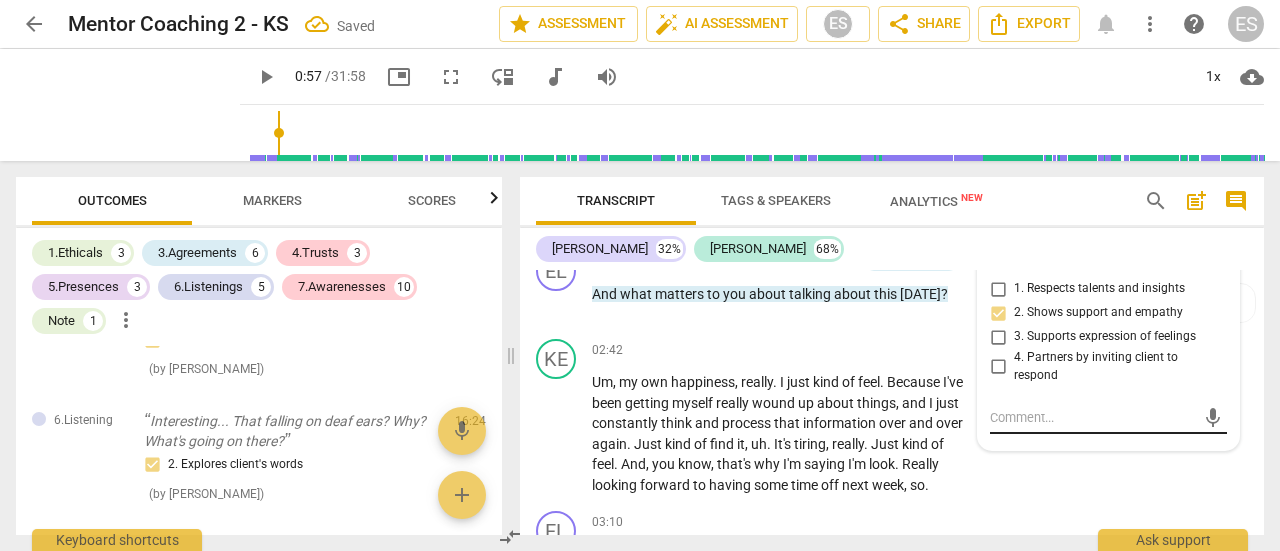 click on "mic" at bounding box center (1108, 418) 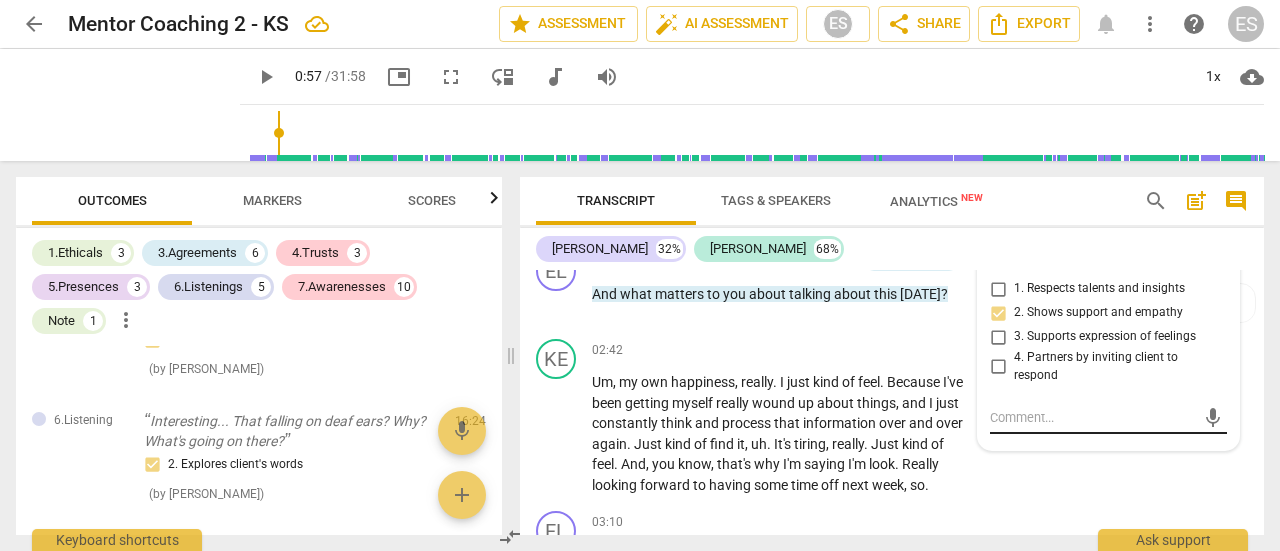 click at bounding box center [1092, 417] 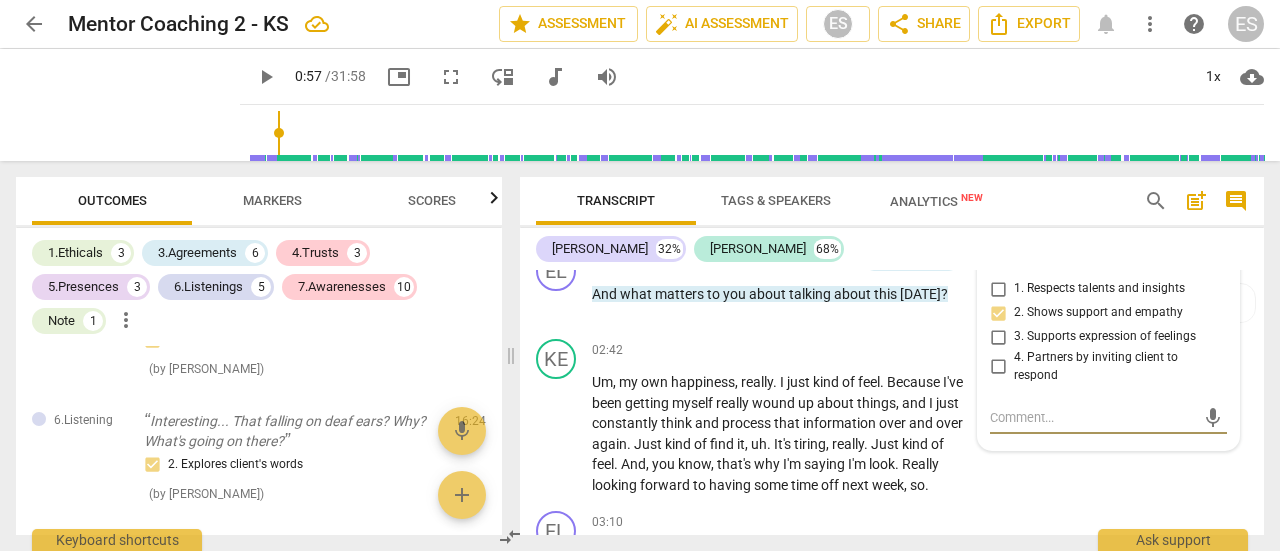 type on "I" 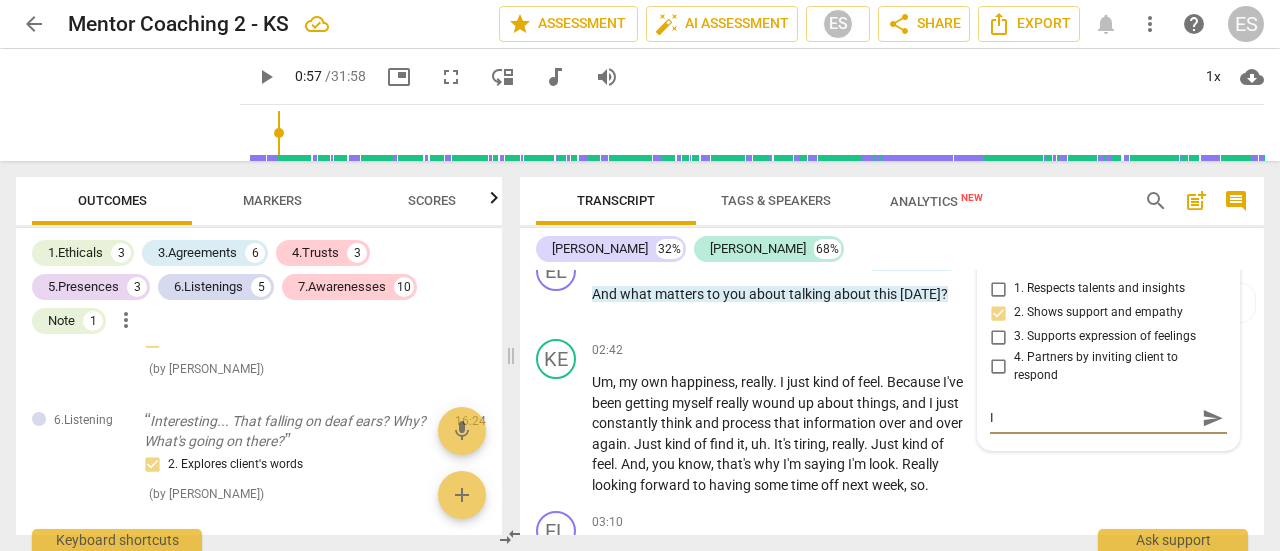 type on "Is" 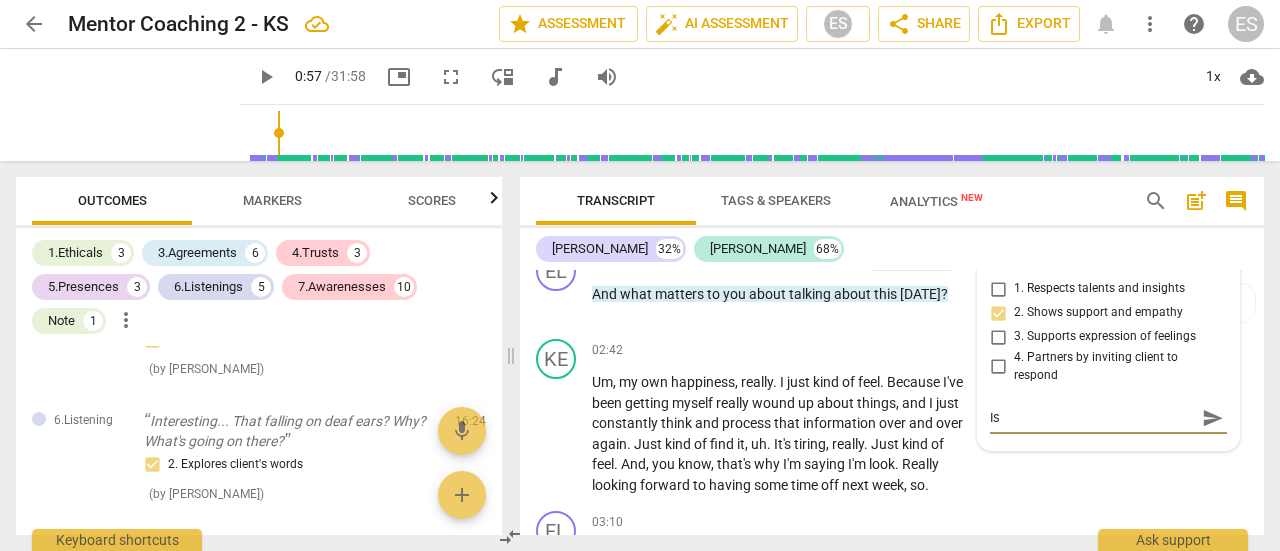 type on "Is" 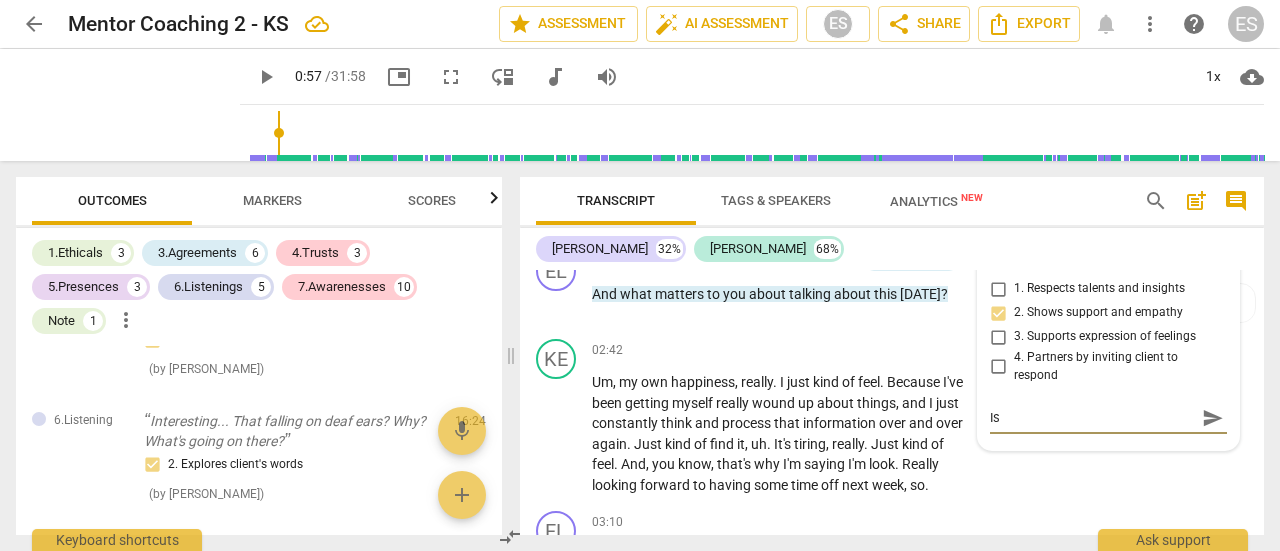 type on "Is i" 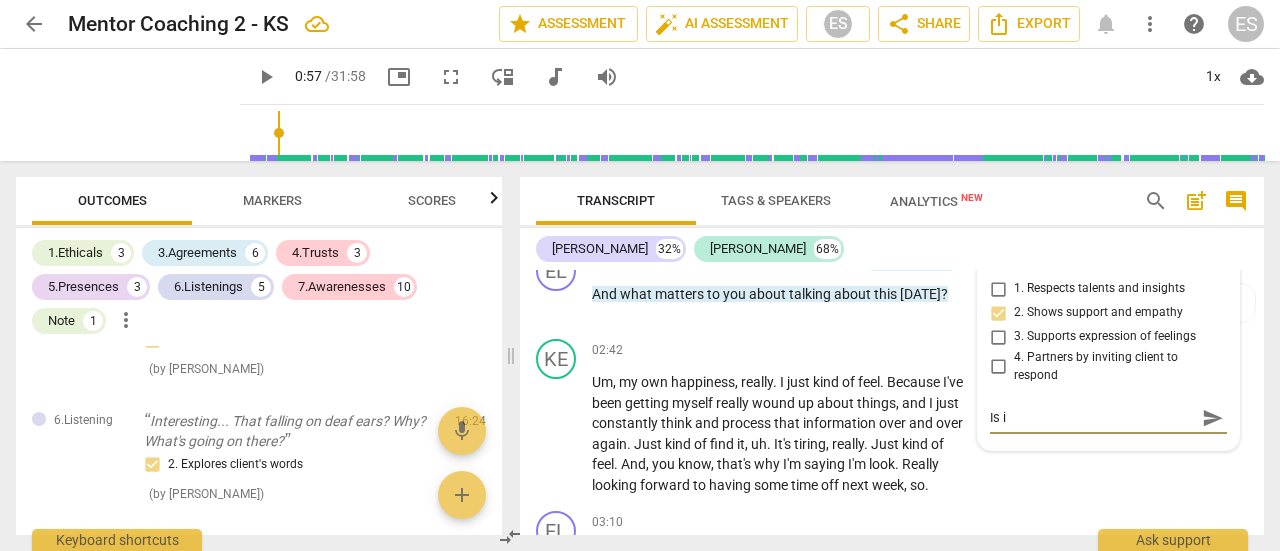 type on "Is it" 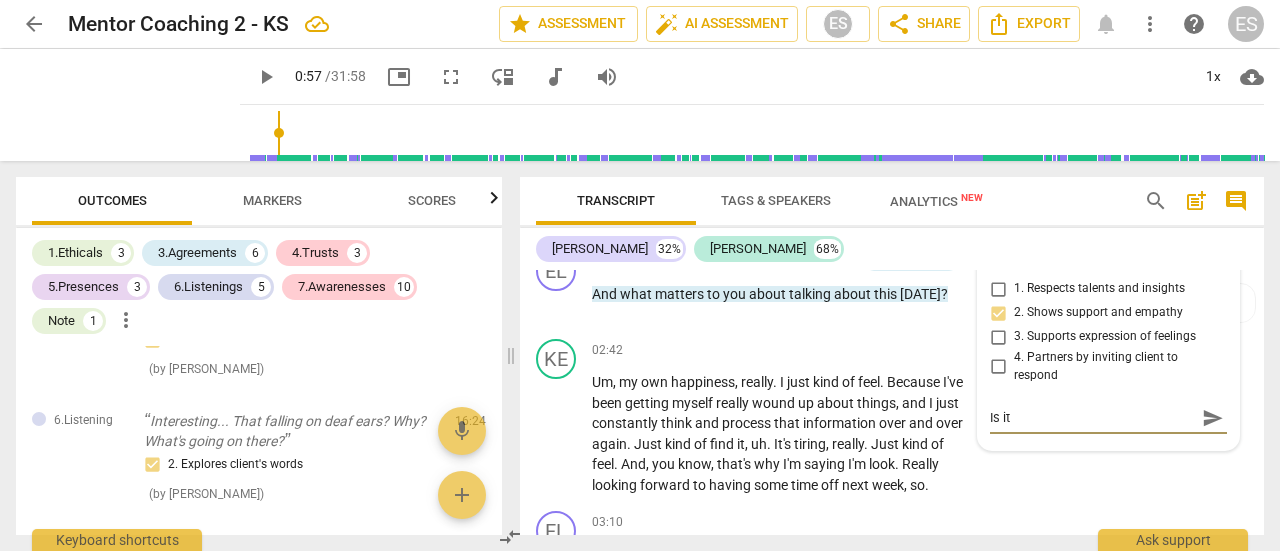 type on "Is it" 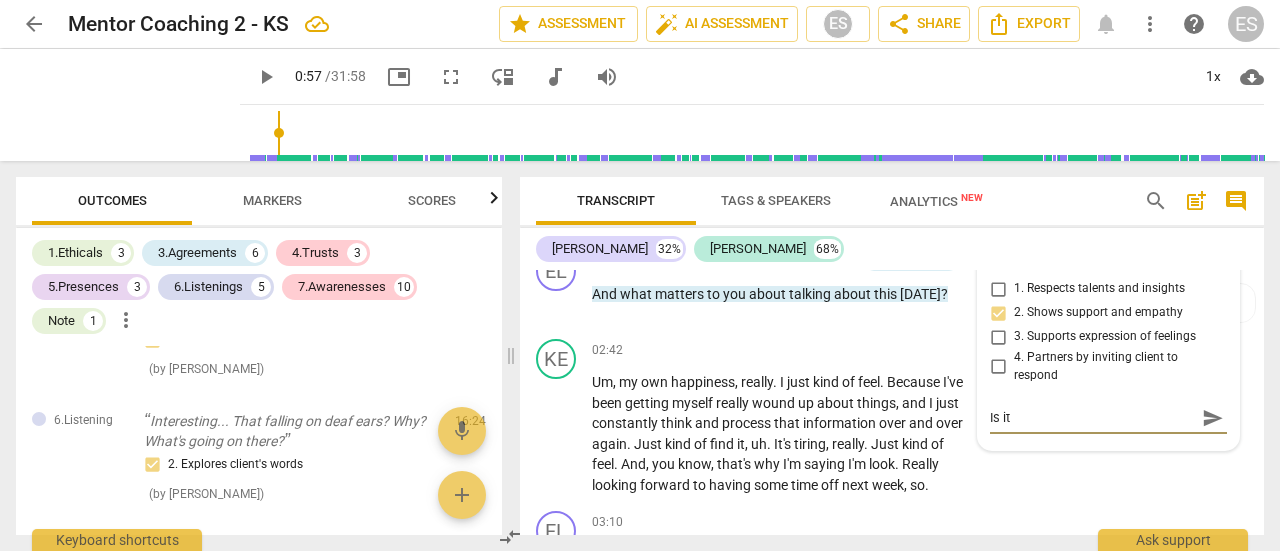 type on "Is it" 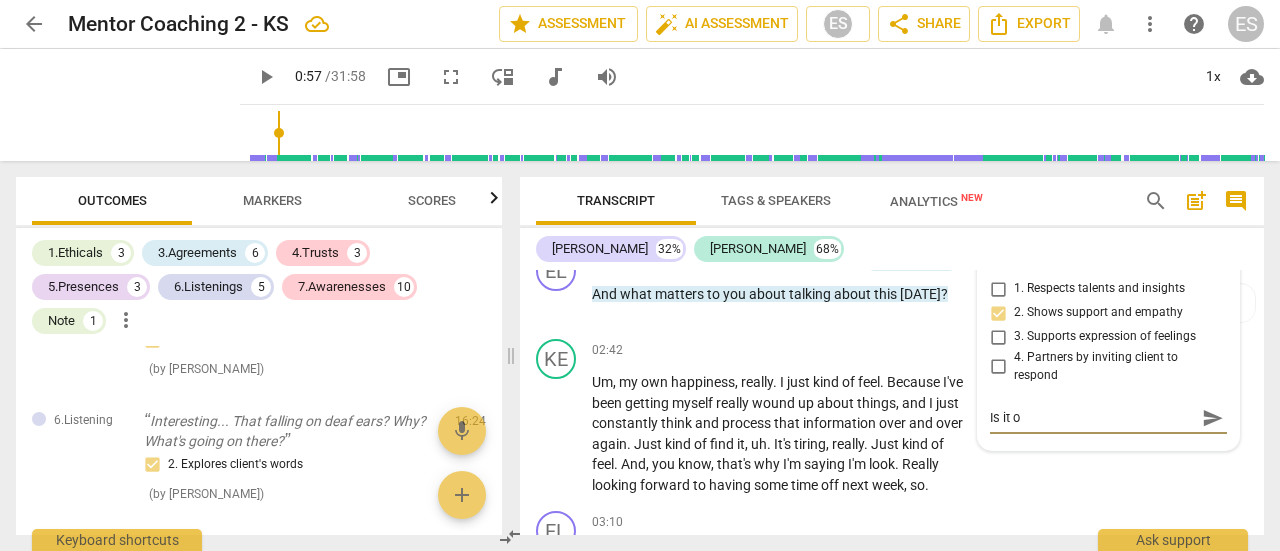 type on "Is it ok" 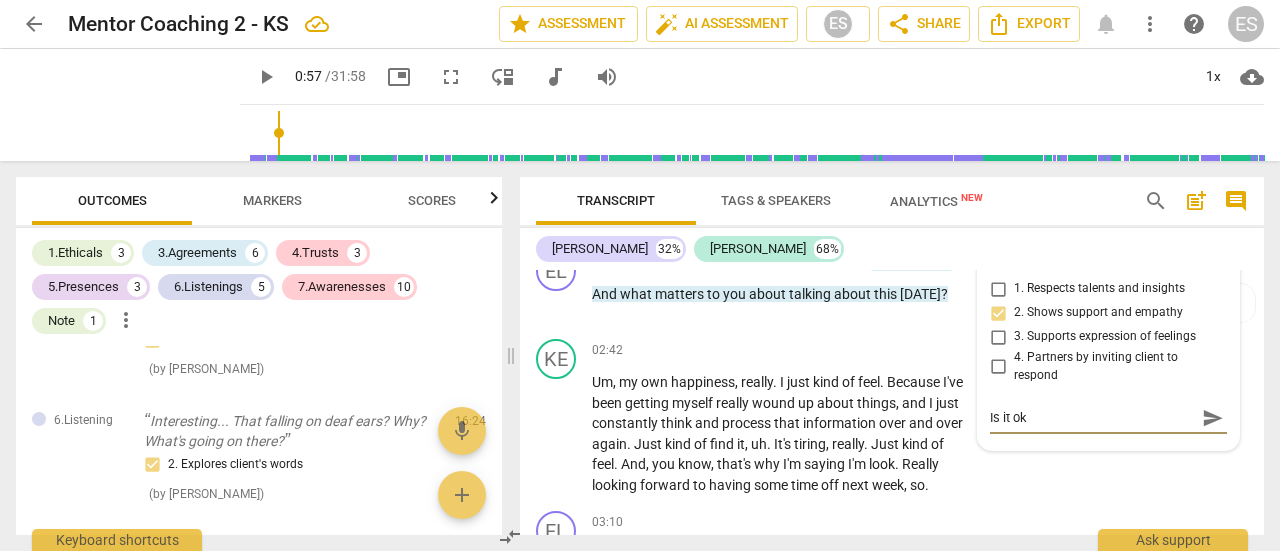 type on "Is it ok" 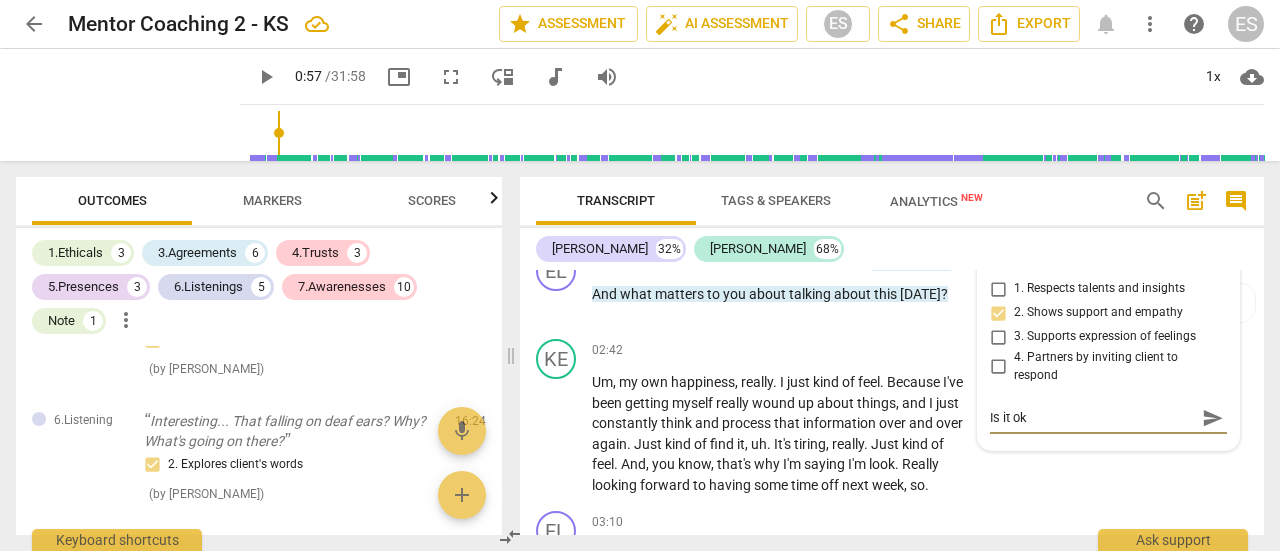 type 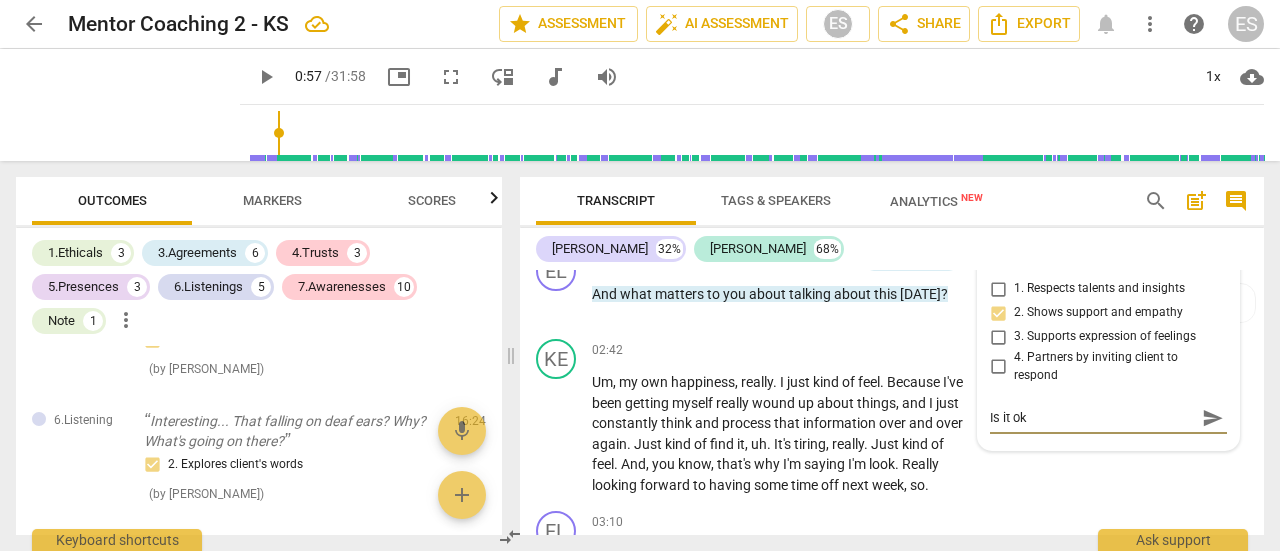 type 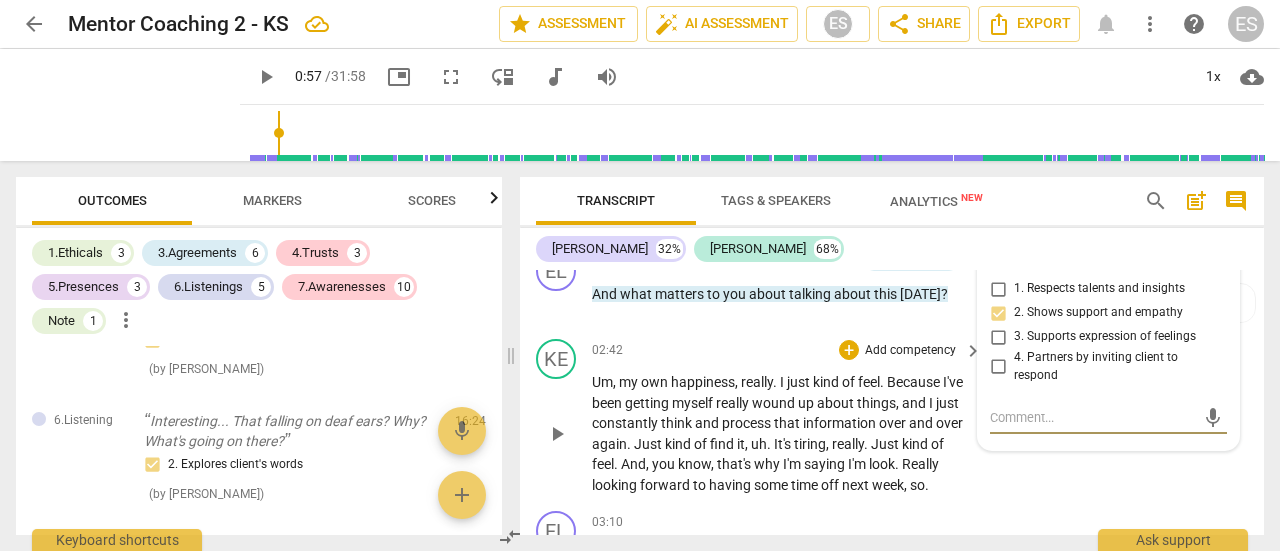 click on "Add competency" at bounding box center (910, 351) 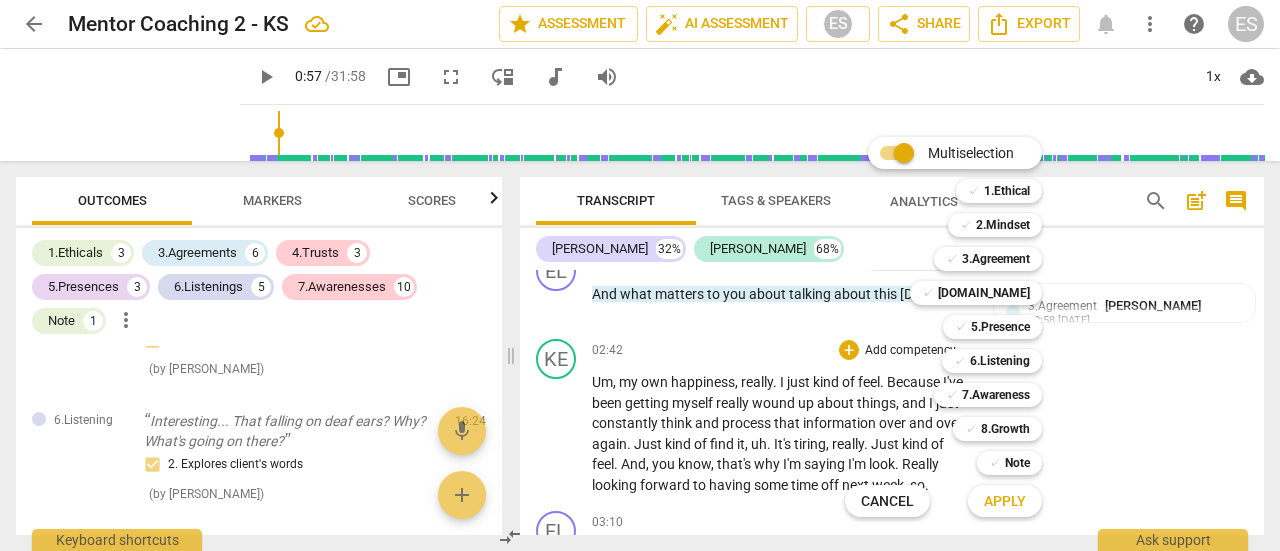 click at bounding box center [640, 275] 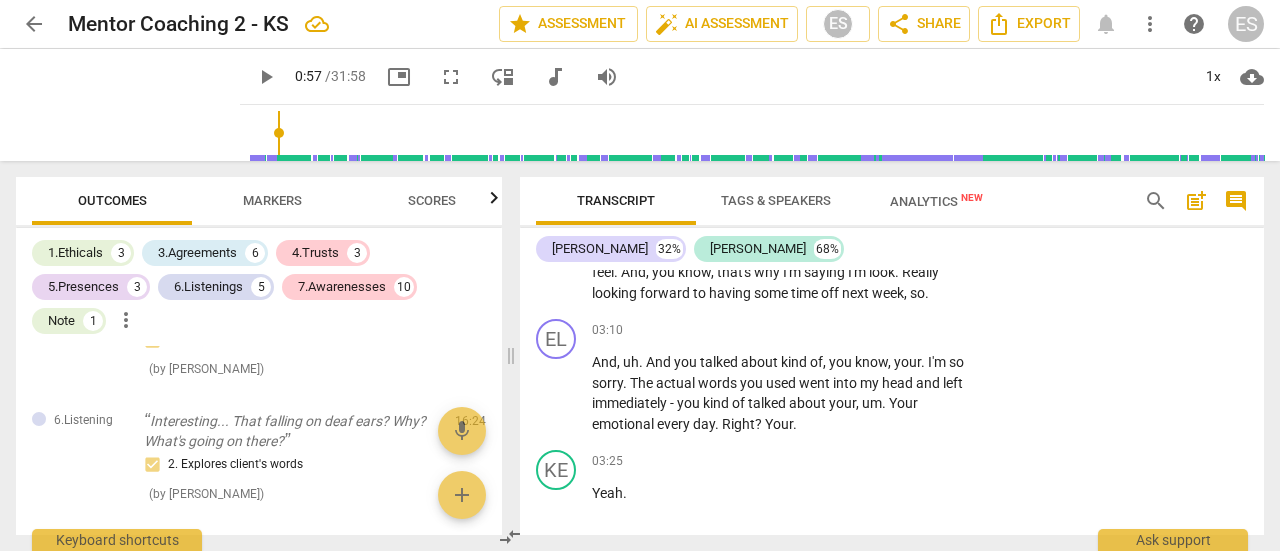 scroll, scrollTop: 1394, scrollLeft: 0, axis: vertical 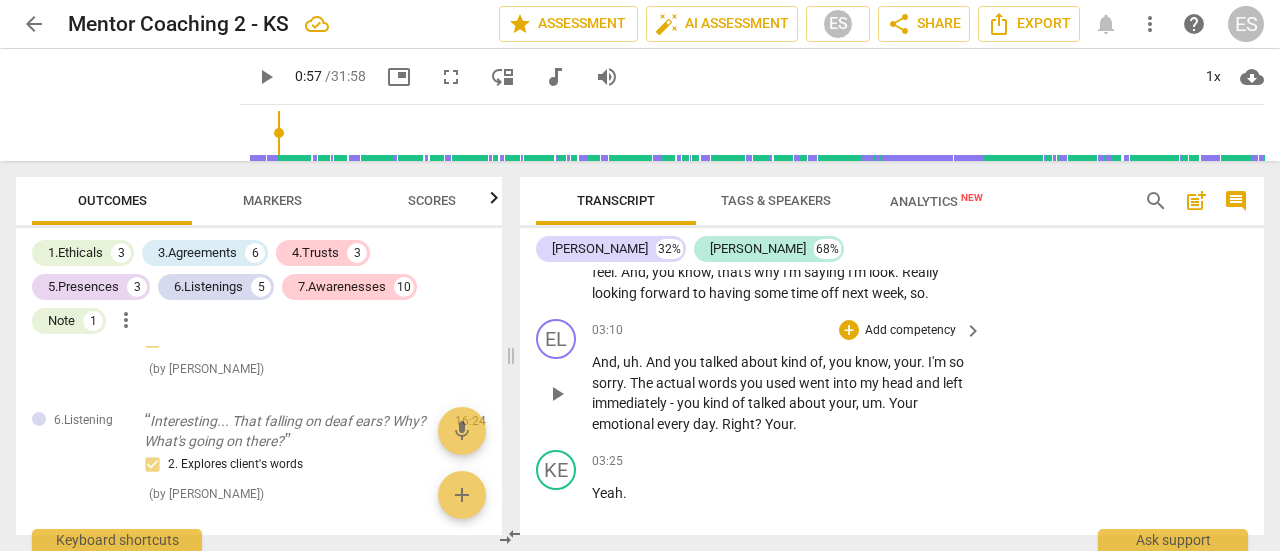 click on "play_arrow" at bounding box center (557, 394) 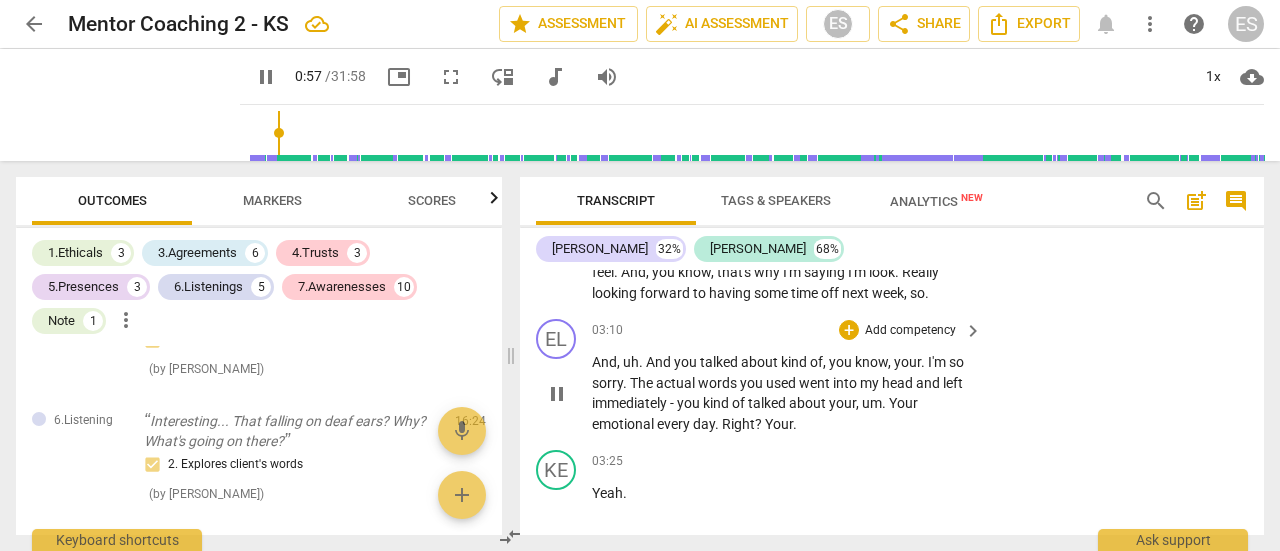 click on "Right" at bounding box center [738, 424] 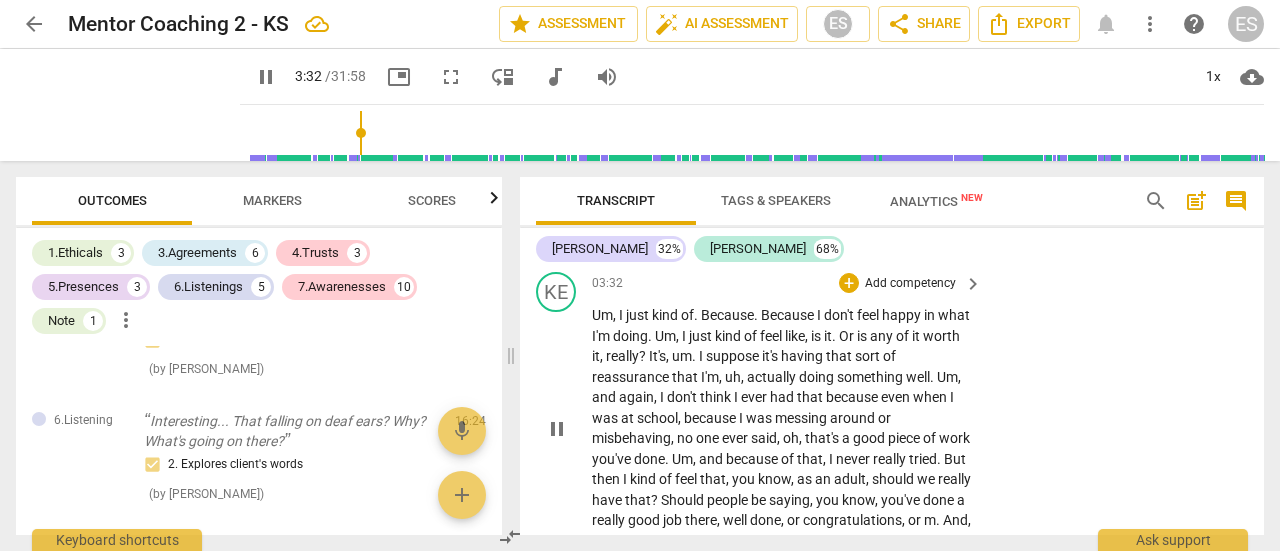 scroll, scrollTop: 1812, scrollLeft: 0, axis: vertical 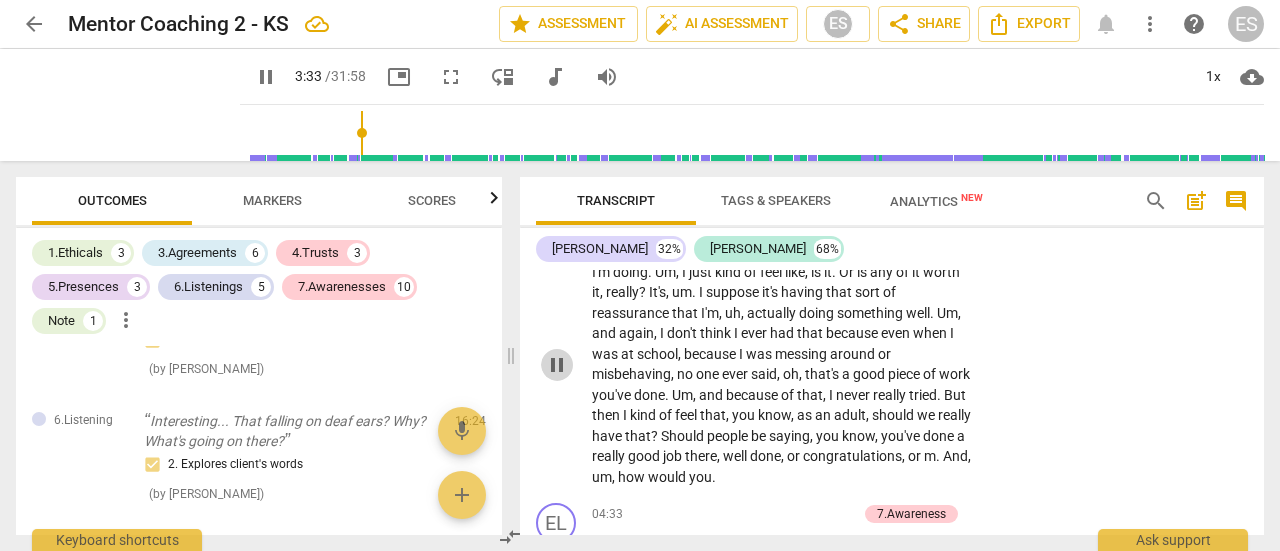 click on "pause" at bounding box center (557, 365) 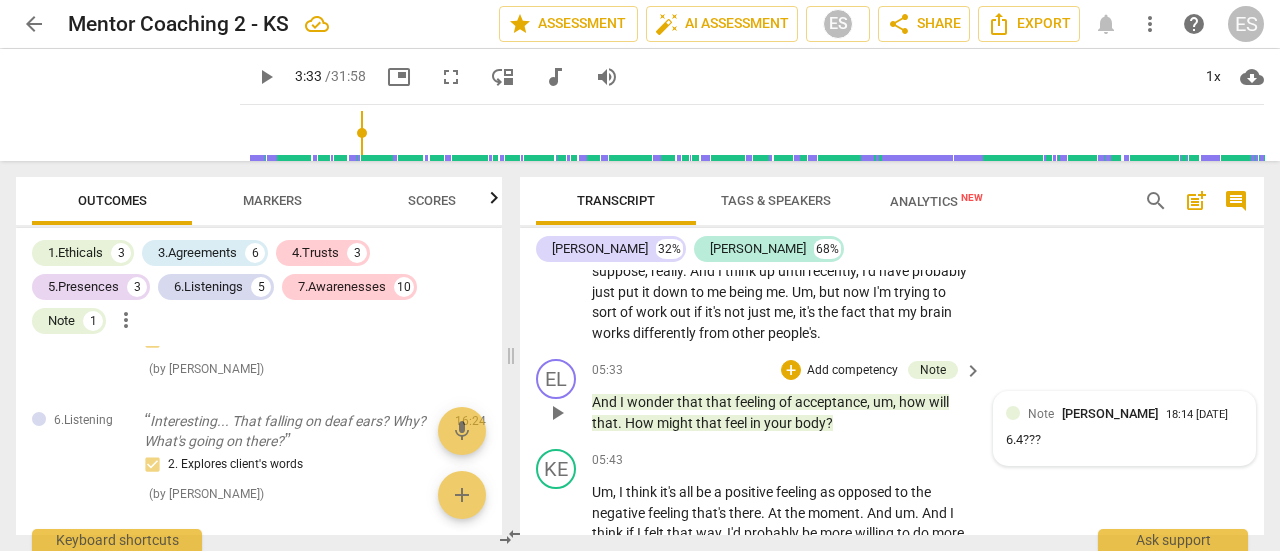 scroll, scrollTop: 2312, scrollLeft: 0, axis: vertical 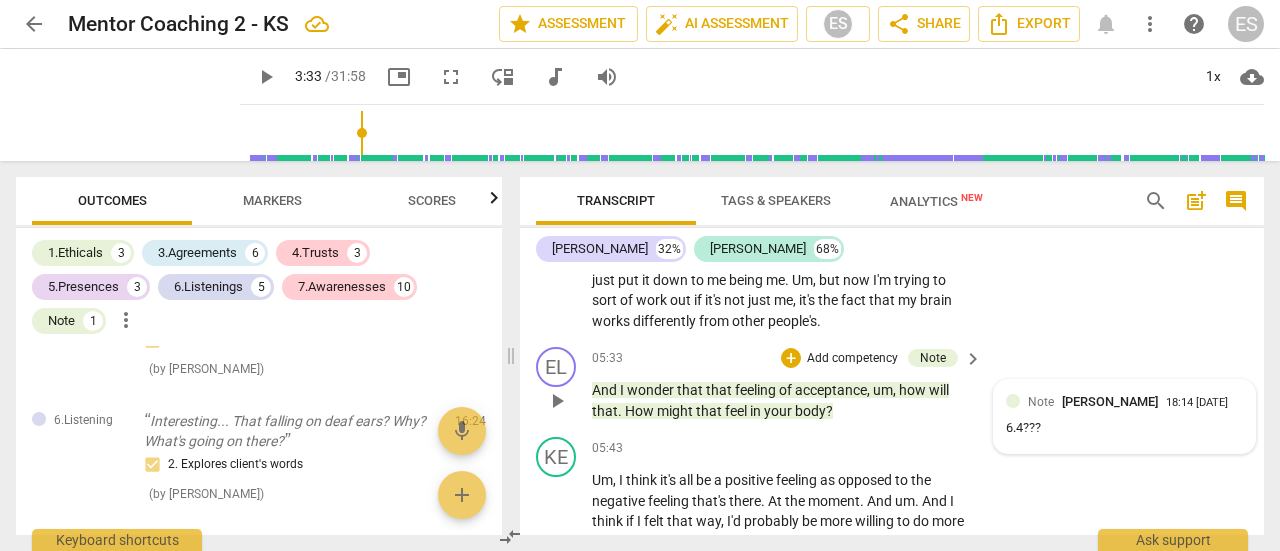 click on "6.4???" at bounding box center (1124, 428) 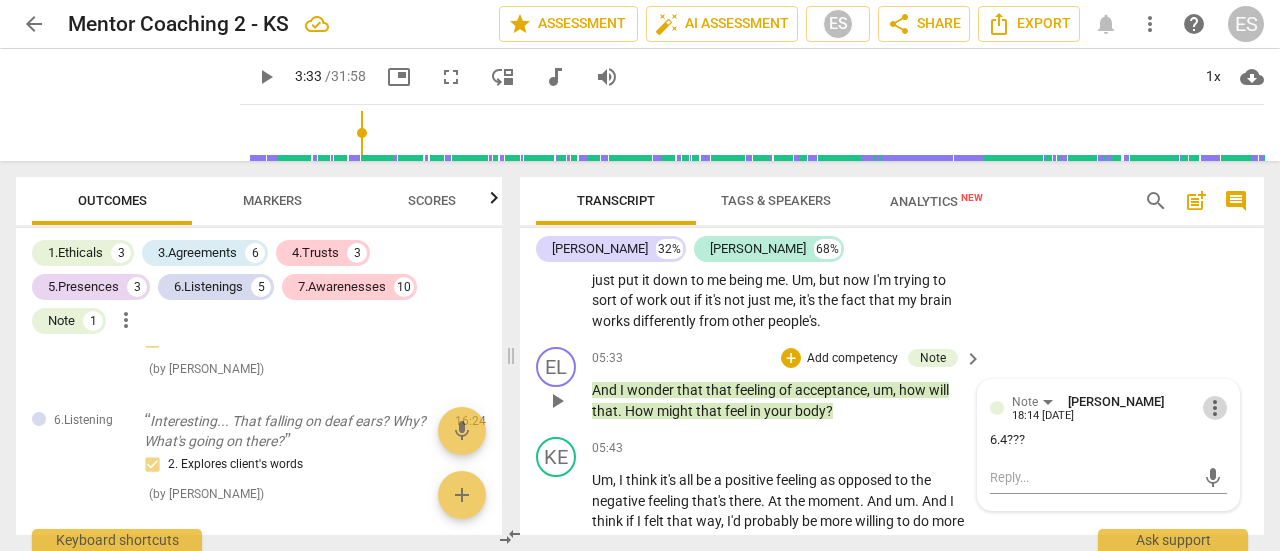 click on "more_vert" at bounding box center [1215, 408] 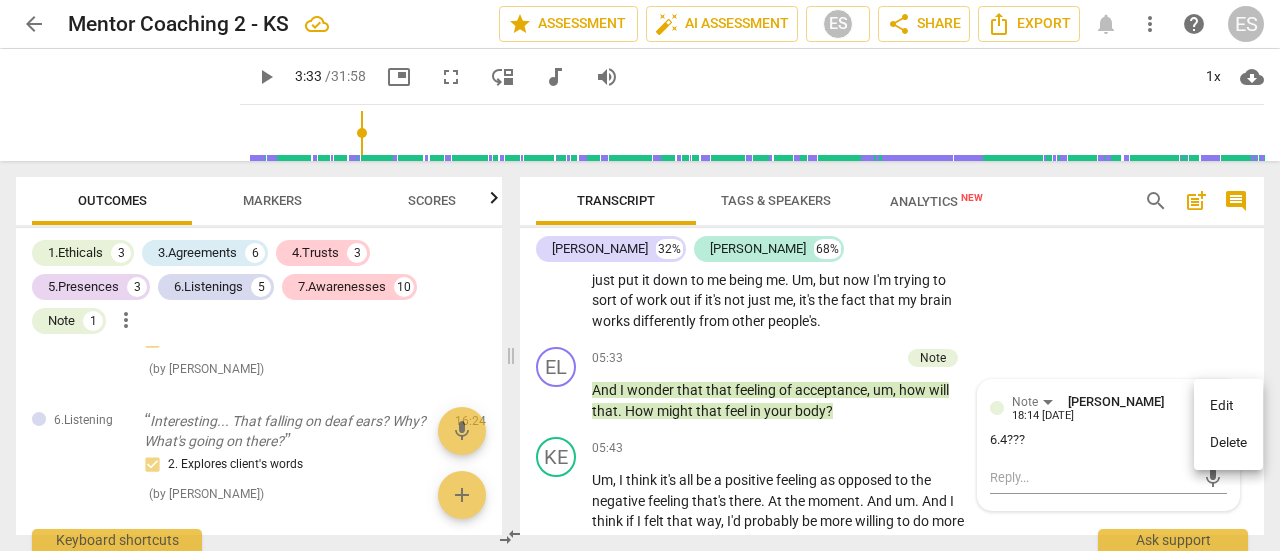 click on "Delete" at bounding box center [1228, 443] 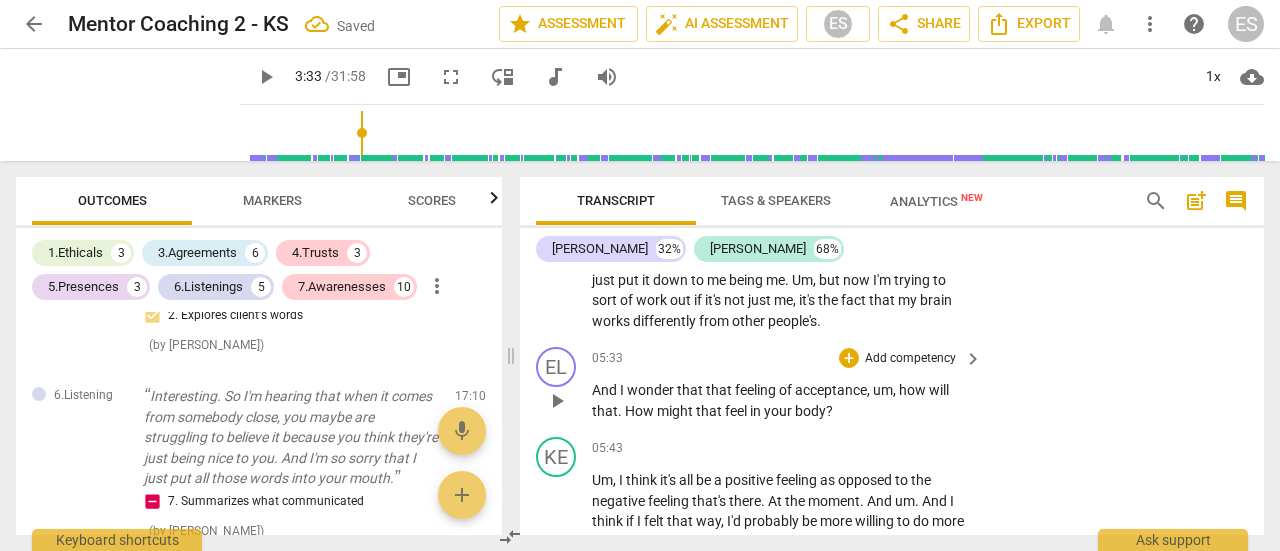 scroll, scrollTop: 3626, scrollLeft: 0, axis: vertical 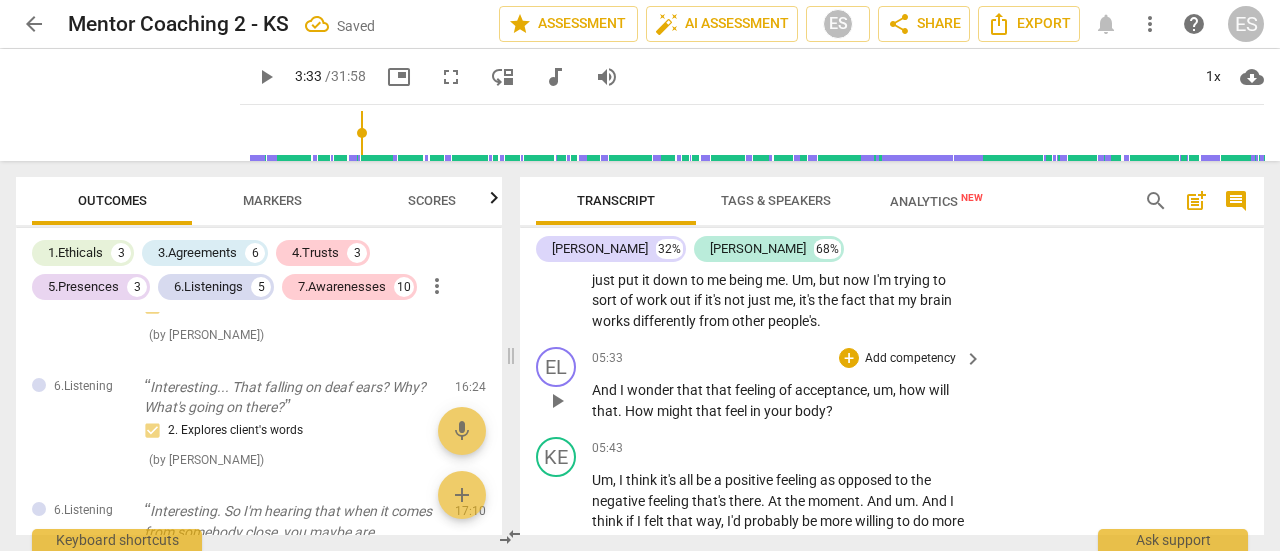 click on "Add competency" at bounding box center (910, 359) 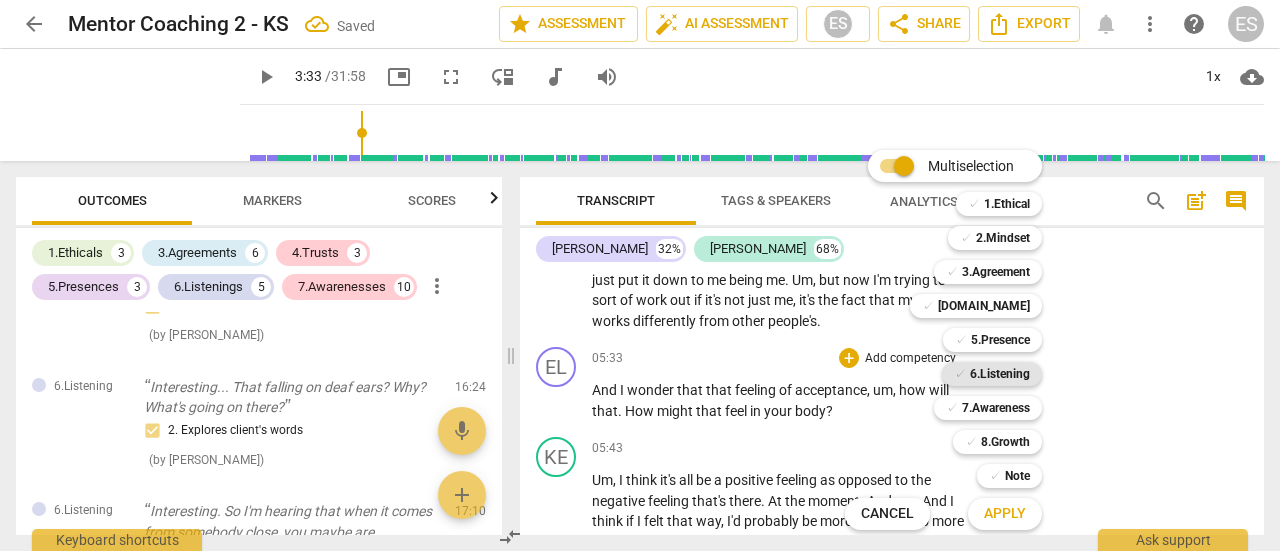 click on "6.Listening" at bounding box center [1000, 374] 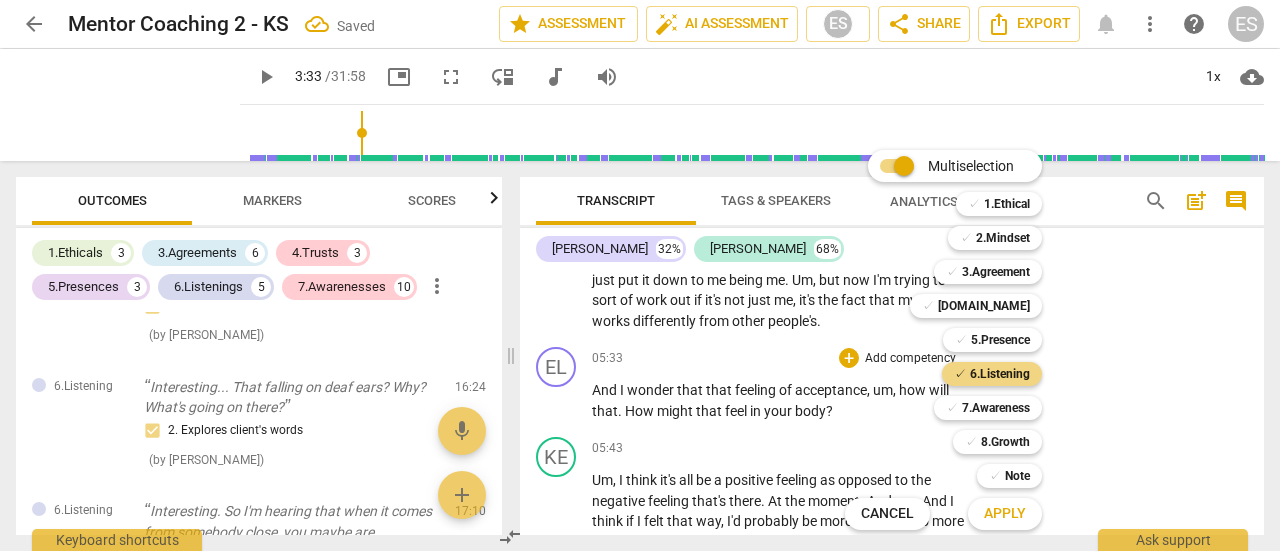 click on "Apply" at bounding box center [1005, 514] 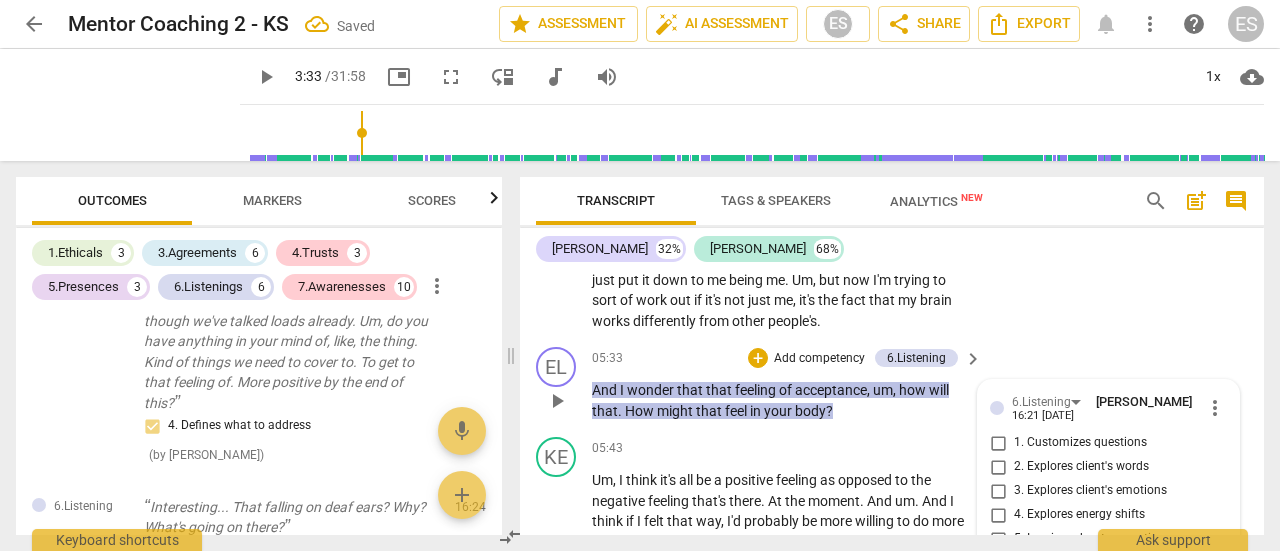 scroll, scrollTop: 2540, scrollLeft: 0, axis: vertical 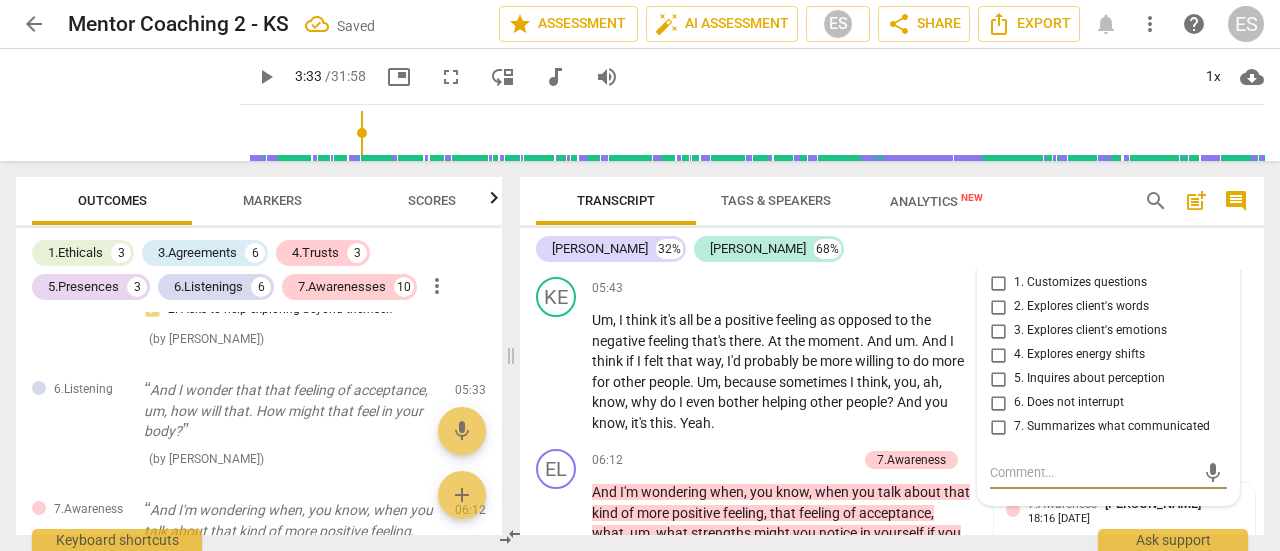 click on "3. Explores client's emotions" at bounding box center (1090, 331) 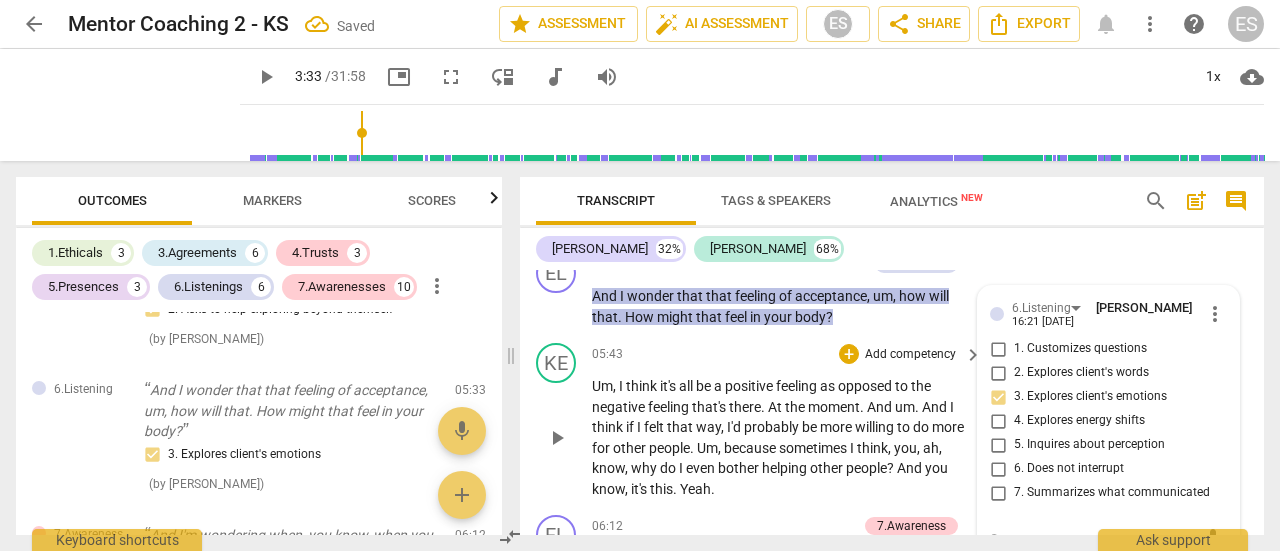 scroll, scrollTop: 2400, scrollLeft: 0, axis: vertical 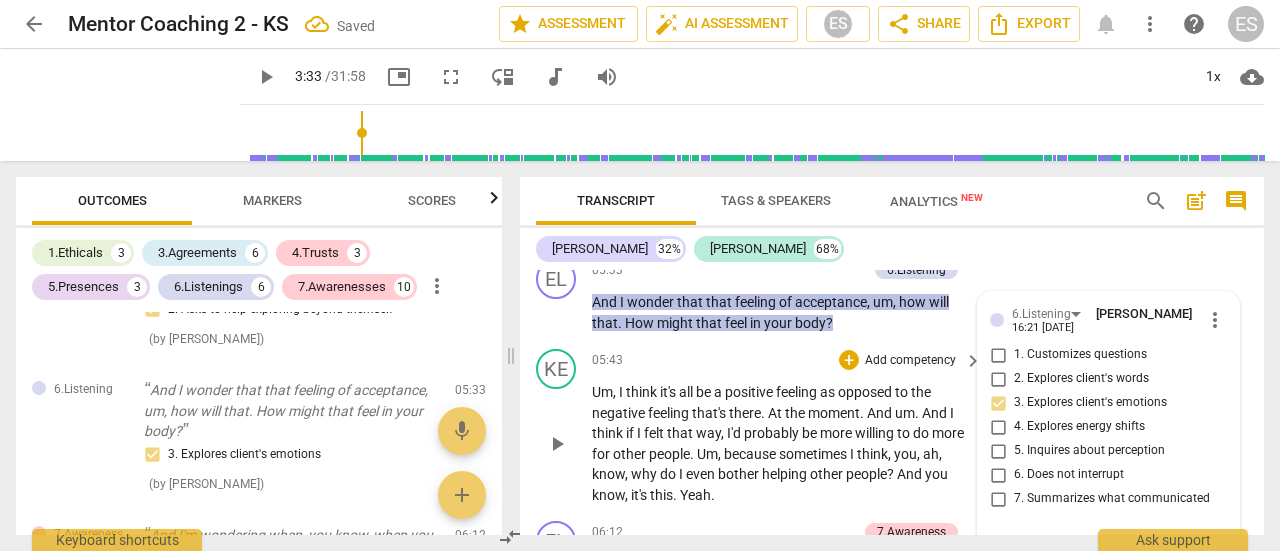 click on "moment" at bounding box center (834, 413) 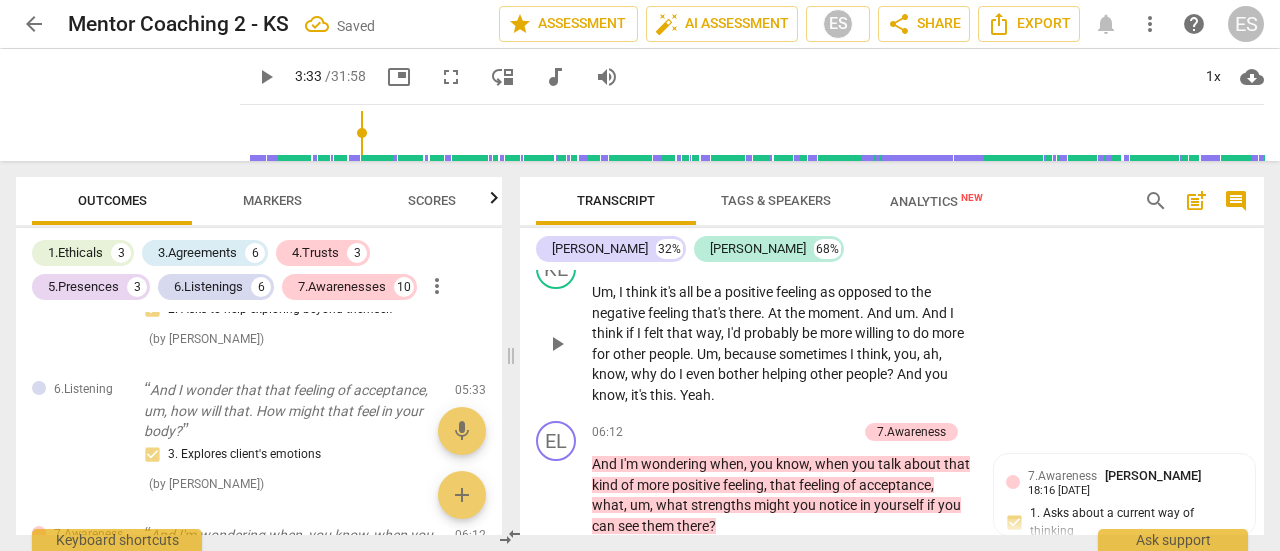 scroll, scrollTop: 2500, scrollLeft: 0, axis: vertical 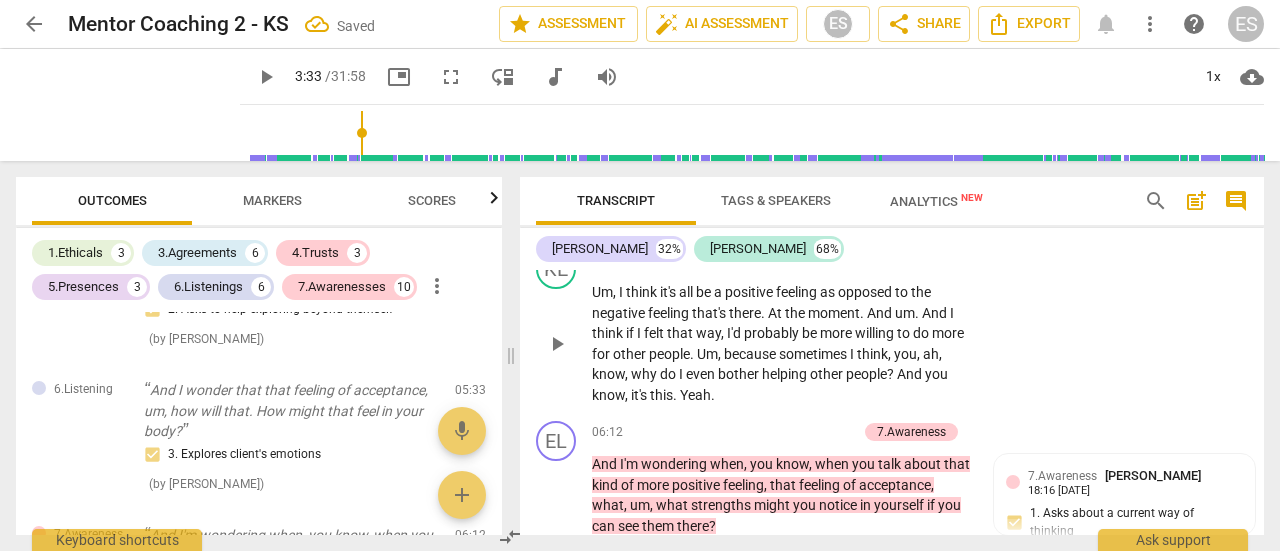 click on "you" at bounding box center (905, 354) 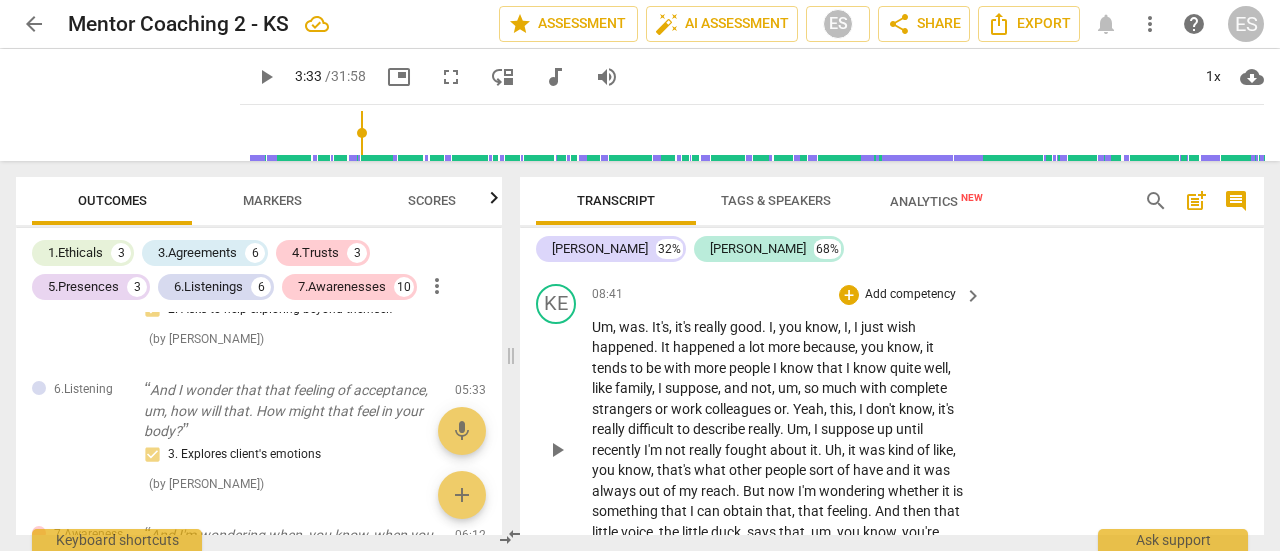 scroll, scrollTop: 3506, scrollLeft: 0, axis: vertical 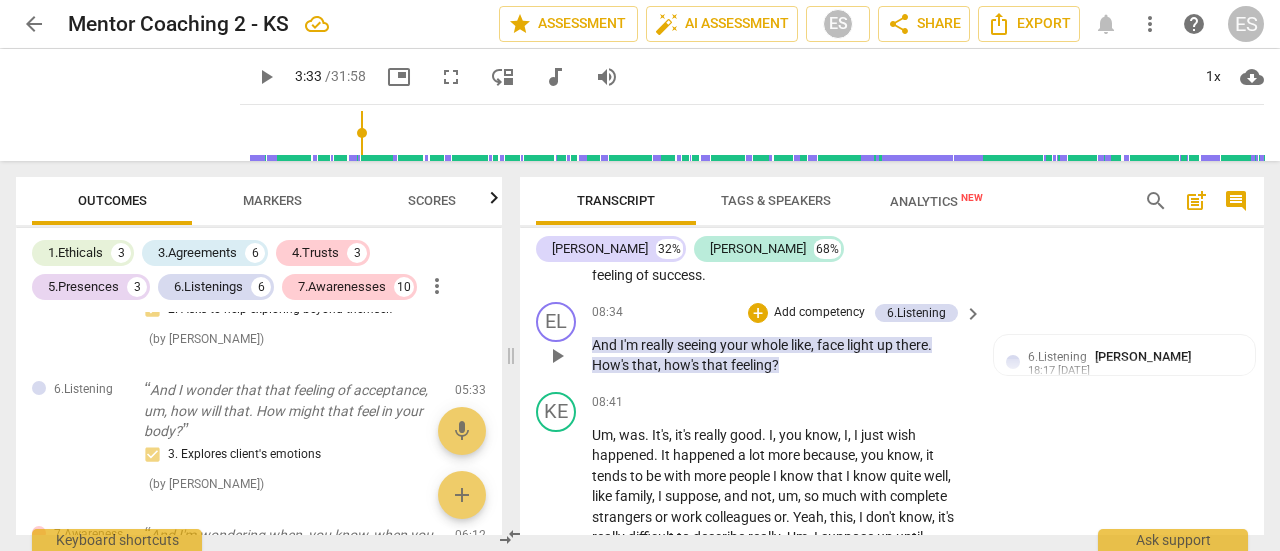 click on "Add competency" at bounding box center (819, 313) 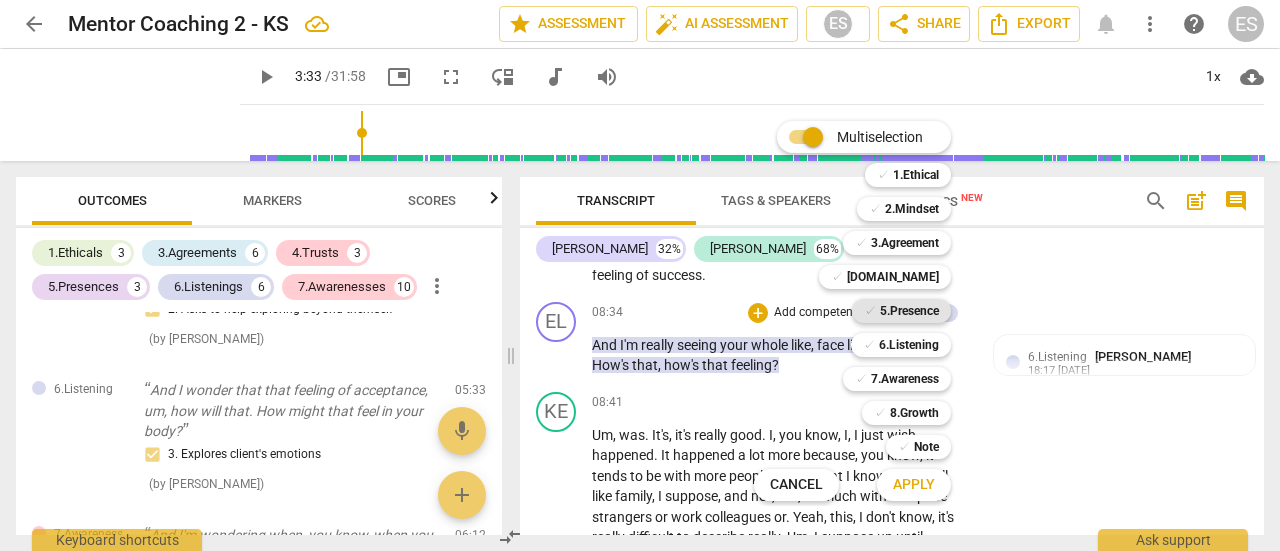 click on "5.Presence" at bounding box center (909, 311) 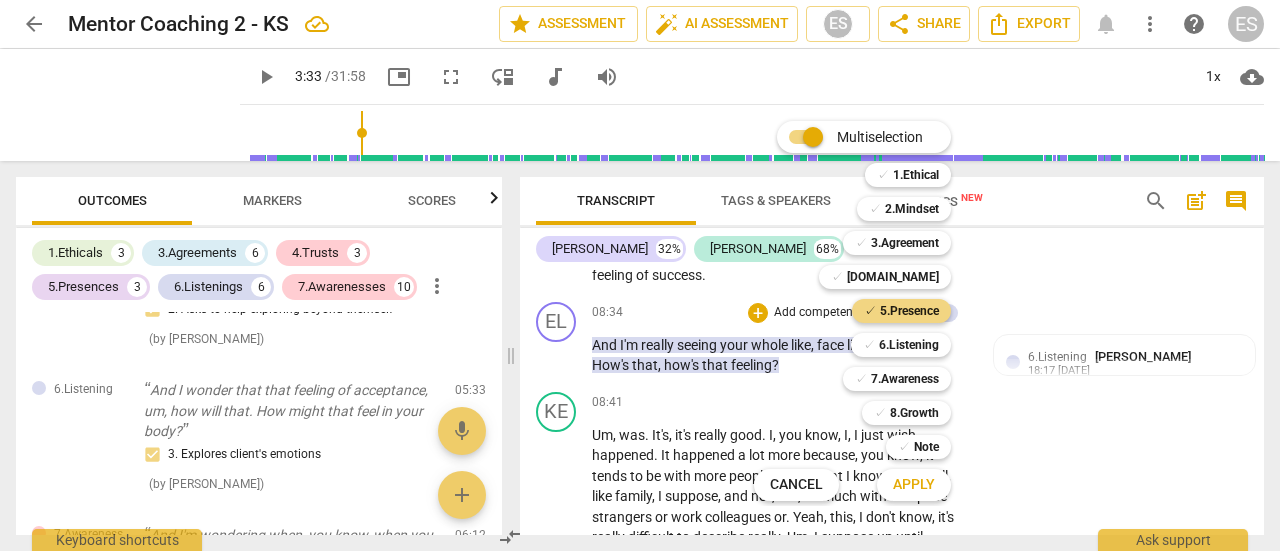 click on "Apply" at bounding box center (914, 485) 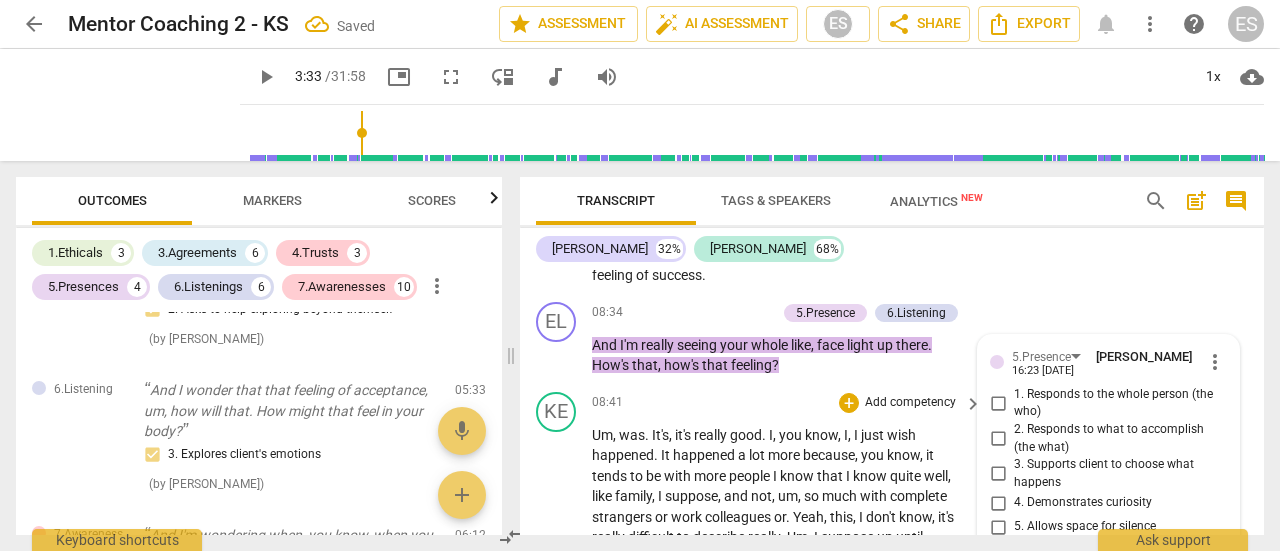 scroll, scrollTop: 3674, scrollLeft: 0, axis: vertical 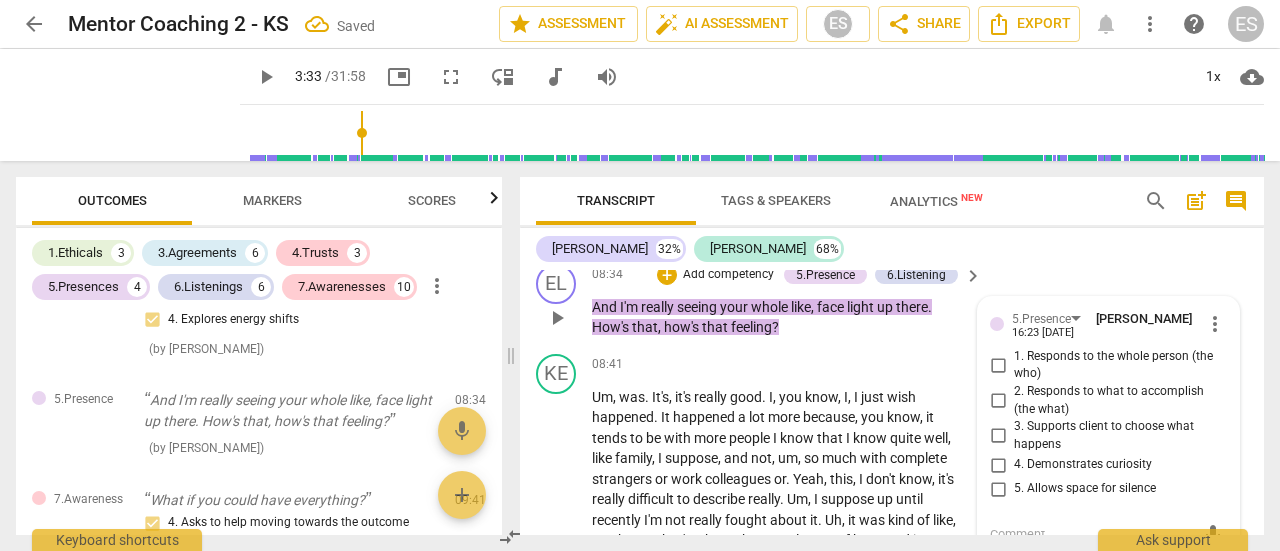 click on "1. Responds to the whole person (the who)" at bounding box center (1116, 365) 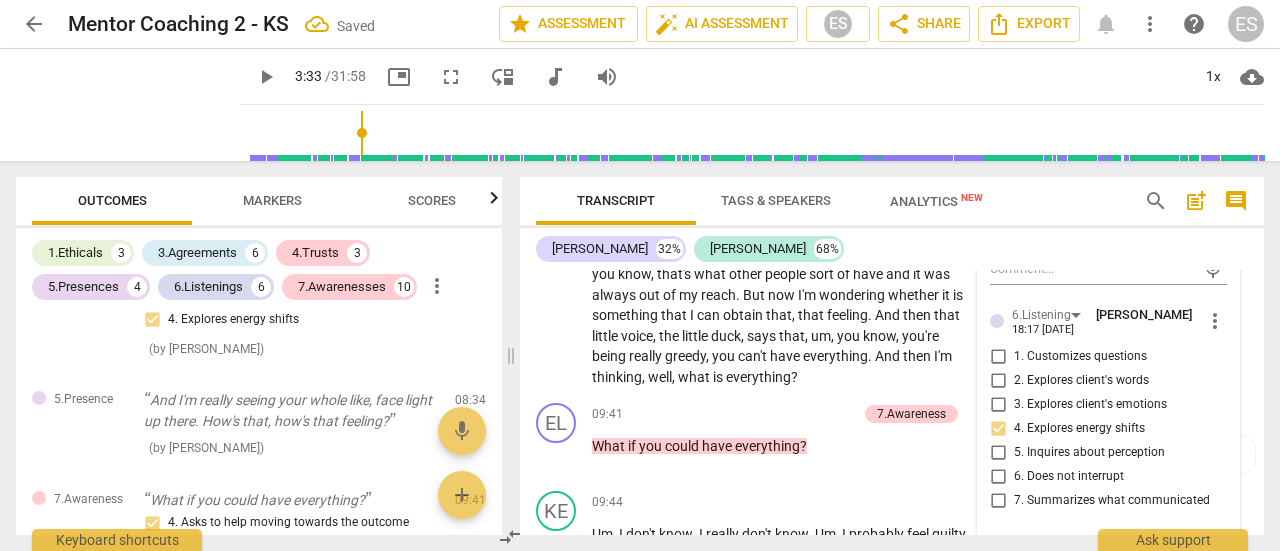 scroll, scrollTop: 3986, scrollLeft: 0, axis: vertical 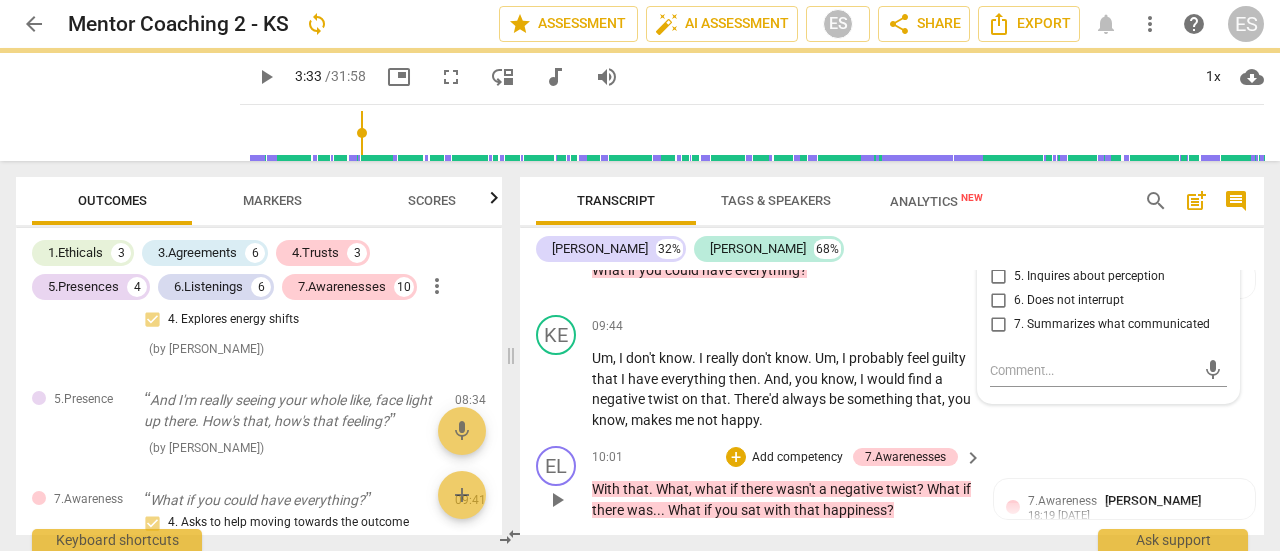 click on "EL play_arrow pause 10:01 + Add competency 7.Awarenesses keyboard_arrow_right With   that .   What ,   what   if   there   wasn't   a   negative   twist ?   What   if   there   was . . .   What   if   you   sat   with   that   happiness ? 7.Awareness [PERSON_NAME] 18:19 [DATE] 4. Asks to help moving towards the outcome 7.Awareness [PERSON_NAME] 18:19 [DATE]" at bounding box center (892, 483) 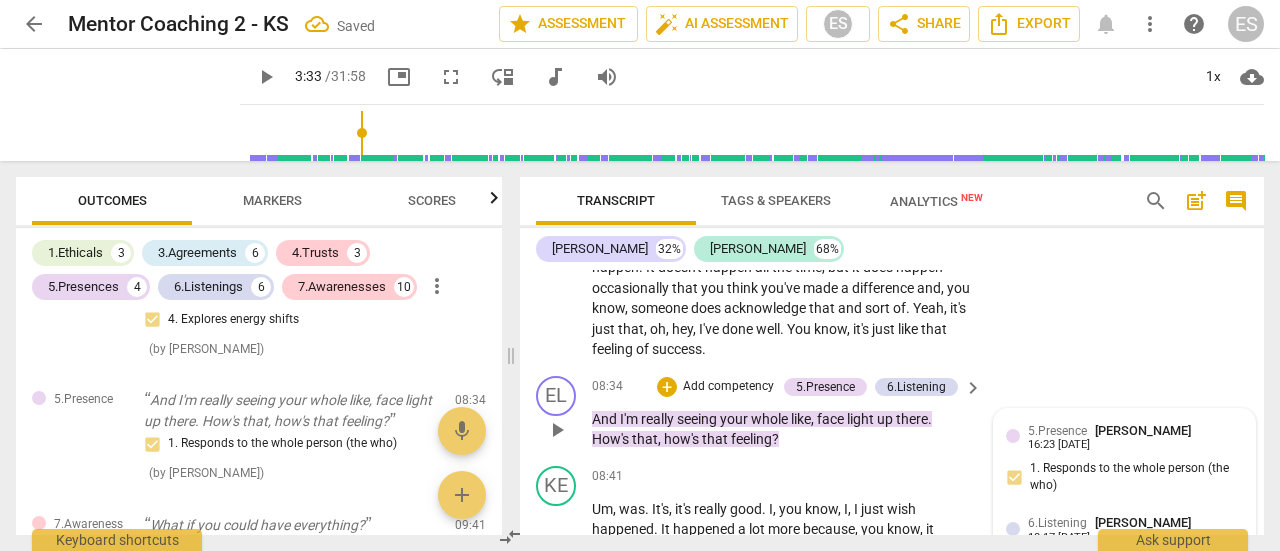 scroll, scrollTop: 3494, scrollLeft: 0, axis: vertical 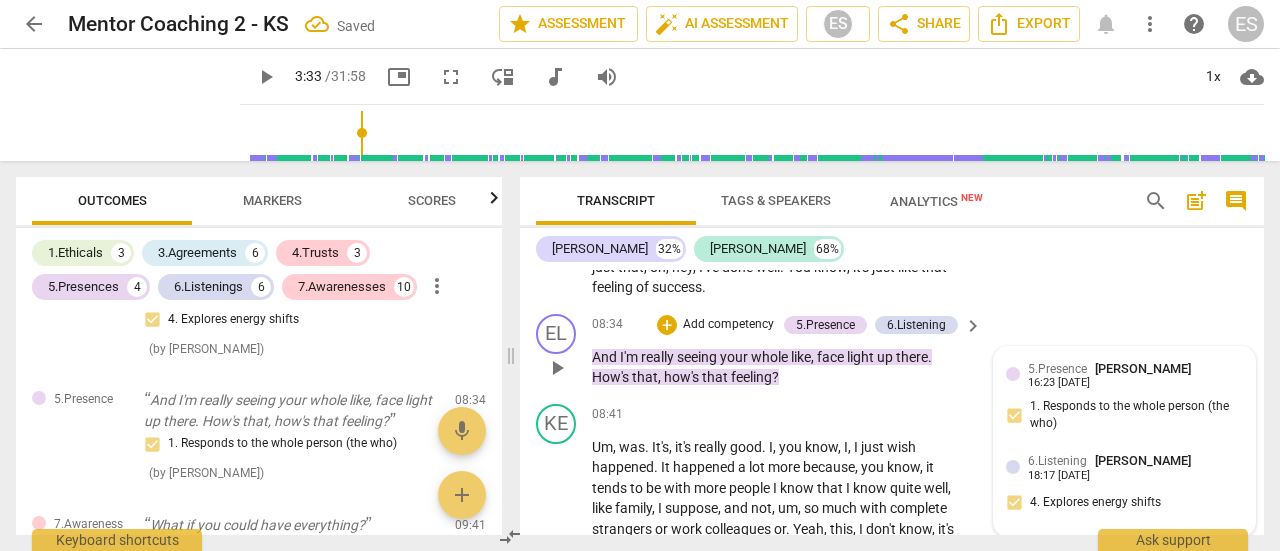 click on "5.Presence [PERSON_NAME] 16:23 [DATE] 1. Responds to the whole person (the who)" at bounding box center [1124, 401] 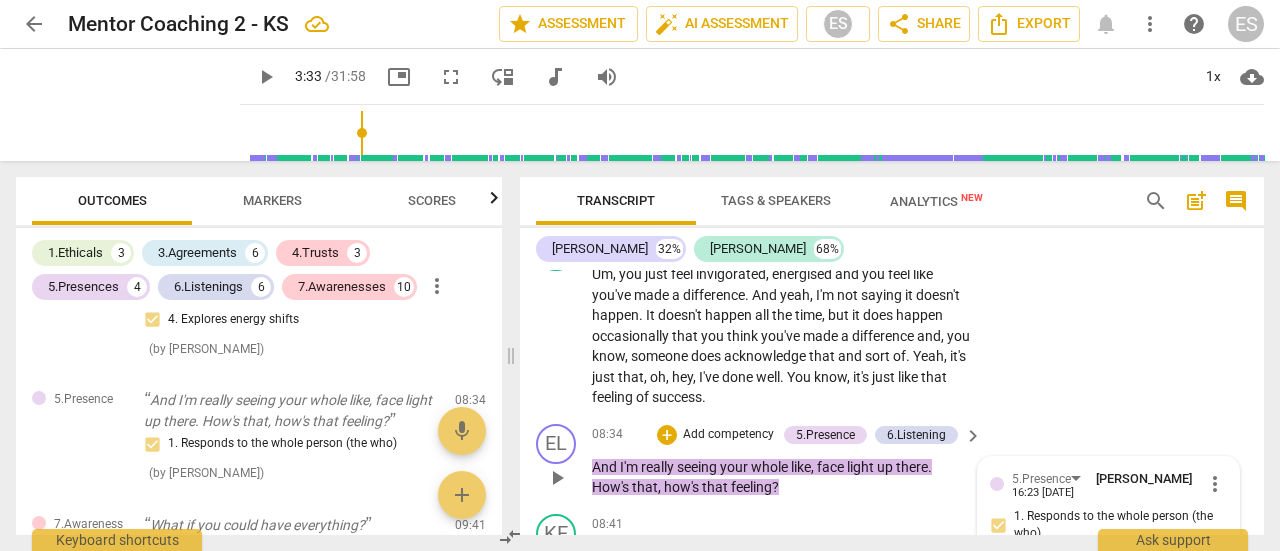 scroll, scrollTop: 3386, scrollLeft: 0, axis: vertical 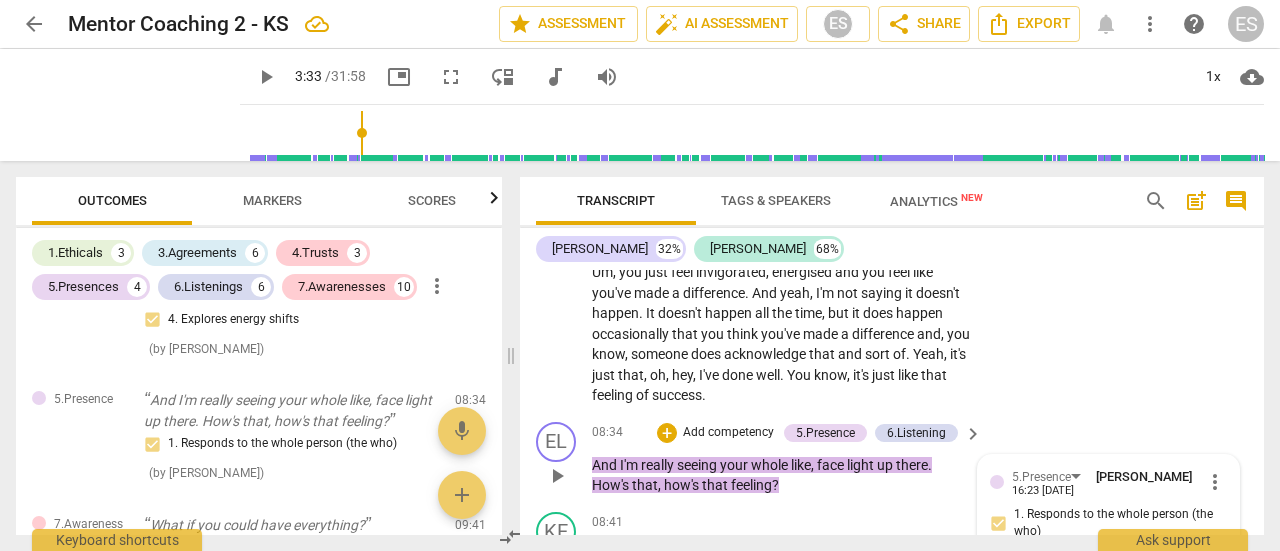 click on "more_vert" at bounding box center (1215, 482) 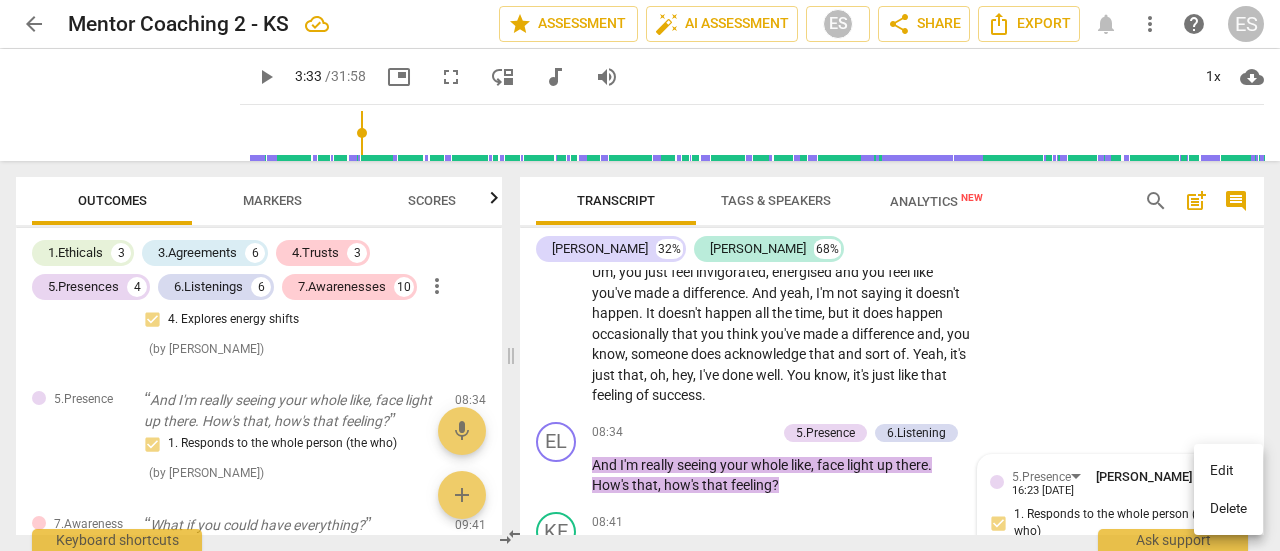 click on "Delete" at bounding box center (1228, 509) 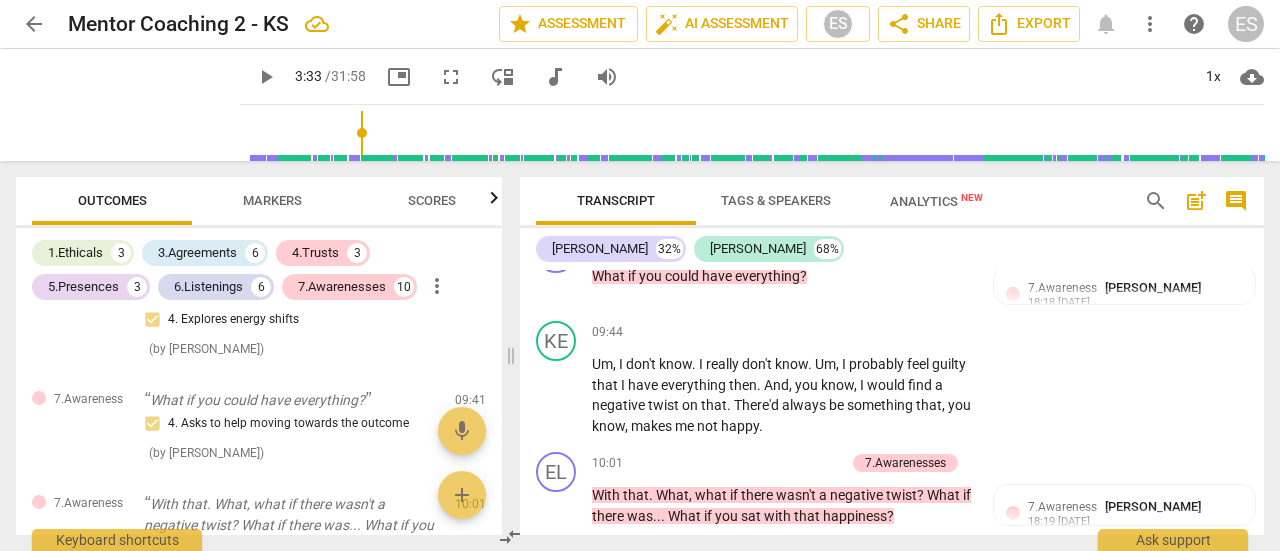 scroll, scrollTop: 3902, scrollLeft: 0, axis: vertical 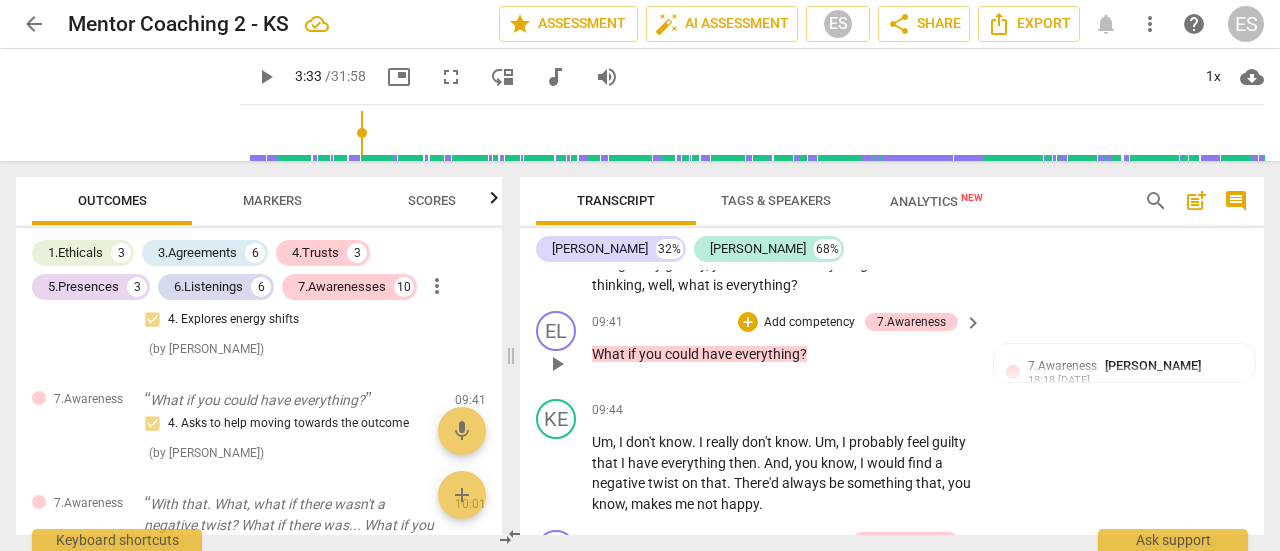 click on "Add competency" at bounding box center (809, 323) 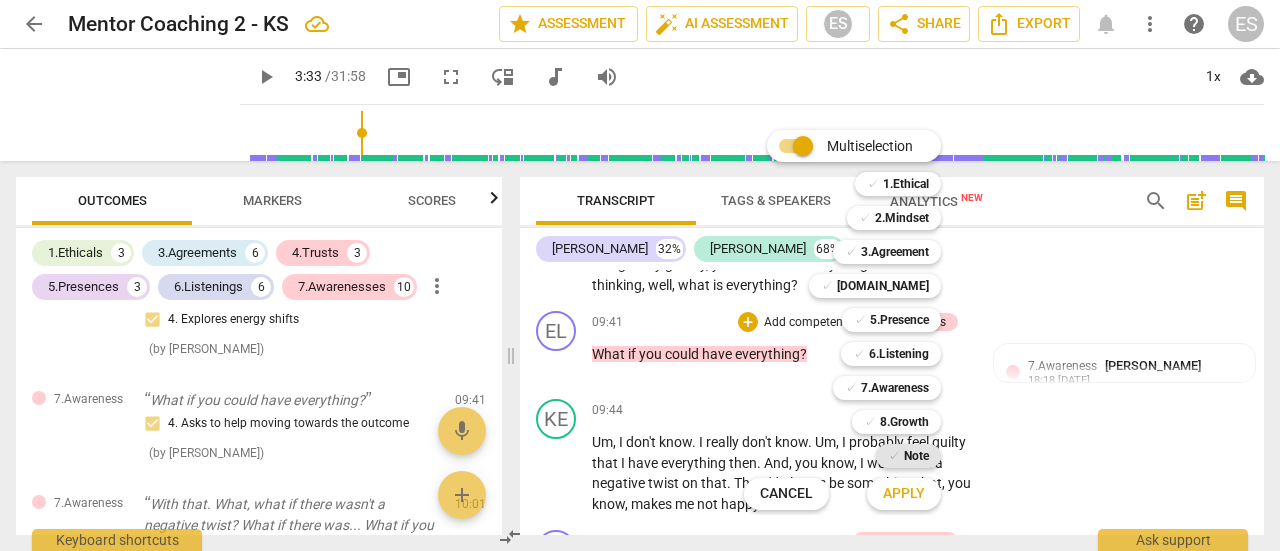 click on "Note" at bounding box center (916, 456) 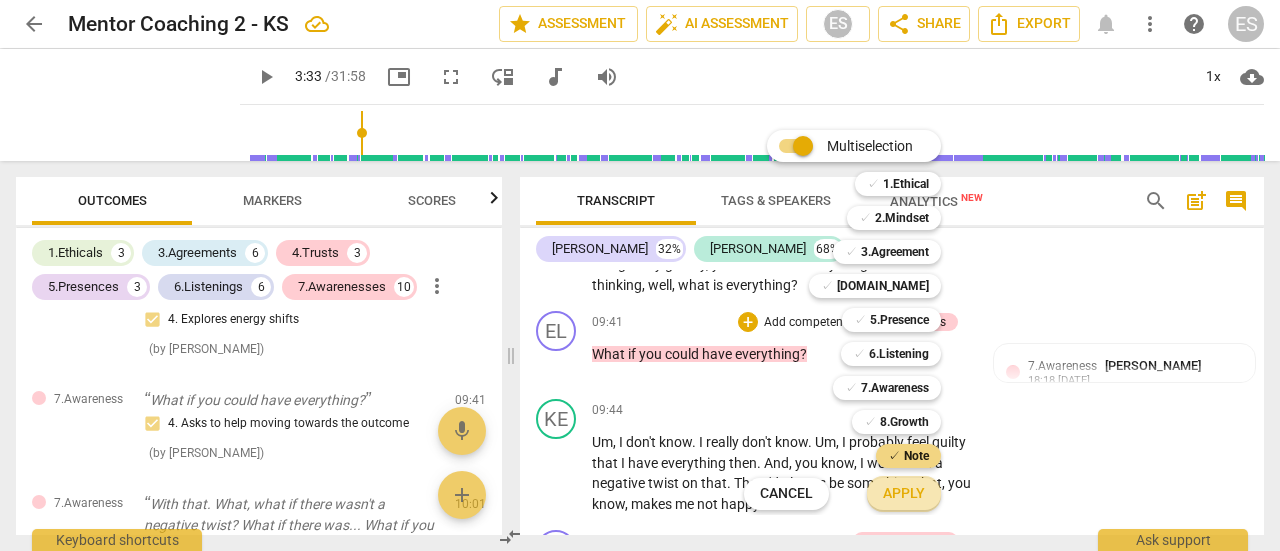 click on "Apply" at bounding box center (904, 494) 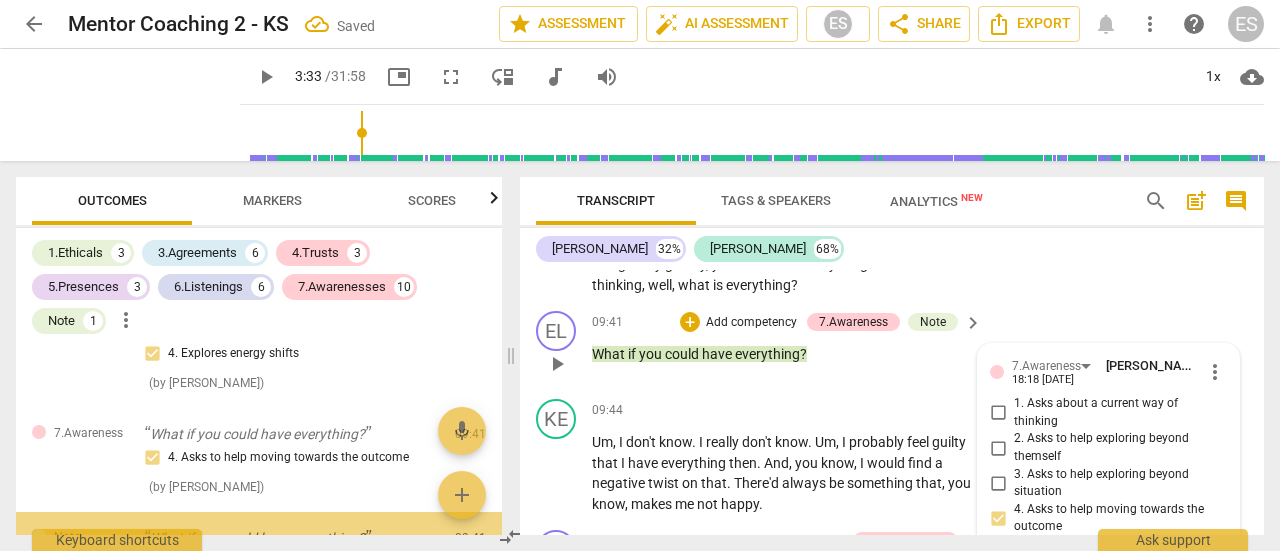 scroll, scrollTop: 4174, scrollLeft: 0, axis: vertical 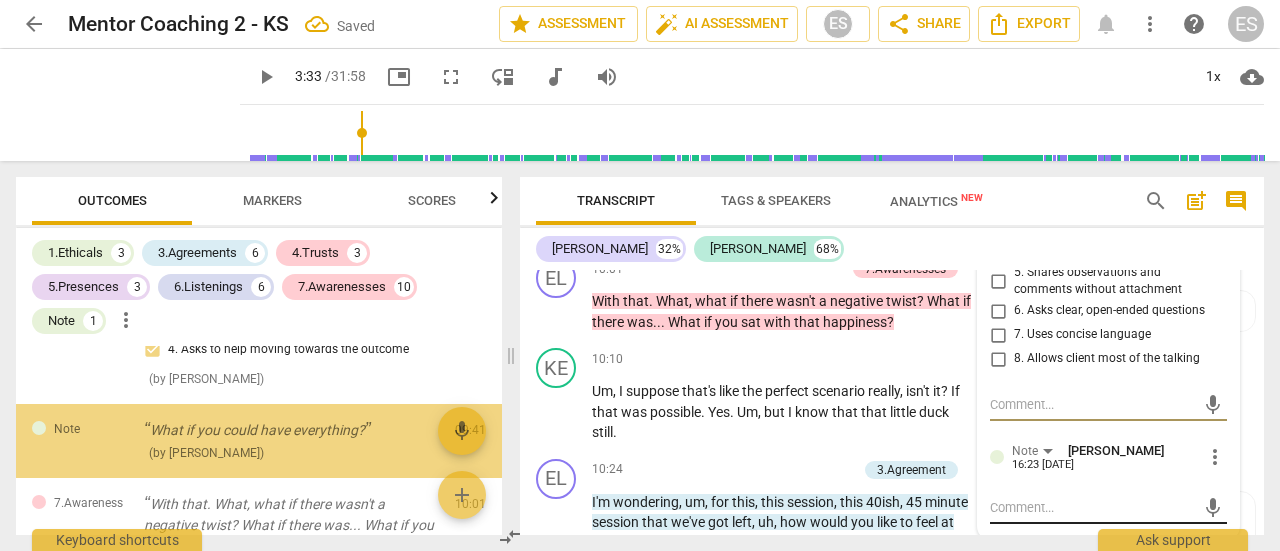 click at bounding box center (1092, 507) 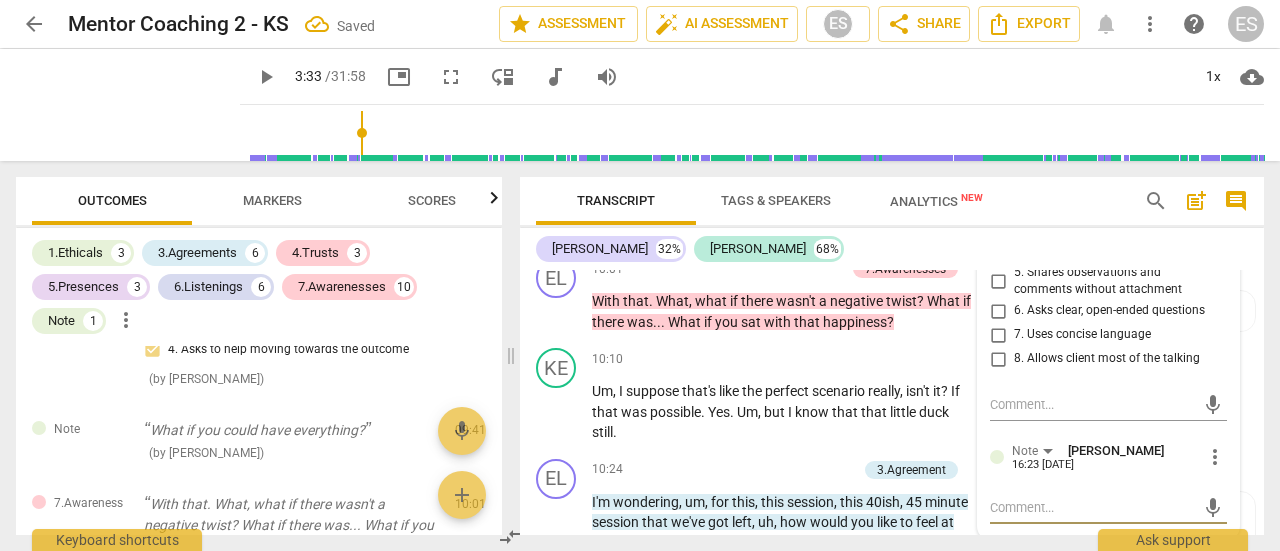 type on "T" 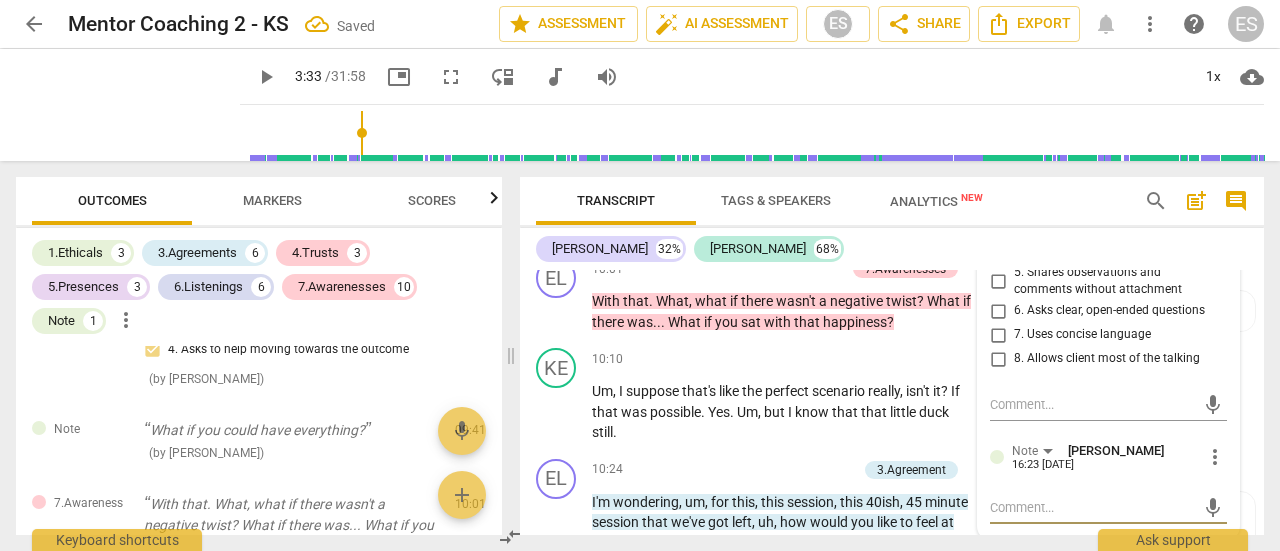 type on "T" 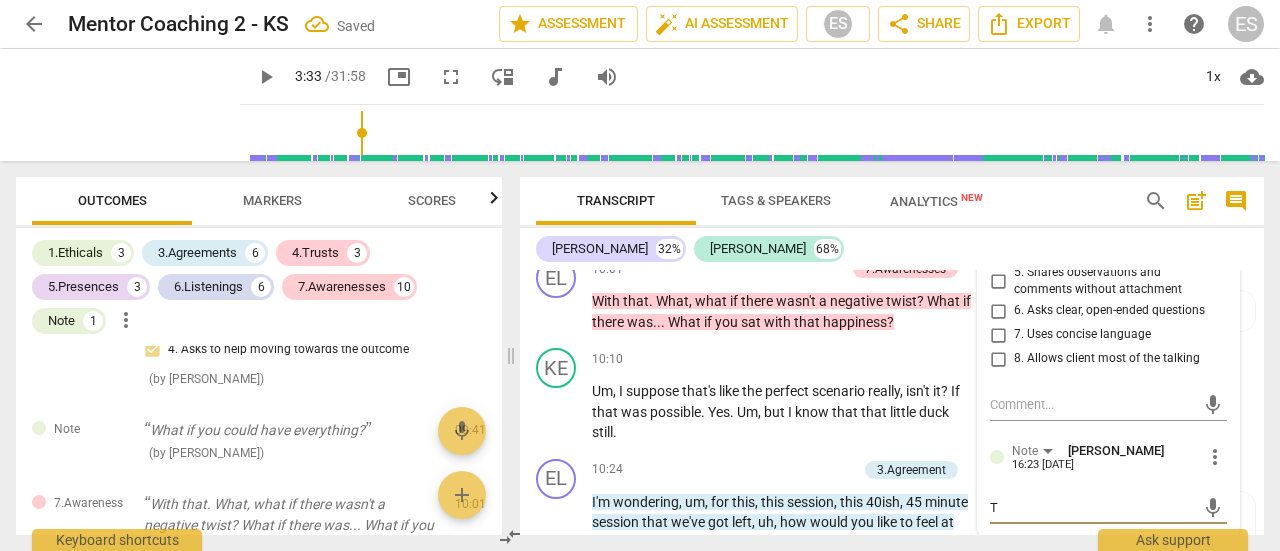 type on "To" 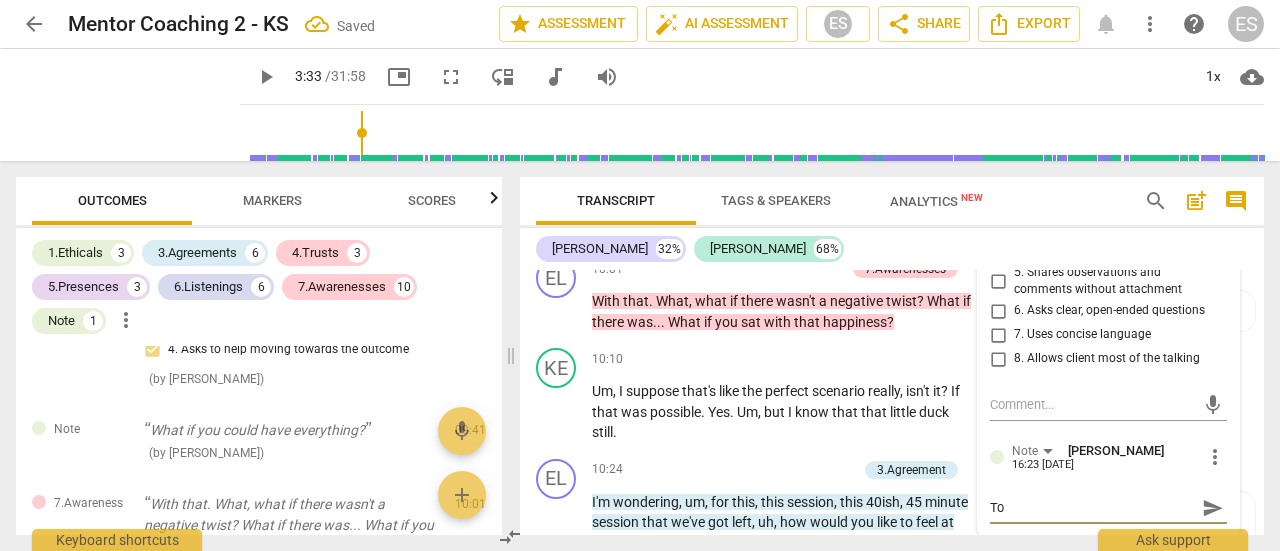 type on "Too" 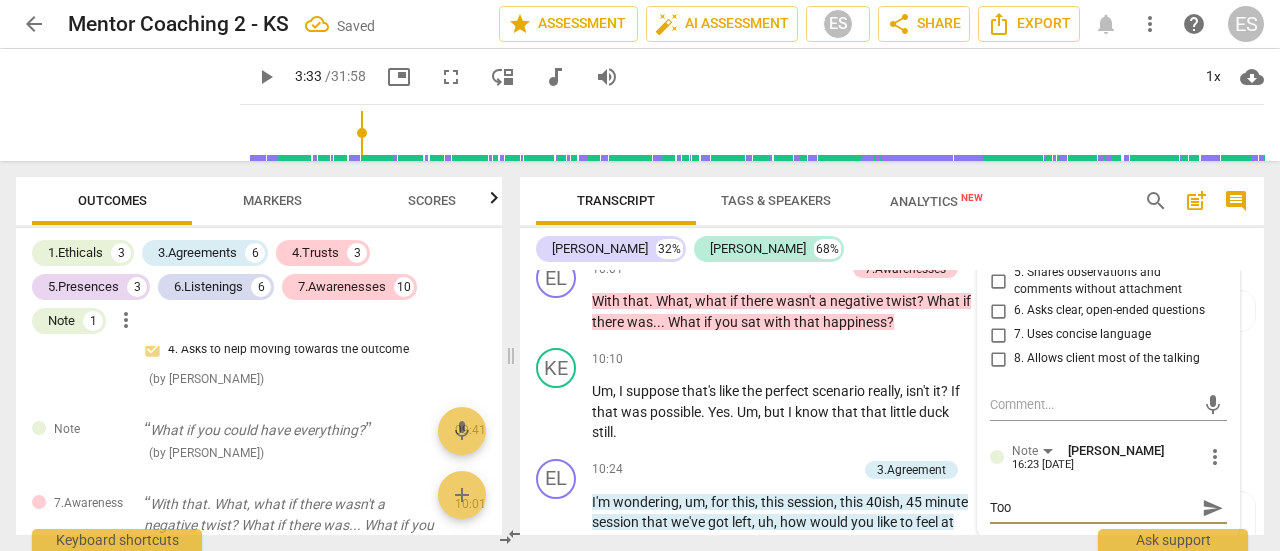 type on "Too" 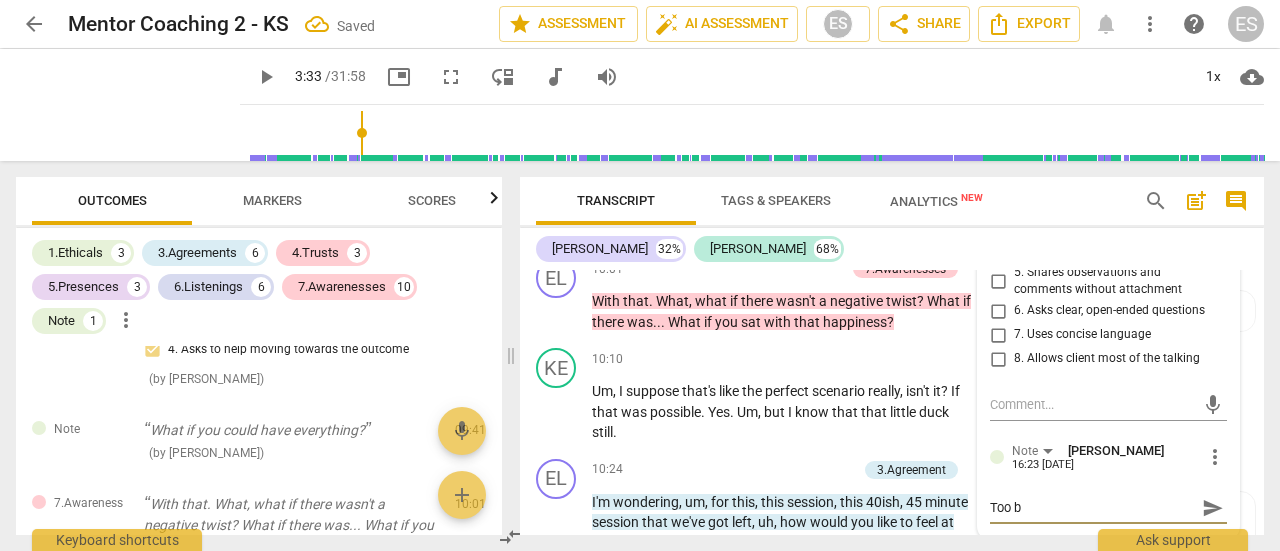 type on "Too bi" 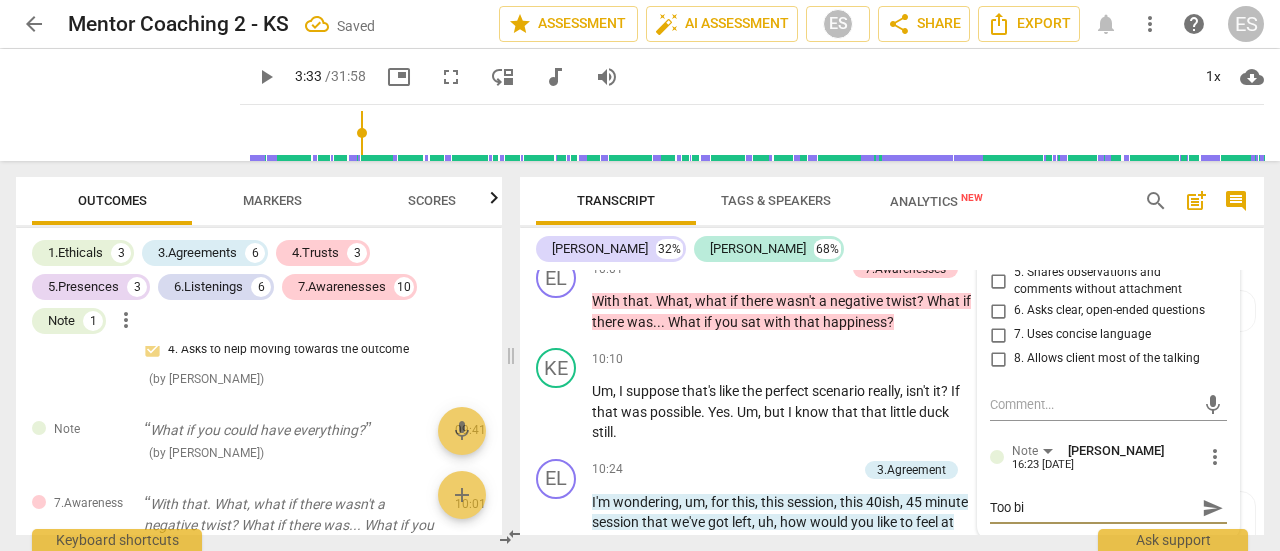 type on "Too big" 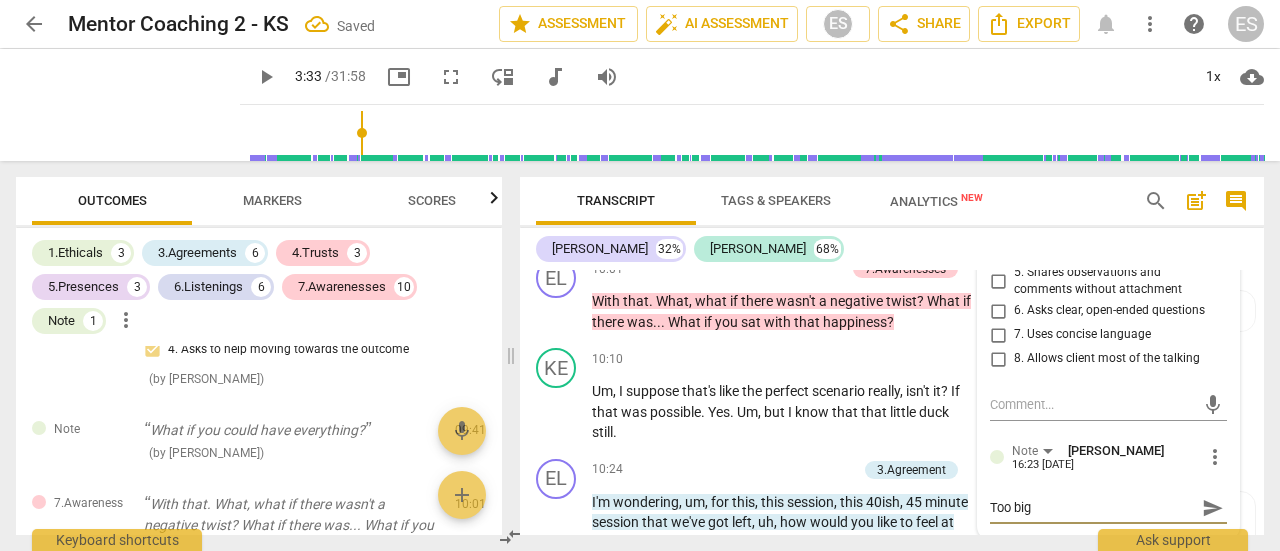 type on "Too big" 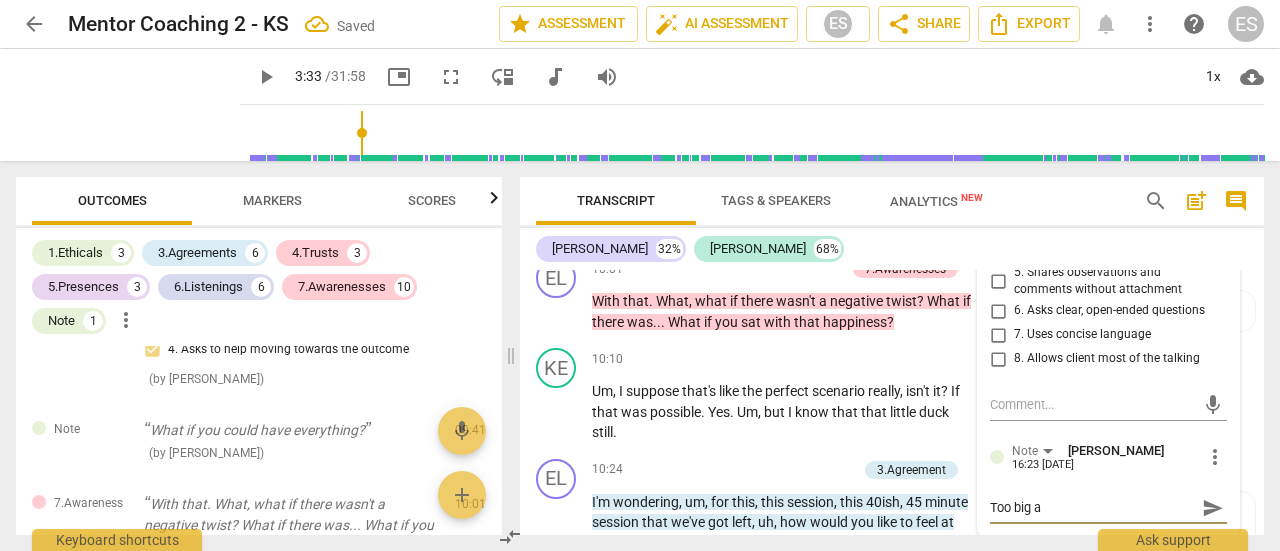 type on "Too big a" 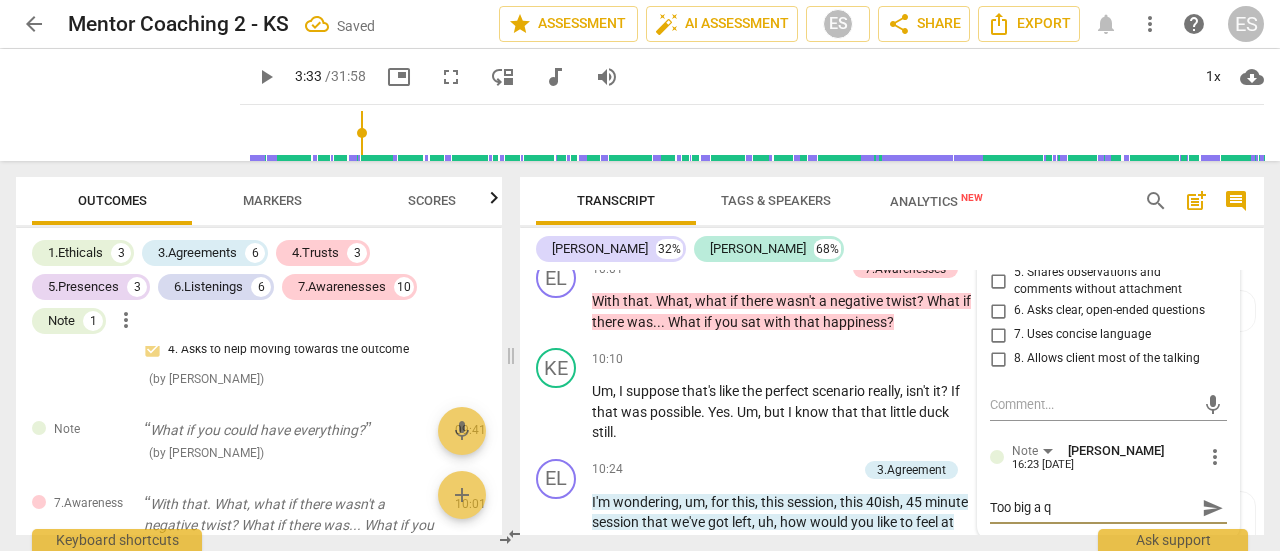type on "Too big a qu" 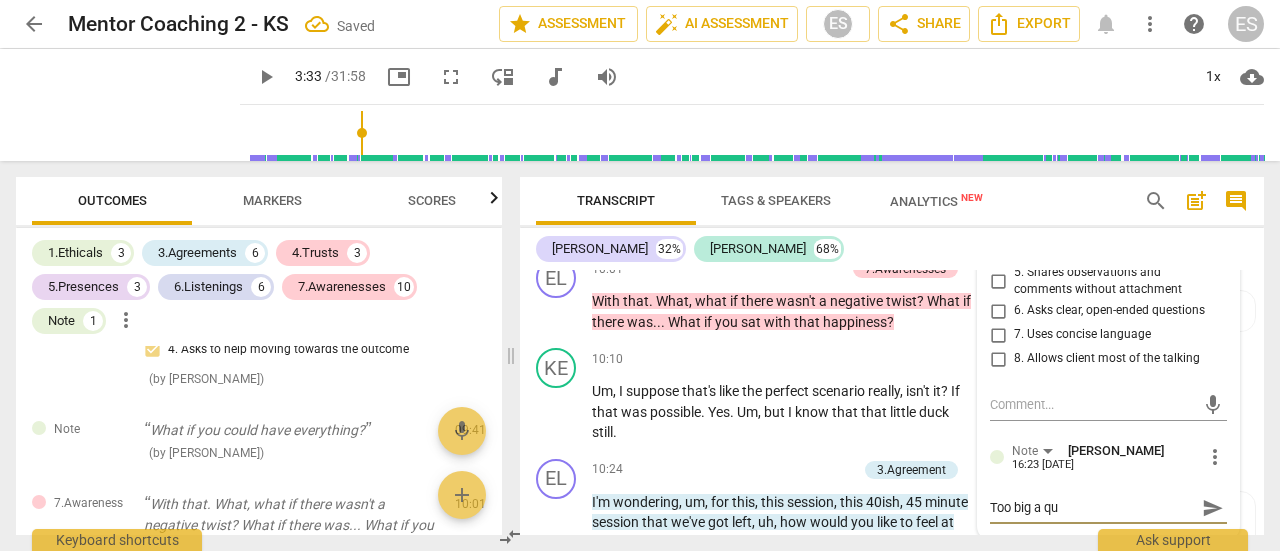 type on "Too big a que" 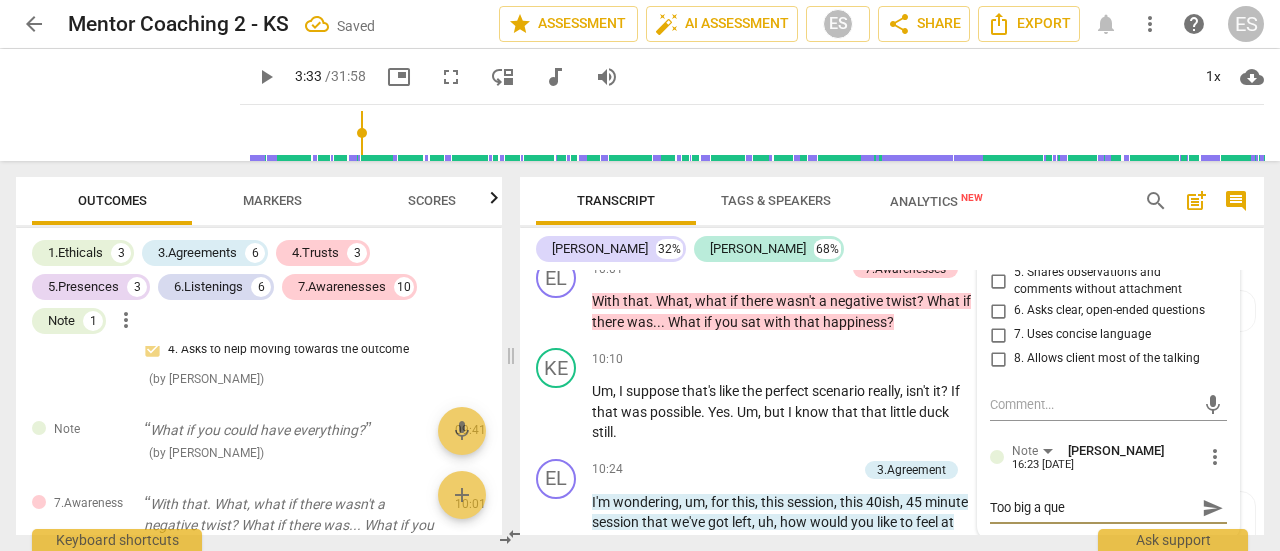 type on "Too big a ques" 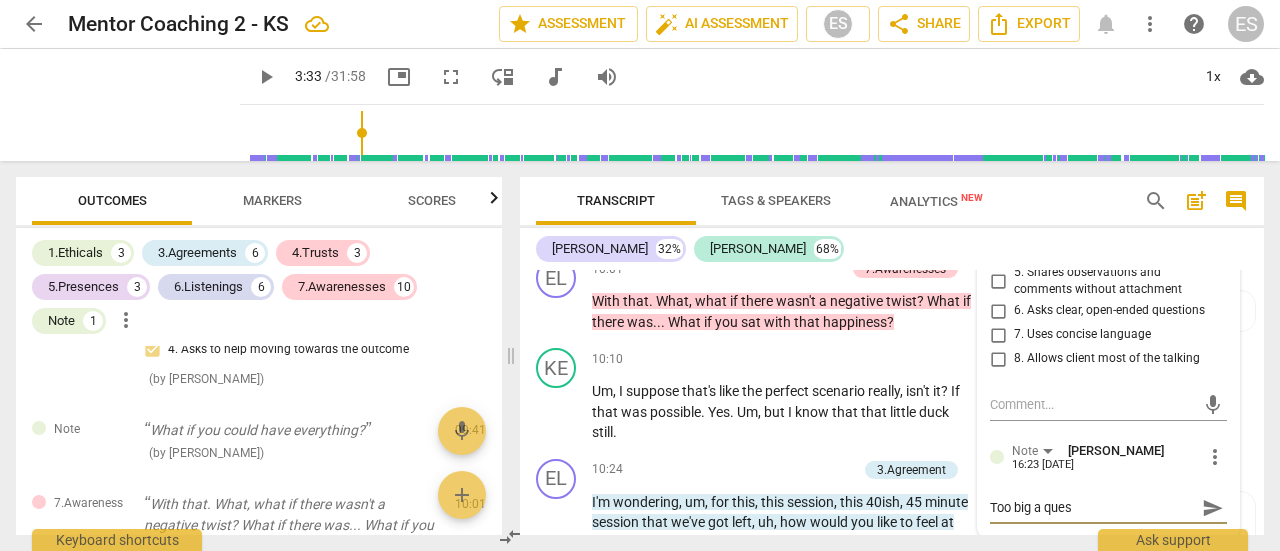 type on "Too big a quest" 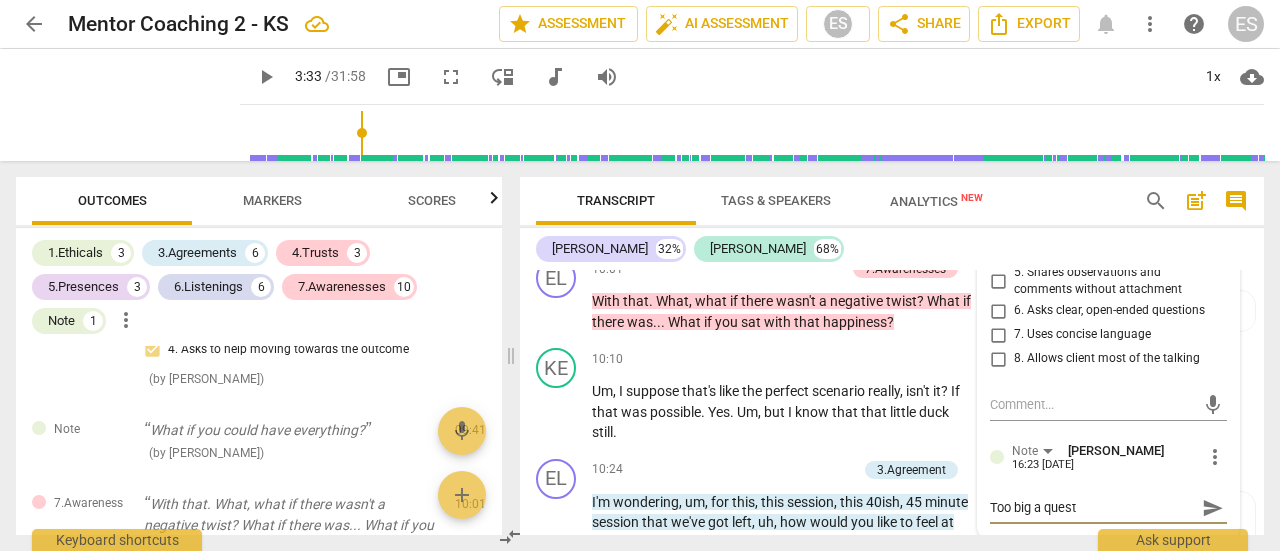 type on "Too big a questi" 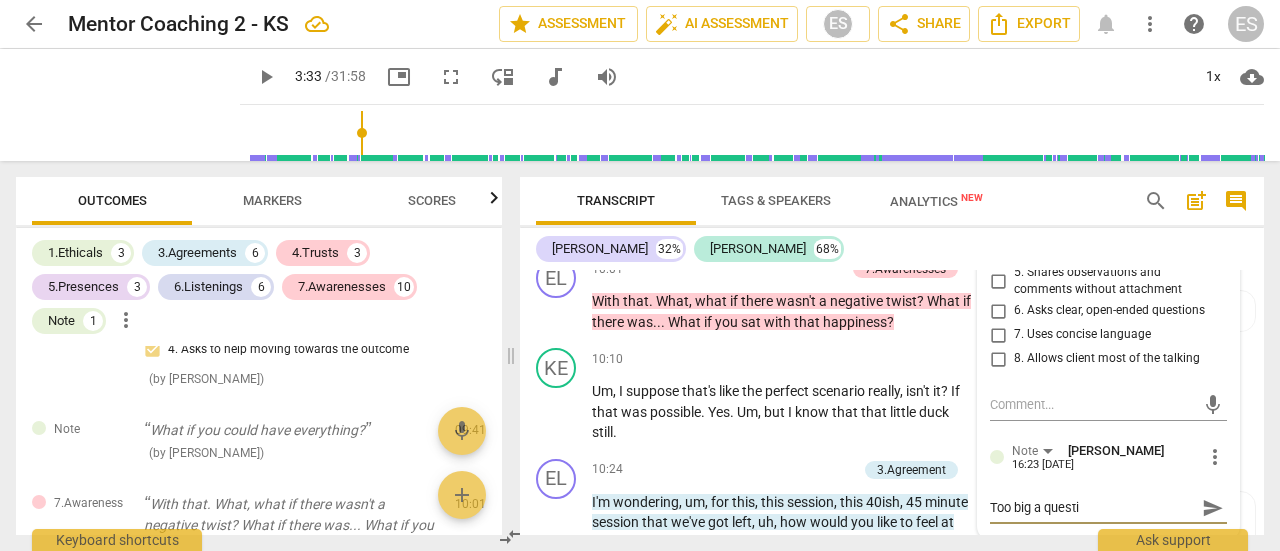 type on "Too big a questio" 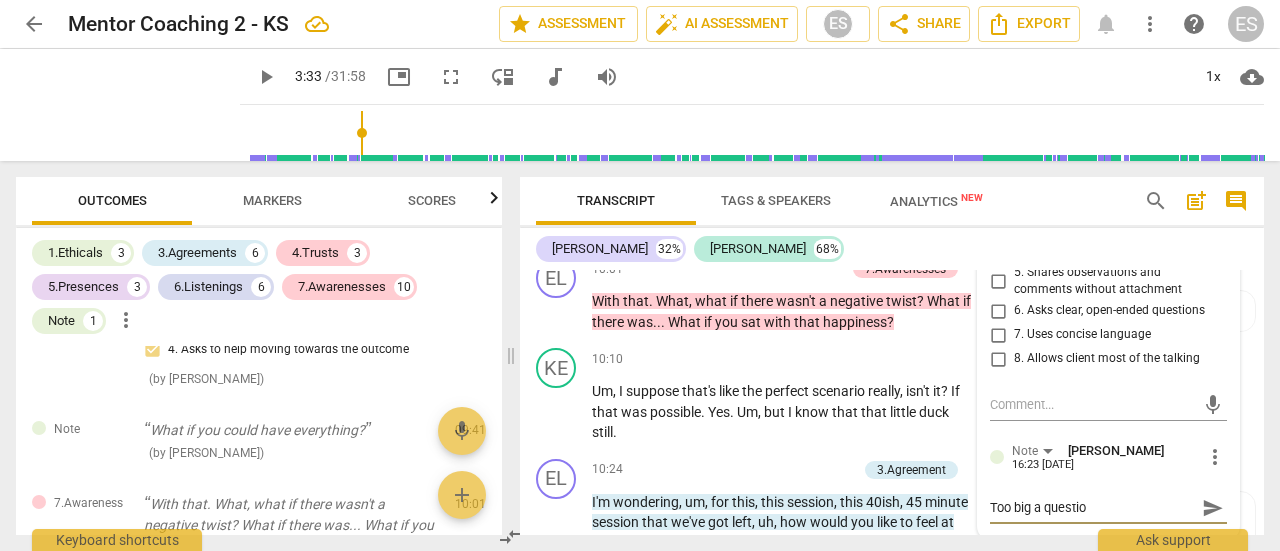 type on "Too big a question" 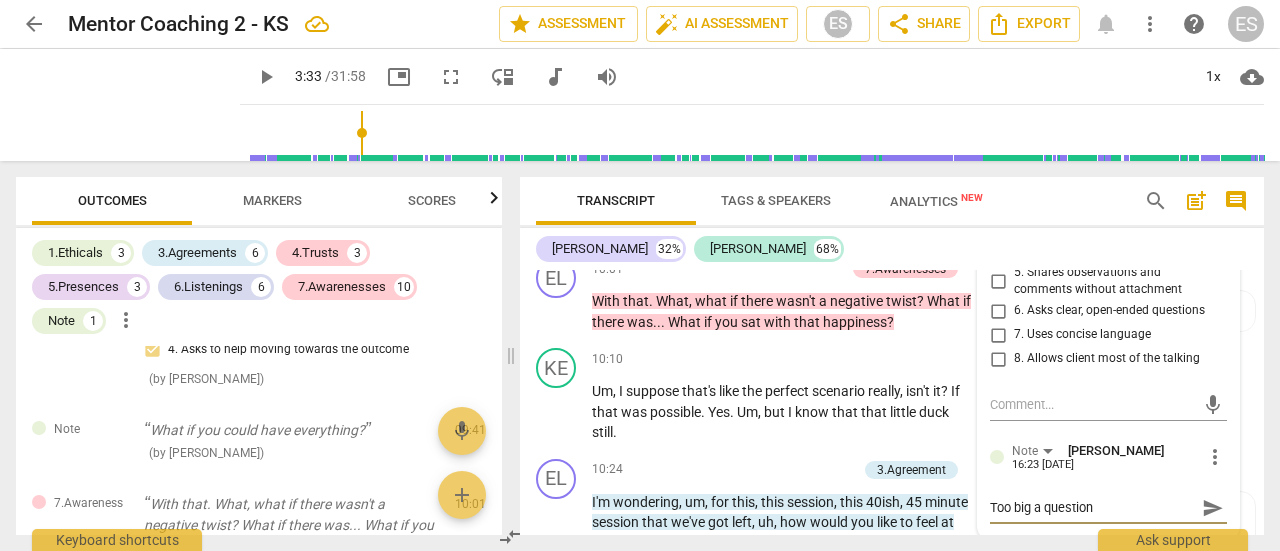 type on "Too big a question?" 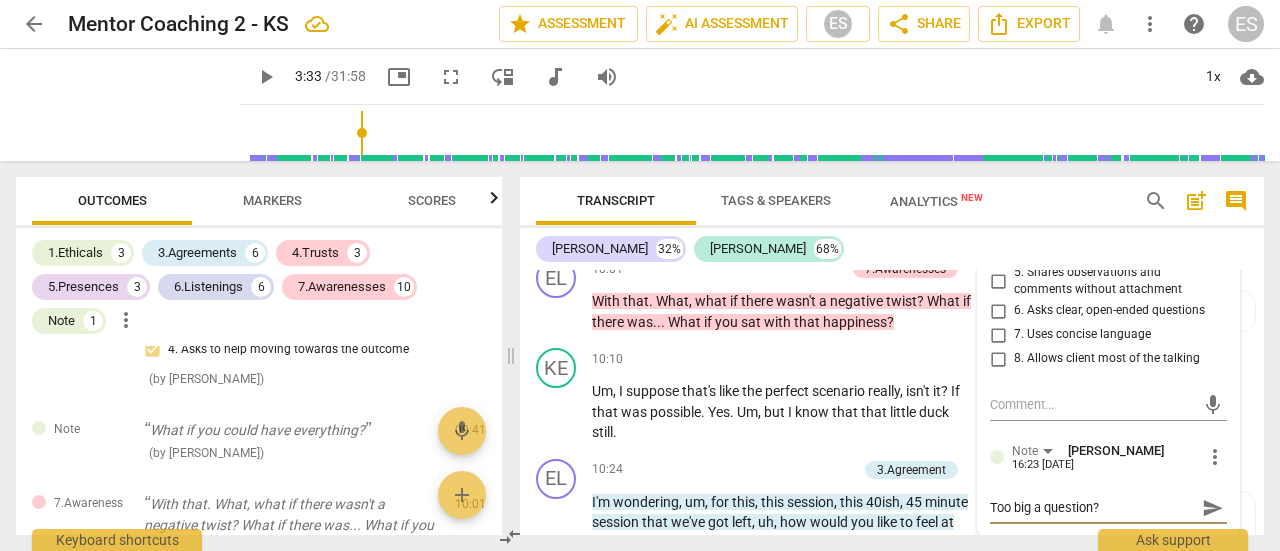 type on "Too big a question??" 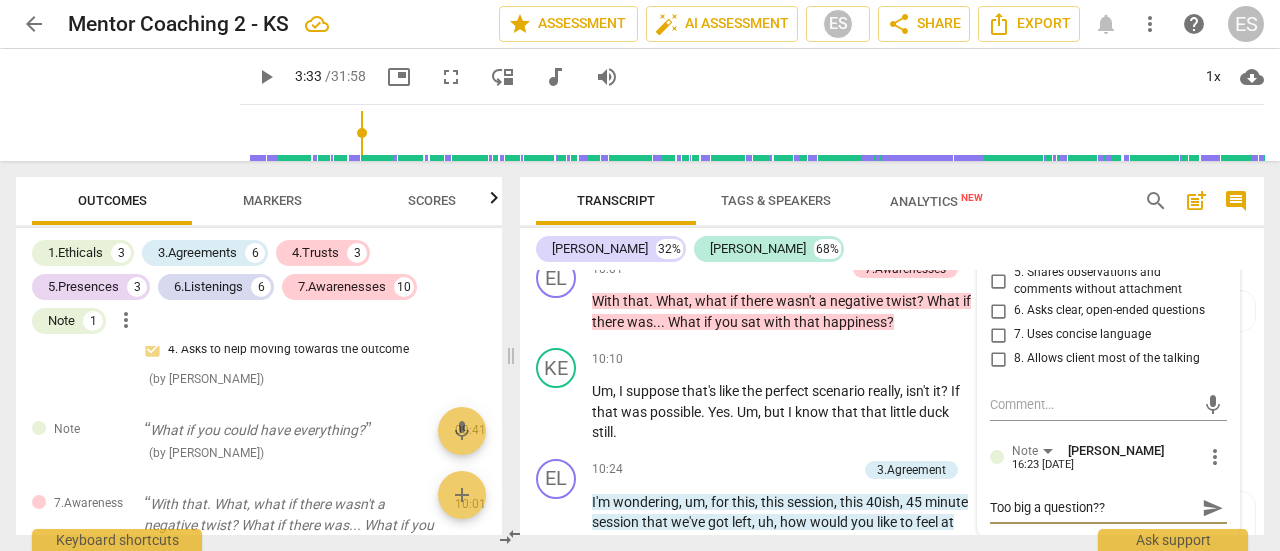 type 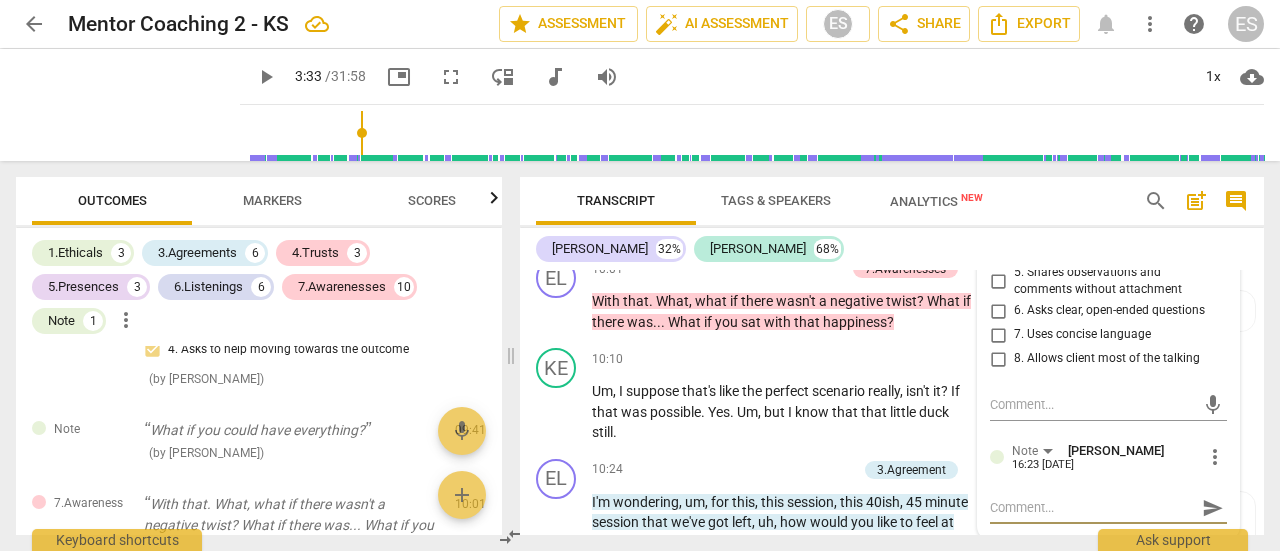 type 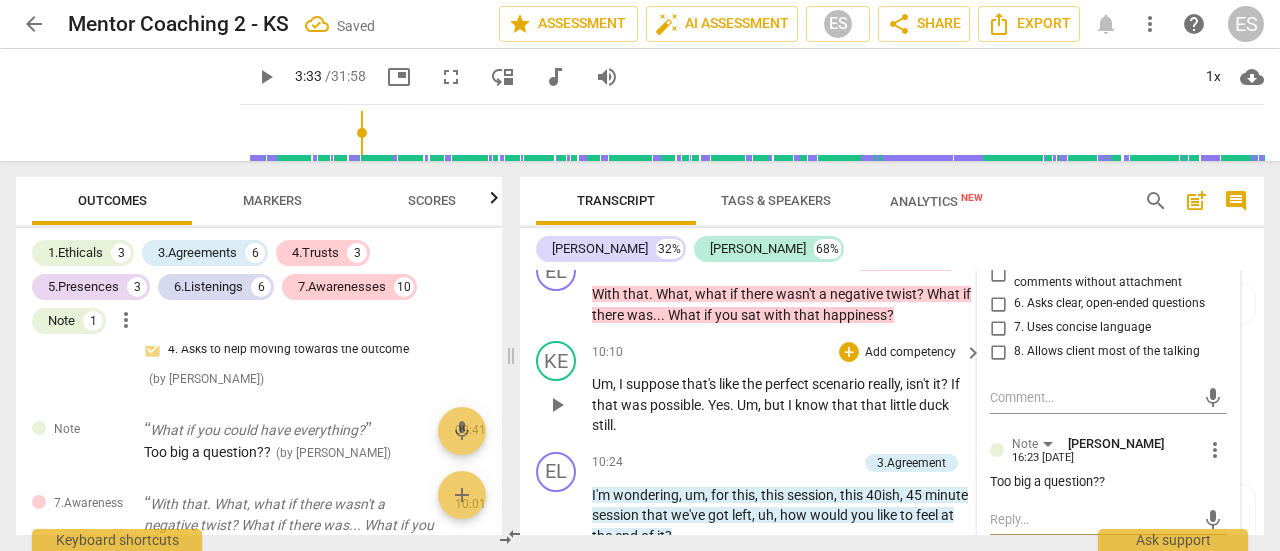 click on "scenario" at bounding box center (840, 384) 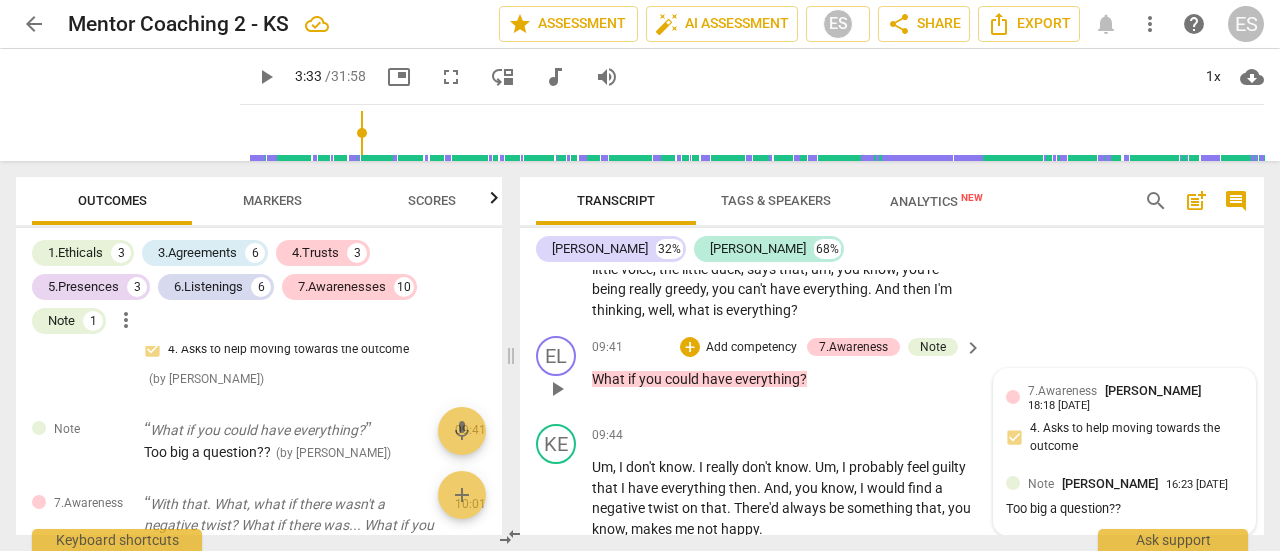 scroll, scrollTop: 3948, scrollLeft: 0, axis: vertical 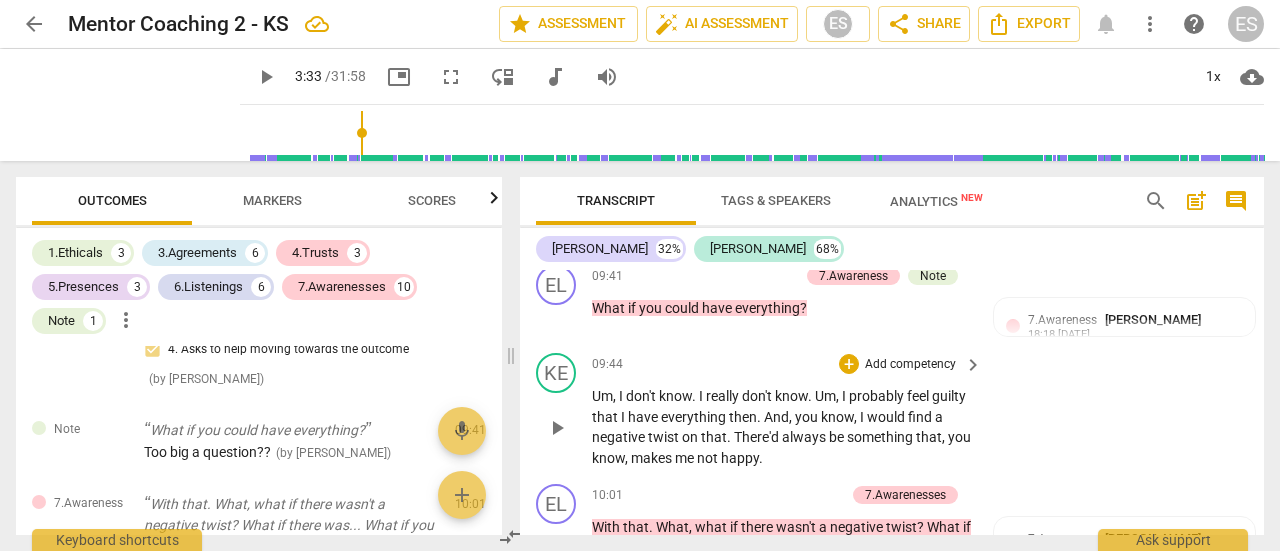 click on "you" at bounding box center [808, 417] 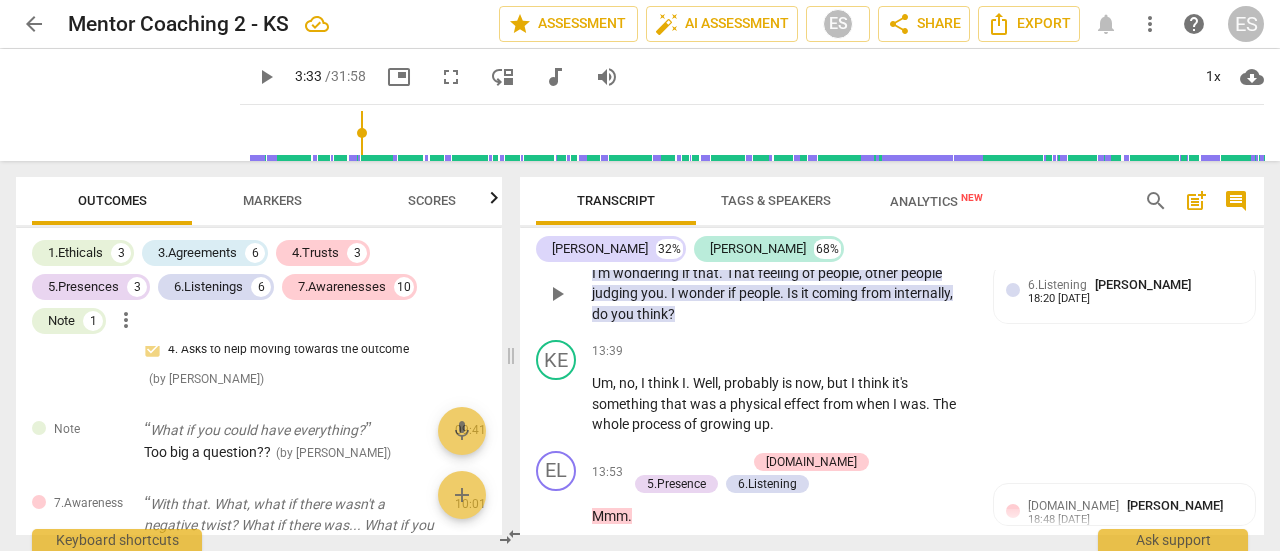 scroll, scrollTop: 5493, scrollLeft: 0, axis: vertical 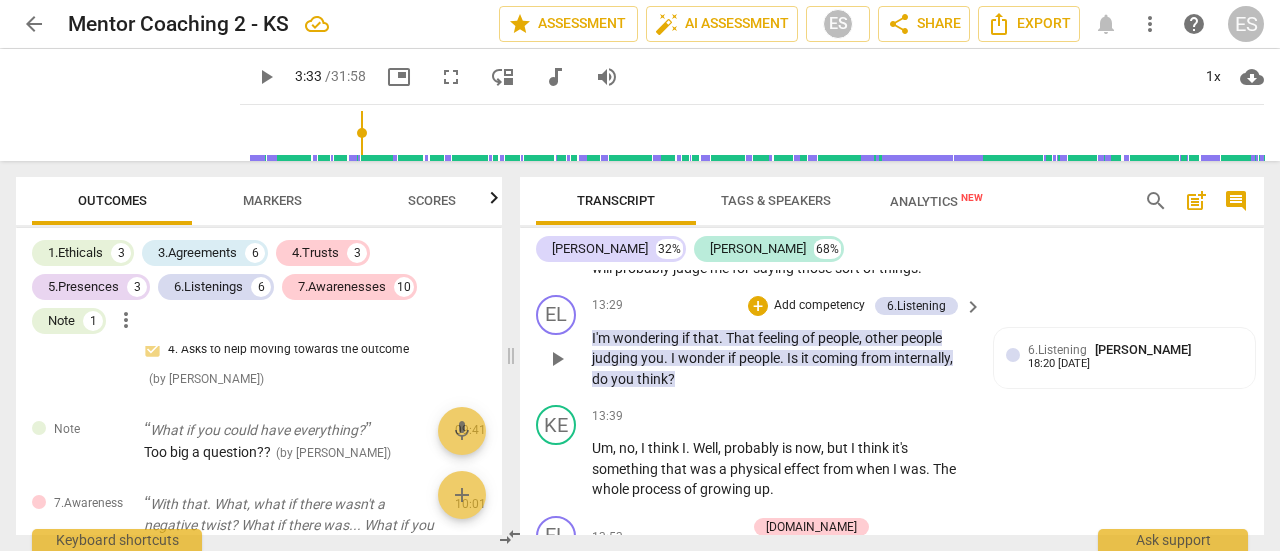 click on "Add competency" at bounding box center [819, 306] 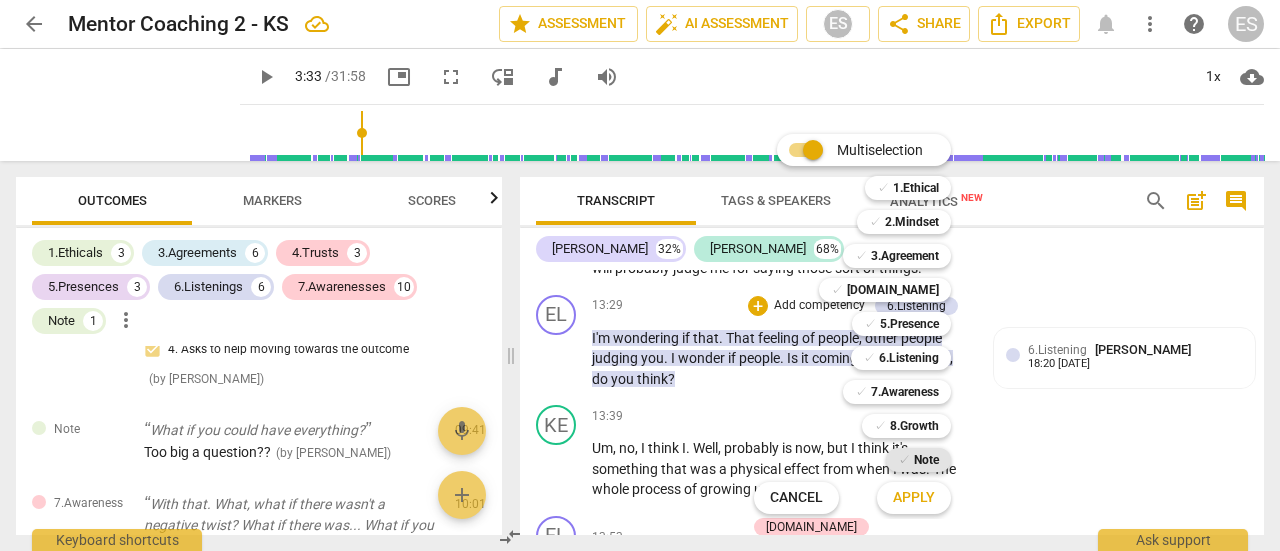 click on "Note" at bounding box center [926, 460] 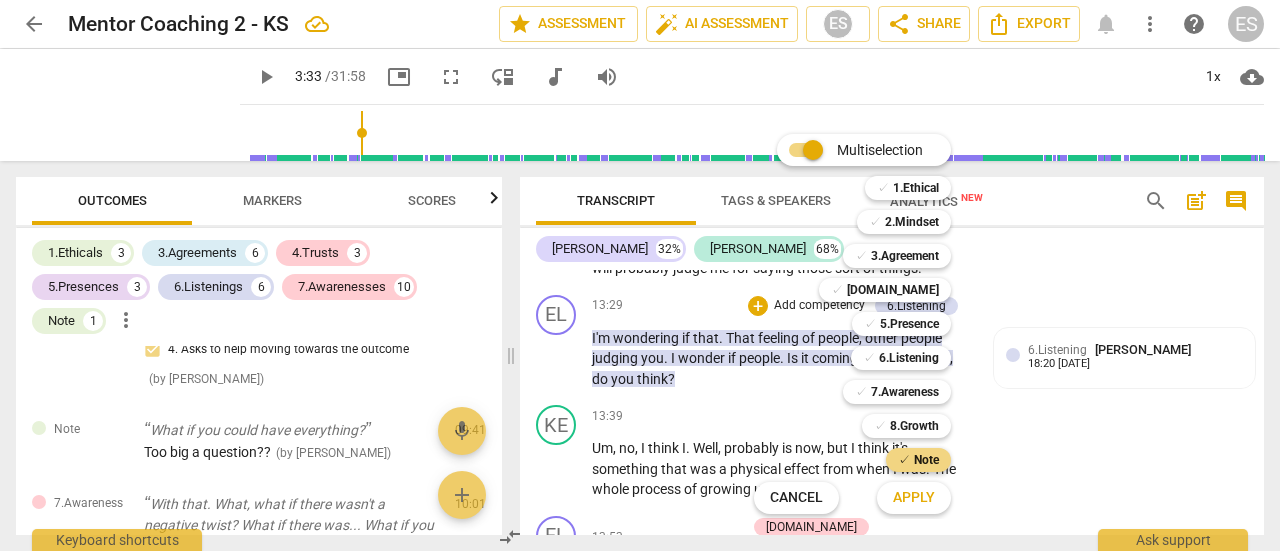 click on "Apply" at bounding box center (914, 498) 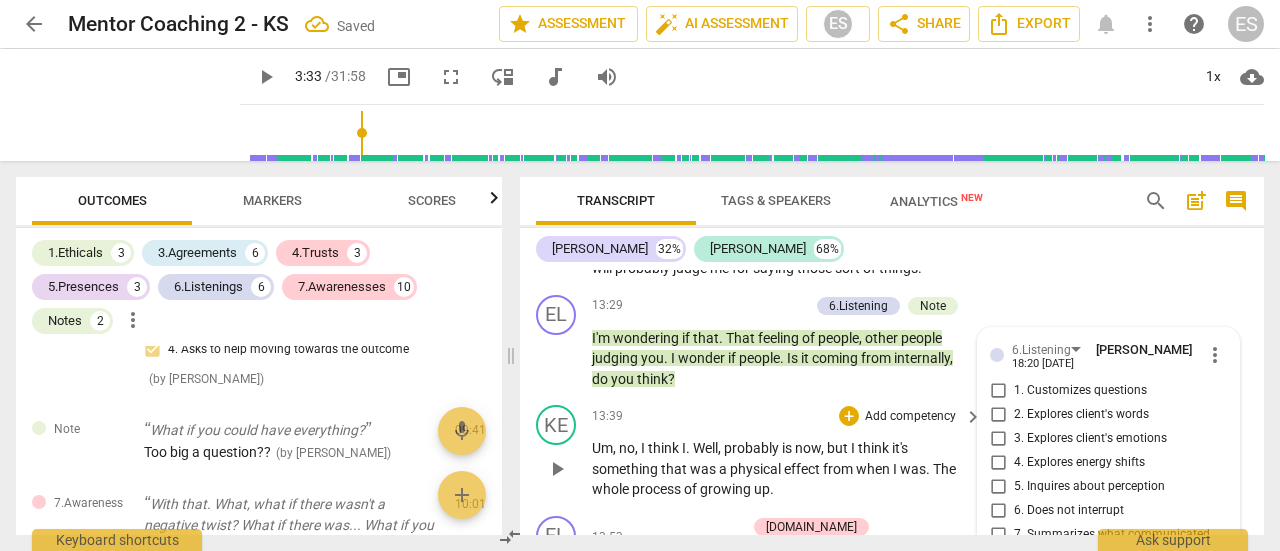scroll, scrollTop: 5689, scrollLeft: 0, axis: vertical 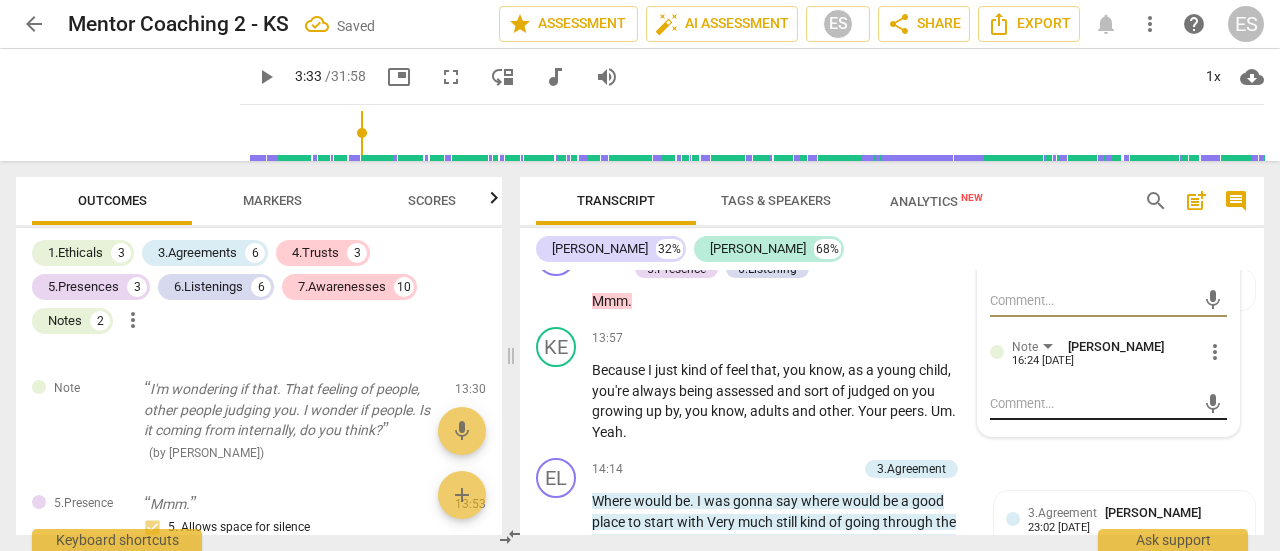 click at bounding box center (1092, 403) 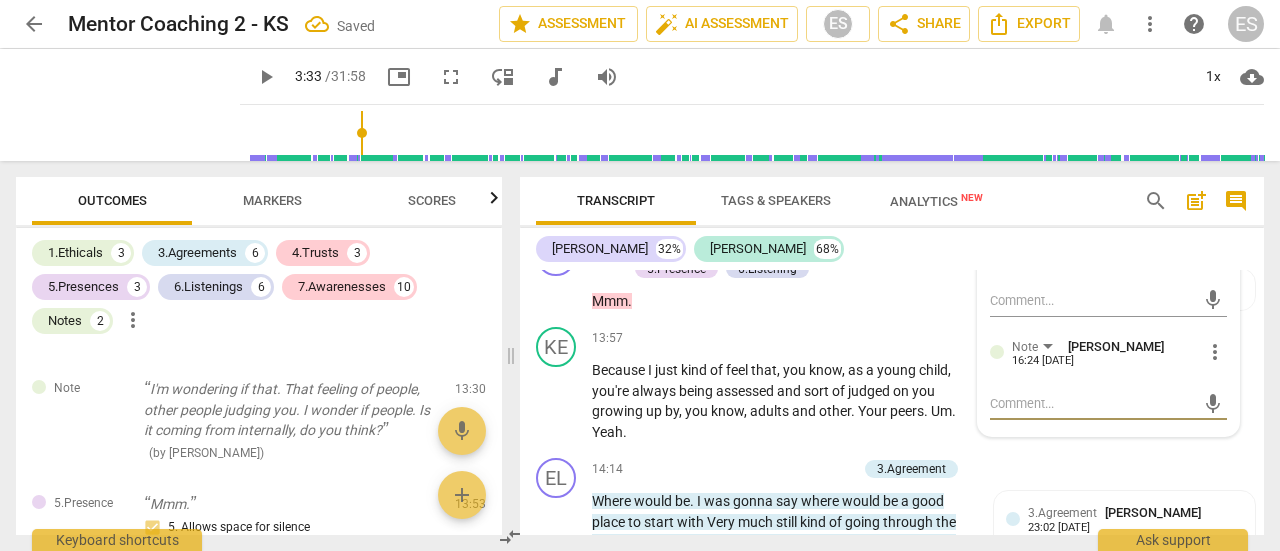 type on "P" 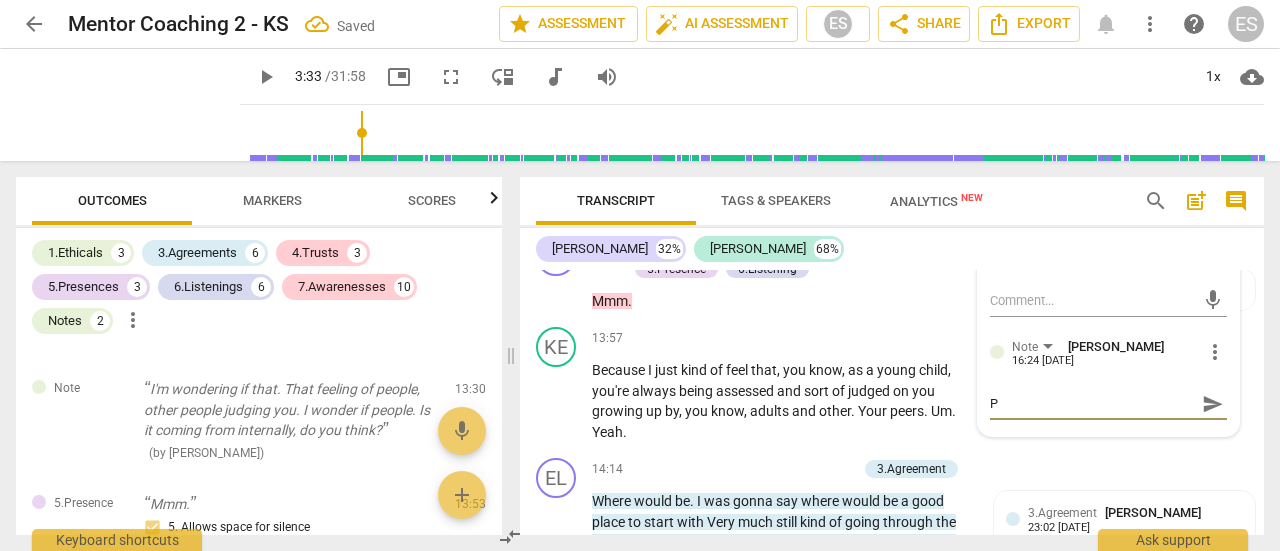type on "Pu" 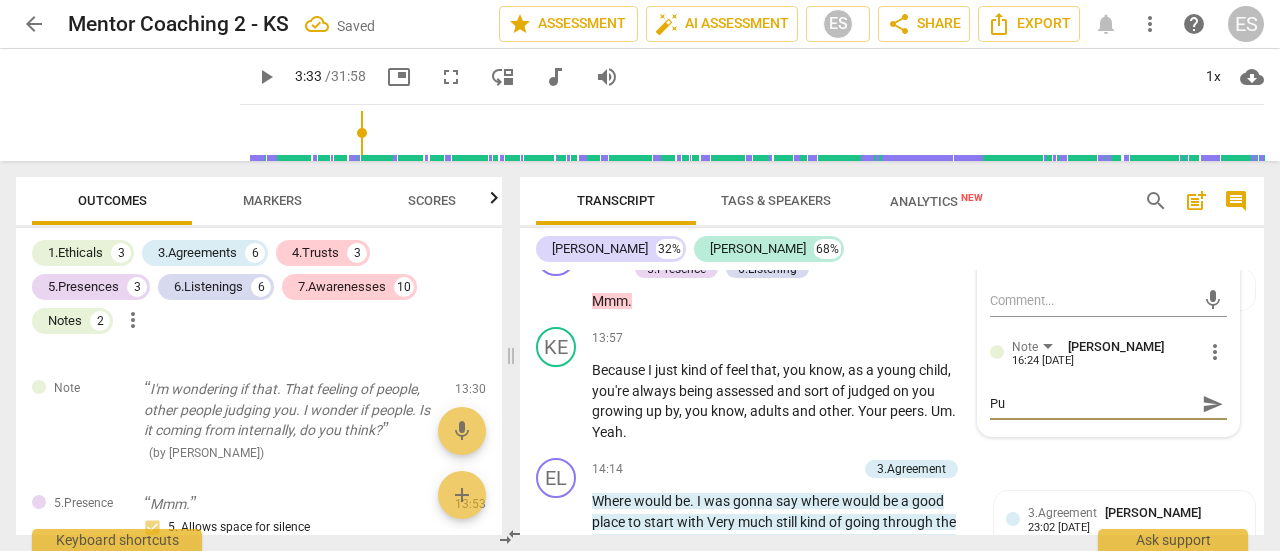 type on "Put" 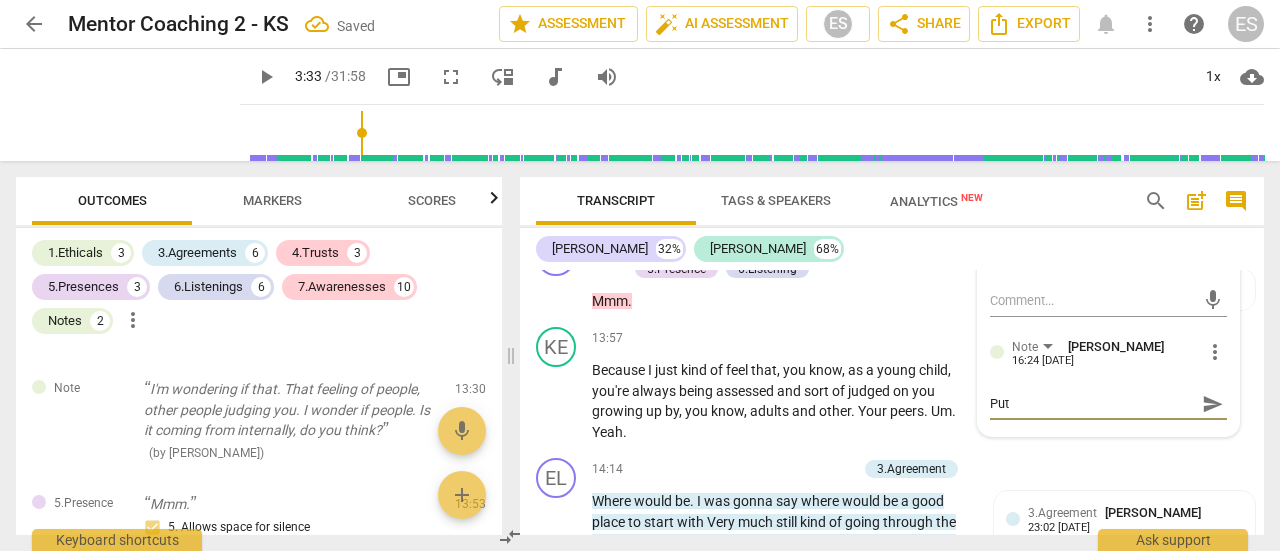 type on "Put" 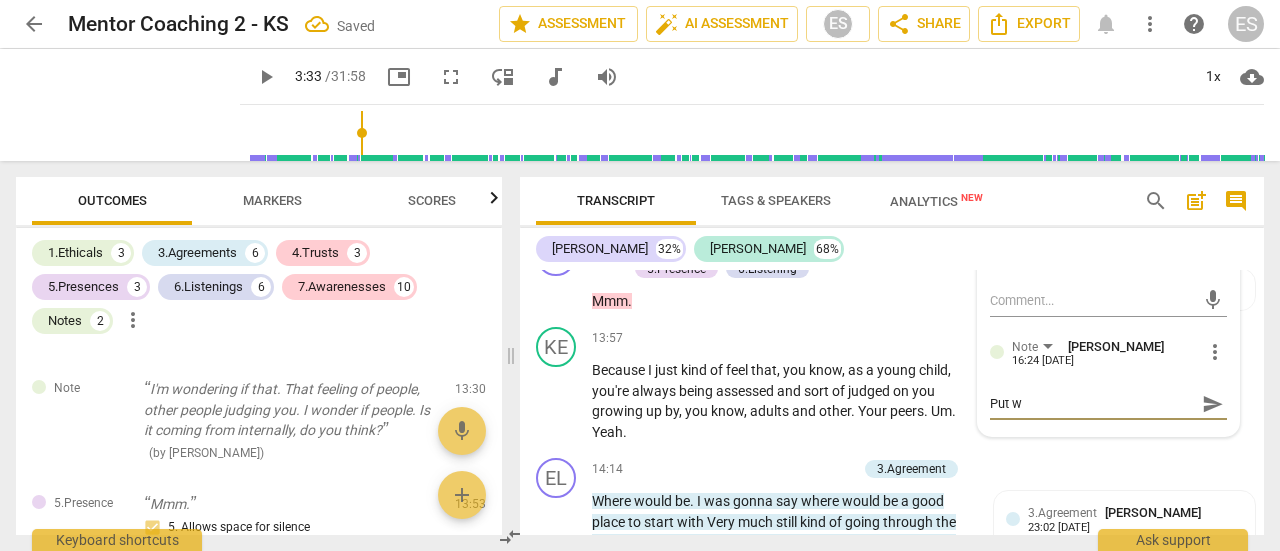 type on "Put wo" 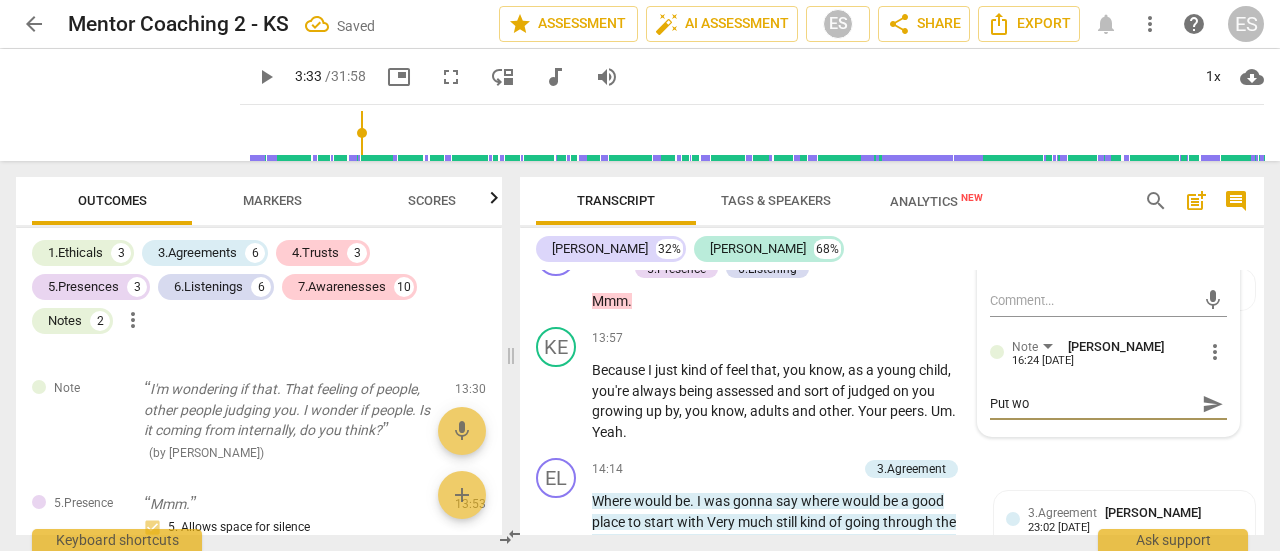 type on "Put wor" 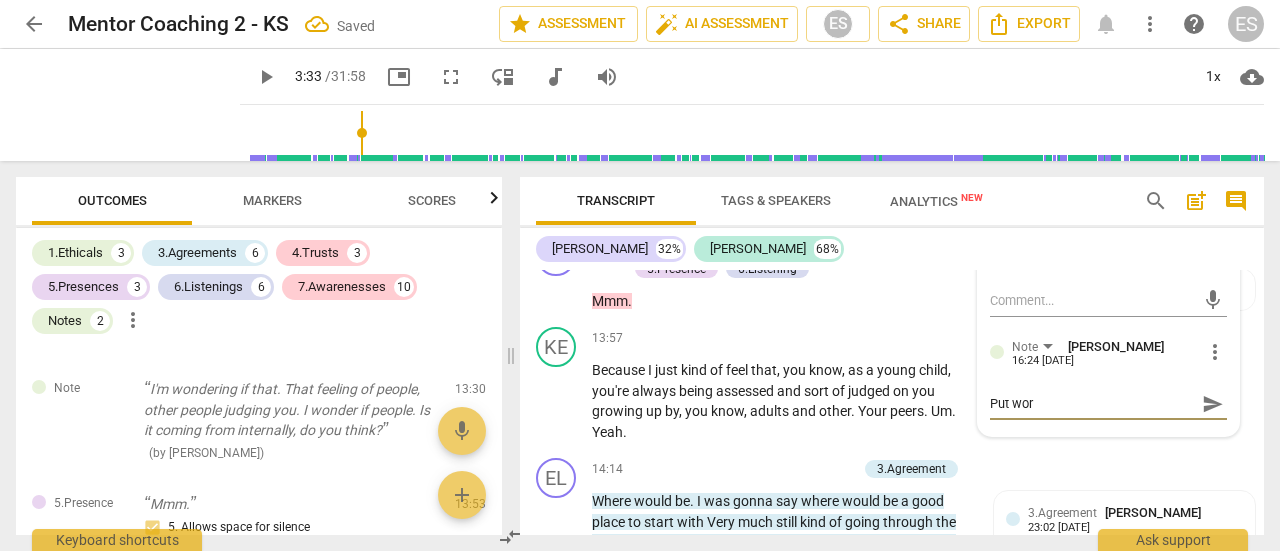 type on "Put word" 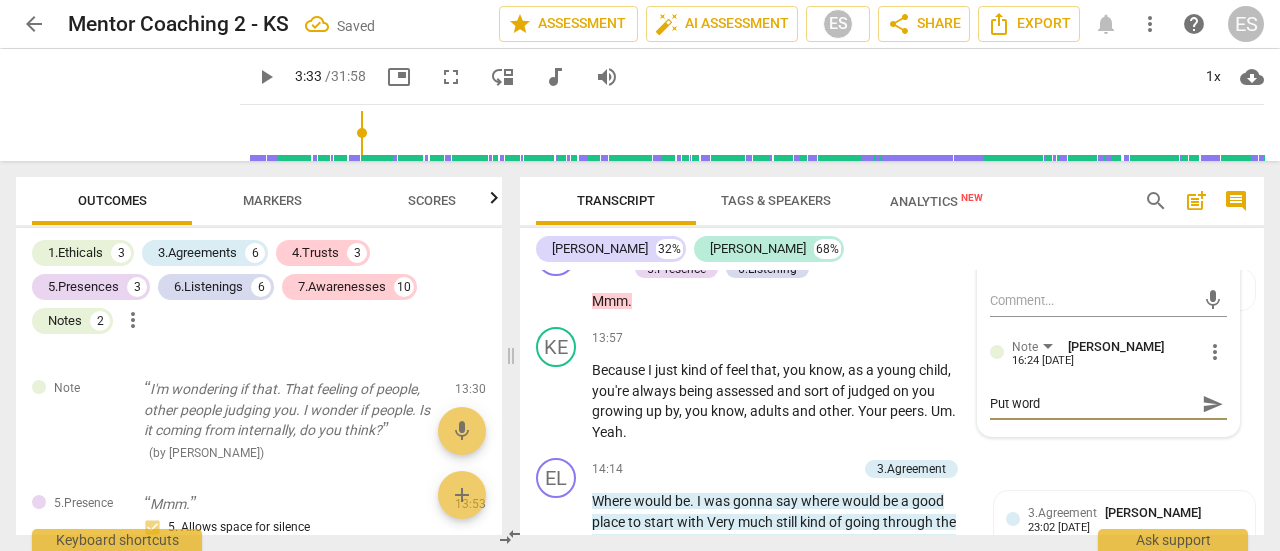 type on "Put words" 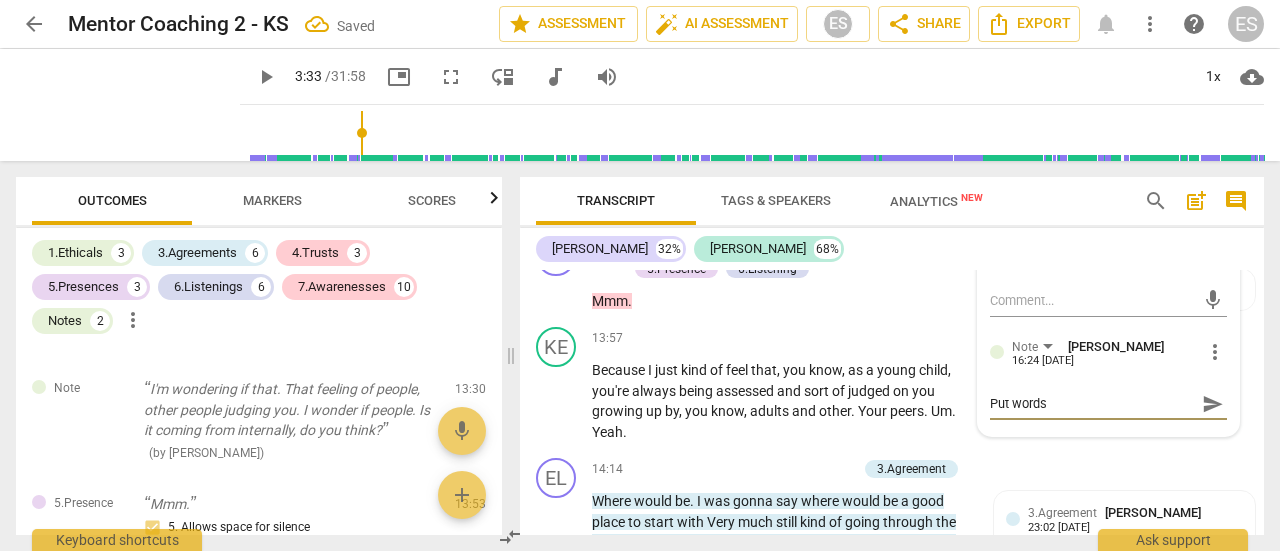 type on "Put words" 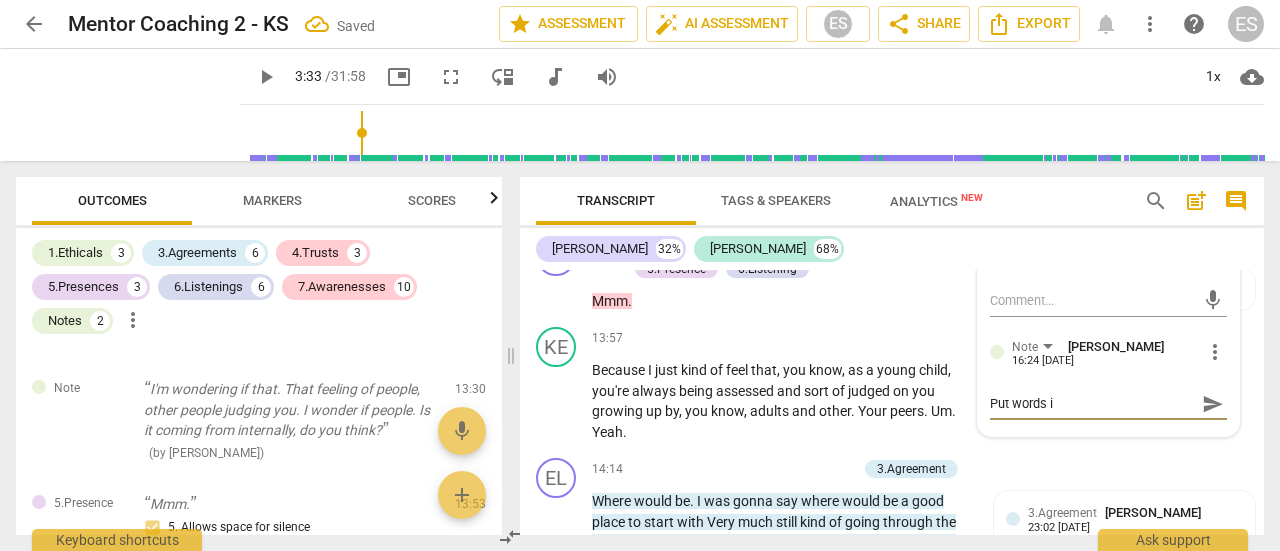 type on "Put words in" 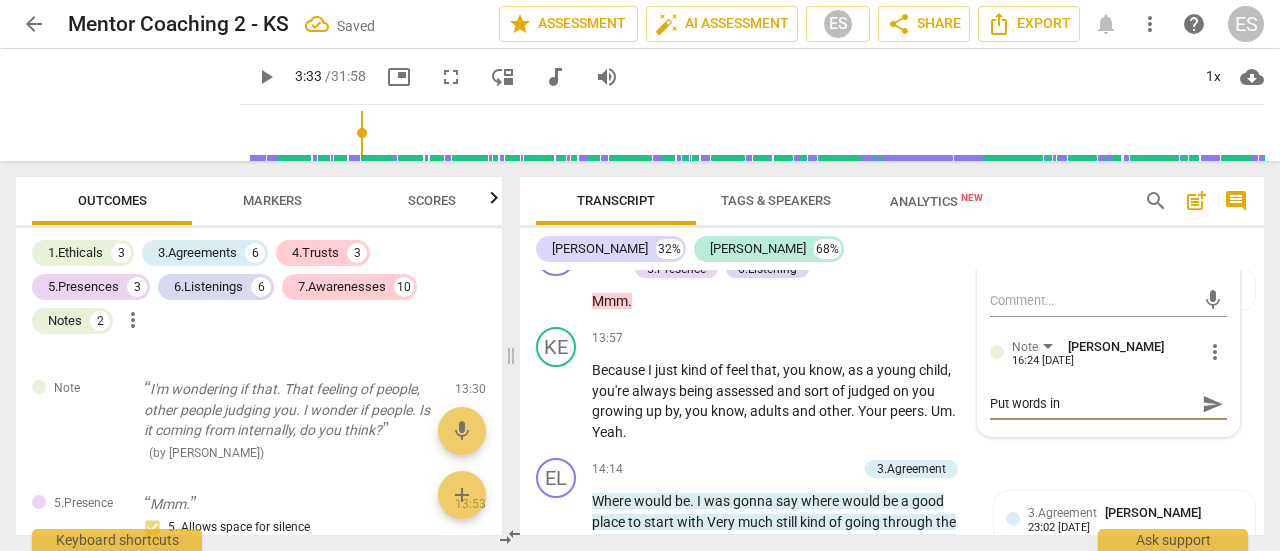 type on "Put words in" 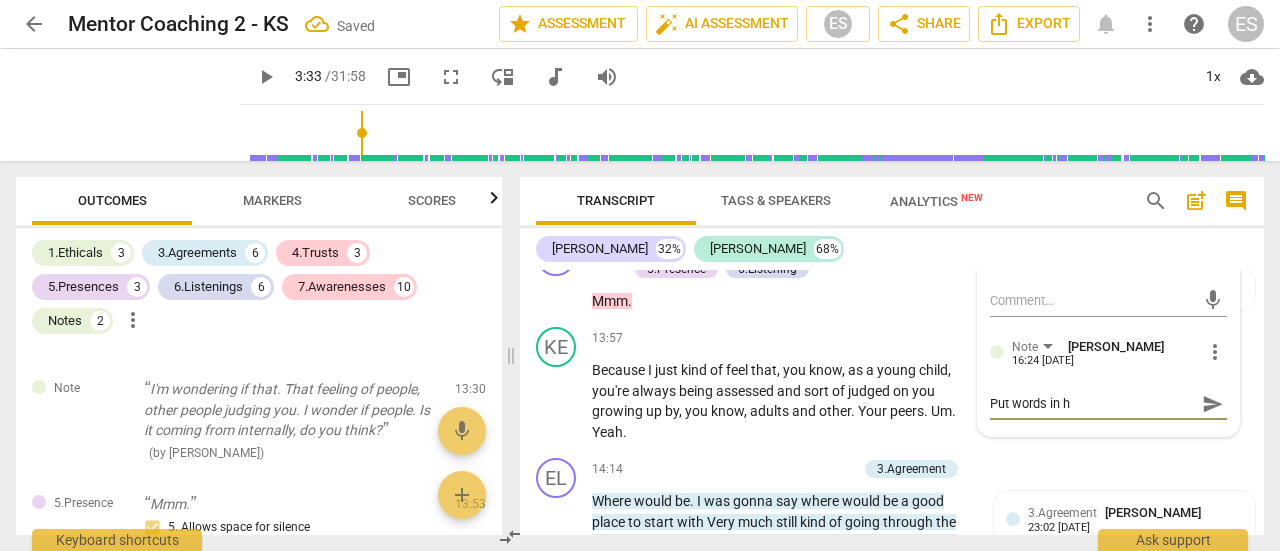 type on "Put words in hi" 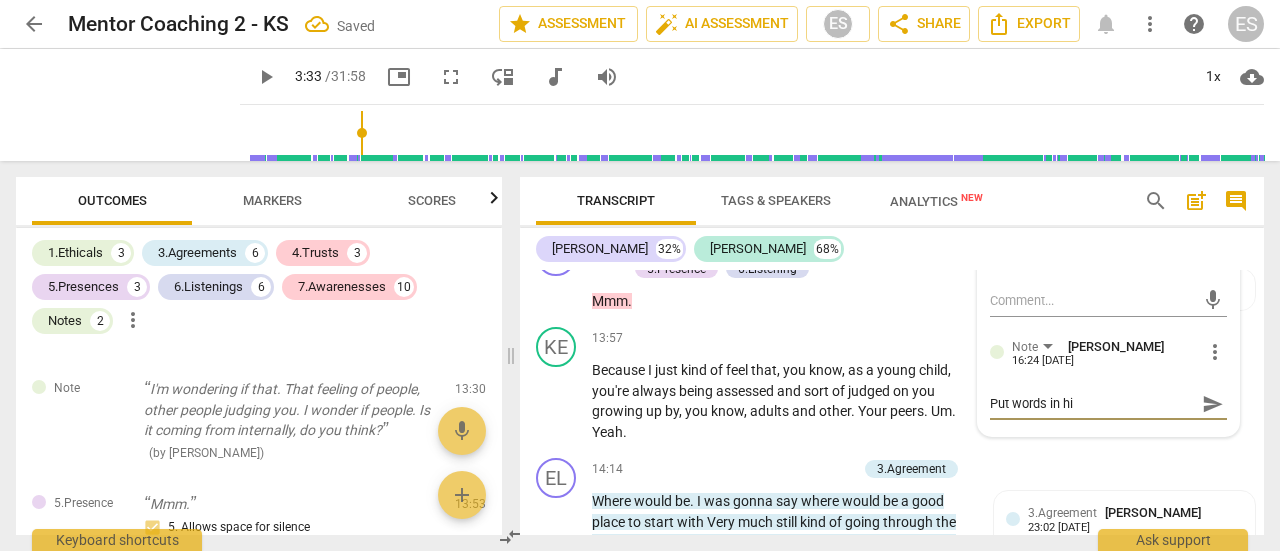 type on "Put words in his" 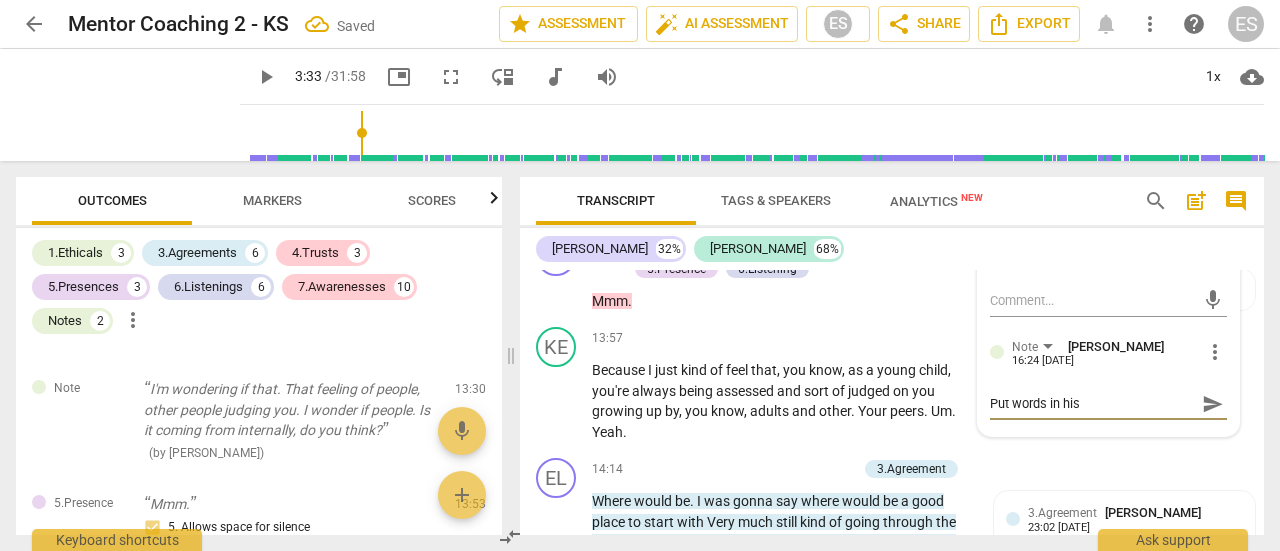 type on "Put words in his" 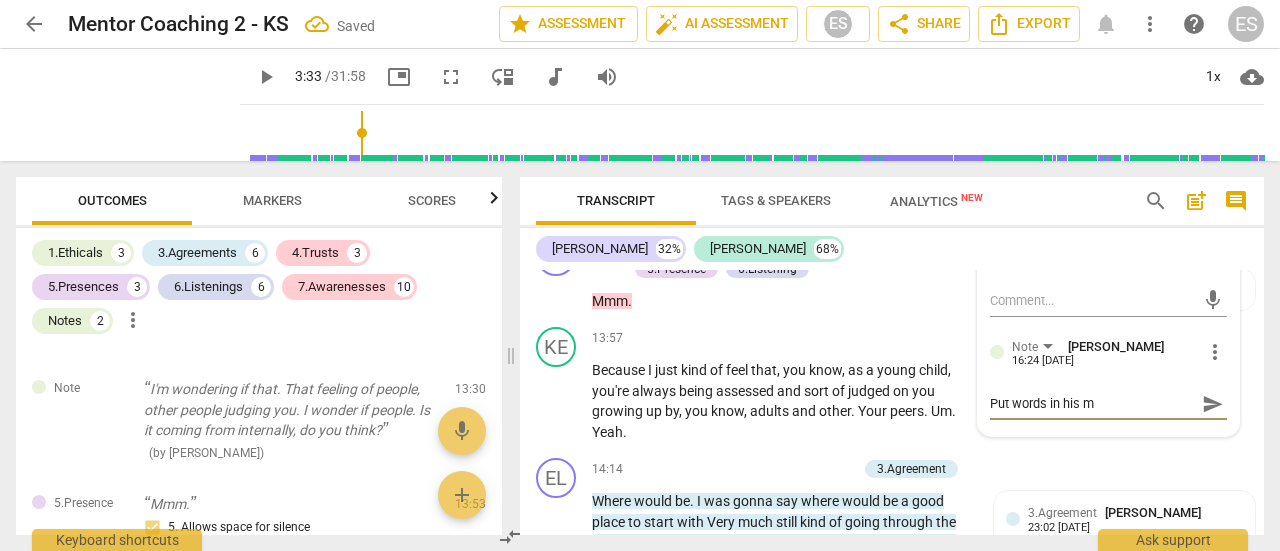 type on "Put words in his mo" 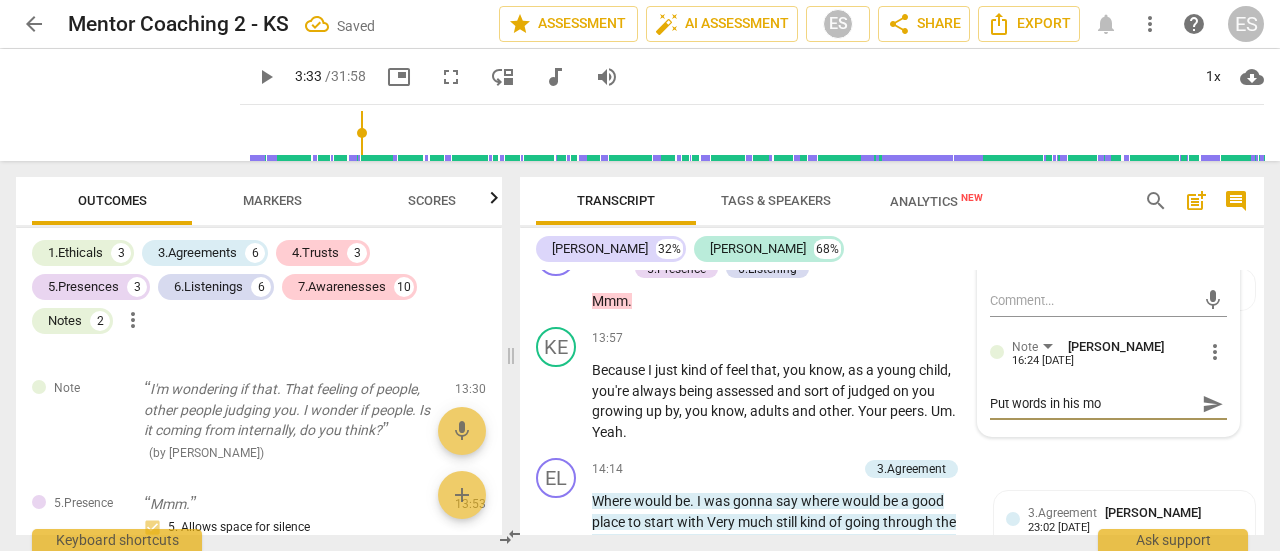 type on "Put words in his mou" 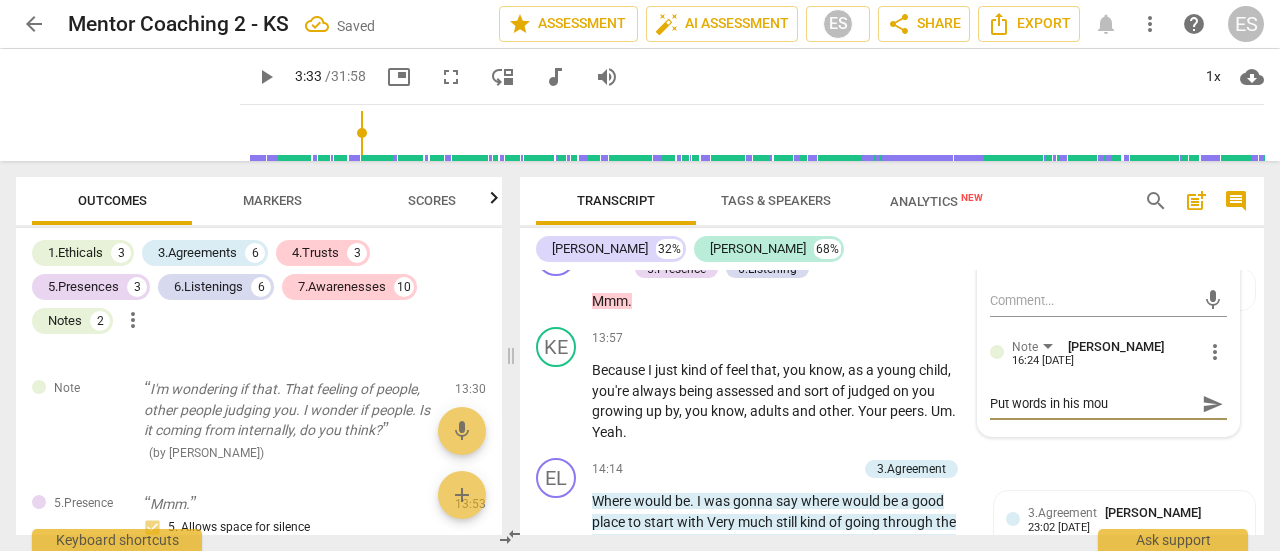 type on "Put words in his mout" 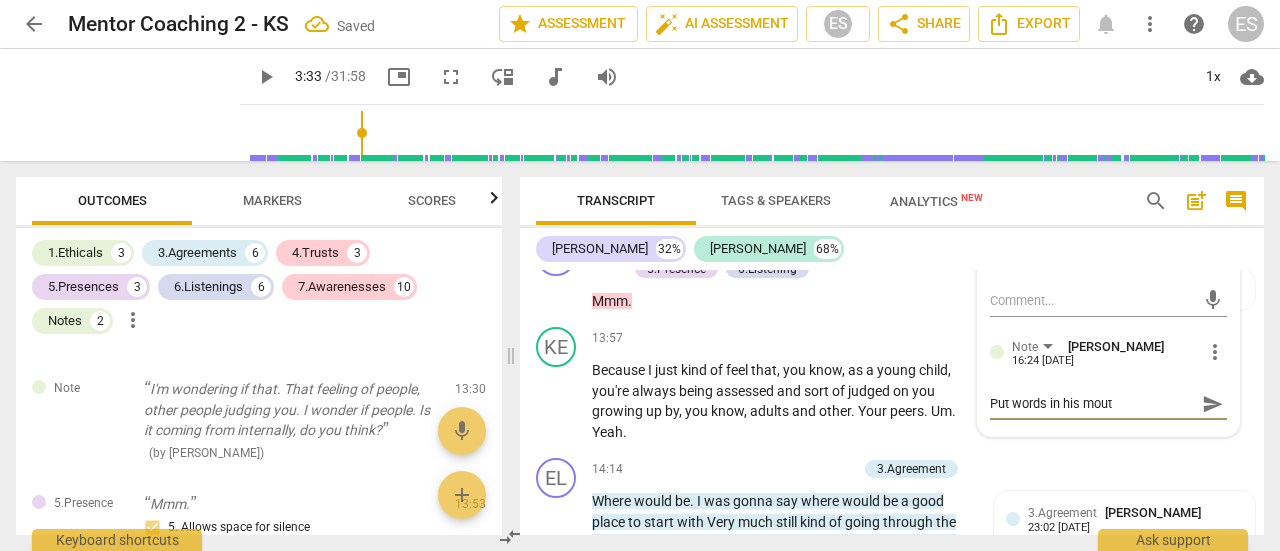 type on "Put words in his mouth" 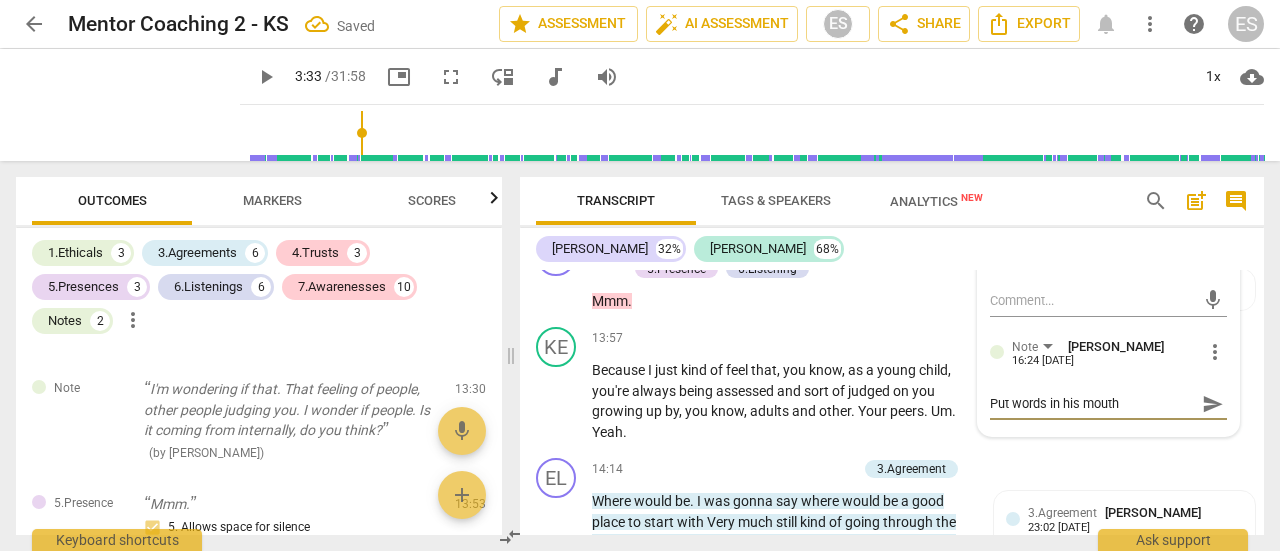 type on "Put words in his mouth!" 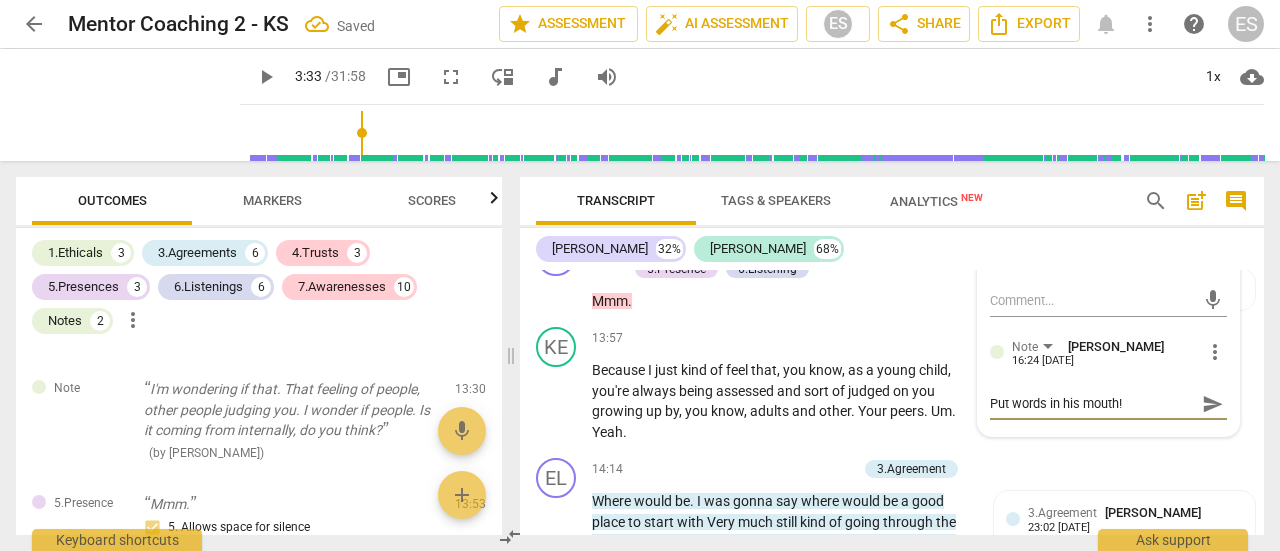 type on "Put words in his mouth!" 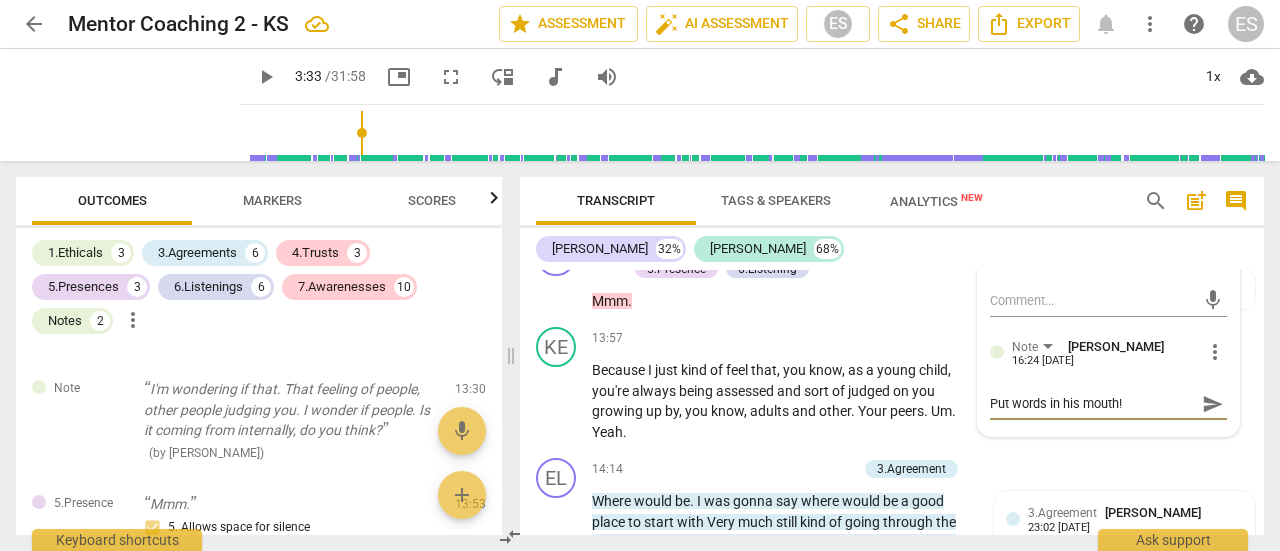 type on "Put words in his mouth! S" 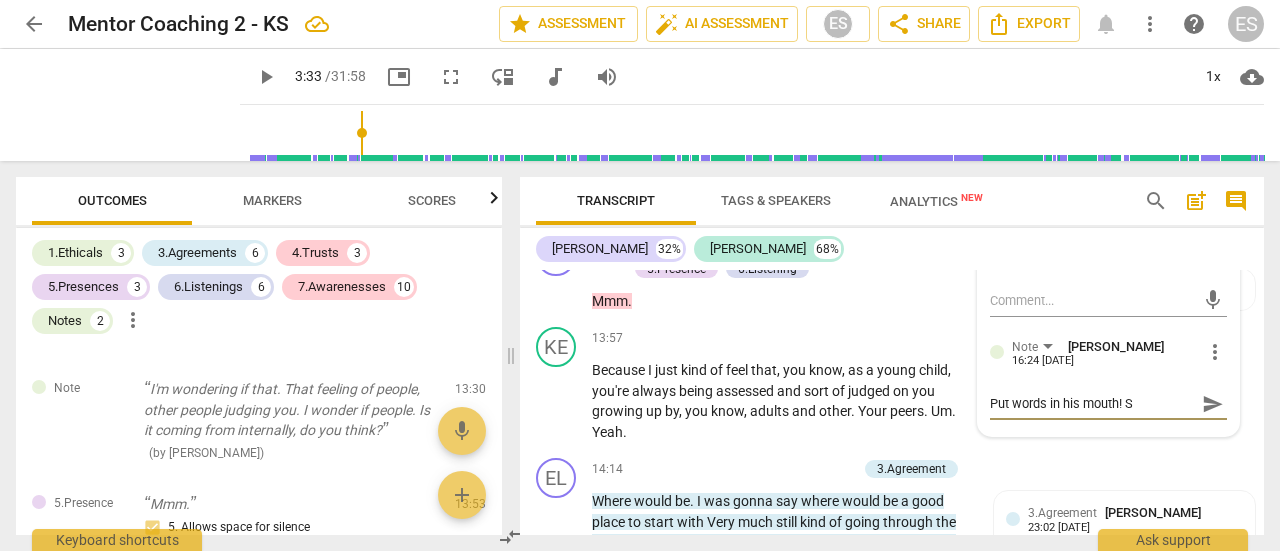 type on "Put words in his mouth! Sh" 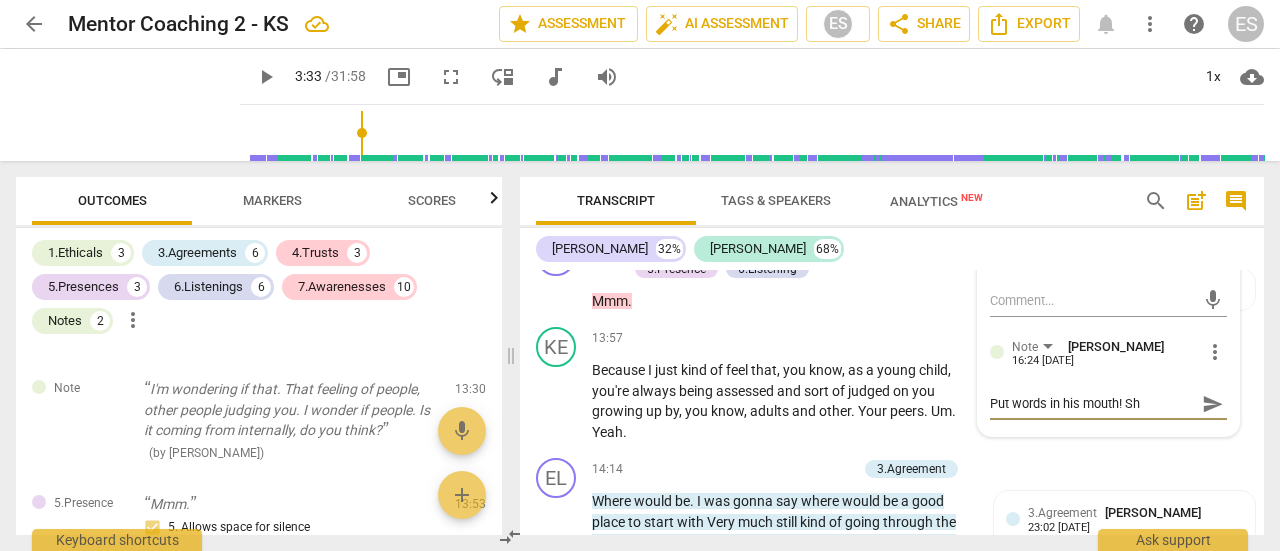 type on "Put words in his mouth! Sho" 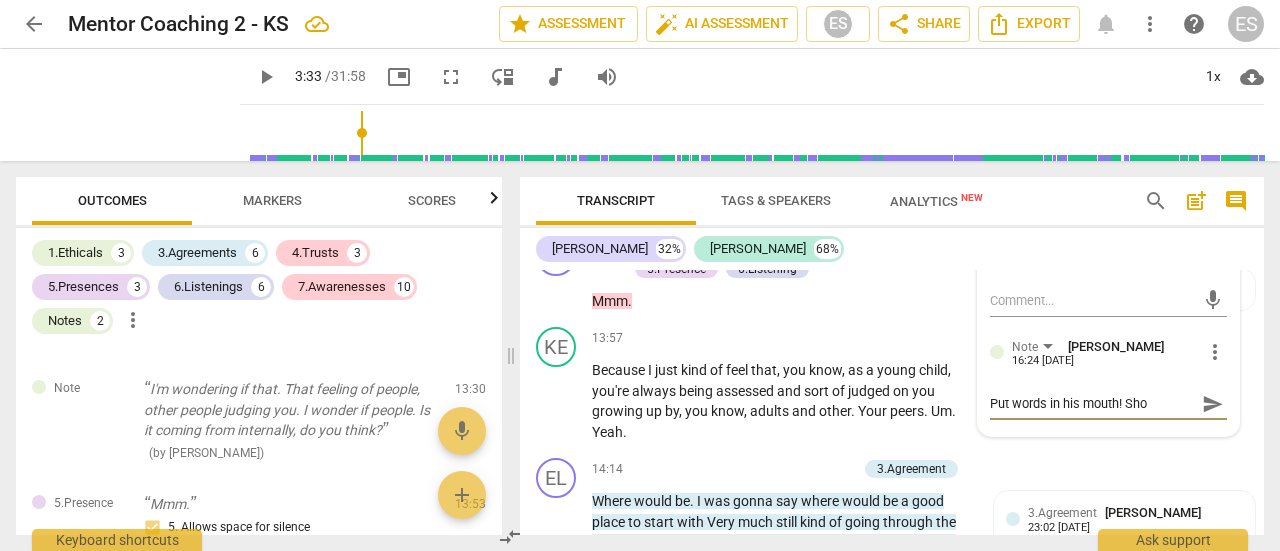 type on "Put words in his mouth! Shou" 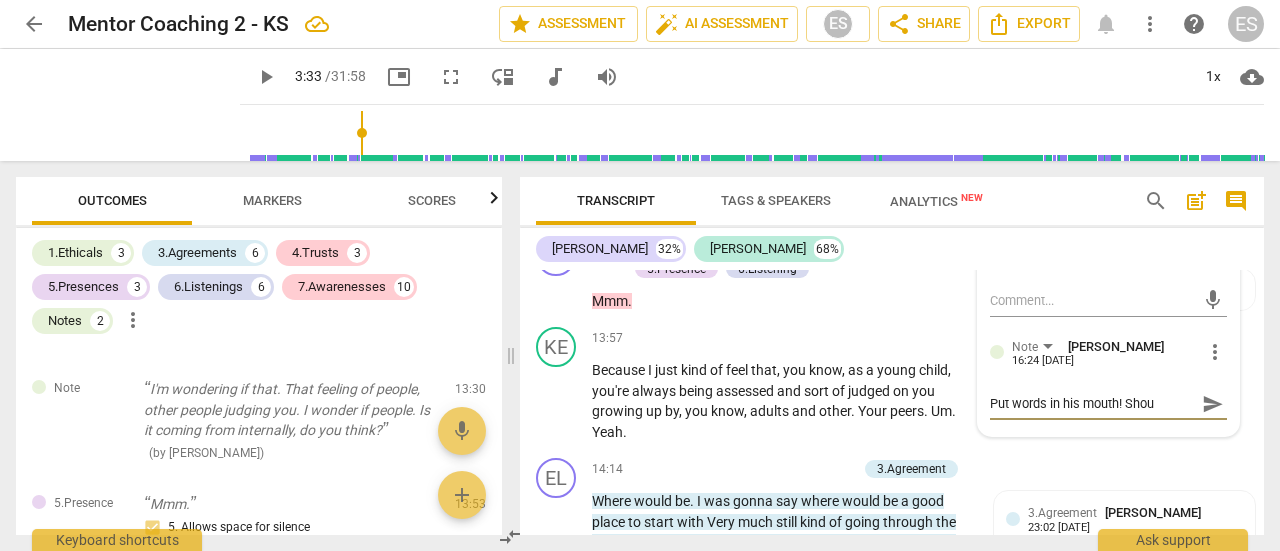 type on "Put words in his mouth! [GEOGRAPHIC_DATA]" 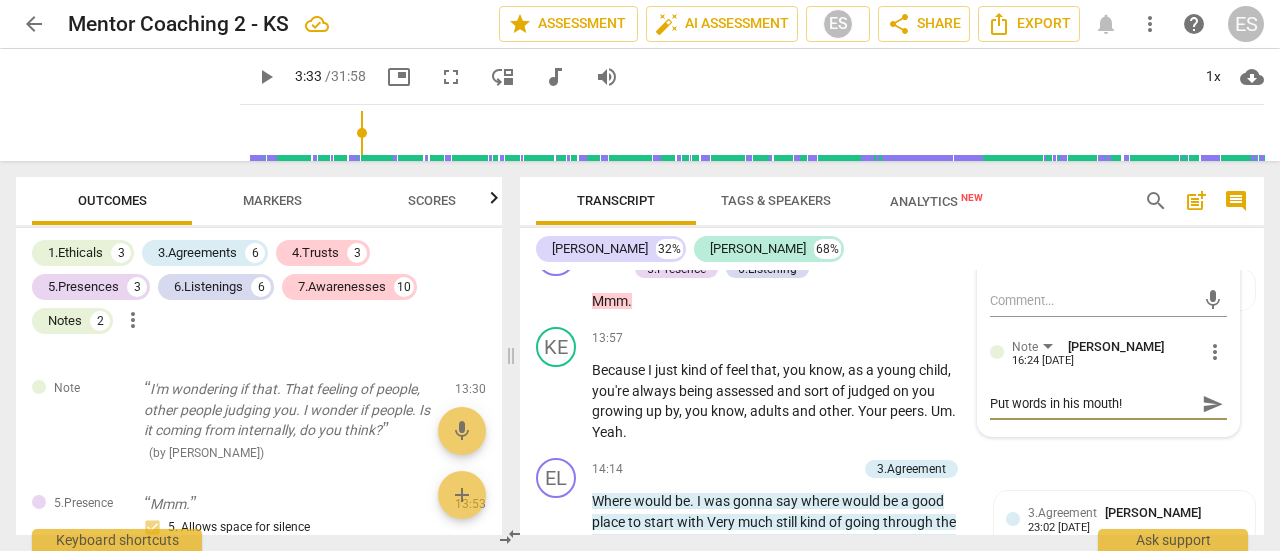 type on "Put words in his mouth! Should" 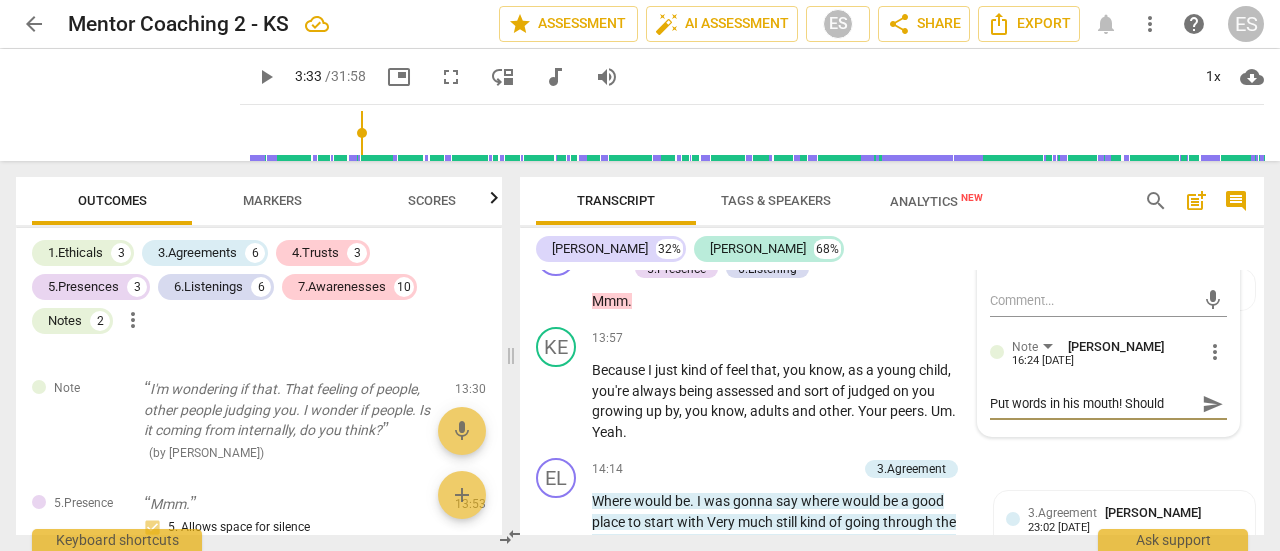 type on "Put words in his mouth! Should" 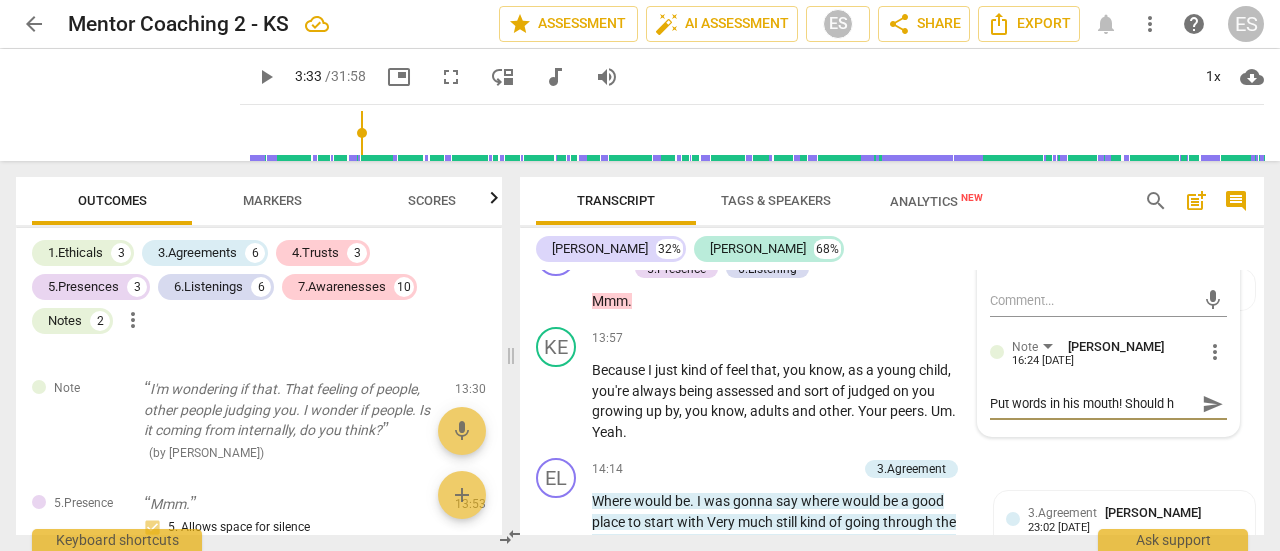type on "Put words in his mouth! Should ha" 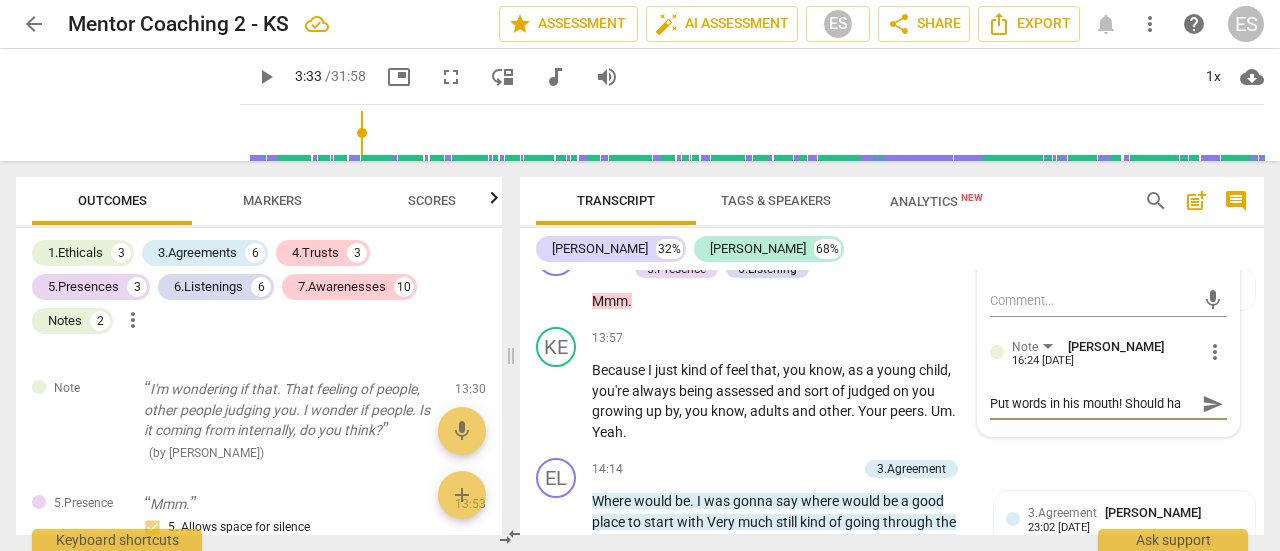 type on "Put words in his mouth! Should hav" 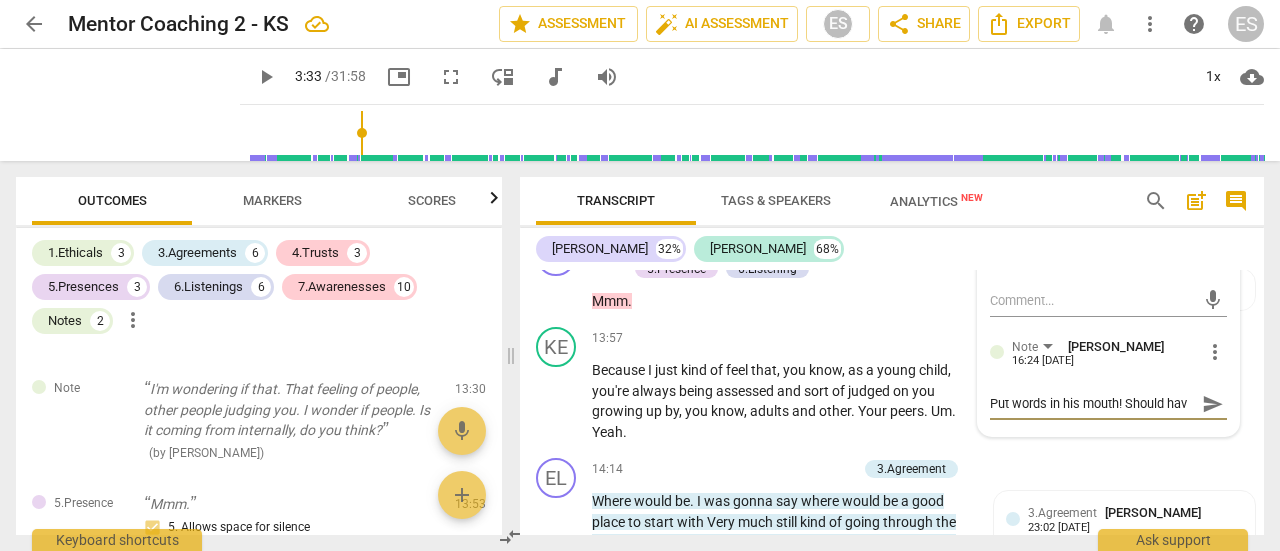 type on "Put words in his mouth! Should have" 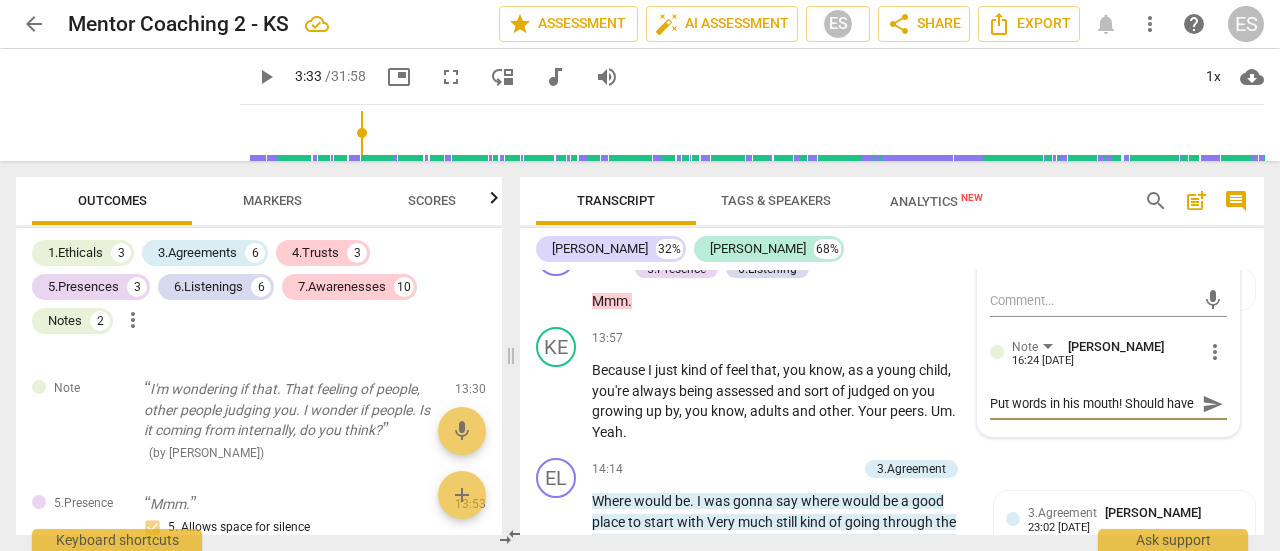 scroll, scrollTop: 17, scrollLeft: 0, axis: vertical 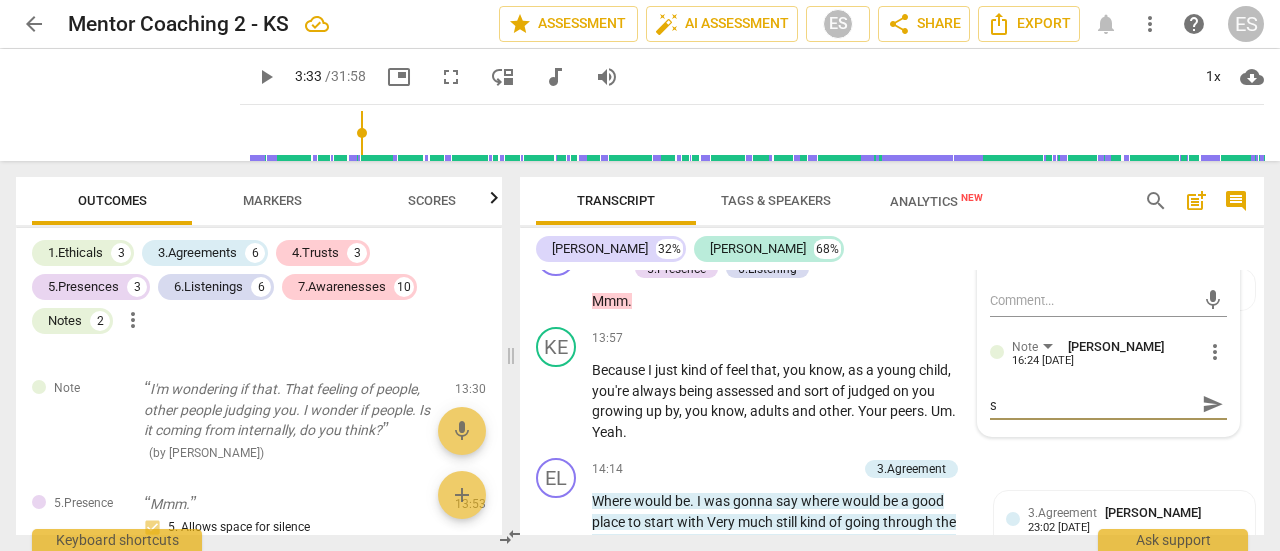 type on "Put words in his mouth! Should have sa" 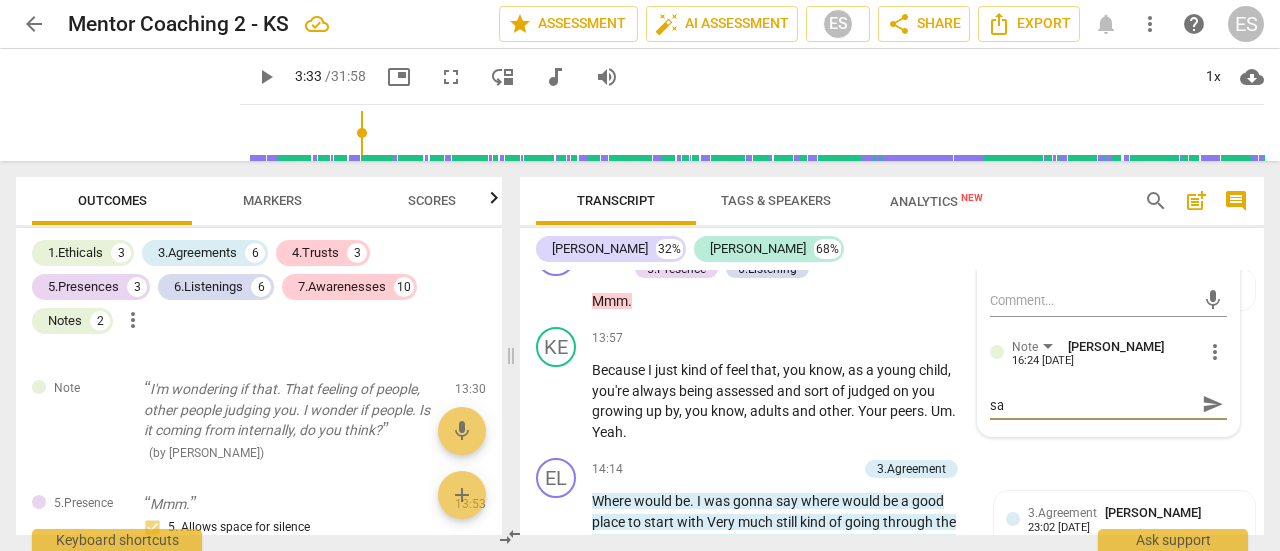 type on "Put words in his mouth! Should have sai" 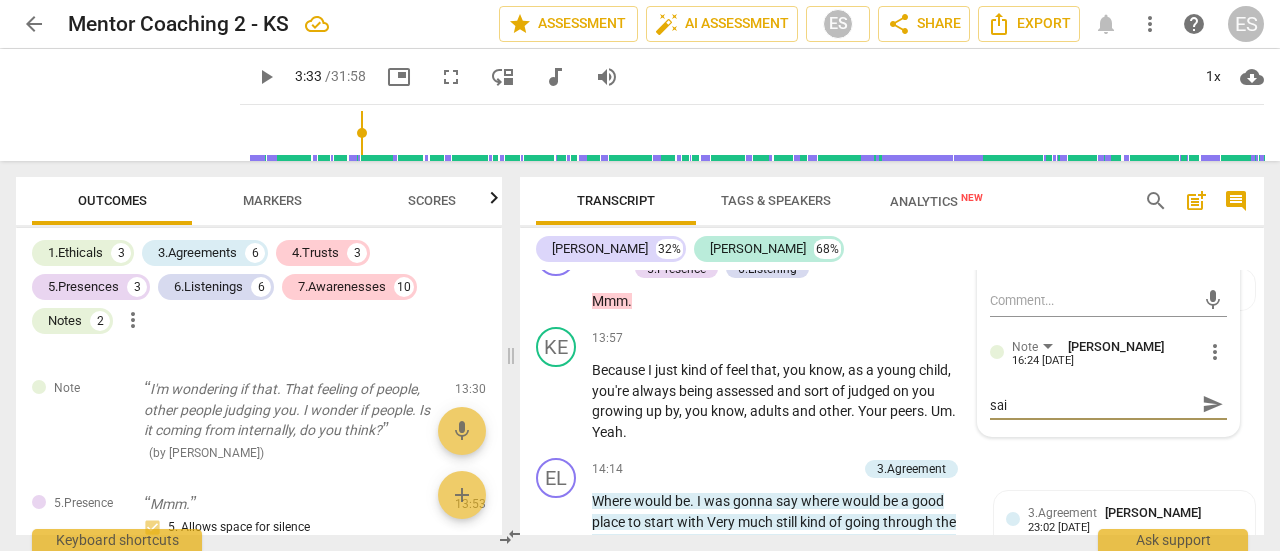 type on "Put words in his mouth! Should have said" 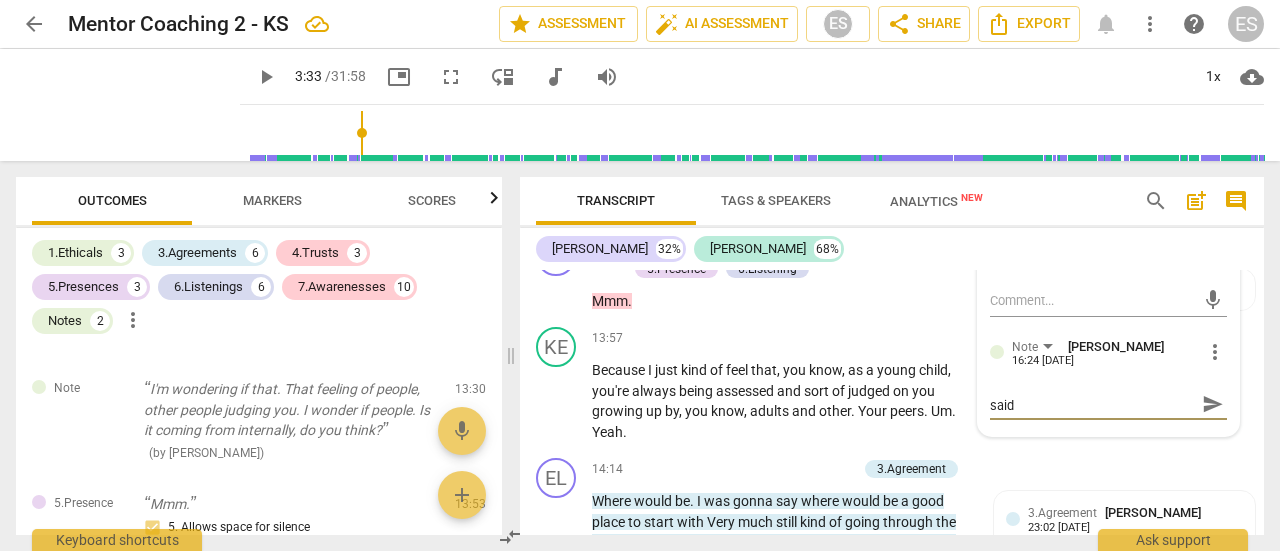 type on "Put words in his mouth! Should have said" 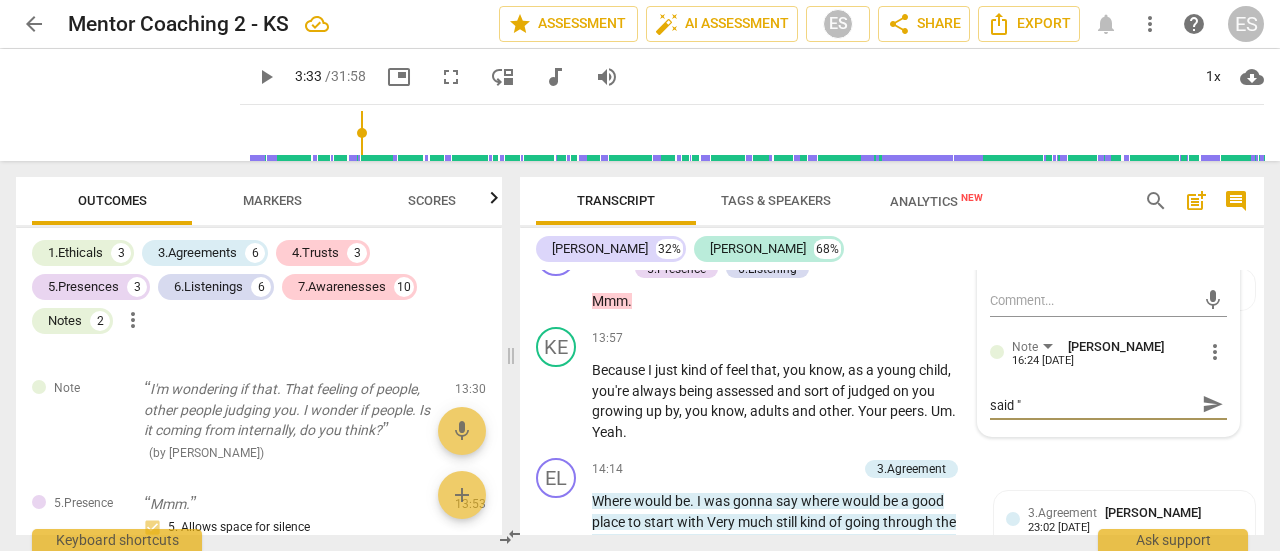 scroll, scrollTop: 0, scrollLeft: 0, axis: both 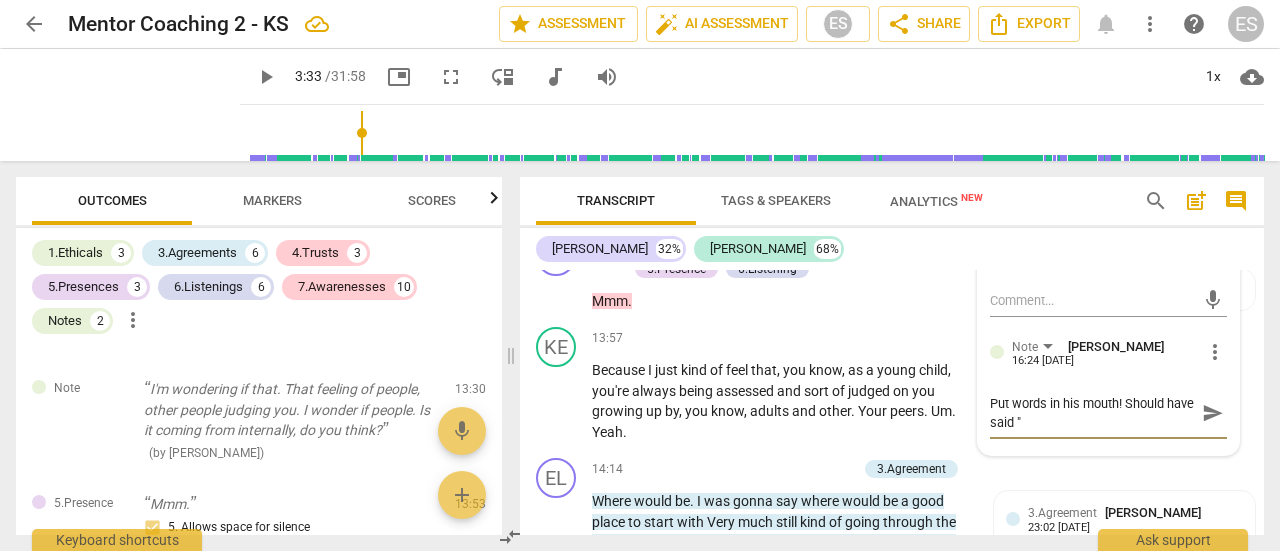 type on "Put words in his mouth! Should have said "W" 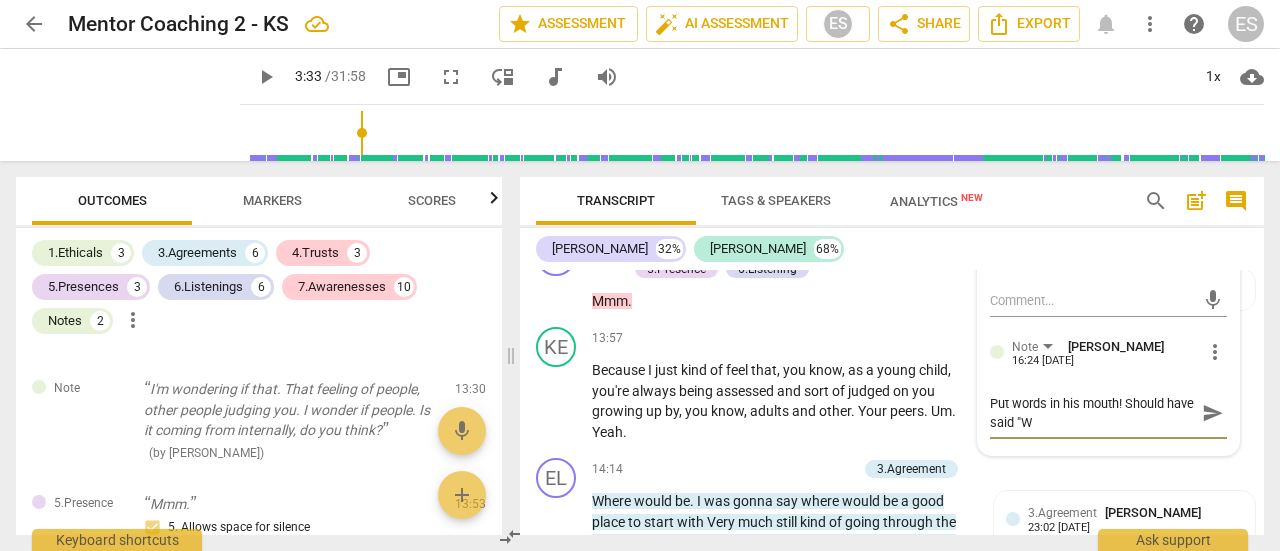 type on "Put words in his mouth! Should have said "Wh" 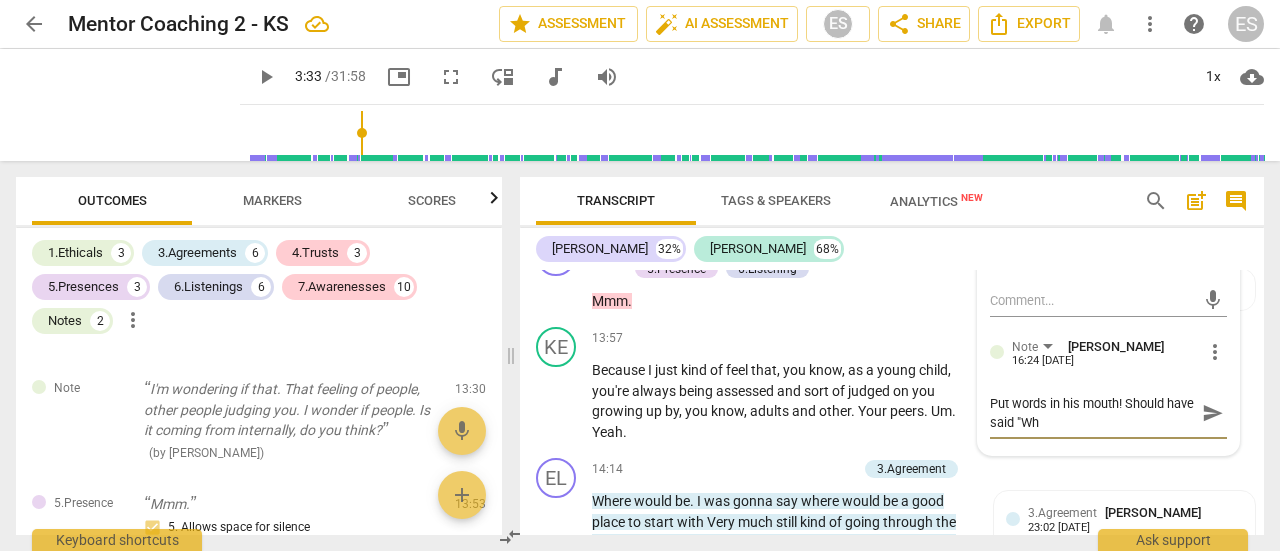 type on "Put words in his mouth! Should have said "Whe" 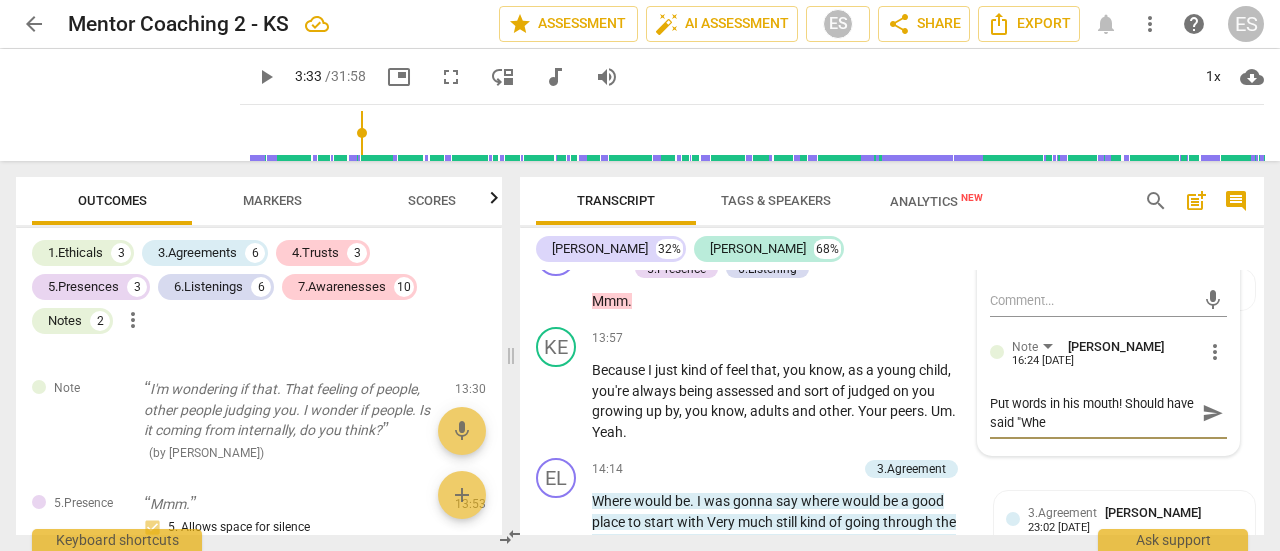 type on "Put words in his mouth! Should have said "Wher" 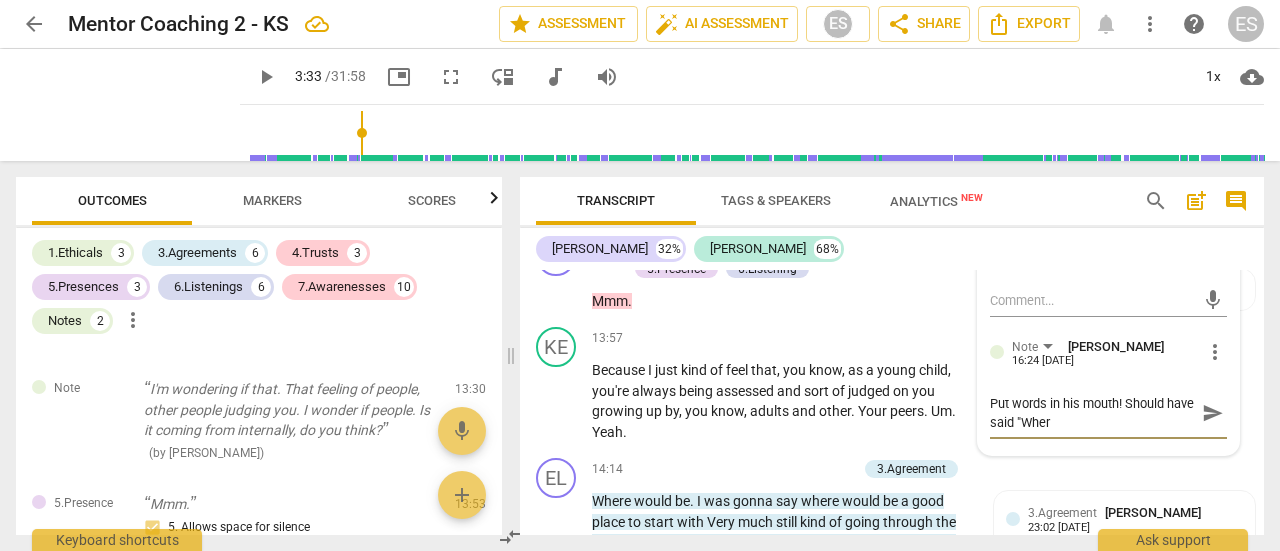 type on "Put words in his mouth! Should have said "Where" 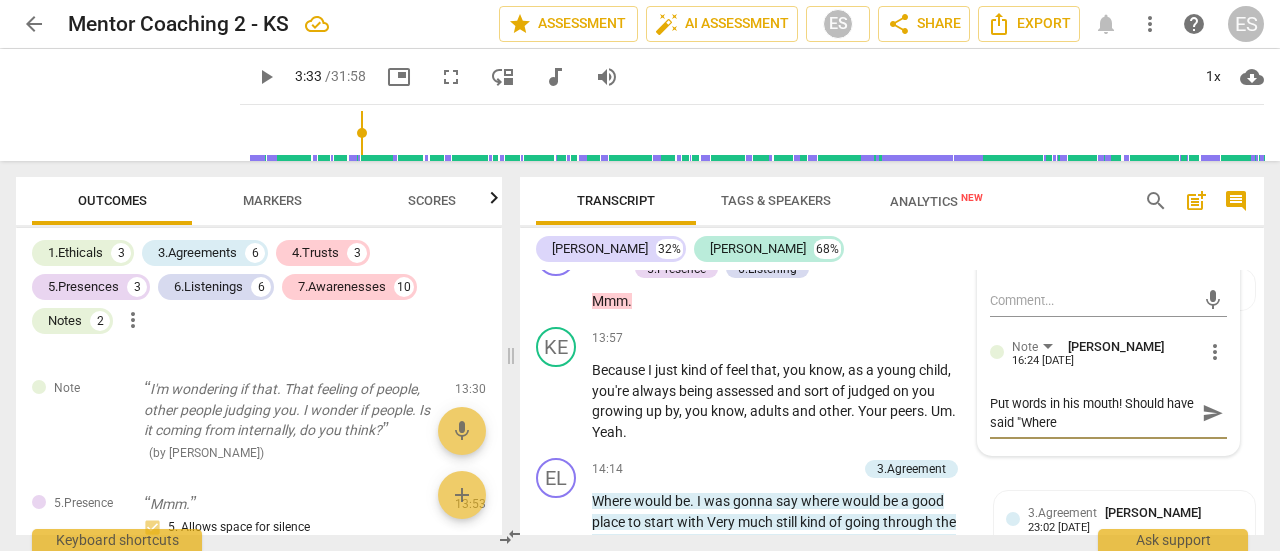 type on "Put words in his mouth! Should have said "Where" 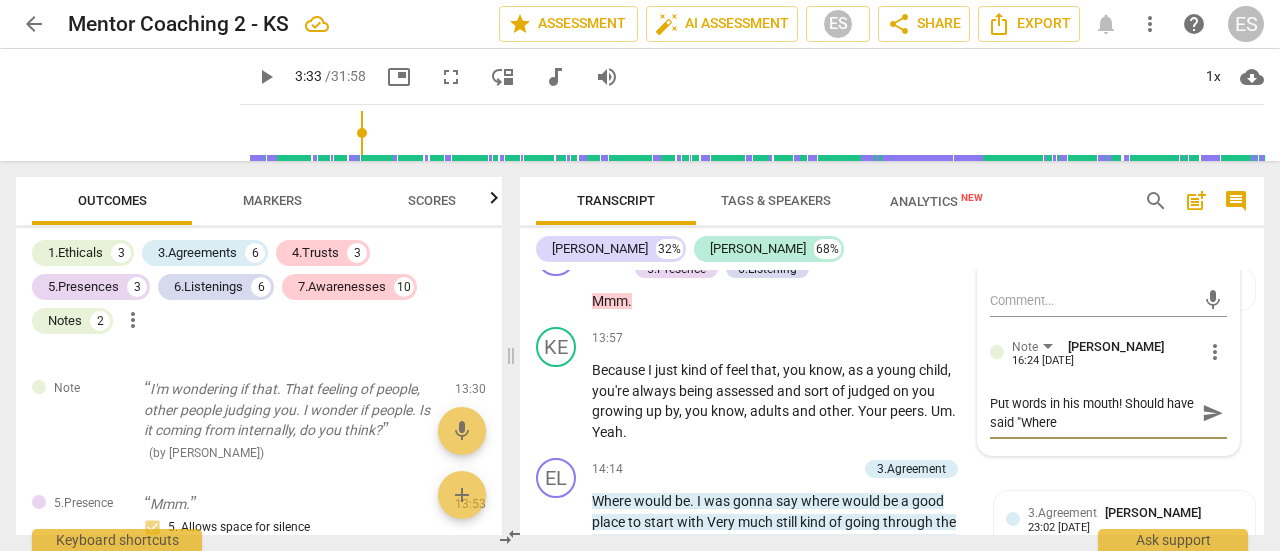 type on "Put words in his mouth! Should have said "Where d" 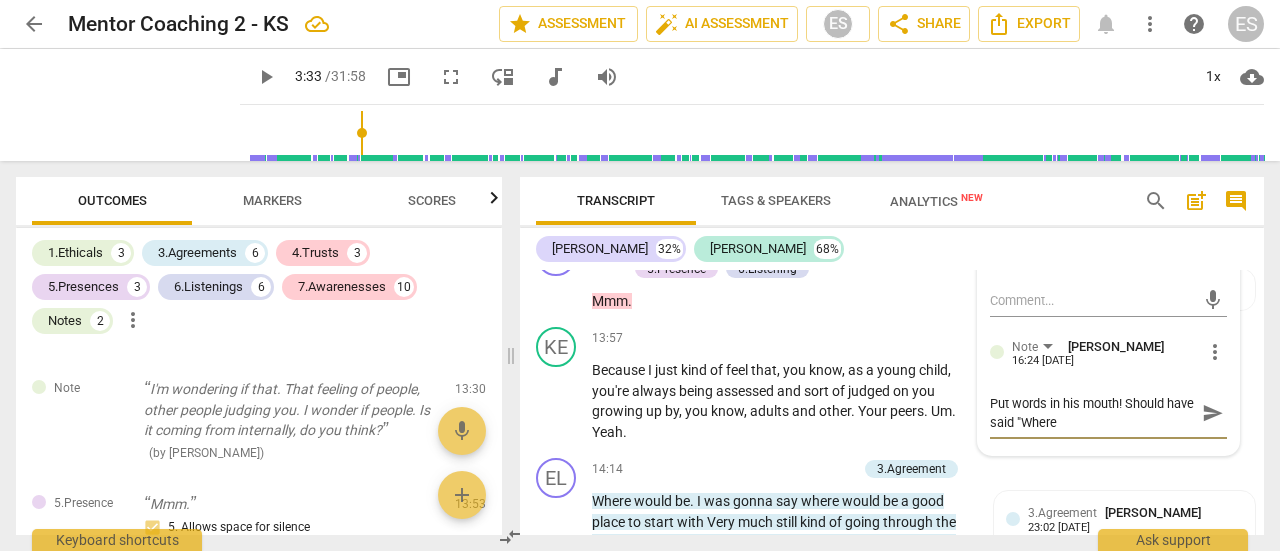 type on "Put words in his mouth! Should have said "Where d" 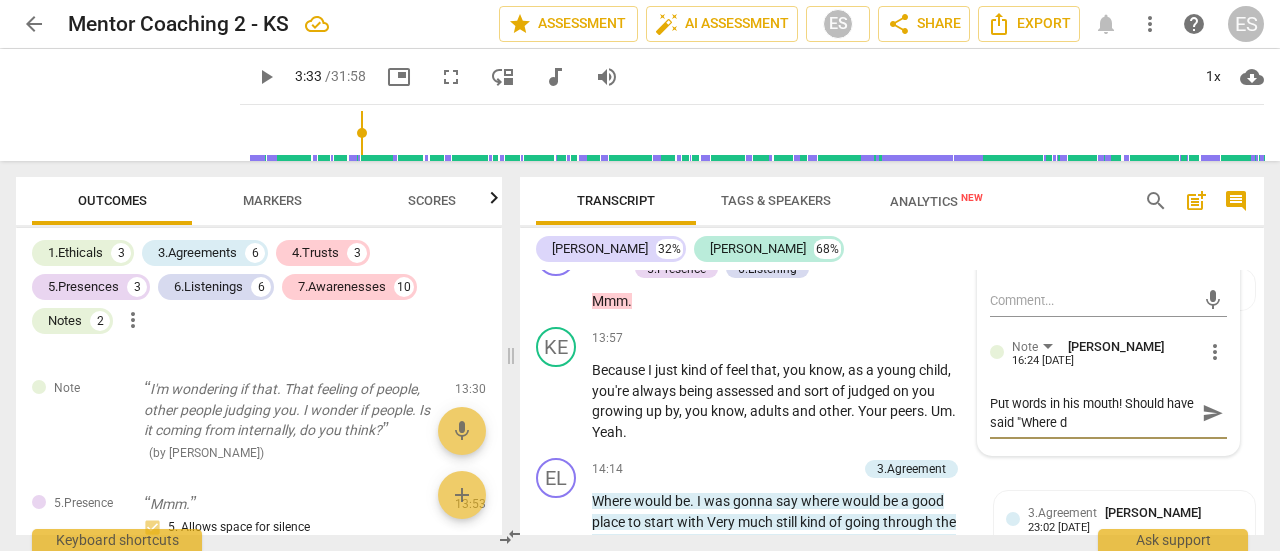 type on "Put words in his mouth! Should have said "Where do" 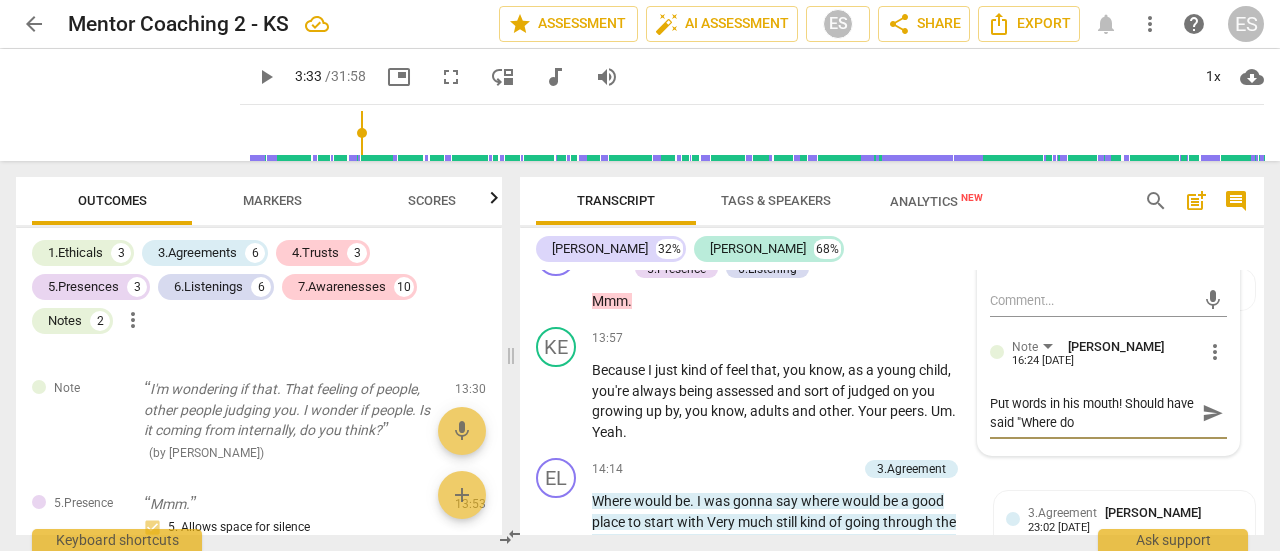 type on "Put words in his mouth! Should have said "Where doe" 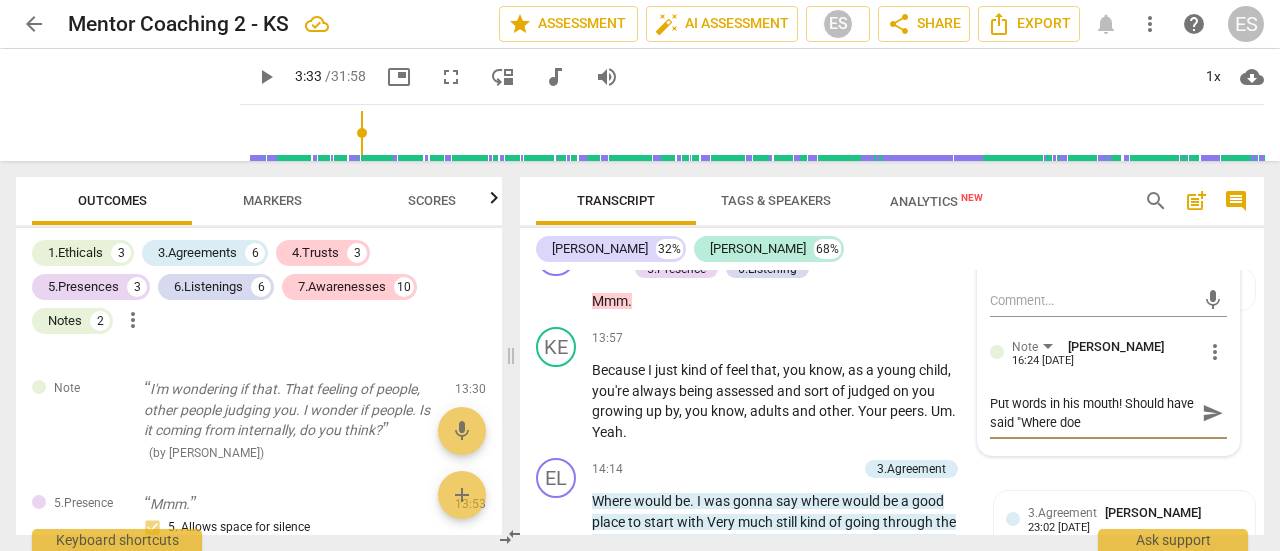 type on "Put words in his mouth! Should have said "Where does" 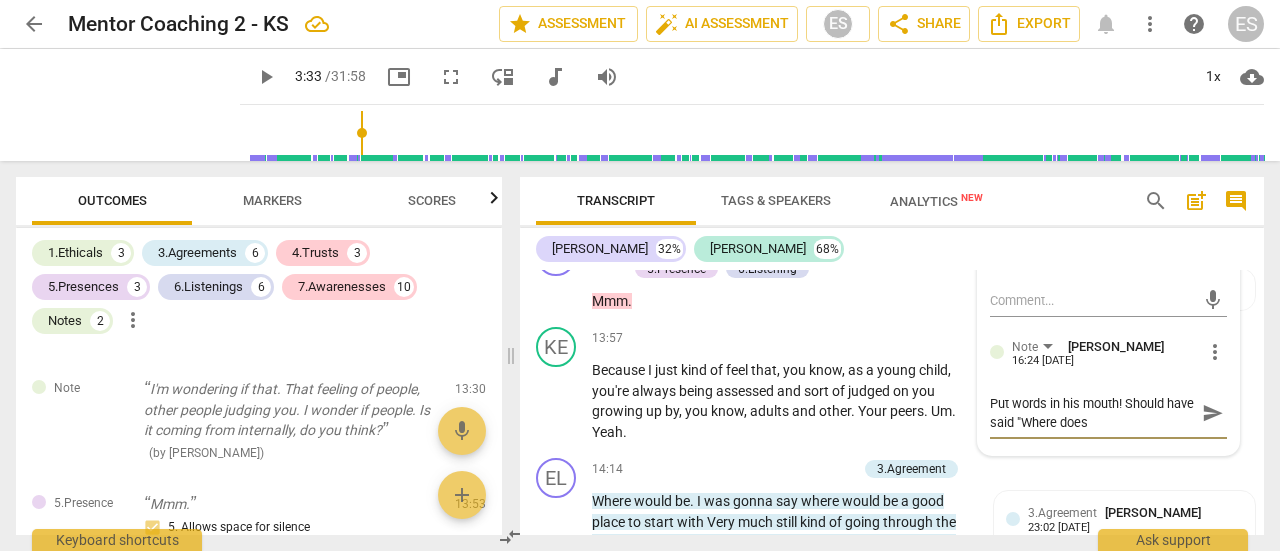 type on "Put words in his mouth! Should have said "Where" 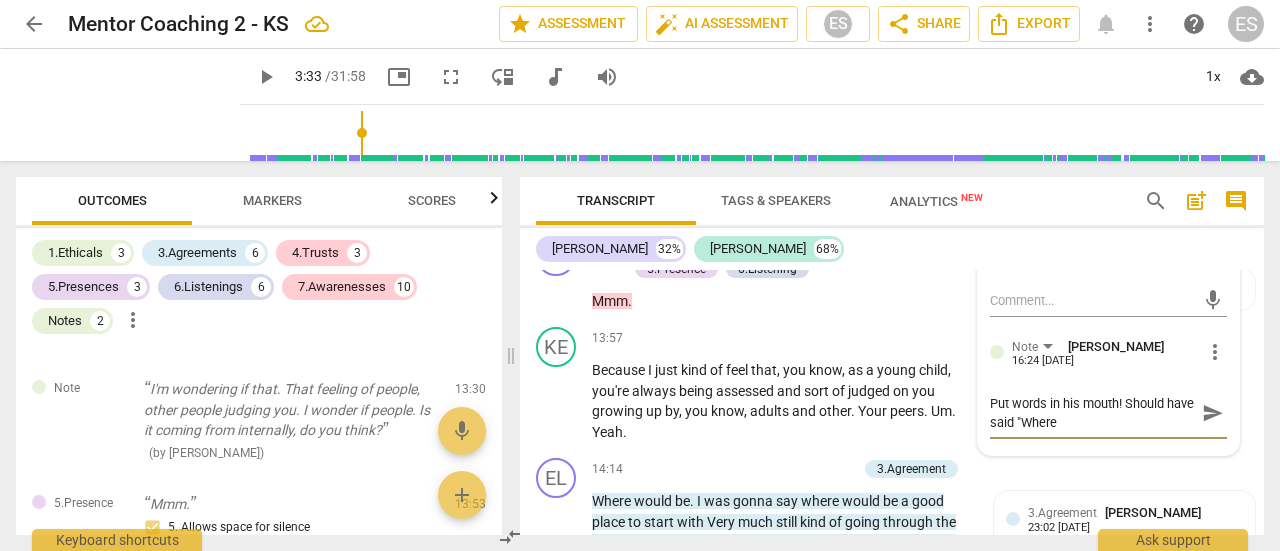 type on "Put words in his mouth! Should have said "Where m" 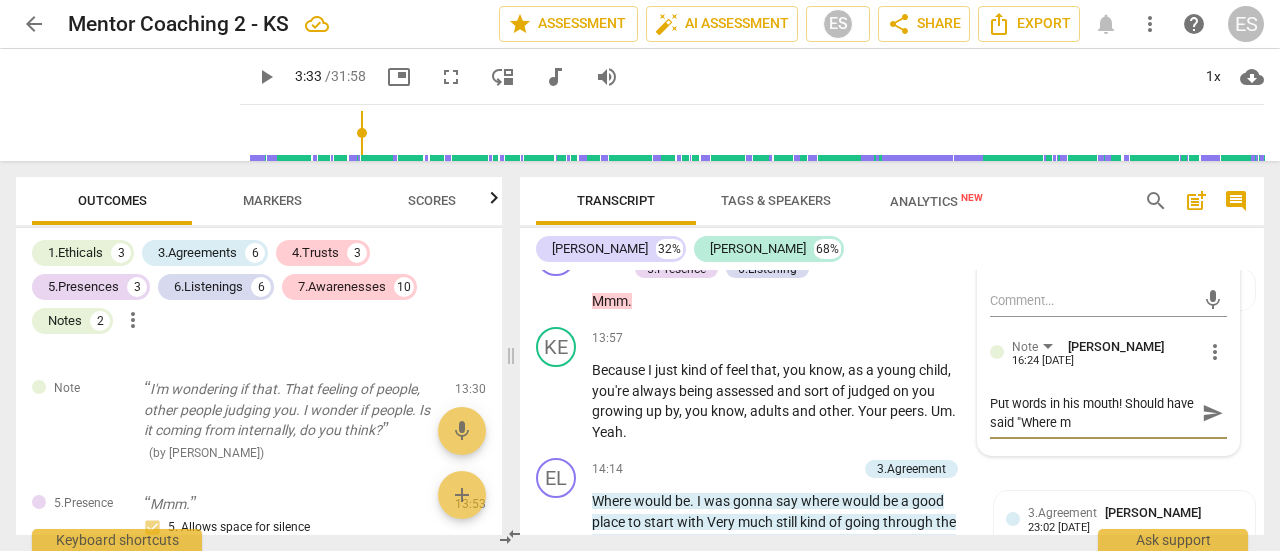 type on "Put words in his mouth! Should have said "Where mi" 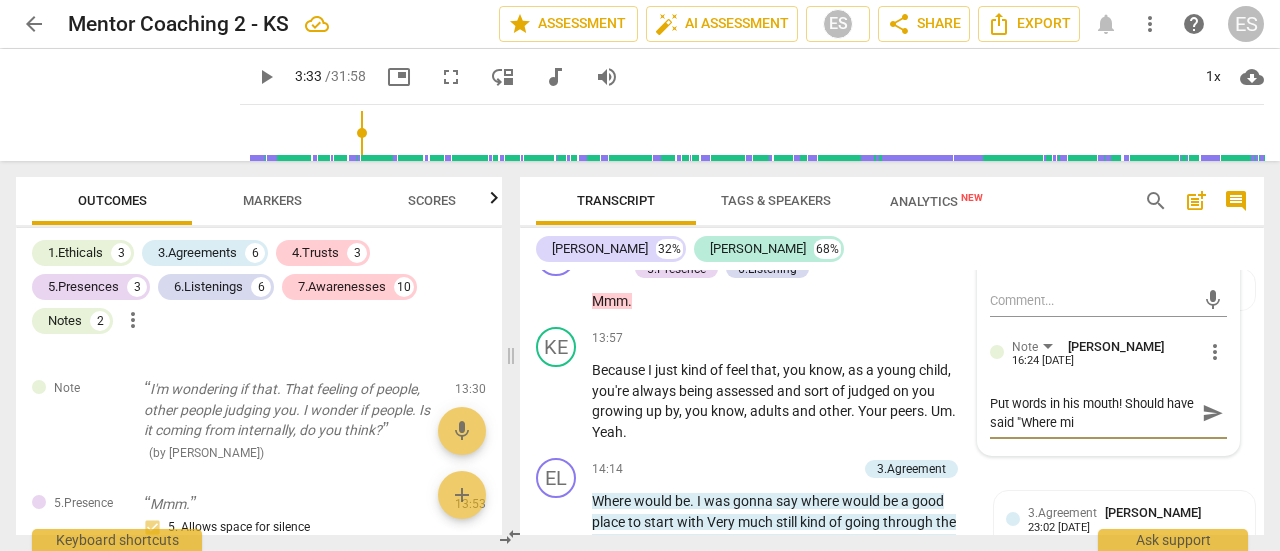 type on "Put words in his mouth! Should have said "Where mig" 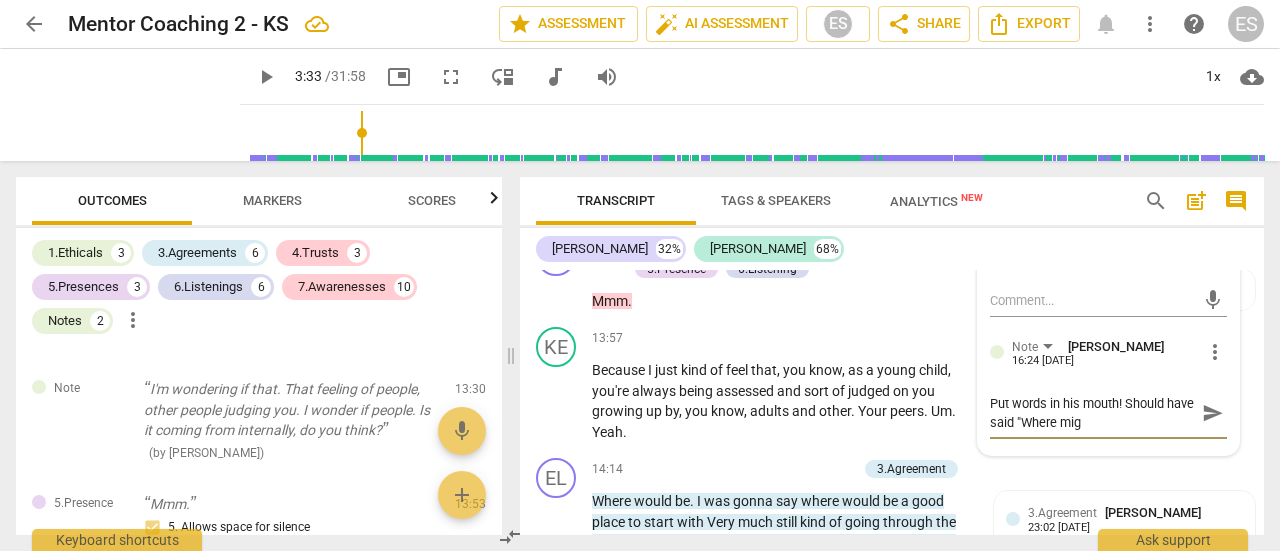 type on "Put words in his mouth! Should have said "Where migh" 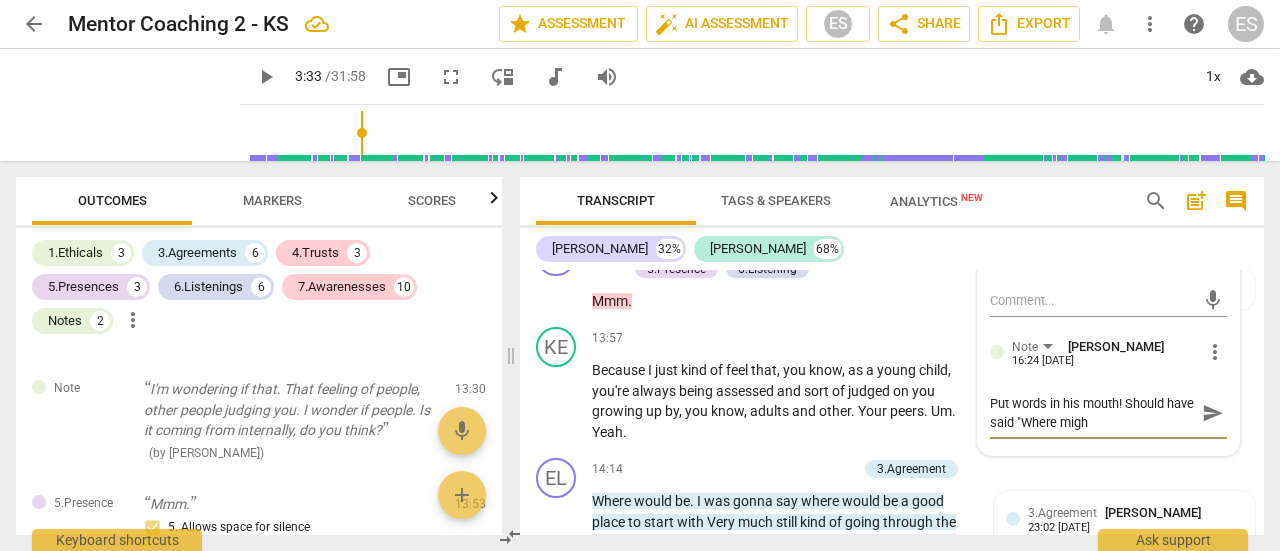 type on "Put words in his mouth! Should have said "Where migh" 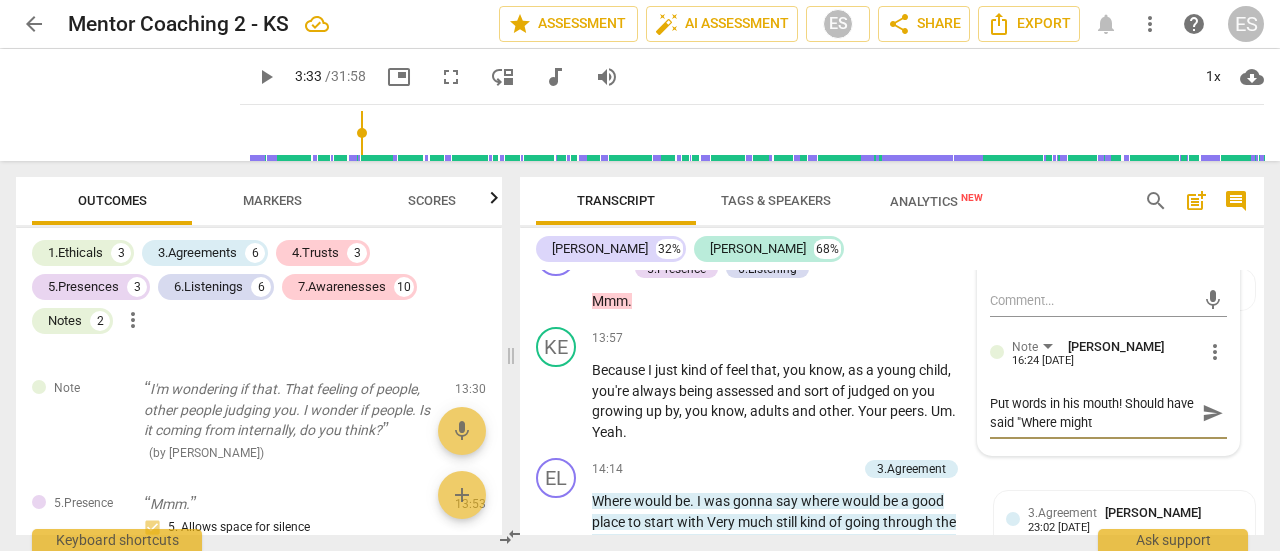type on "Put words in his mouth! Should have said "Where might" 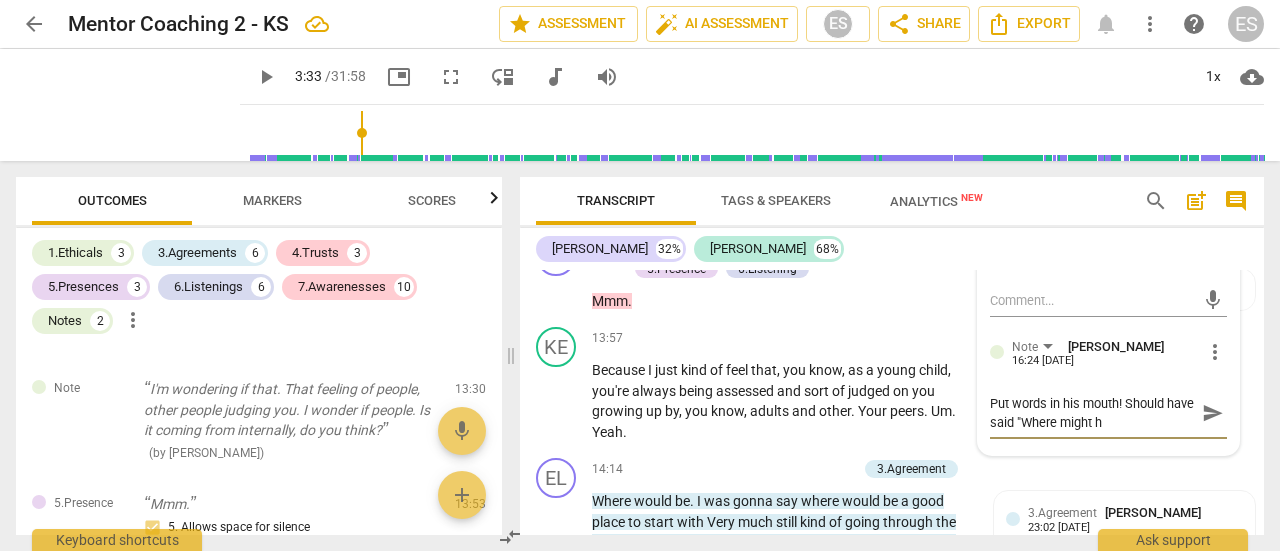 type on "Put words in his mouth! Should have said "Where might" 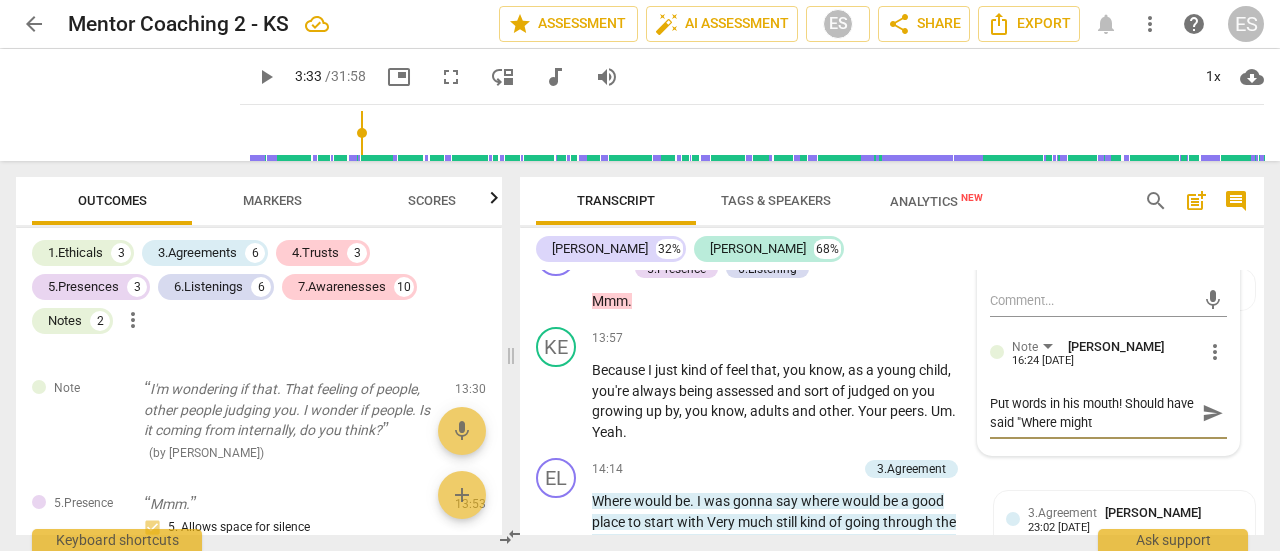 type on "Put words in his mouth! Should have said "Where might t" 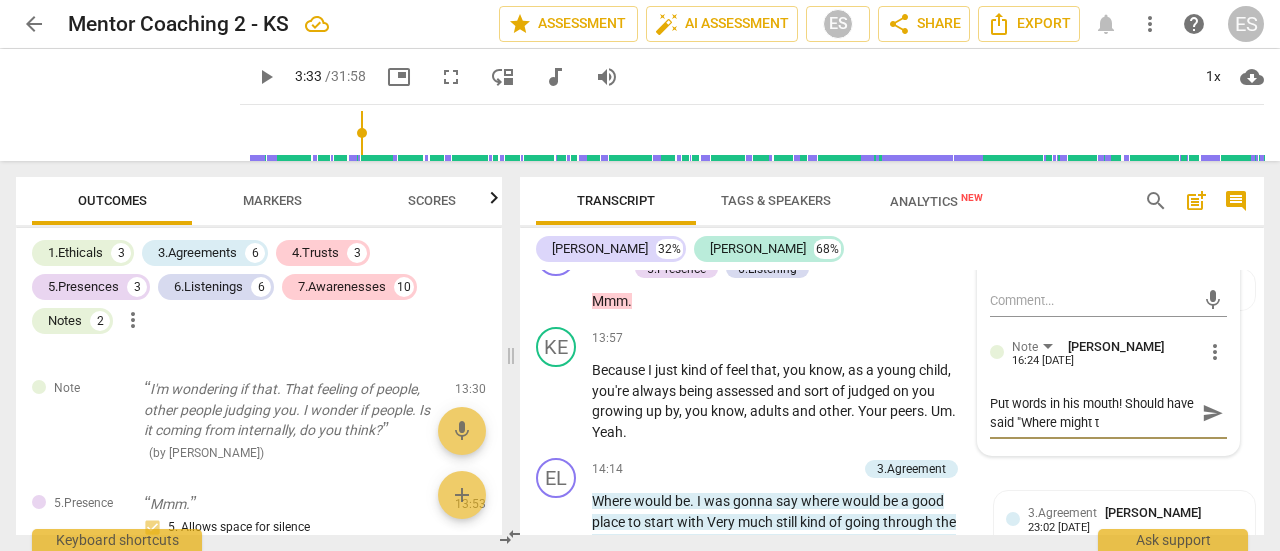 type on "Put words in his mouth! Should have said "Where might th" 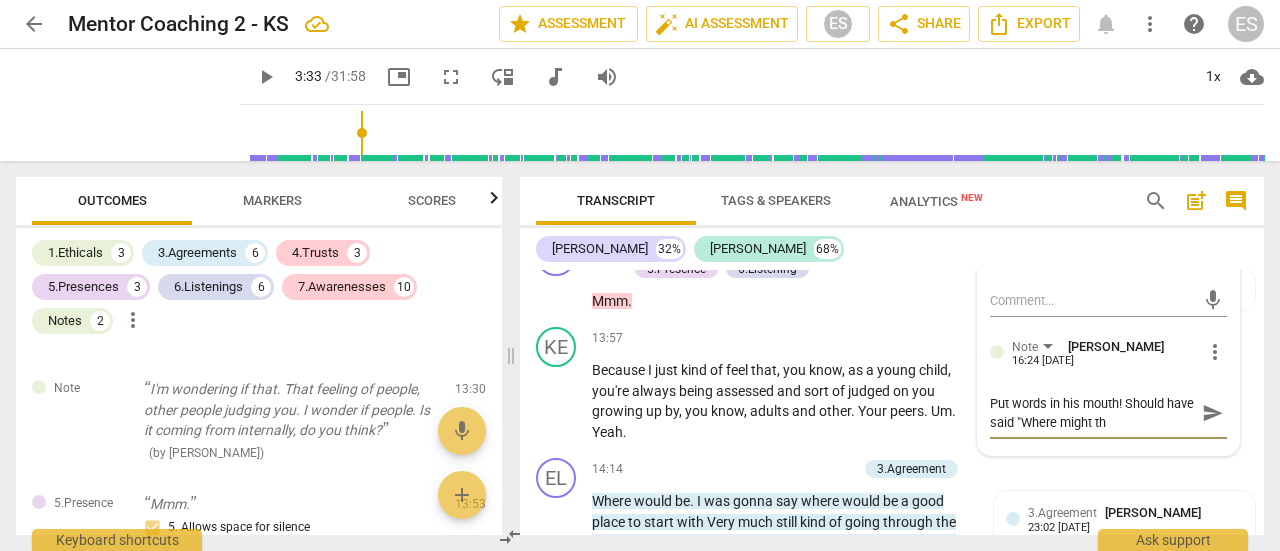 type on "Put words in his mouth! Should have said "Where might tha" 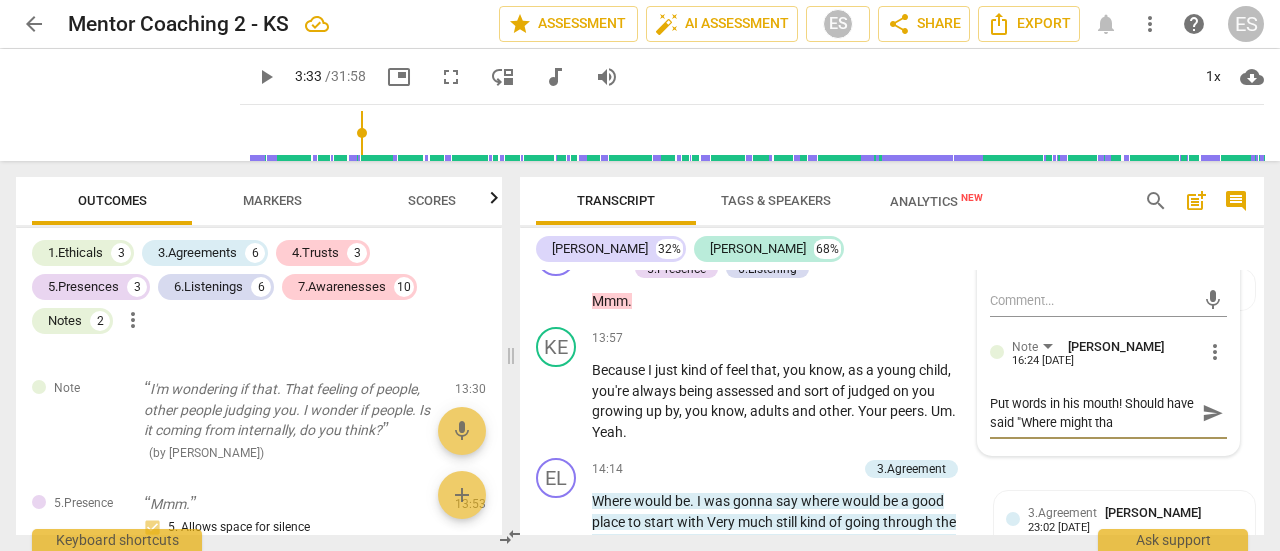 type on "Put words in his mouth! Should have said "Where might that" 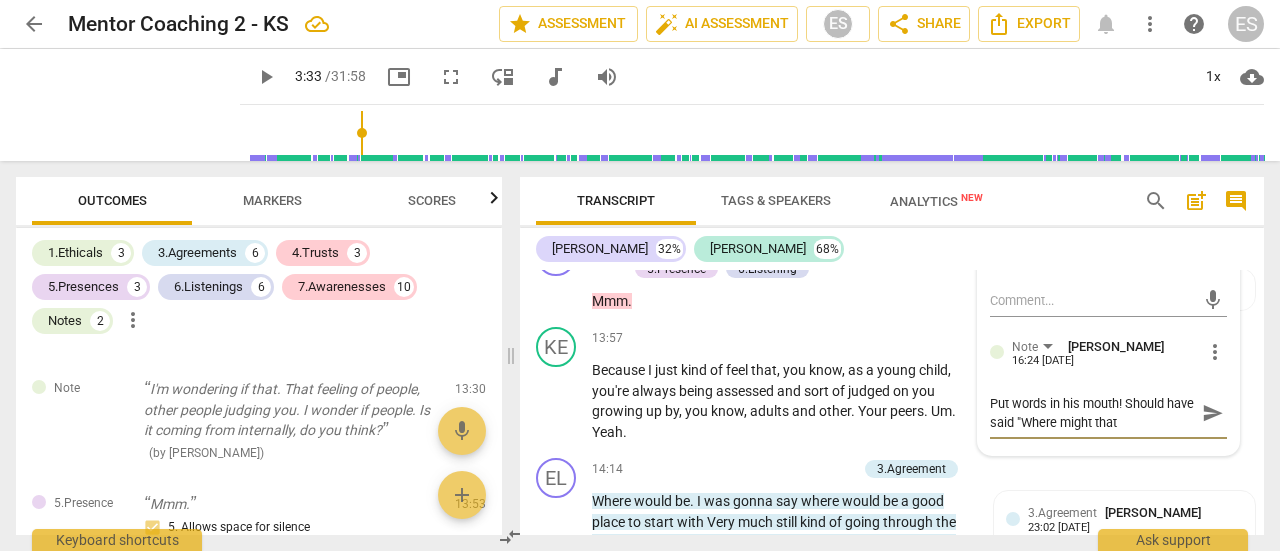 type on "Put words in his mouth! Should have said "Where might that" 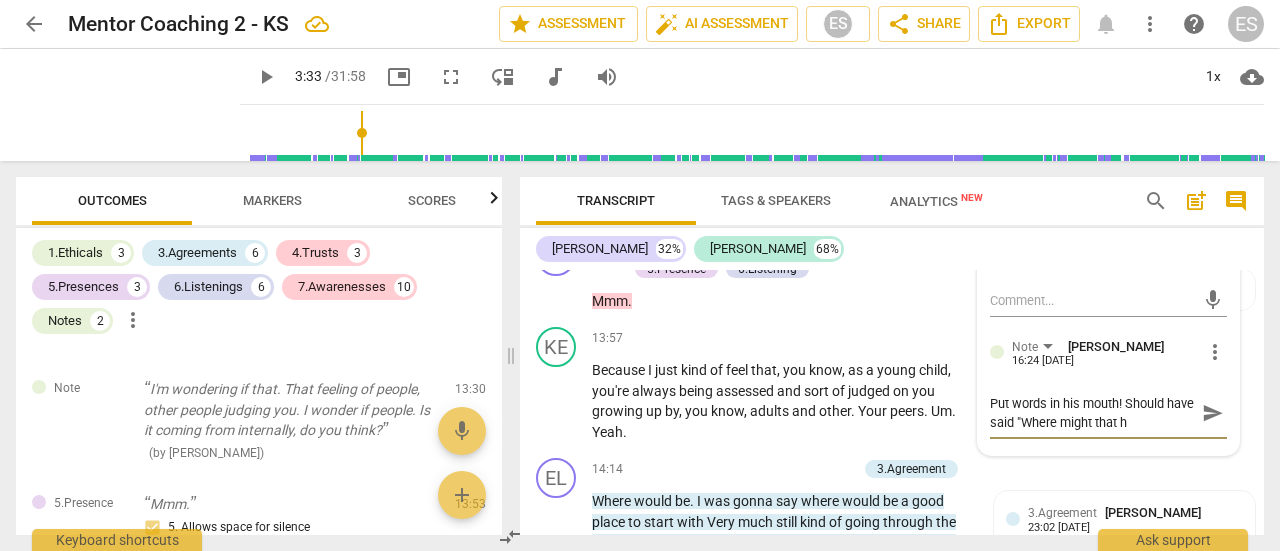 type on "Put words in his mouth! Should have said "Where might that ha" 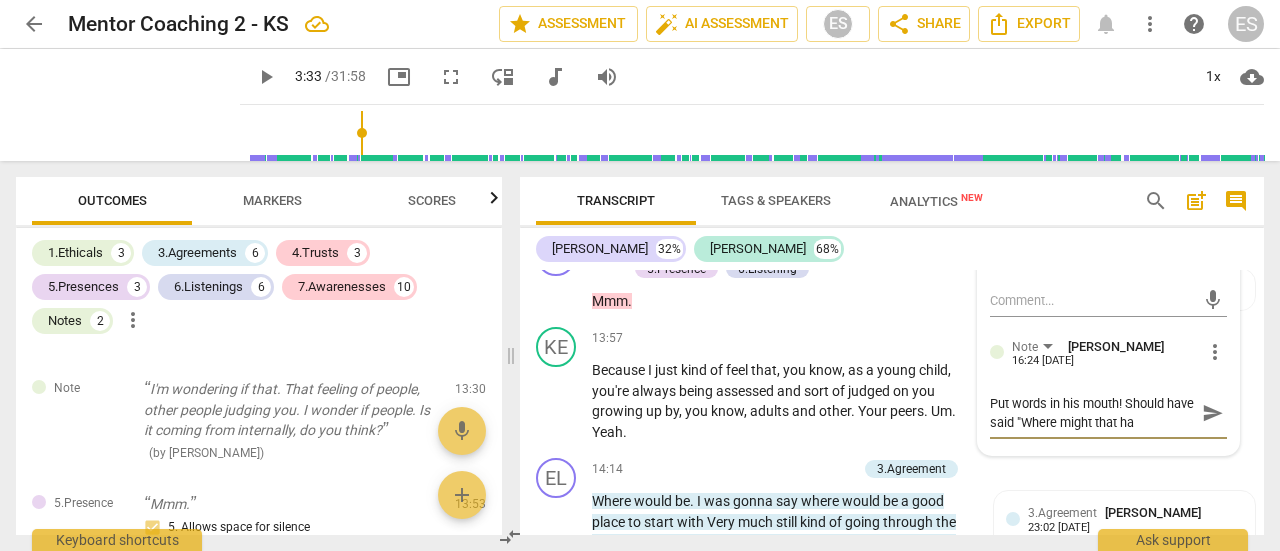 type on "Put words in his mouth! Should have said "Where might that hav" 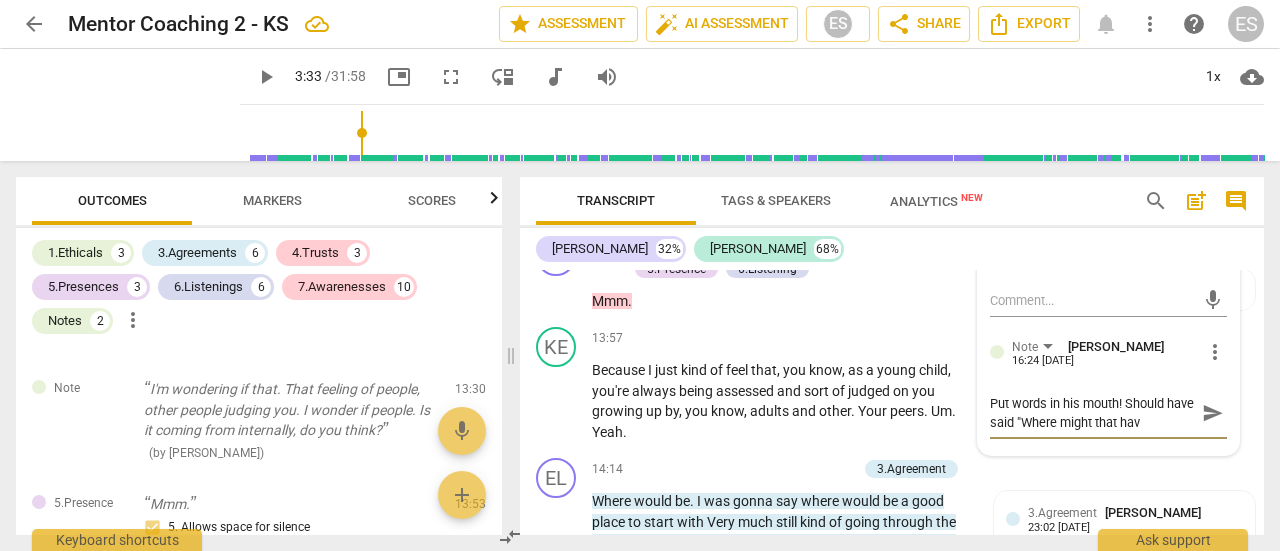 type on "Put words in his mouth! Should have said "Where might that have" 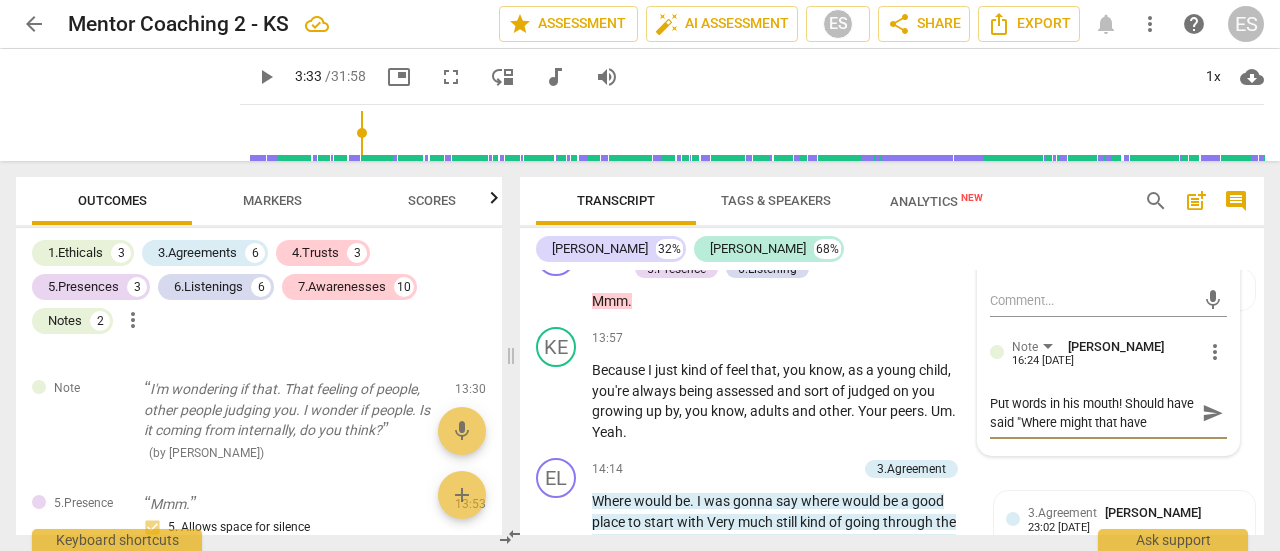 type on "Put words in his mouth! Should have said "Where might that have" 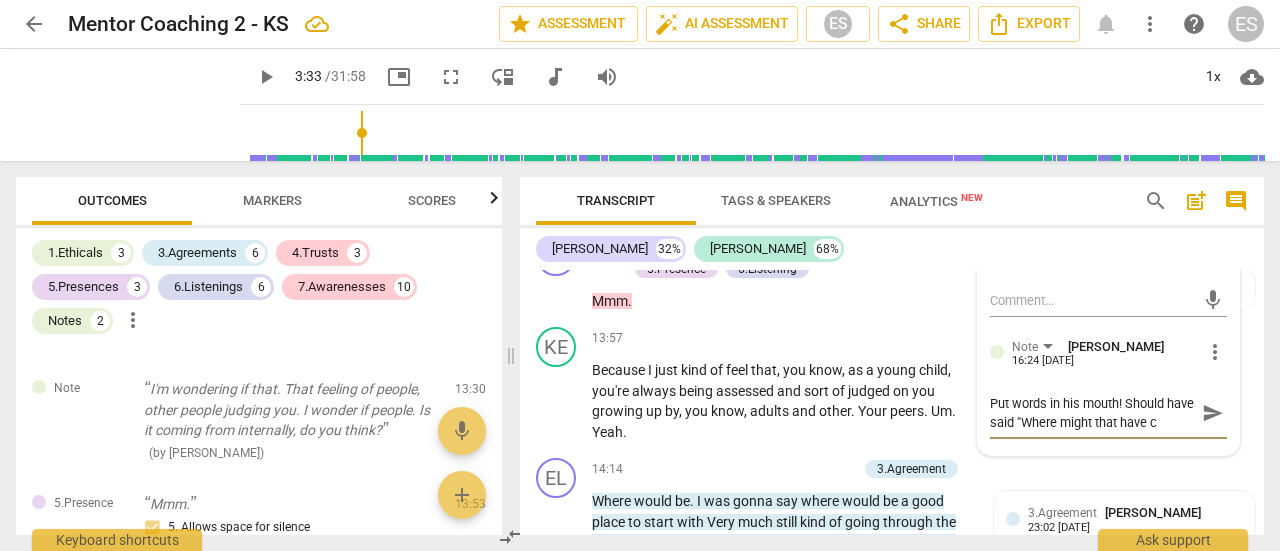 type on "Put words in his mouth! Should have said "Where might that have co" 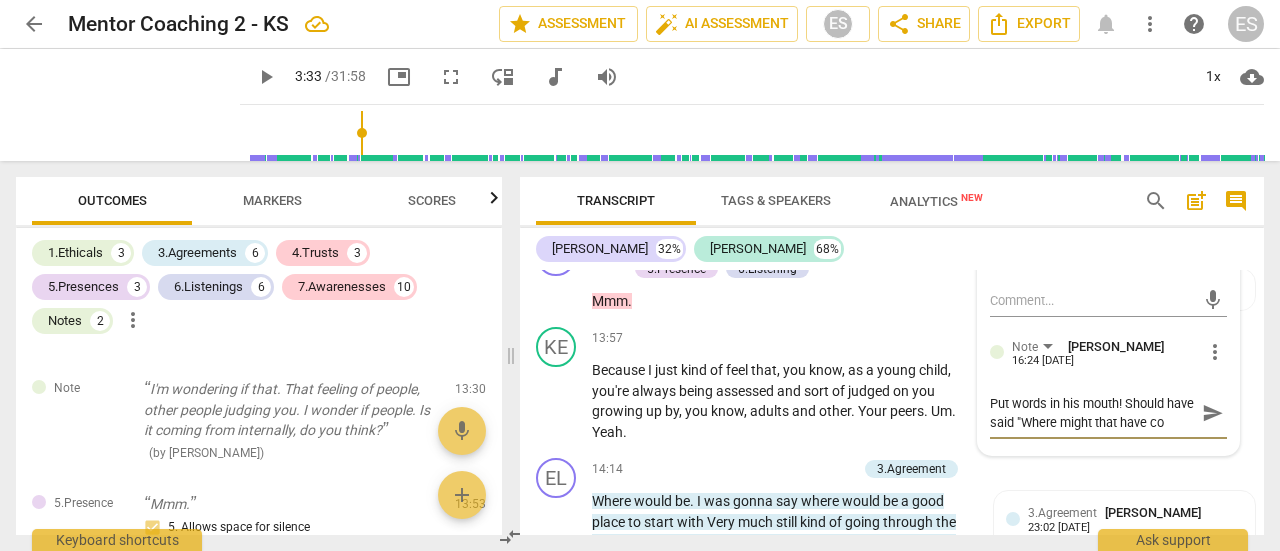 type on "Put words in his mouth! Should have said "Where might that have com" 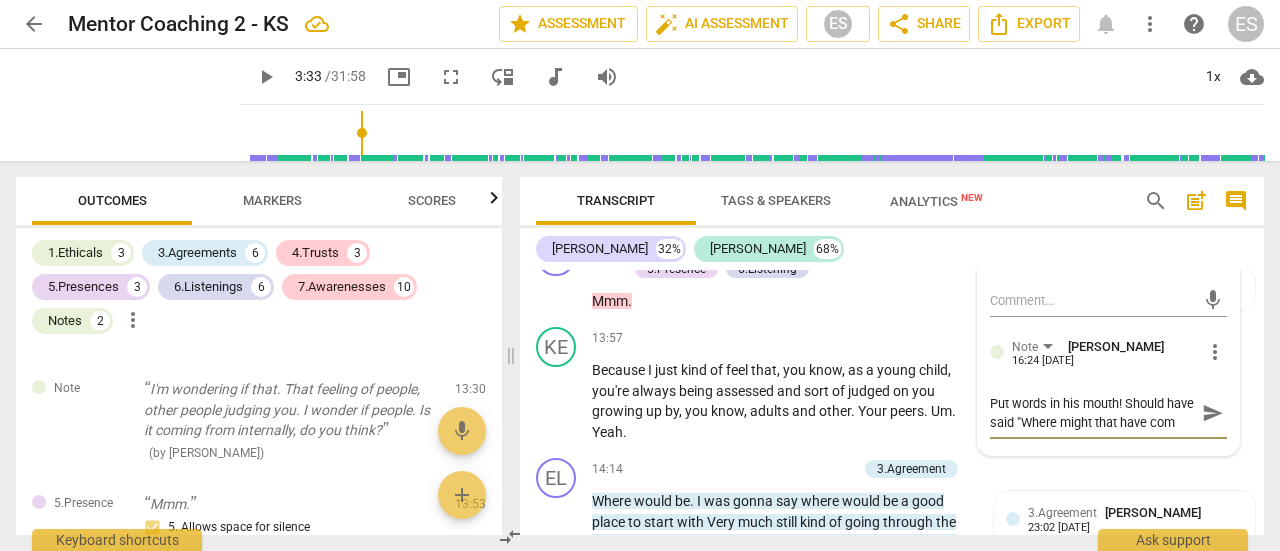 scroll, scrollTop: 16, scrollLeft: 0, axis: vertical 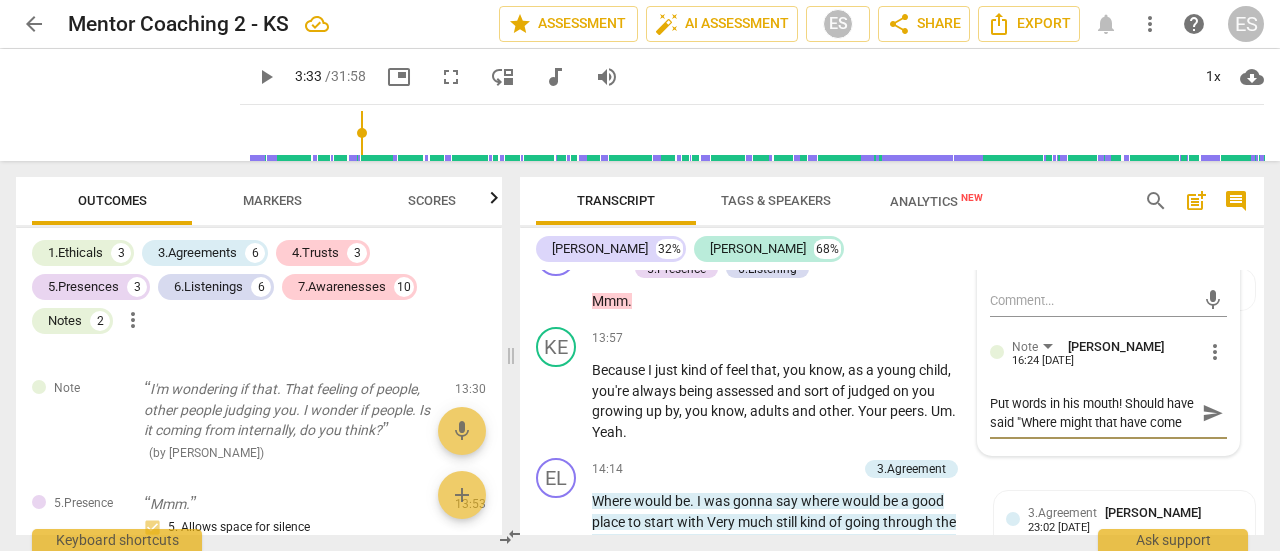 type on "Put words in his mouth! Should have said "Where might that have come" 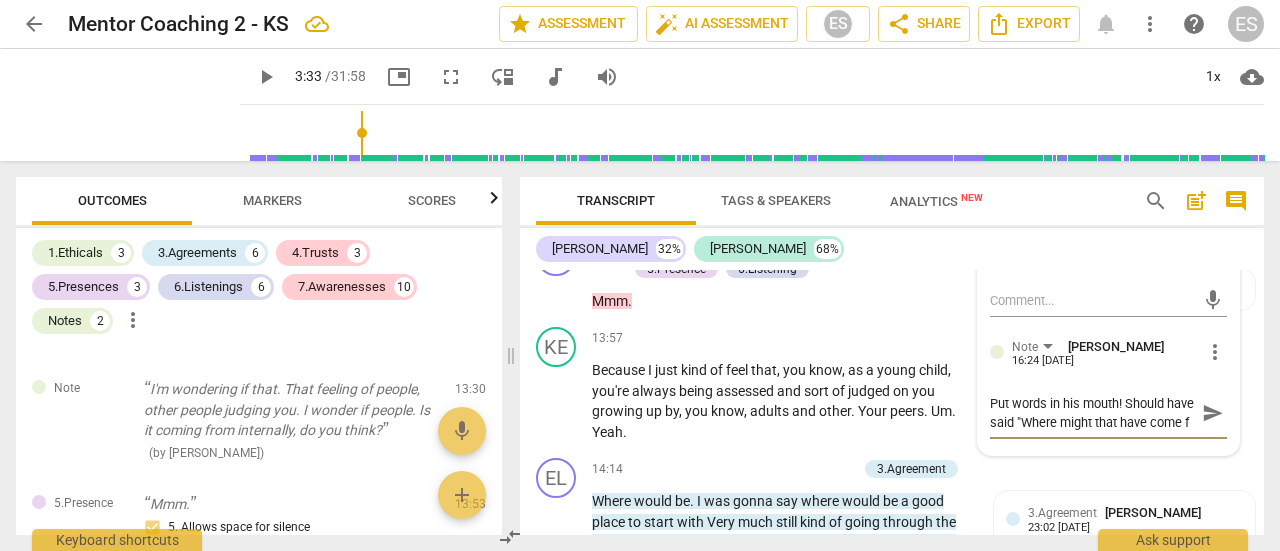 type on "Put words in his mouth! Should have said "Where might that have come fr" 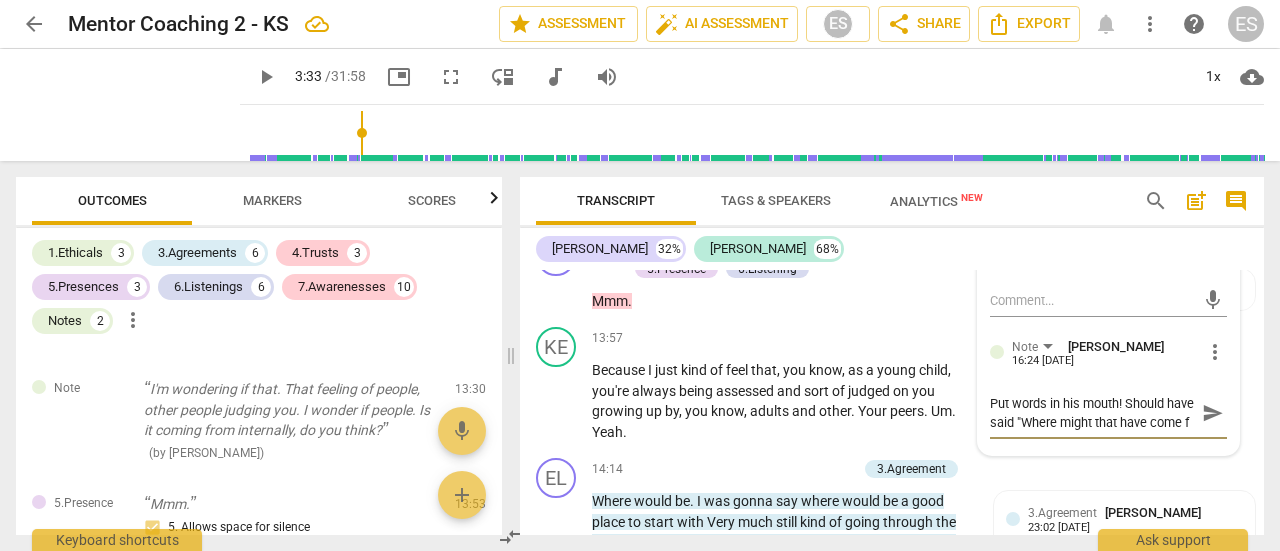 type on "Put words in his mouth! Should have said "Where might that have come fr" 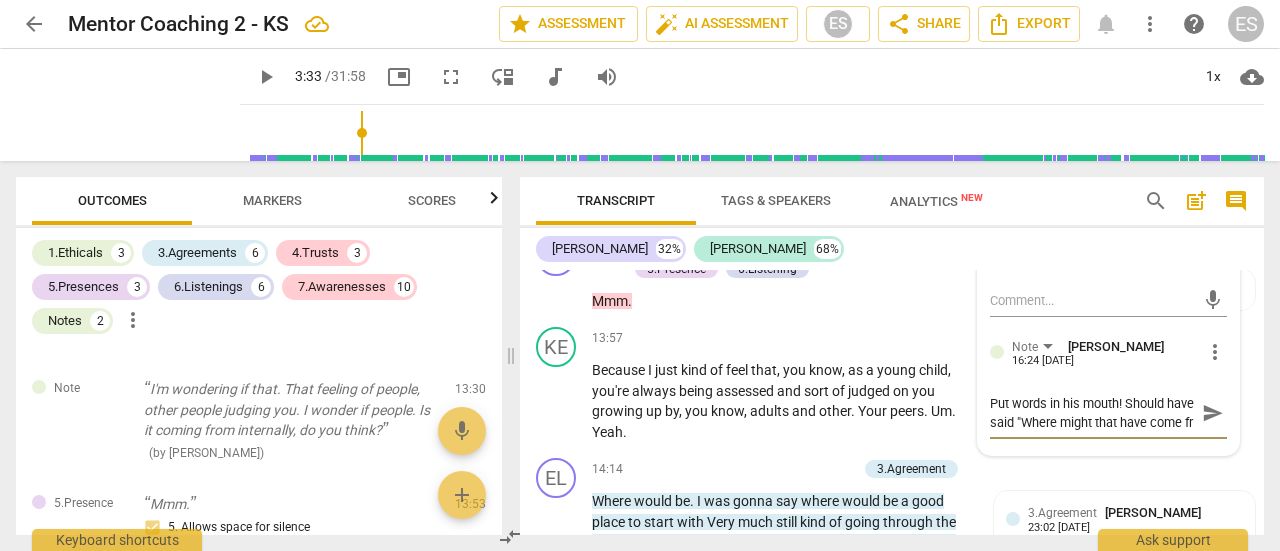 type on "Put words in his mouth! Should have said "Where might that have come fro" 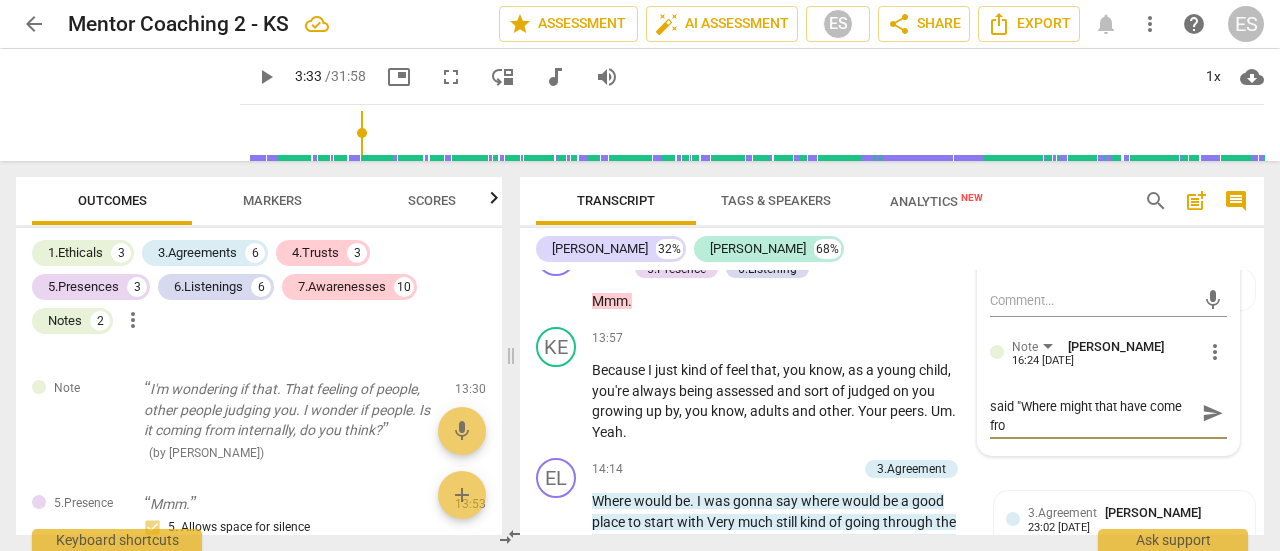 type on "Put words in his mouth! Should have said "Where might that have come from" 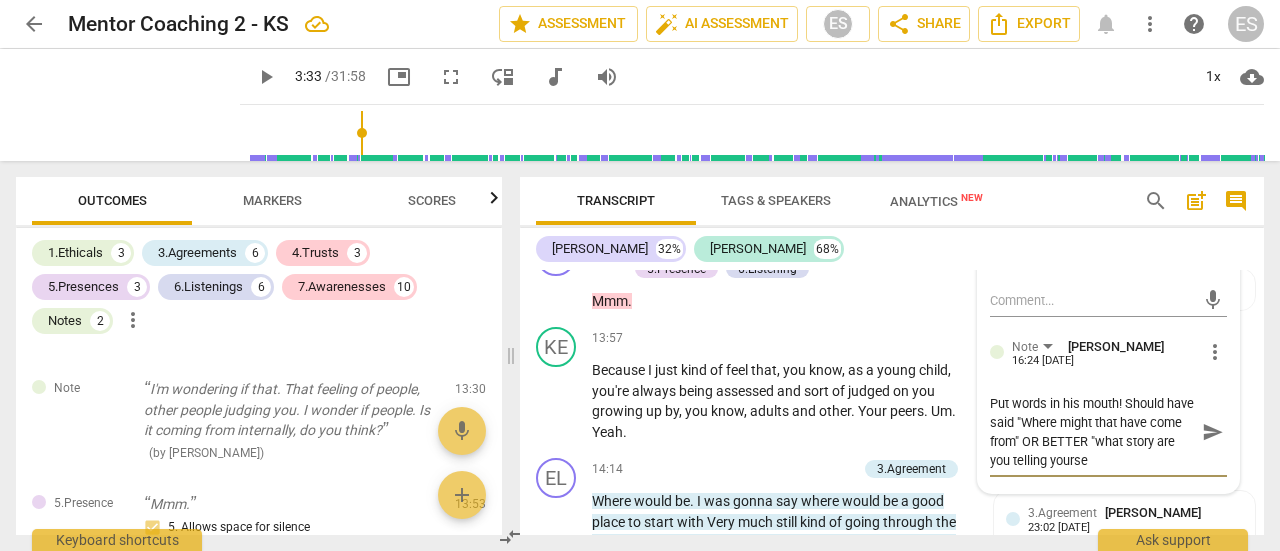 scroll, scrollTop: 0, scrollLeft: 0, axis: both 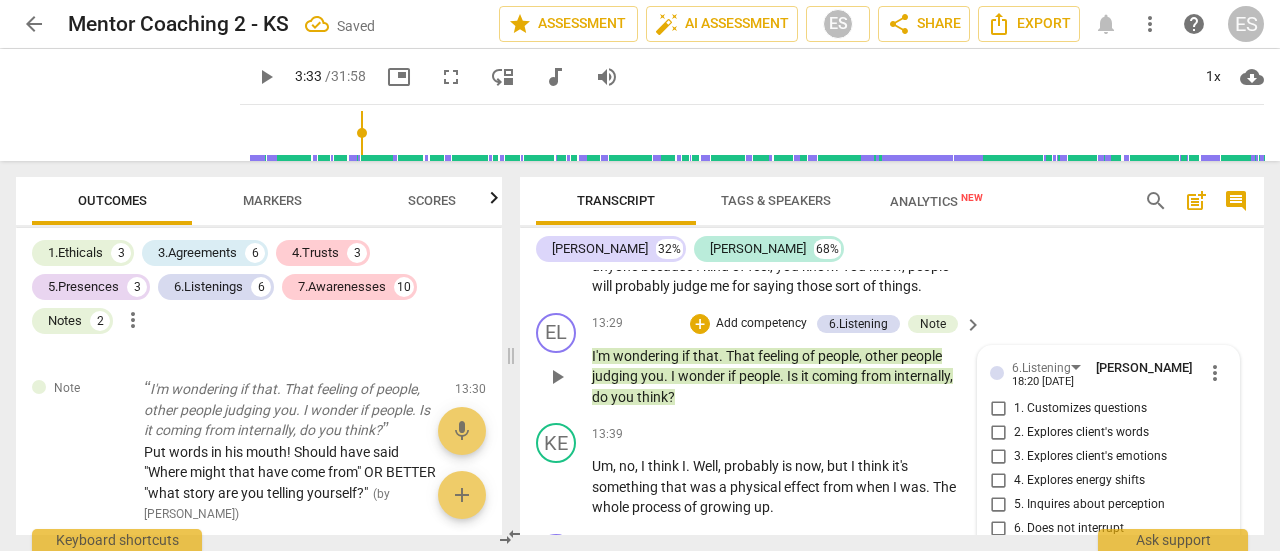 click on "I'm   wondering   if   that .   That   feeling   of   people ,   other   people   judging   you .   I   wonder   if   people .   Is   it   coming   from   internally ,   do   you   think ?" at bounding box center [782, 377] 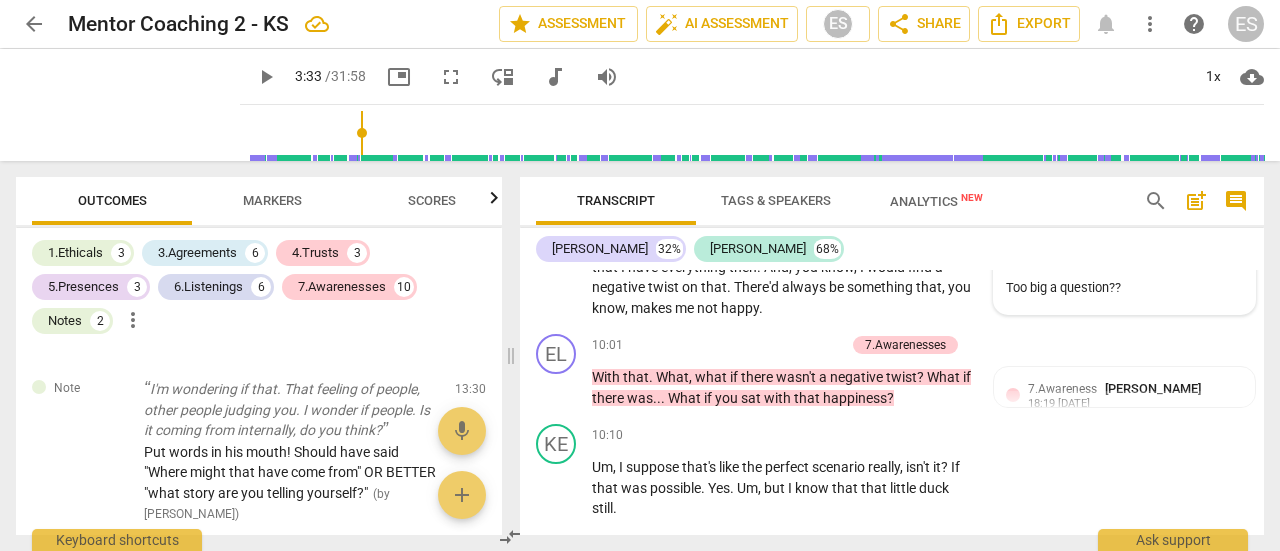 scroll, scrollTop: 4106, scrollLeft: 0, axis: vertical 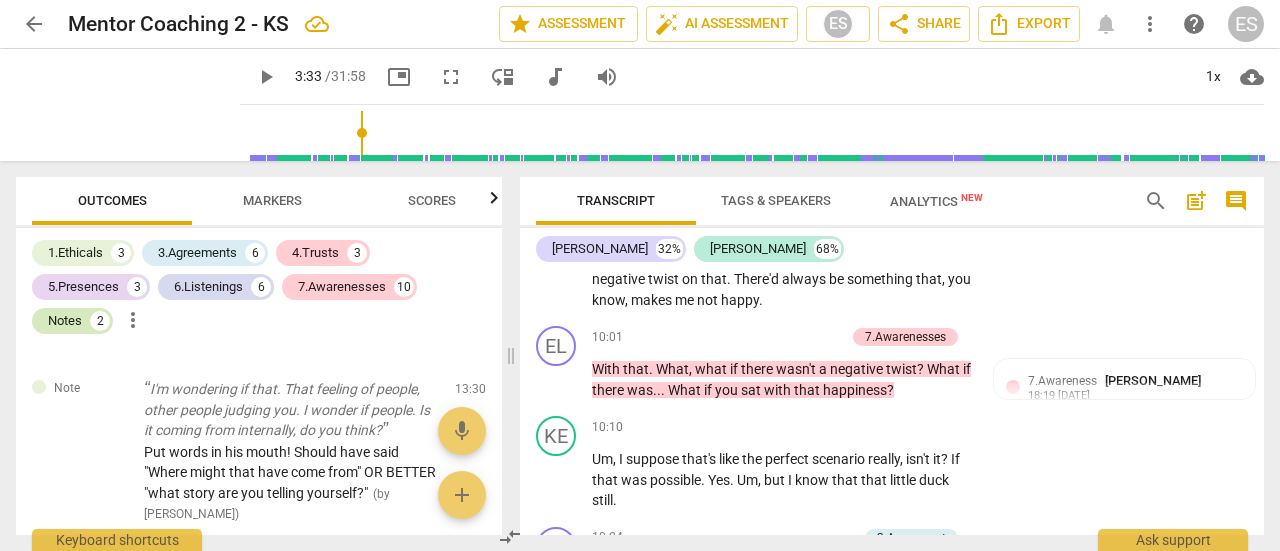 click on "Notes" at bounding box center [65, 321] 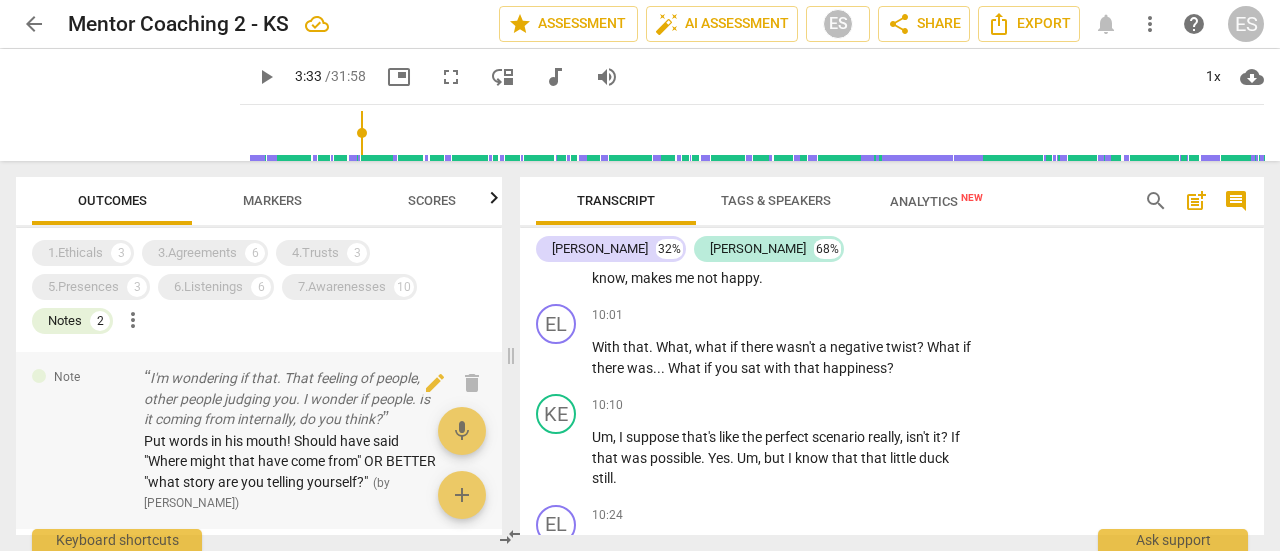 scroll, scrollTop: 69, scrollLeft: 0, axis: vertical 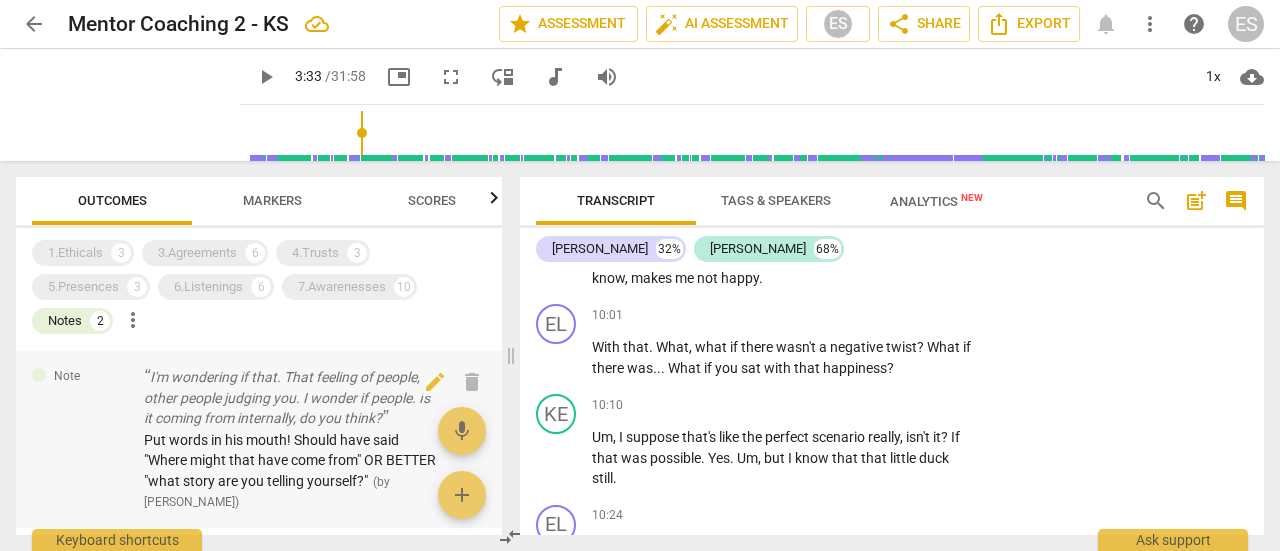 click on "I'm wondering if that. That feeling of people, other people judging you. I wonder if people. Is it coming from internally, do you think?" at bounding box center (291, 398) 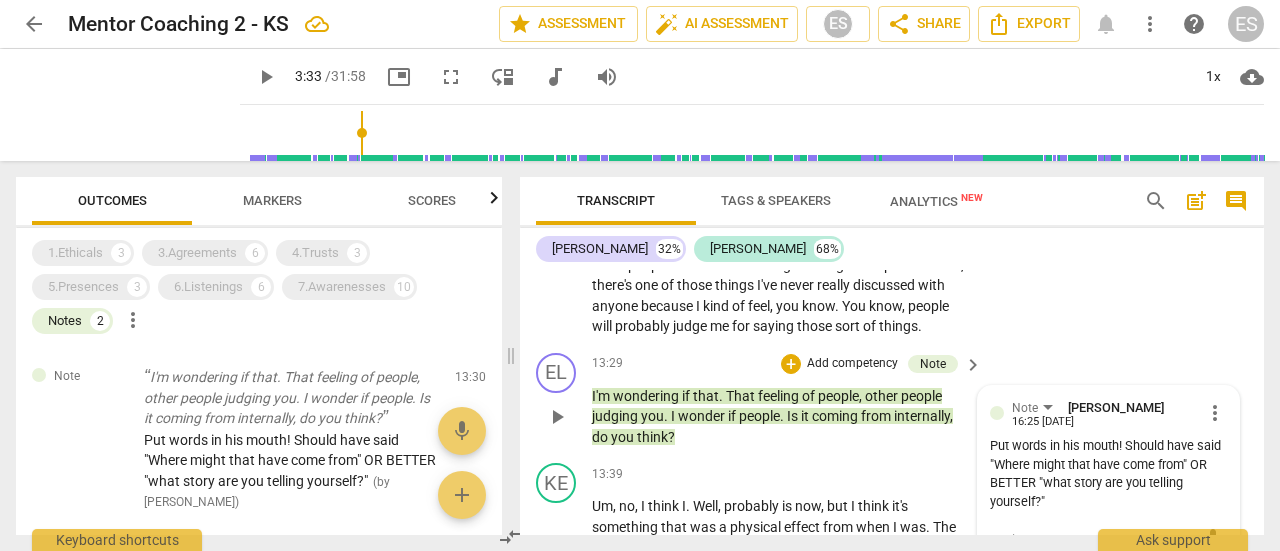 scroll, scrollTop: 5412, scrollLeft: 0, axis: vertical 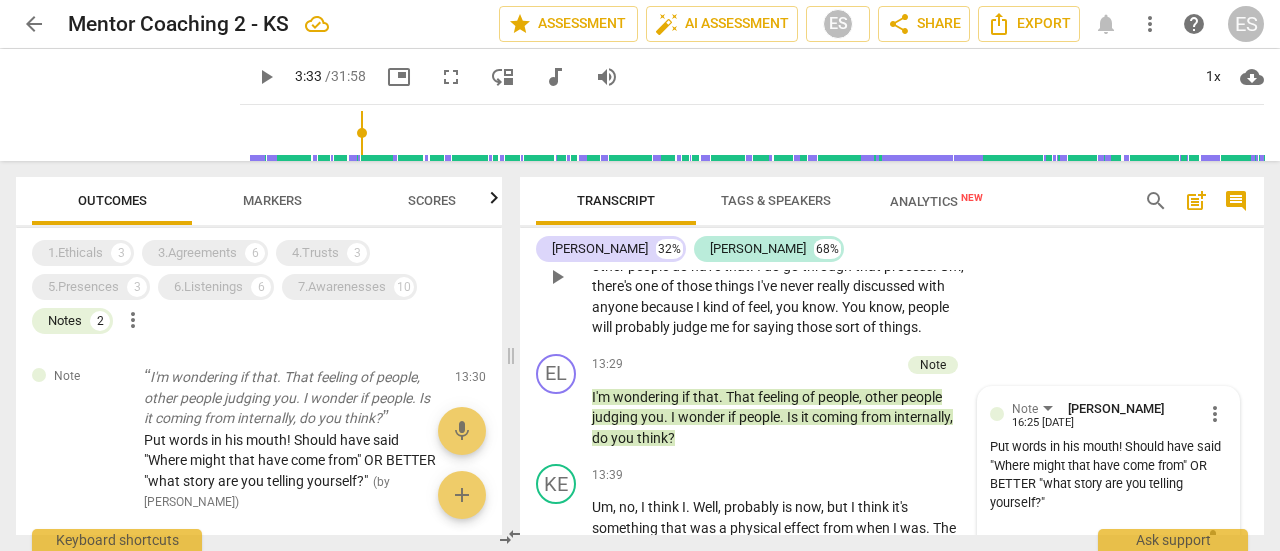 click on "me" at bounding box center (721, 327) 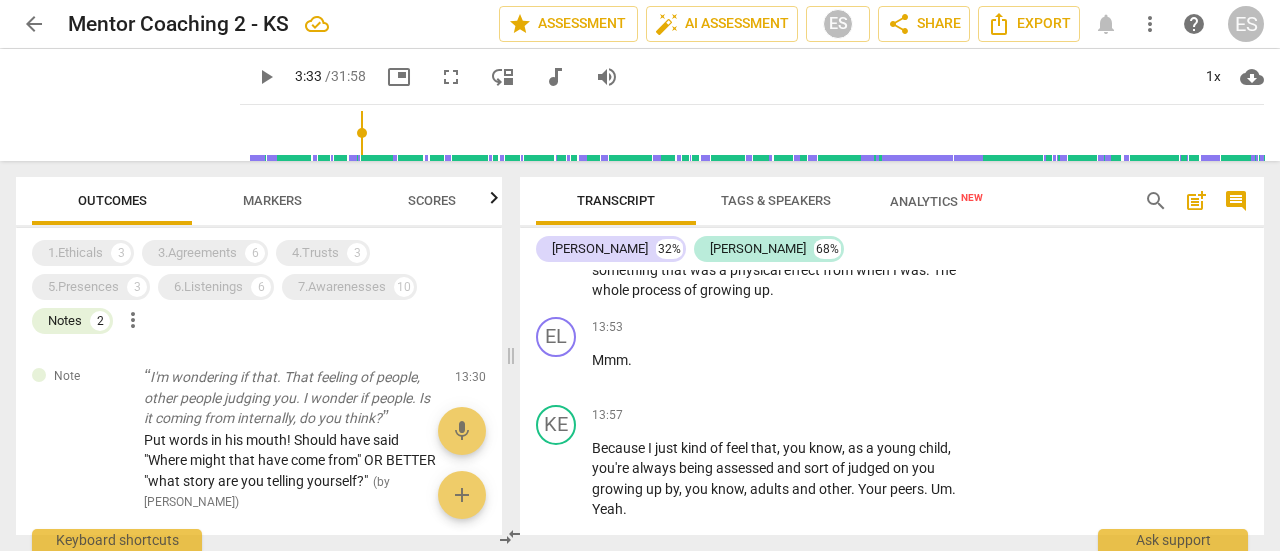 scroll, scrollTop: 5670, scrollLeft: 0, axis: vertical 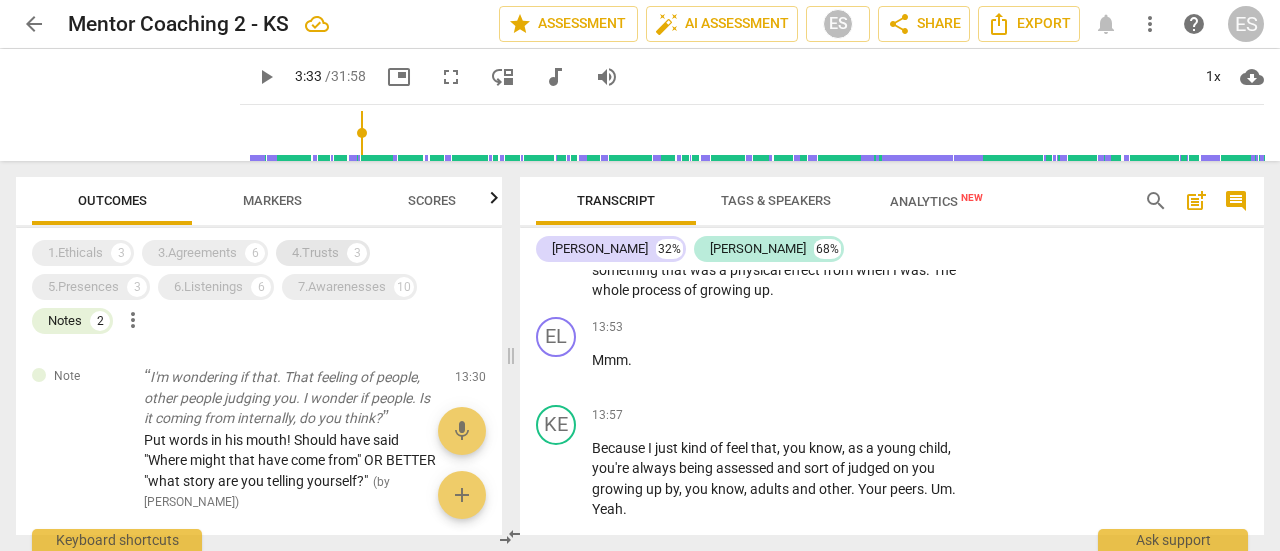 click on "4.Trusts 3" at bounding box center (323, 253) 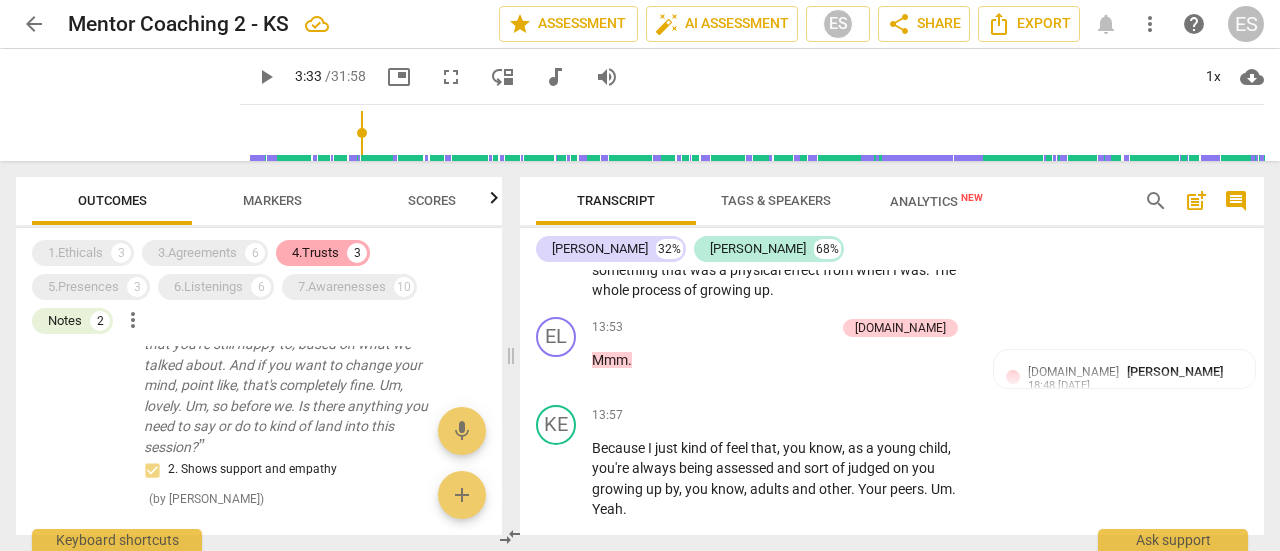 scroll, scrollTop: 462, scrollLeft: 0, axis: vertical 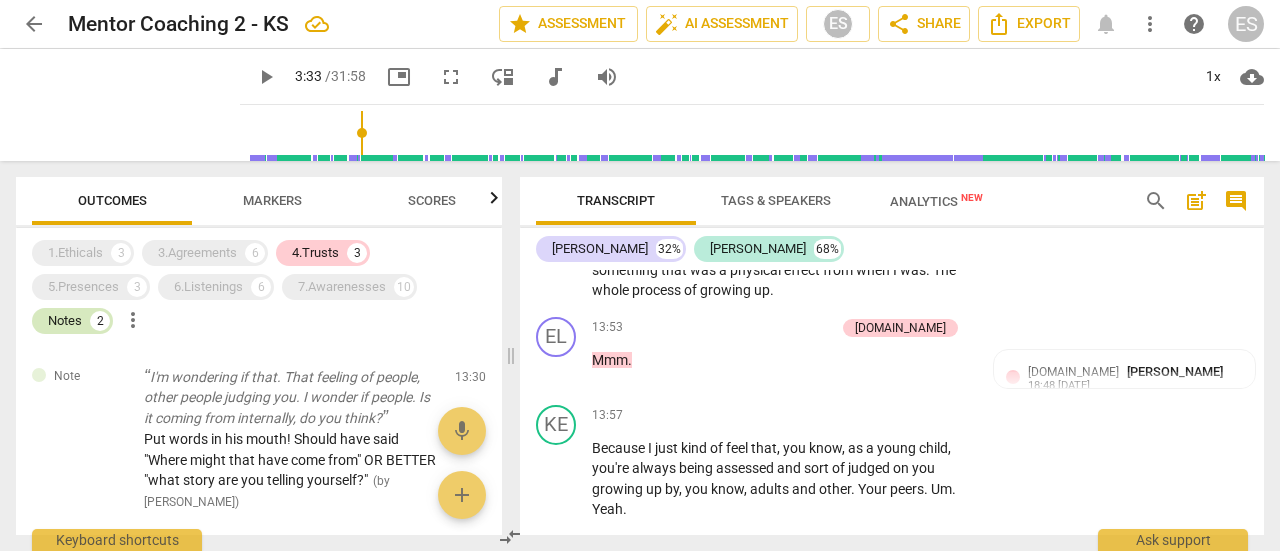 click on "Notes" at bounding box center [65, 321] 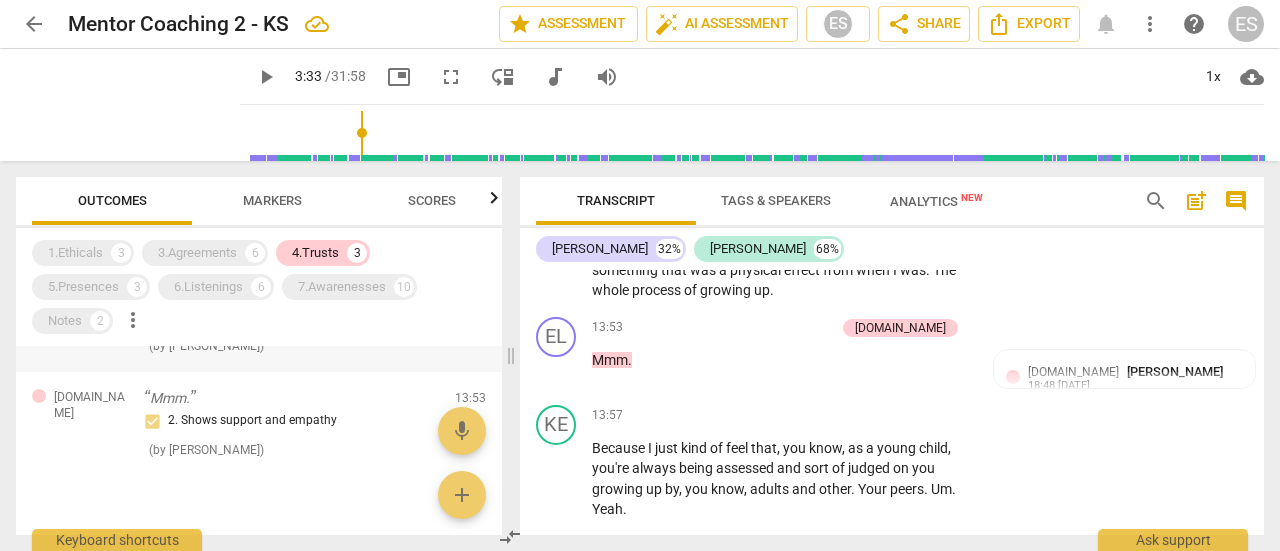 scroll, scrollTop: 366, scrollLeft: 0, axis: vertical 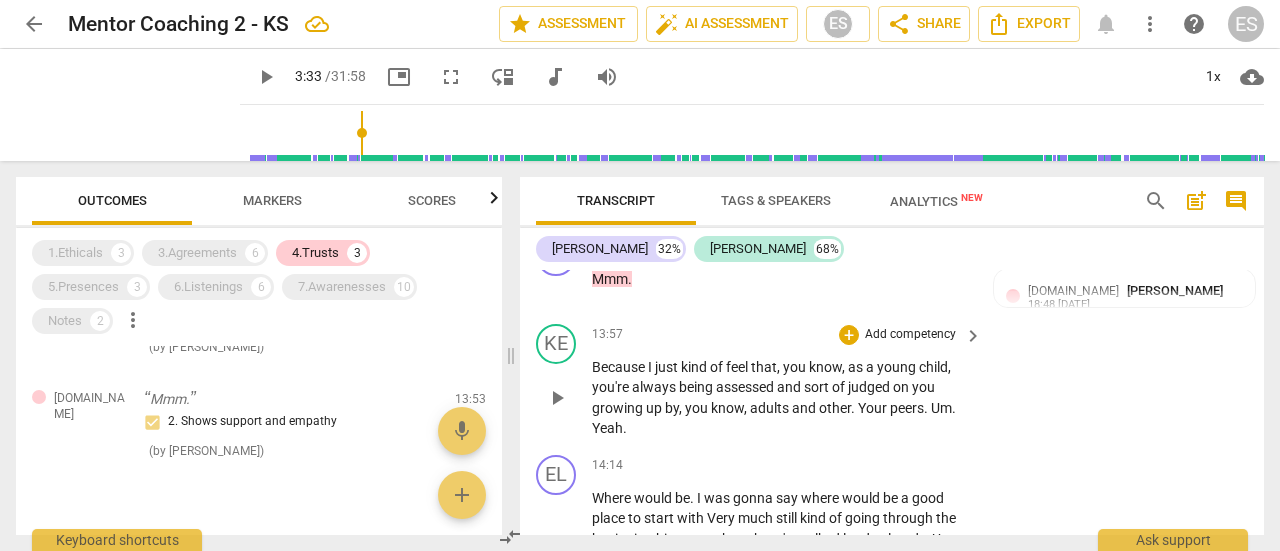 click on "Because   I   just   kind   of   feel   that ,   you   know ,   as   a   young   child ,   you're   always   being   assessed   and   sort   of   judged   on   you   growing   up   by ,   you   know ,   adults   and   other .   Your   peers .   Um .   Yeah ." at bounding box center [782, 398] 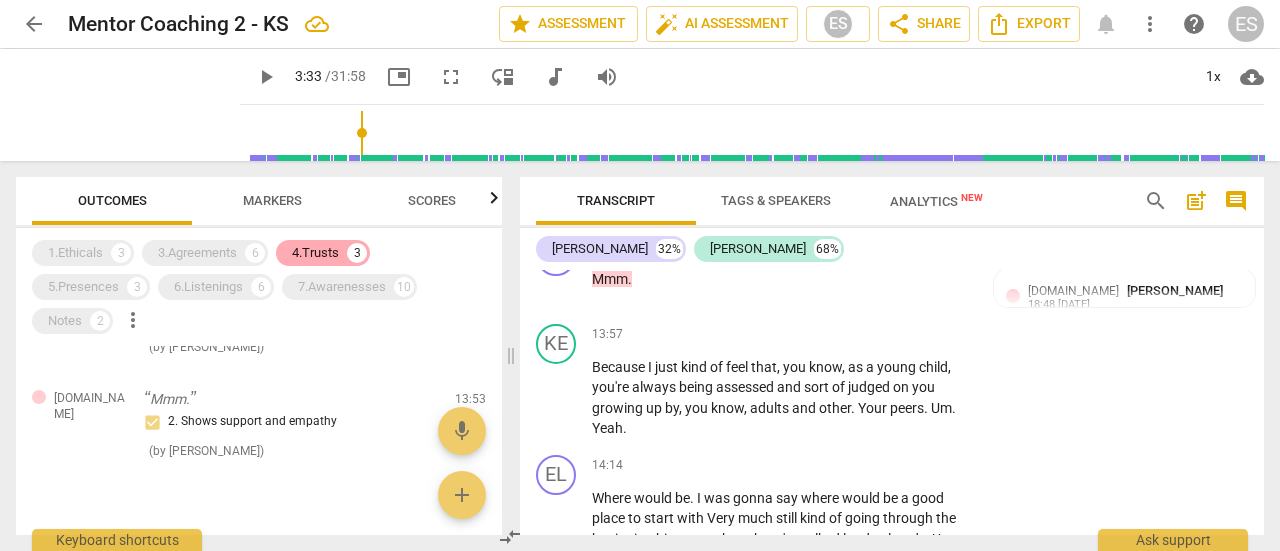 click on "4.Trusts" at bounding box center [315, 253] 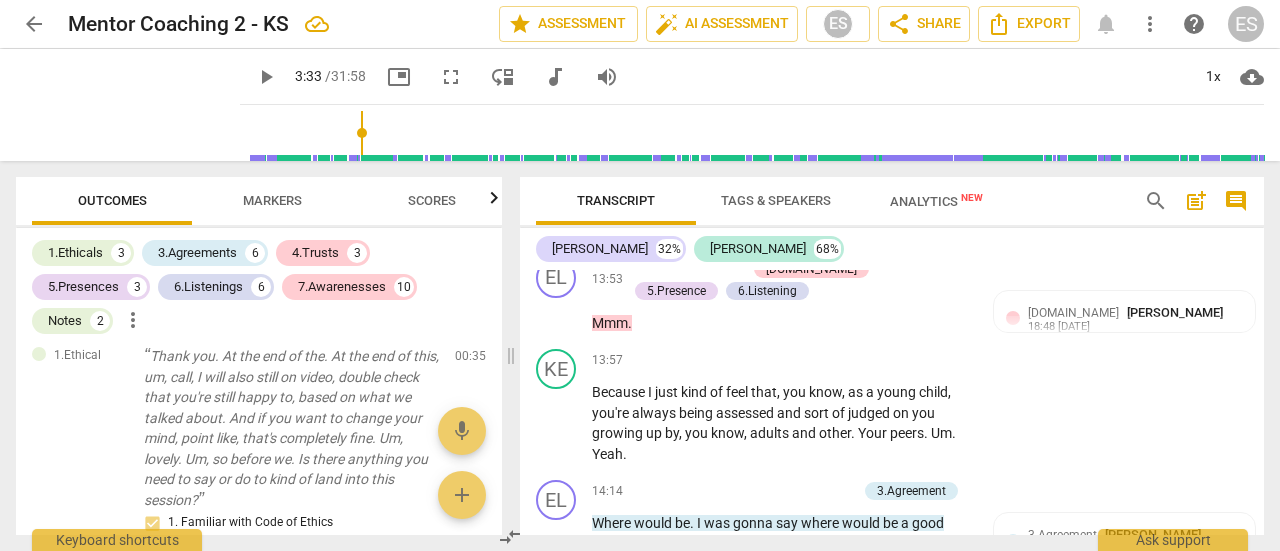 scroll, scrollTop: 1109, scrollLeft: 0, axis: vertical 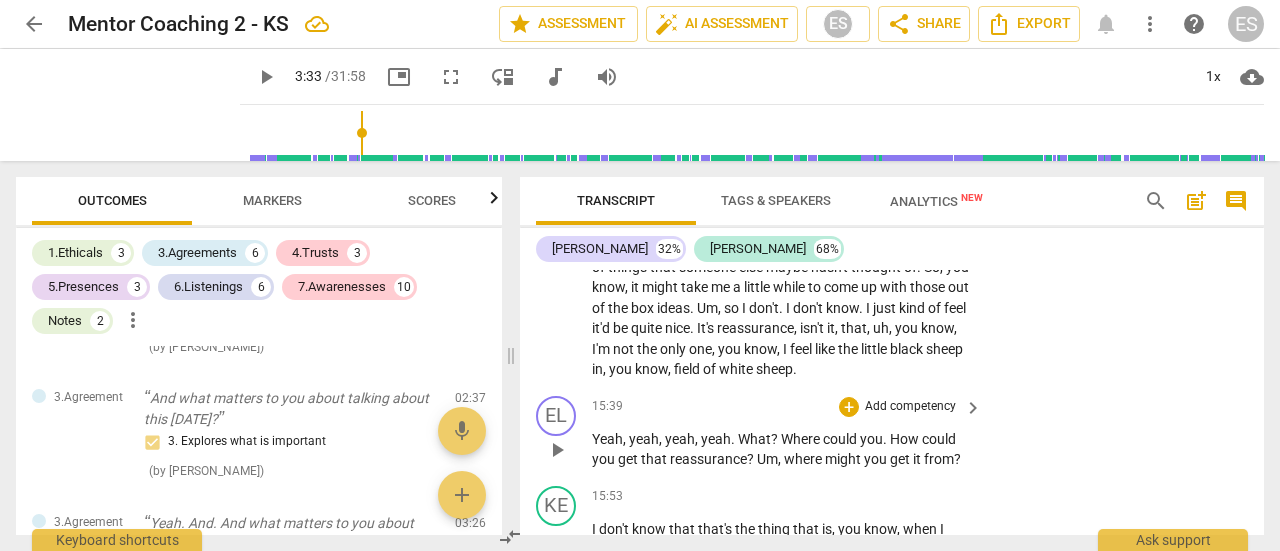 click on "Add competency" at bounding box center [910, 407] 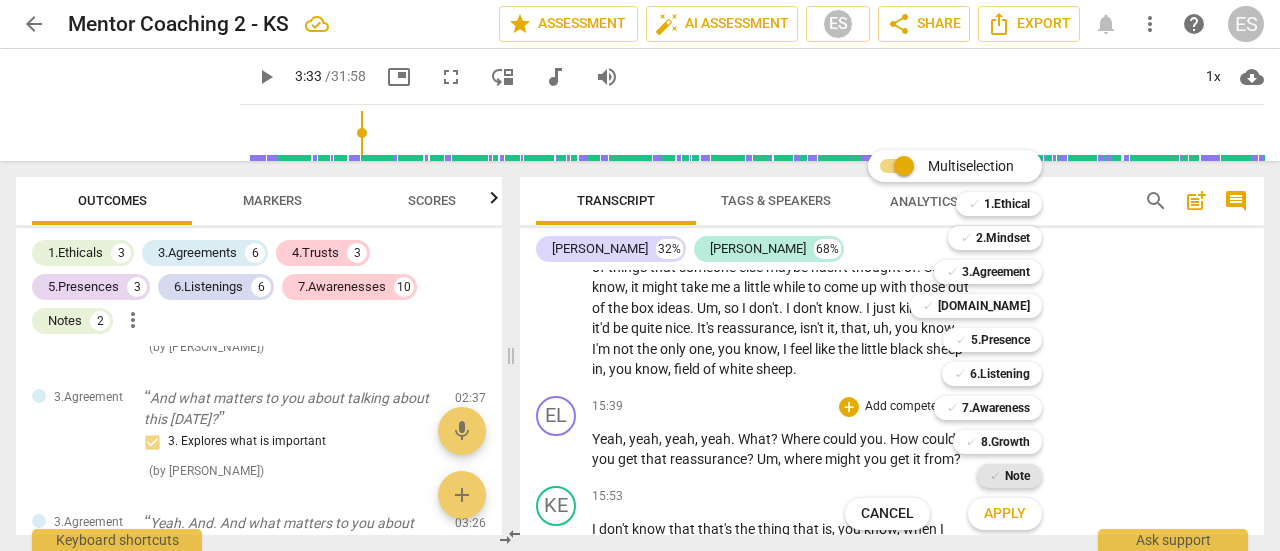 click on "Note" at bounding box center [1017, 476] 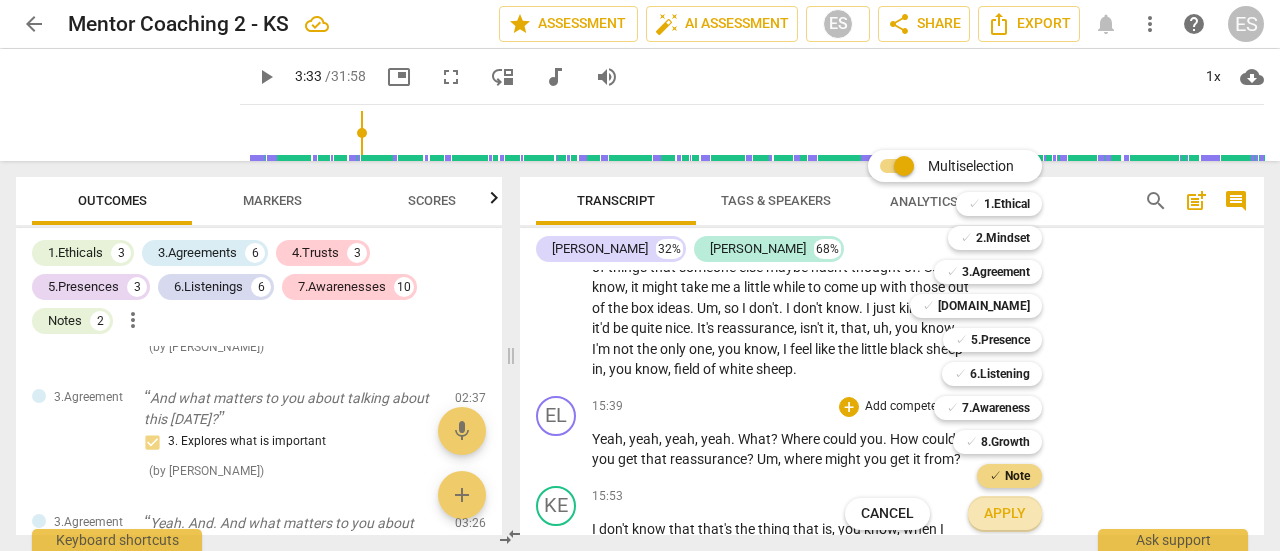click on "Apply" at bounding box center (1005, 514) 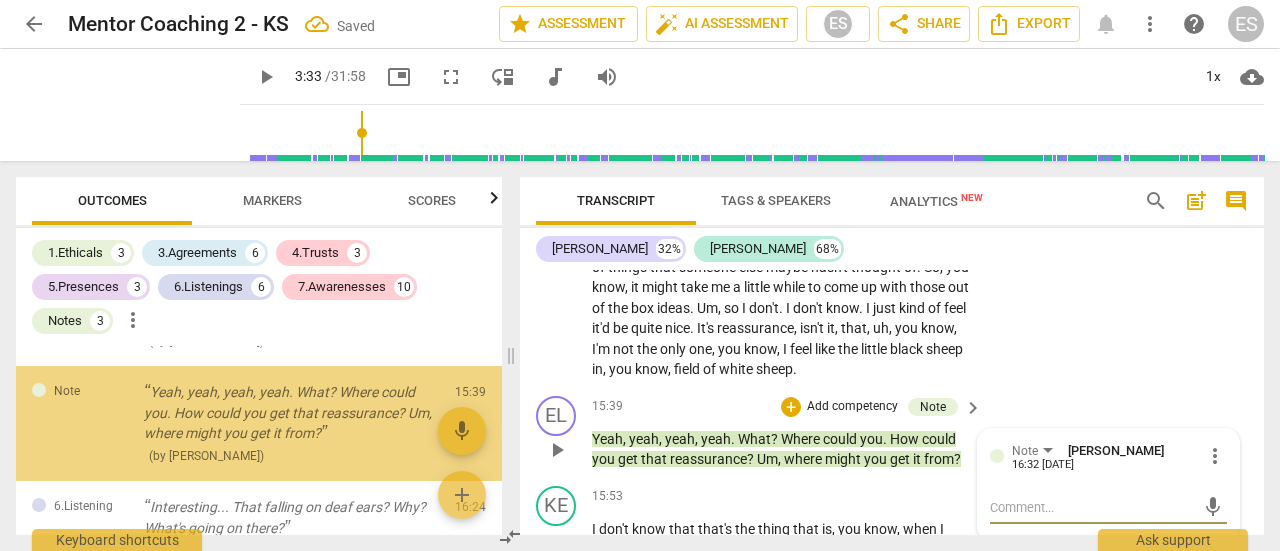 scroll, scrollTop: 4053, scrollLeft: 0, axis: vertical 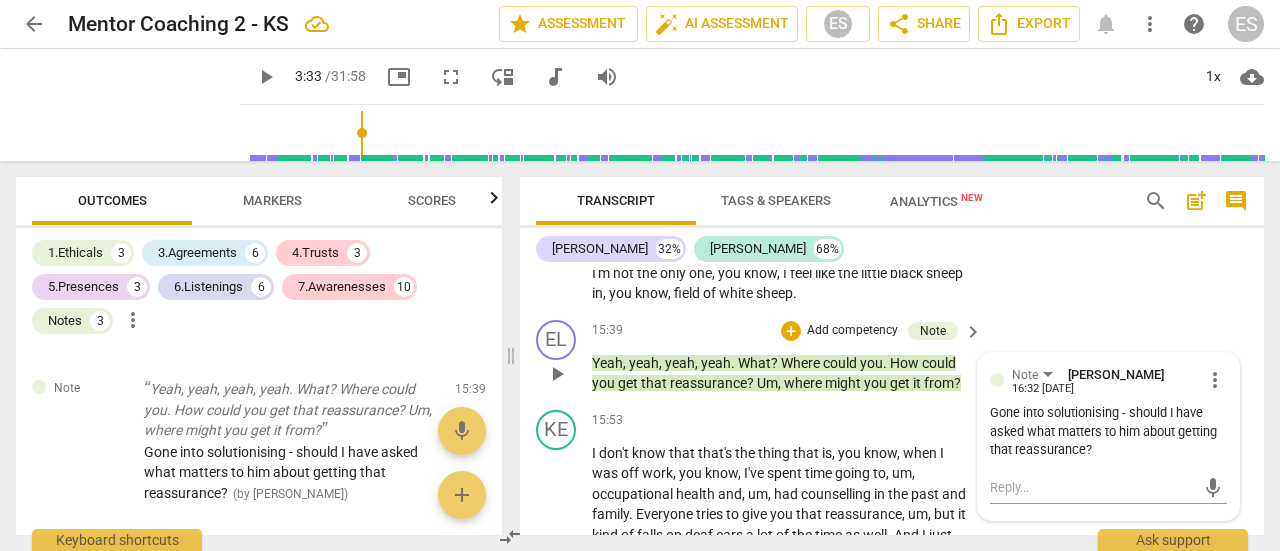 click on "Gone into solutionising - should I have asked what matters to him about getting that reassurance?" at bounding box center [1108, 432] 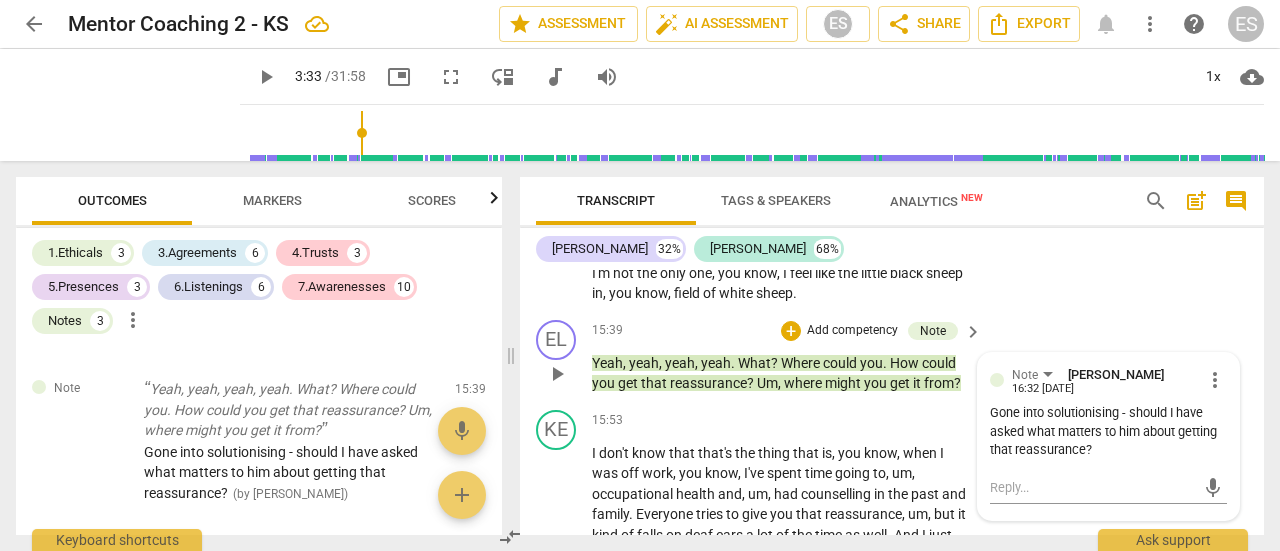 scroll, scrollTop: 6398, scrollLeft: 0, axis: vertical 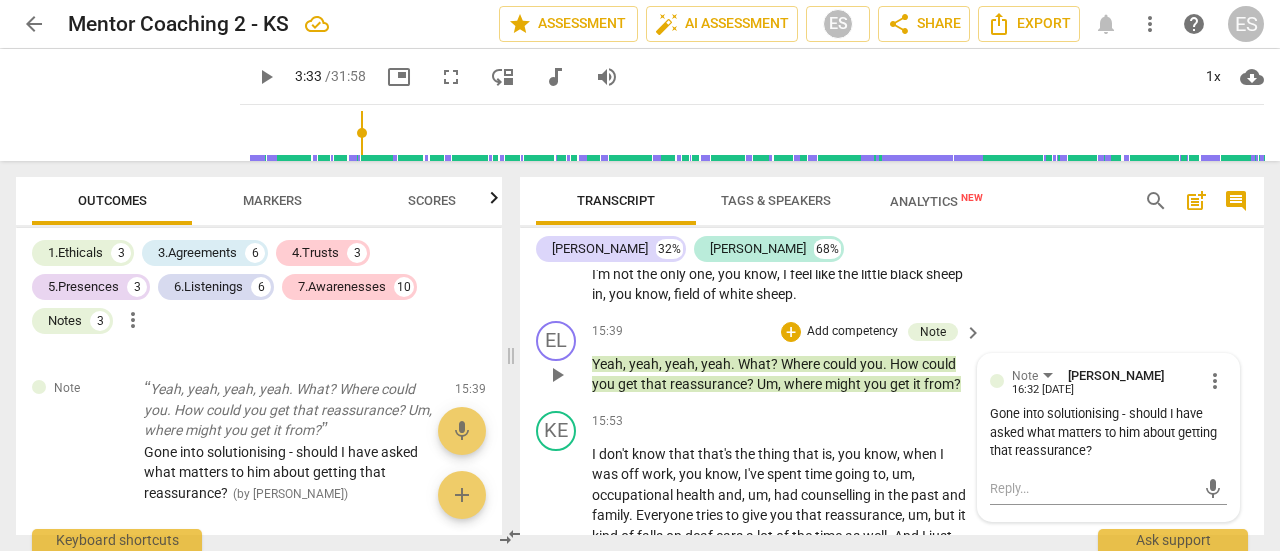 click on "EL play_arrow pause 15:39 + Add competency Note keyboard_arrow_right Yeah ,   yeah ,   yeah ,   yeah .   What ?   Where   could   you .   How   could   you   get   that   reassurance ?   Um ,   where   might   you   get   it   from ? Note [PERSON_NAME] 16:32 [DATE] more_vert Gone into solutionising - should I have asked what matters to him about getting that reassurance? mic" at bounding box center [892, 358] 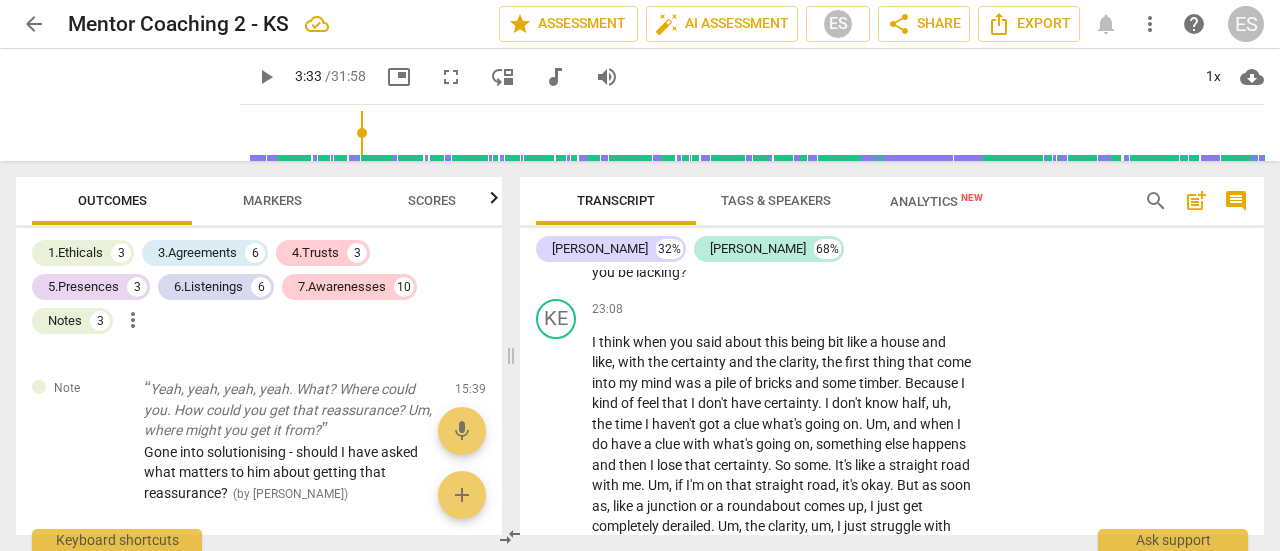 scroll, scrollTop: 9802, scrollLeft: 0, axis: vertical 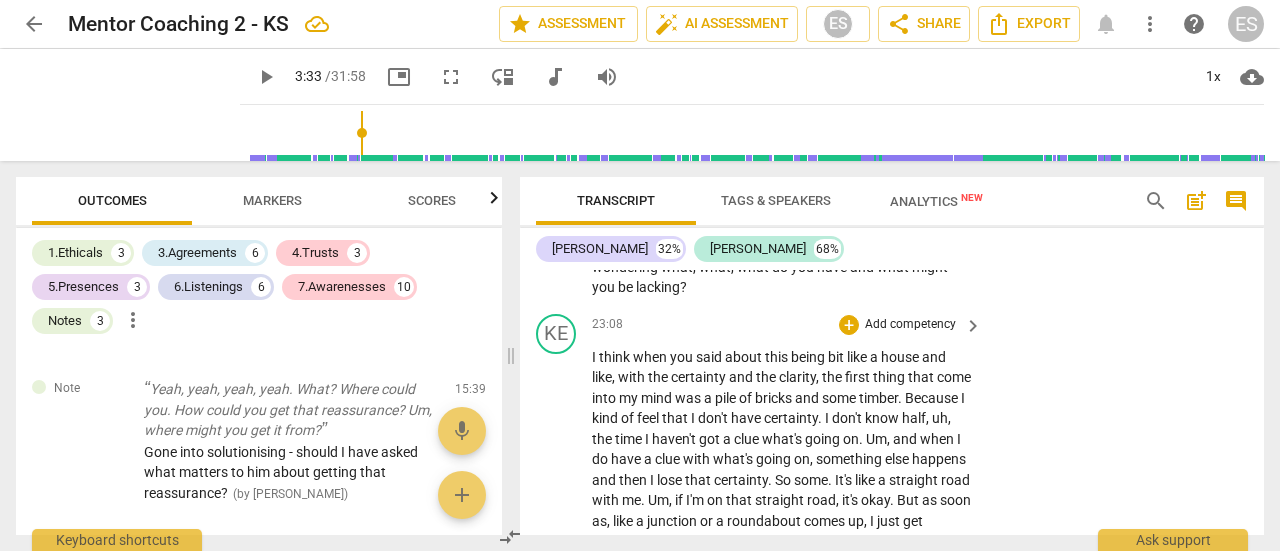 click on "play_arrow pause" at bounding box center (566, 604) 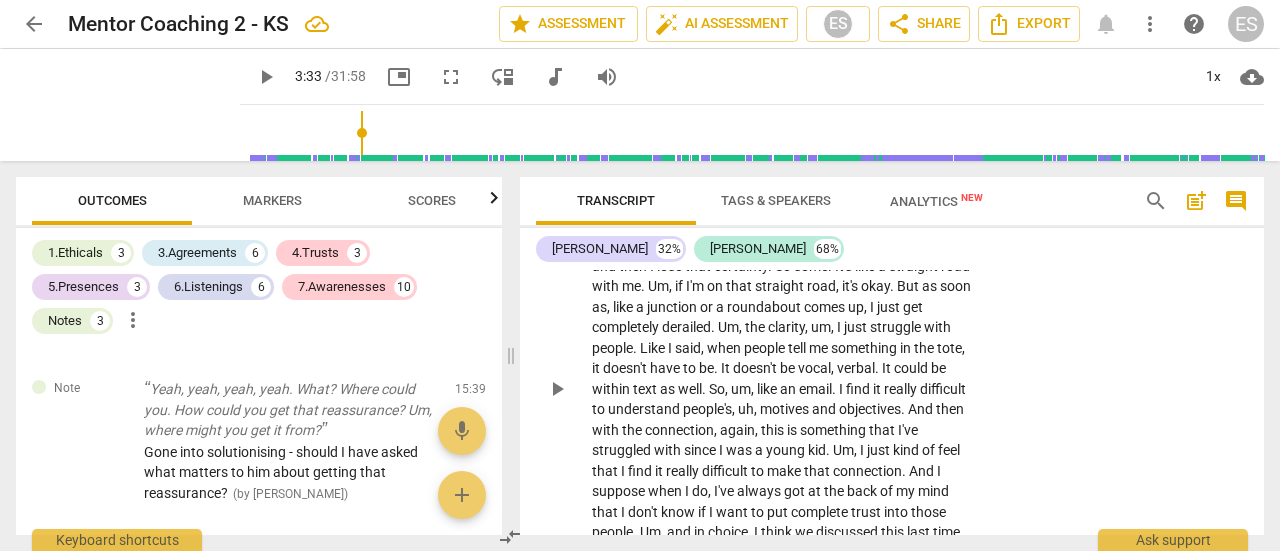 scroll, scrollTop: 10015, scrollLeft: 0, axis: vertical 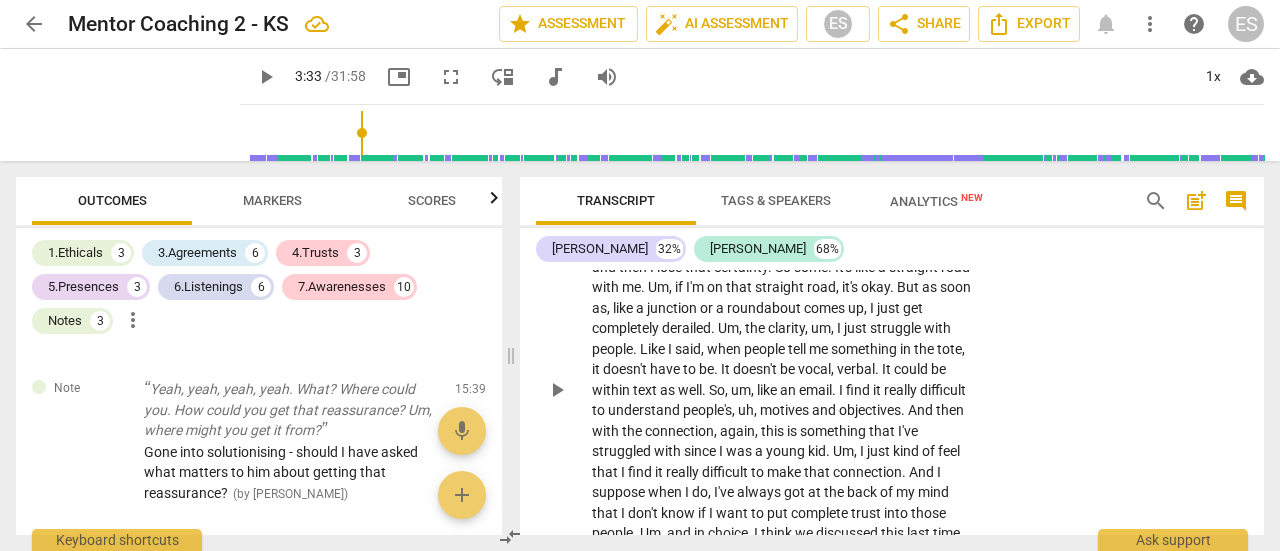 click on "play_arrow" at bounding box center [557, 390] 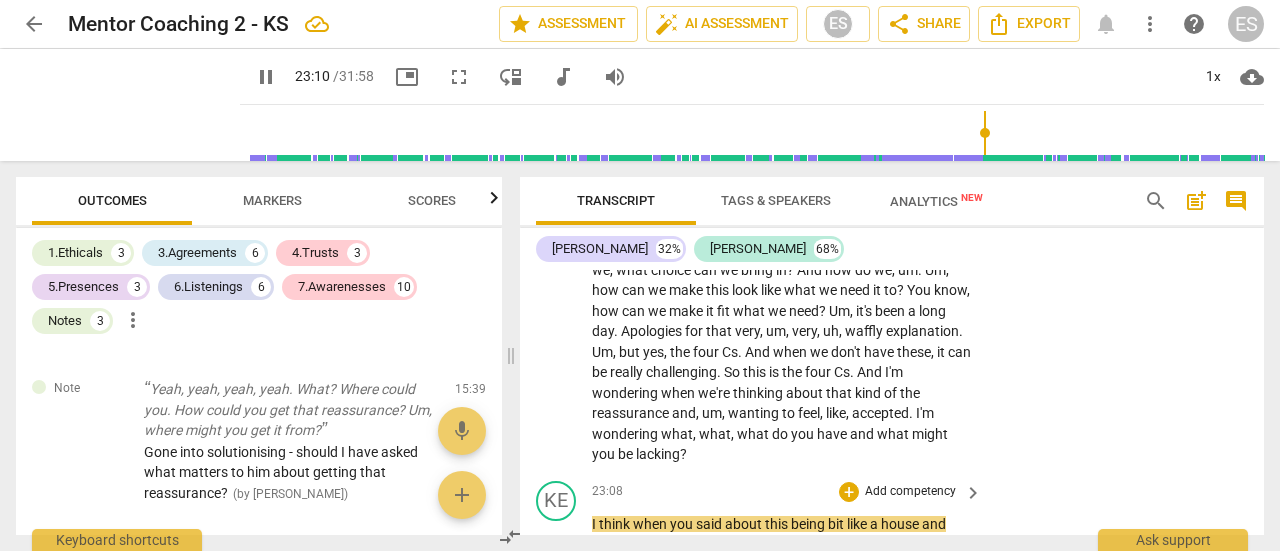 scroll, scrollTop: 9636, scrollLeft: 0, axis: vertical 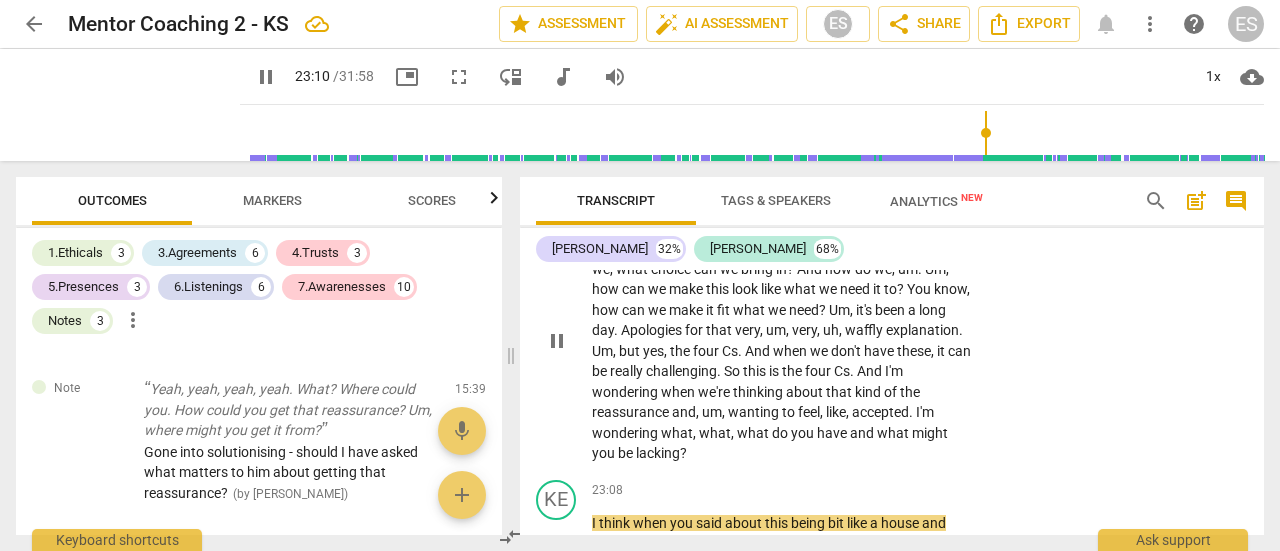 click on "And" at bounding box center (871, 371) 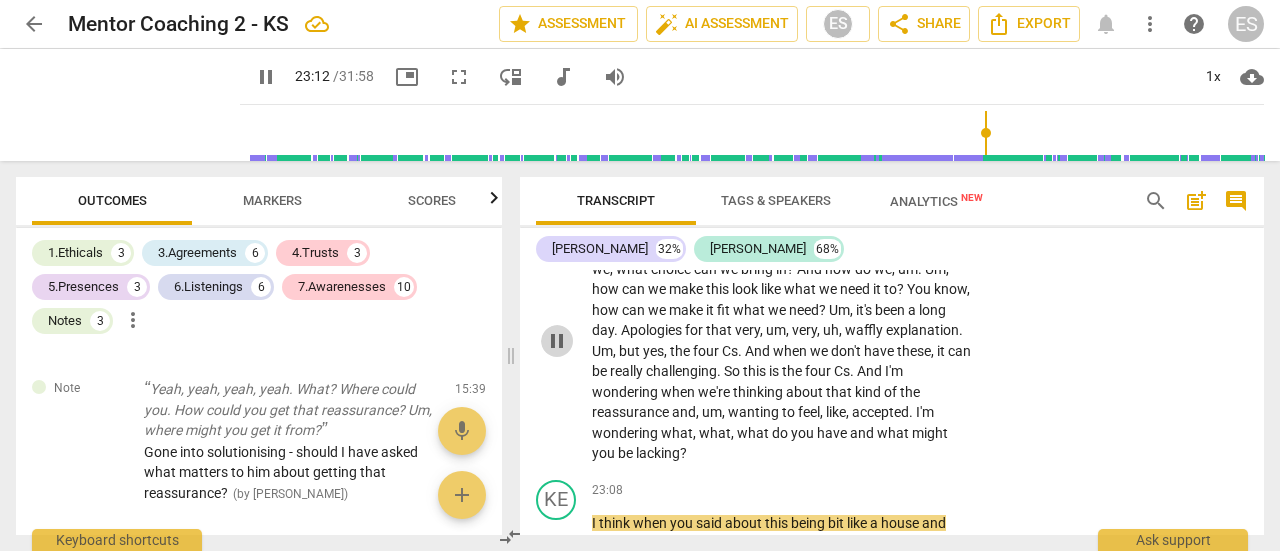 click on "pause" at bounding box center (557, 341) 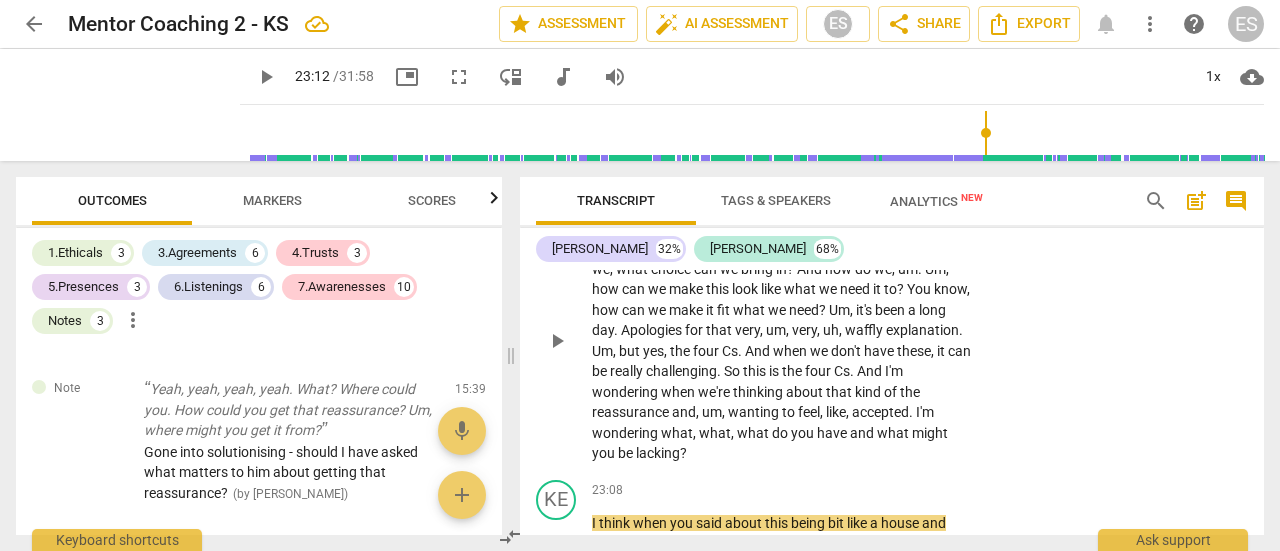 click on "." at bounding box center [853, 371] 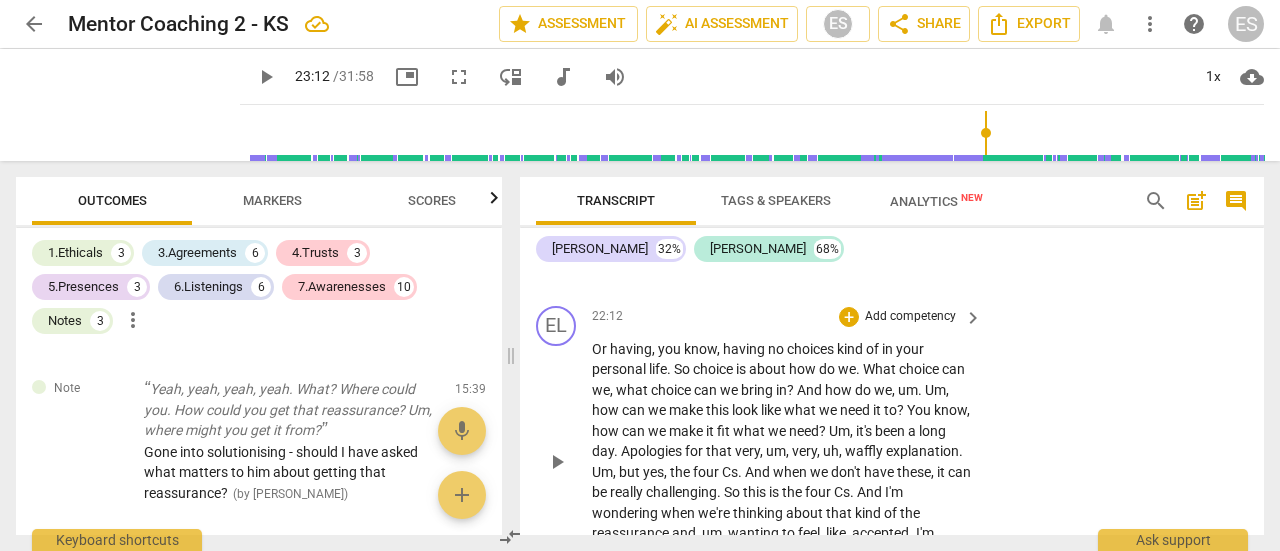 scroll, scrollTop: 9514, scrollLeft: 0, axis: vertical 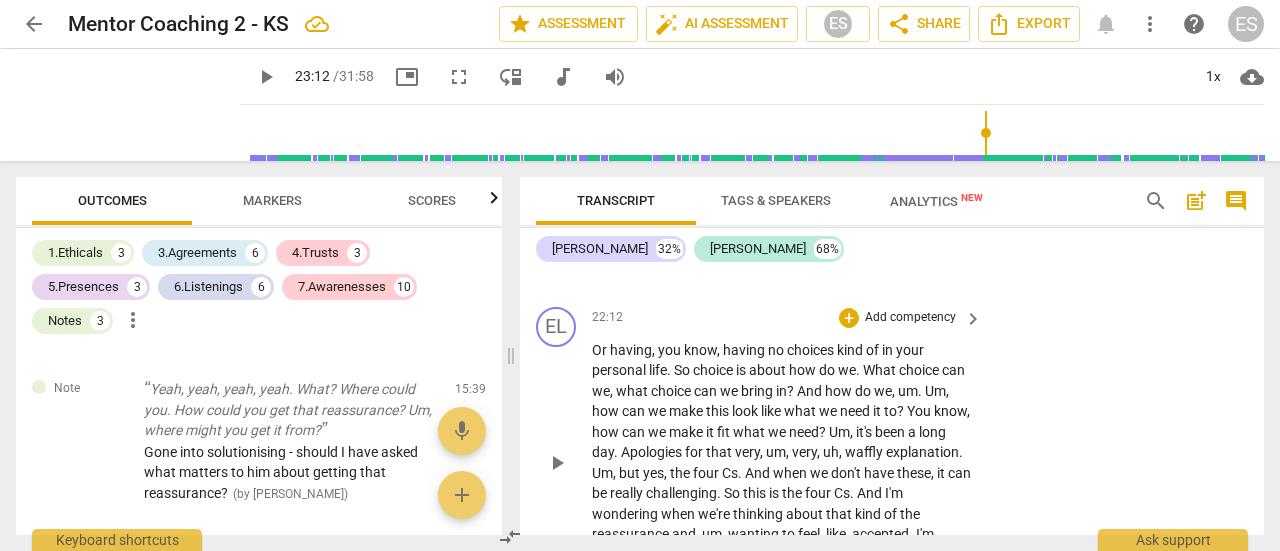 click on "can" at bounding box center [635, 411] 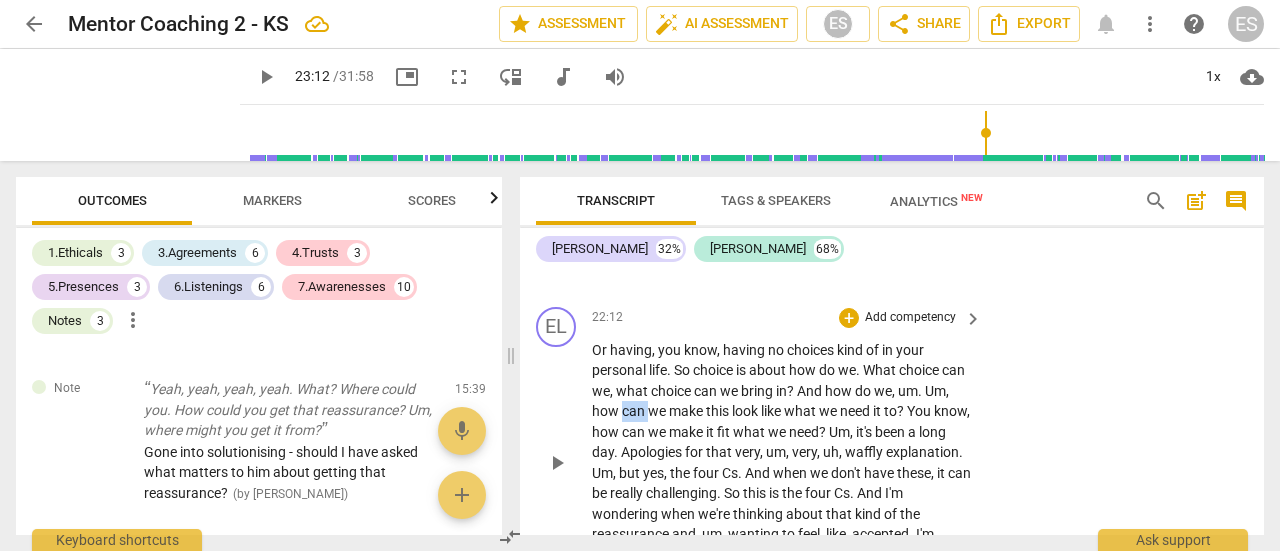 click on "can" at bounding box center [635, 411] 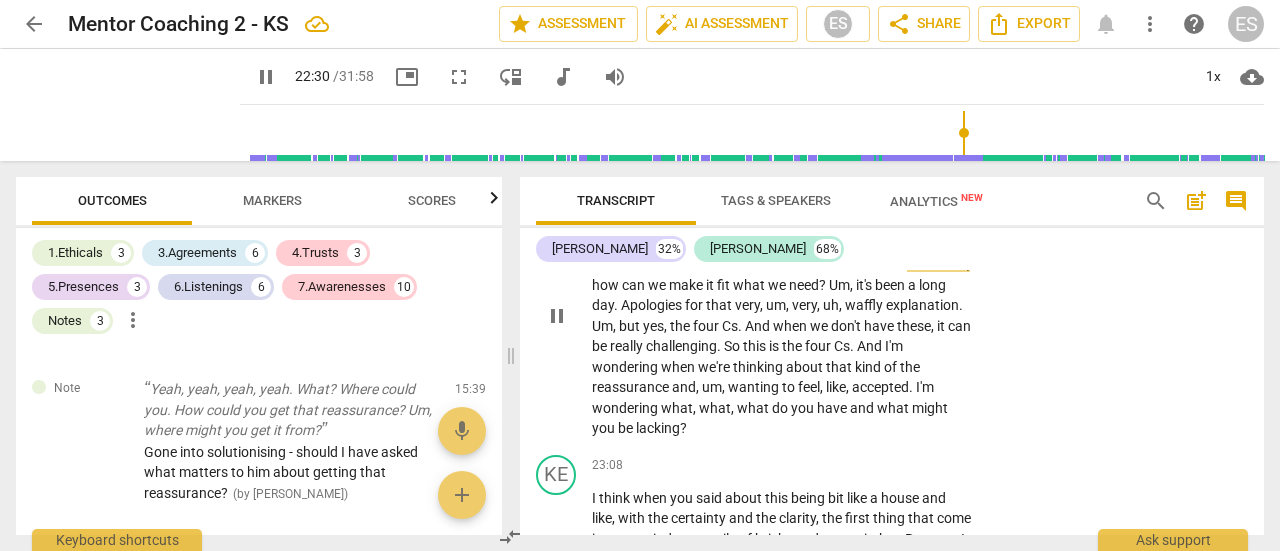 scroll, scrollTop: 9662, scrollLeft: 0, axis: vertical 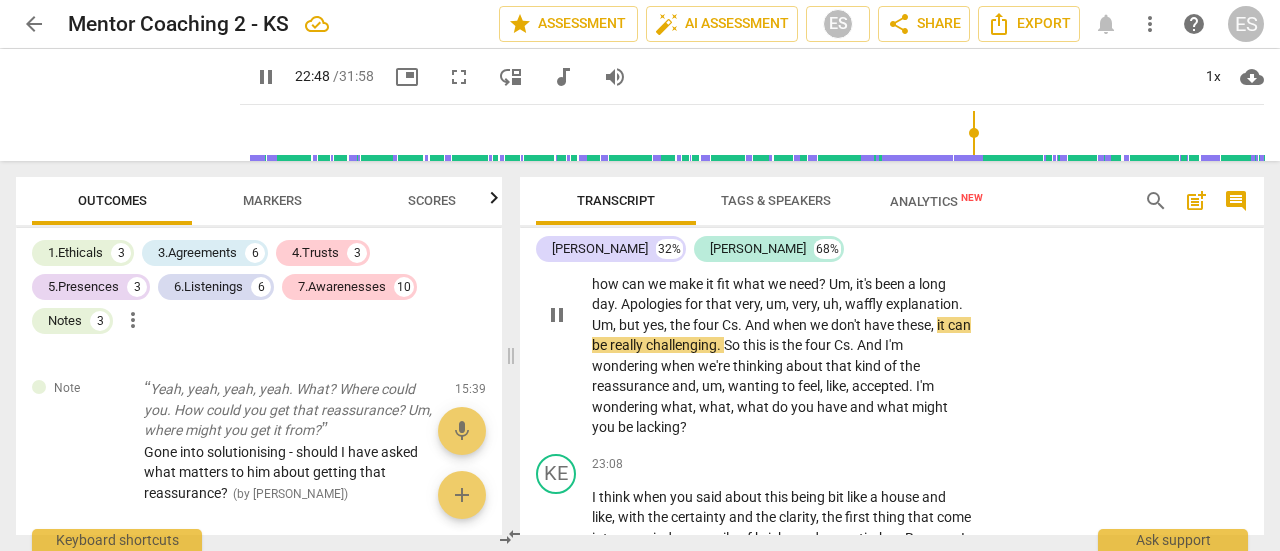 click on "Um" at bounding box center (602, 325) 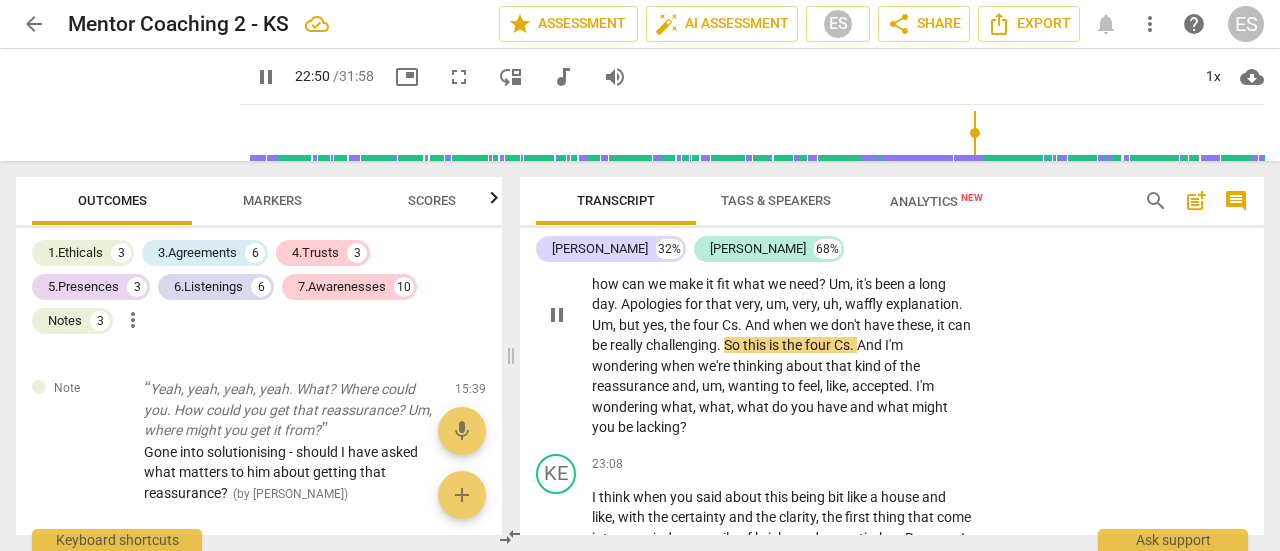 click on "Um" at bounding box center [602, 325] 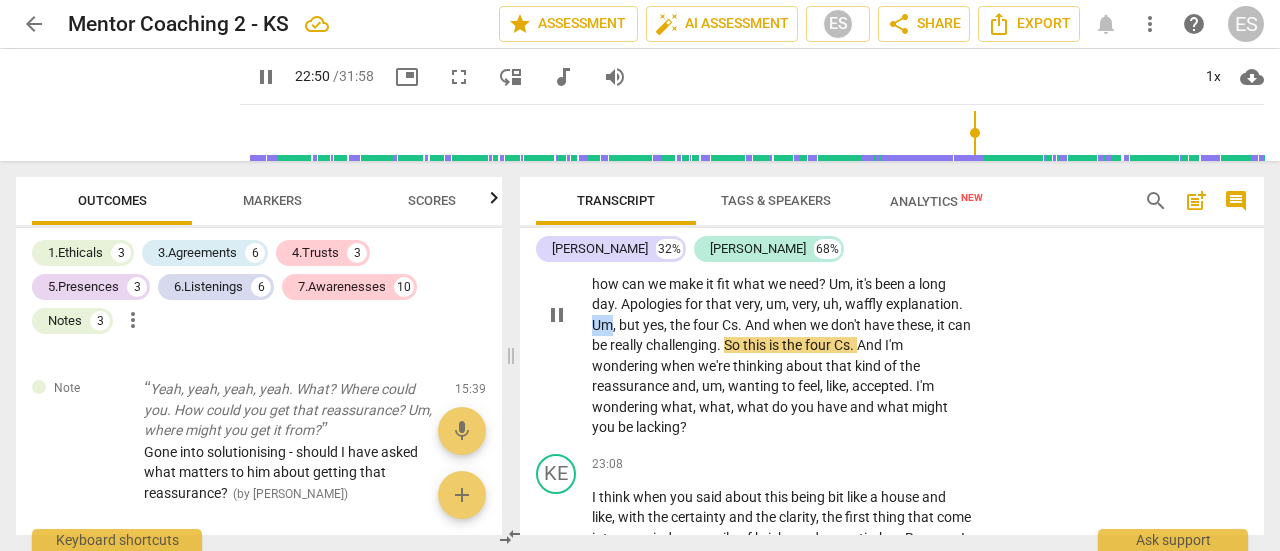 click on "Um" at bounding box center [602, 325] 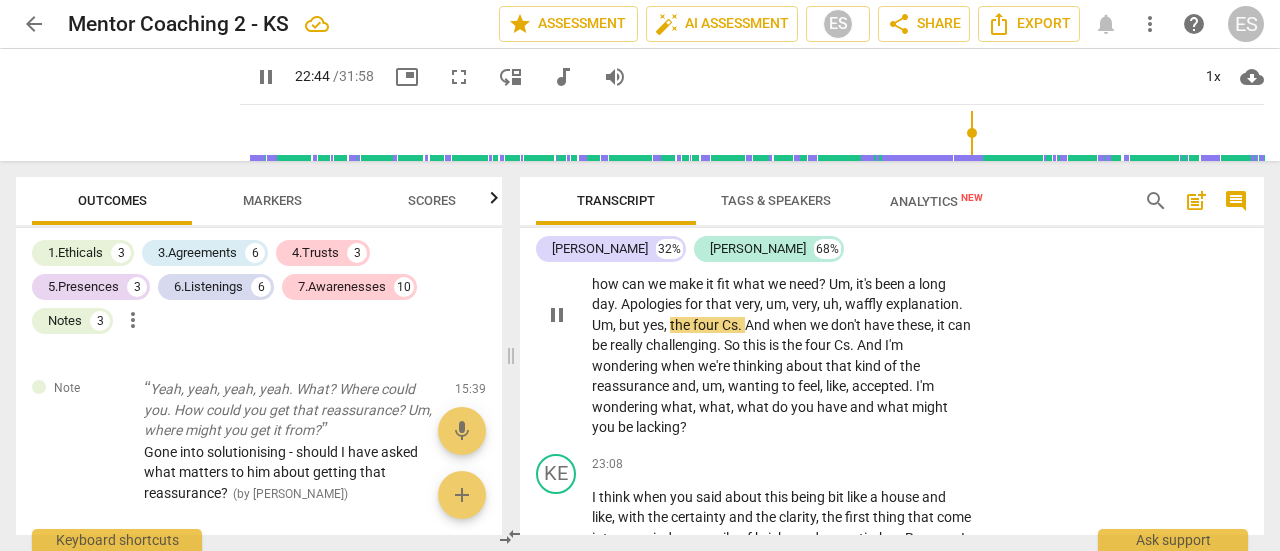 click on "Um" at bounding box center (602, 325) 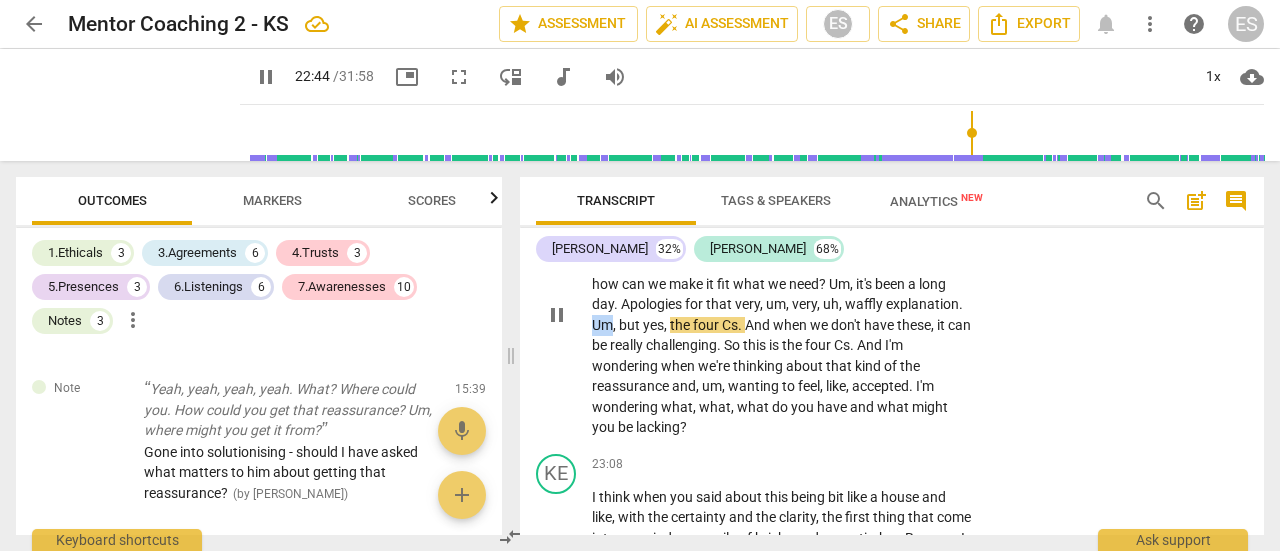 click on "Um" at bounding box center [602, 325] 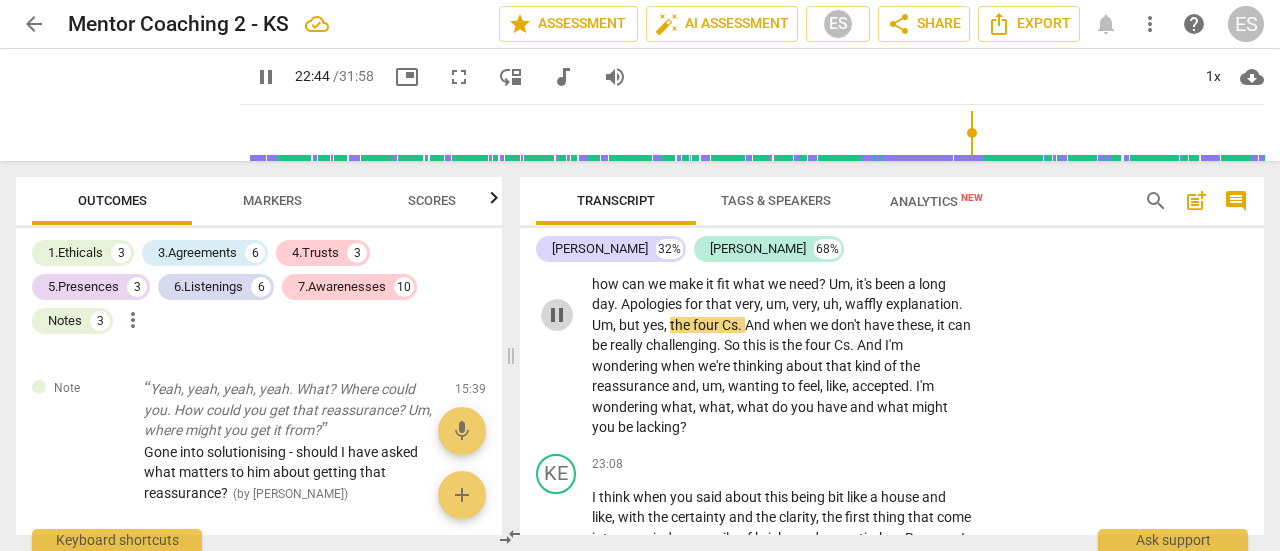 click on "pause" at bounding box center [557, 315] 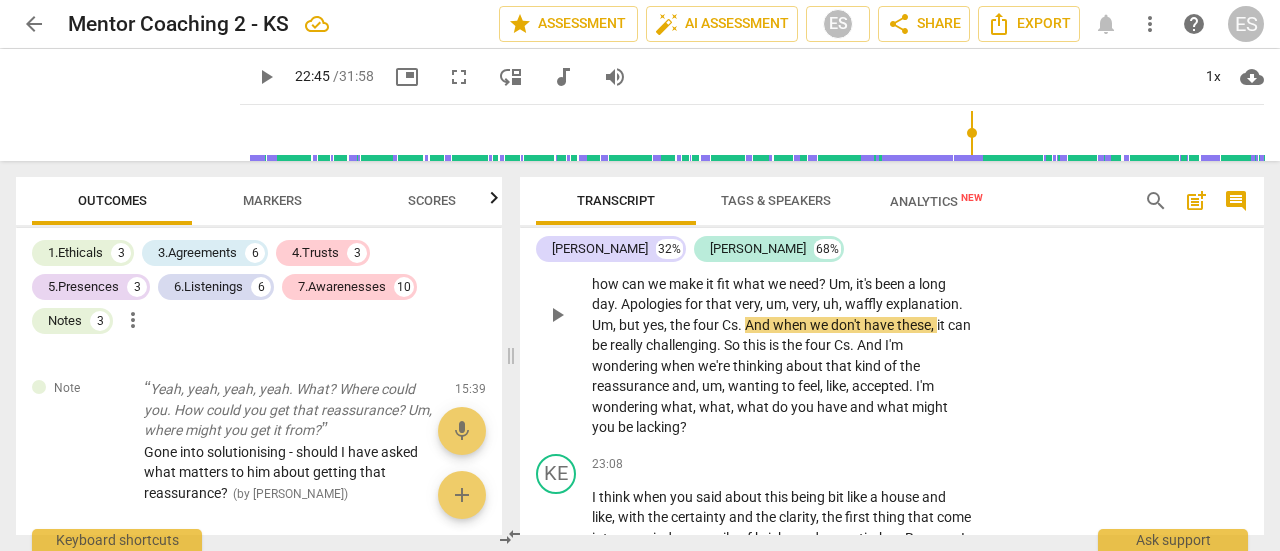 click on "but" at bounding box center (631, 325) 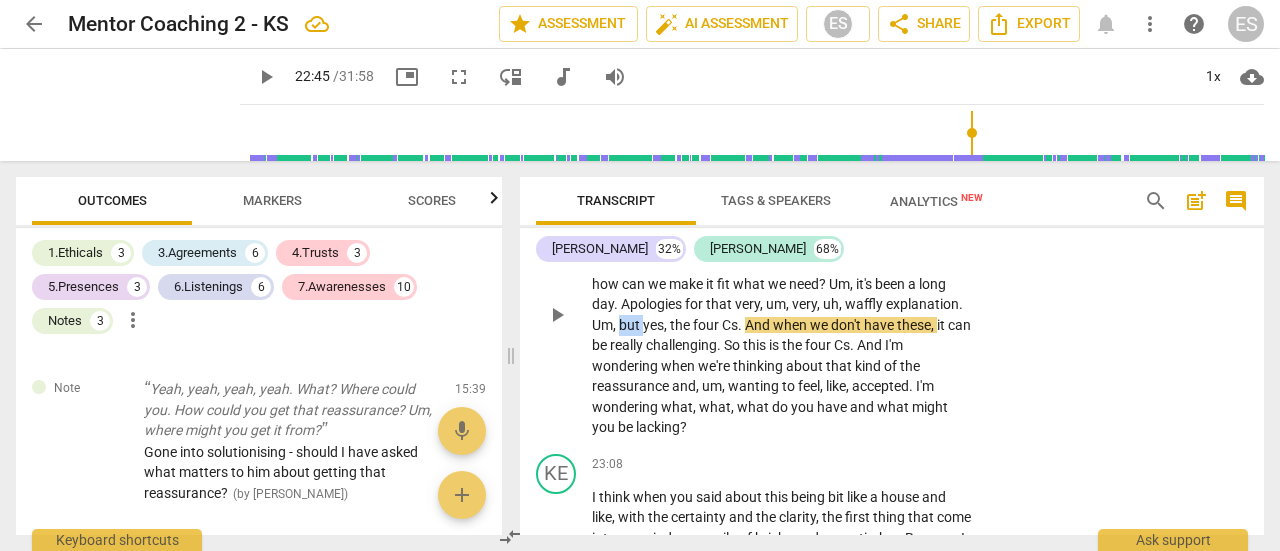 click on "but" at bounding box center (631, 325) 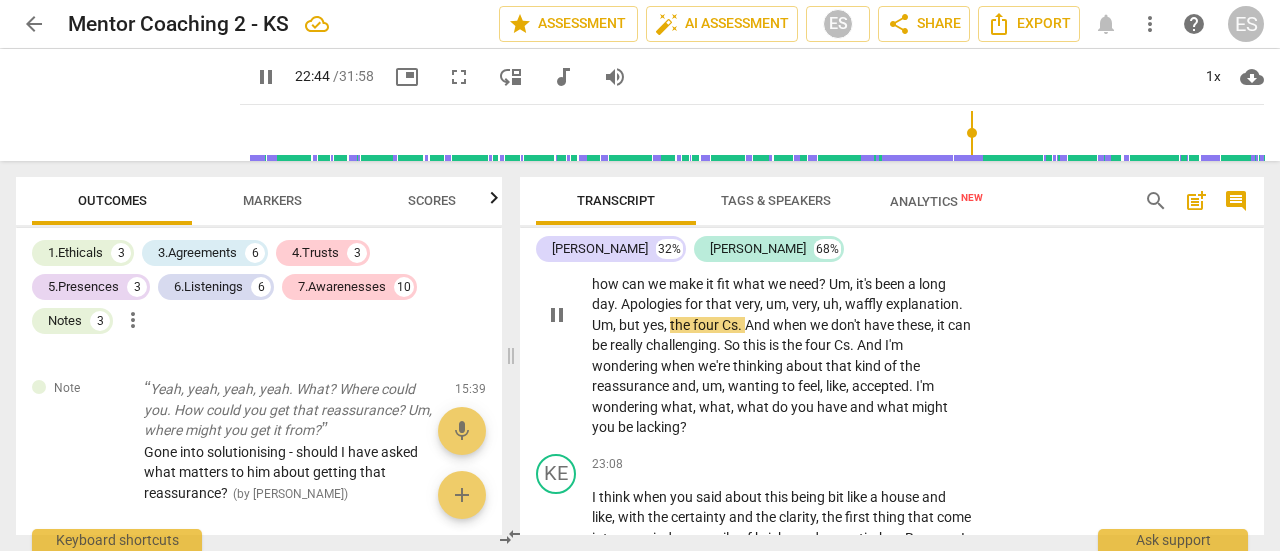 click on "pause" at bounding box center (557, 315) 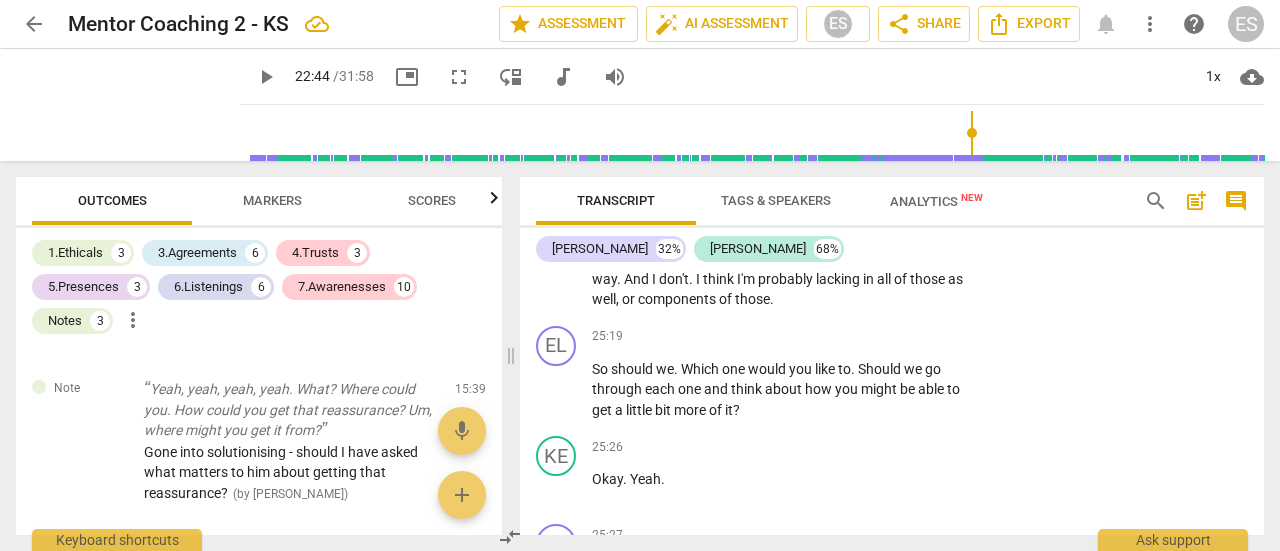 scroll, scrollTop: 10558, scrollLeft: 0, axis: vertical 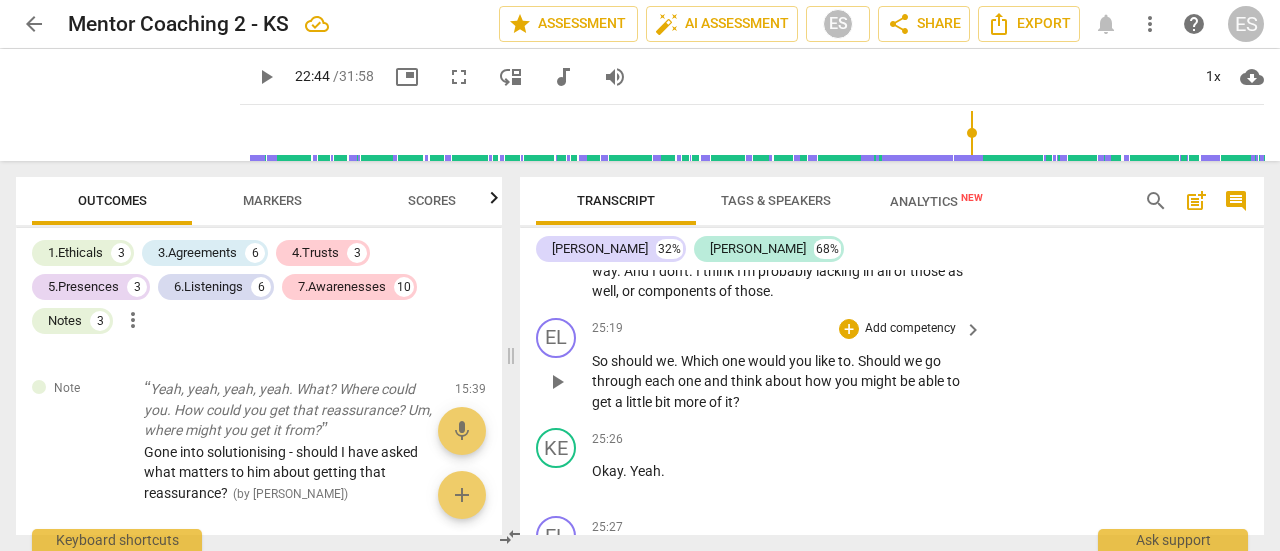 click on "So" at bounding box center (601, 361) 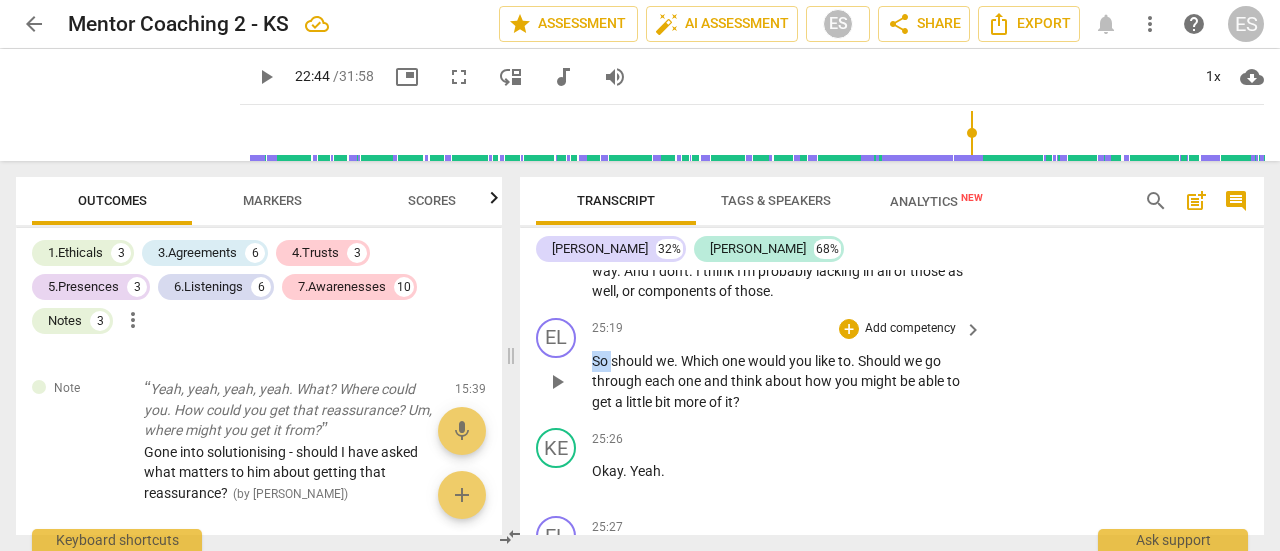 click on "So" at bounding box center (601, 361) 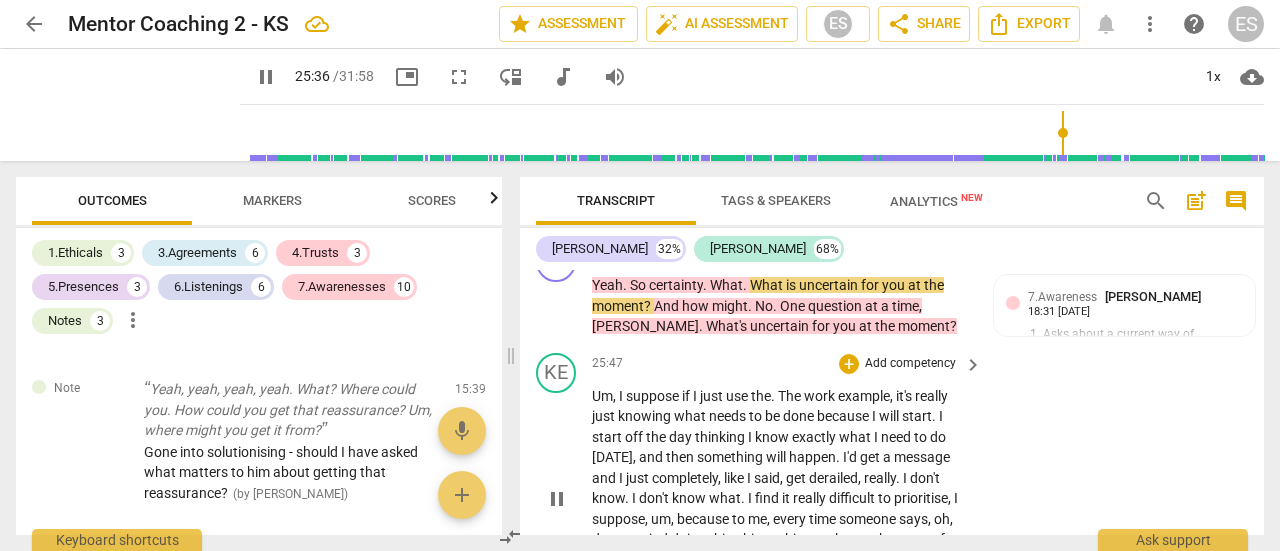 scroll, scrollTop: 11004, scrollLeft: 0, axis: vertical 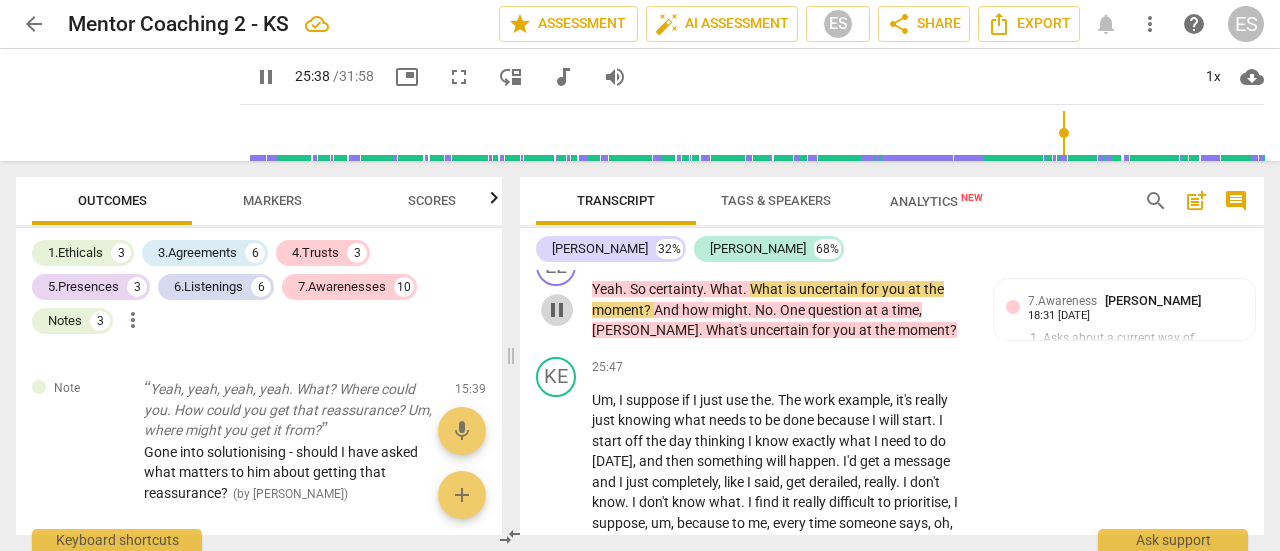 click on "pause" at bounding box center (557, 310) 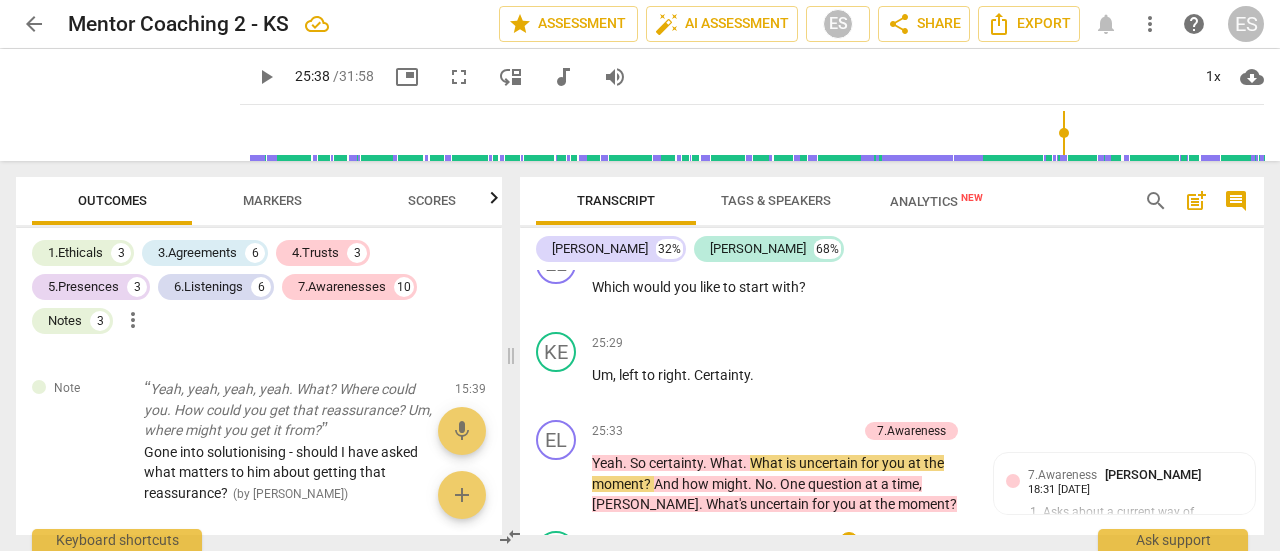 scroll, scrollTop: 10824, scrollLeft: 0, axis: vertical 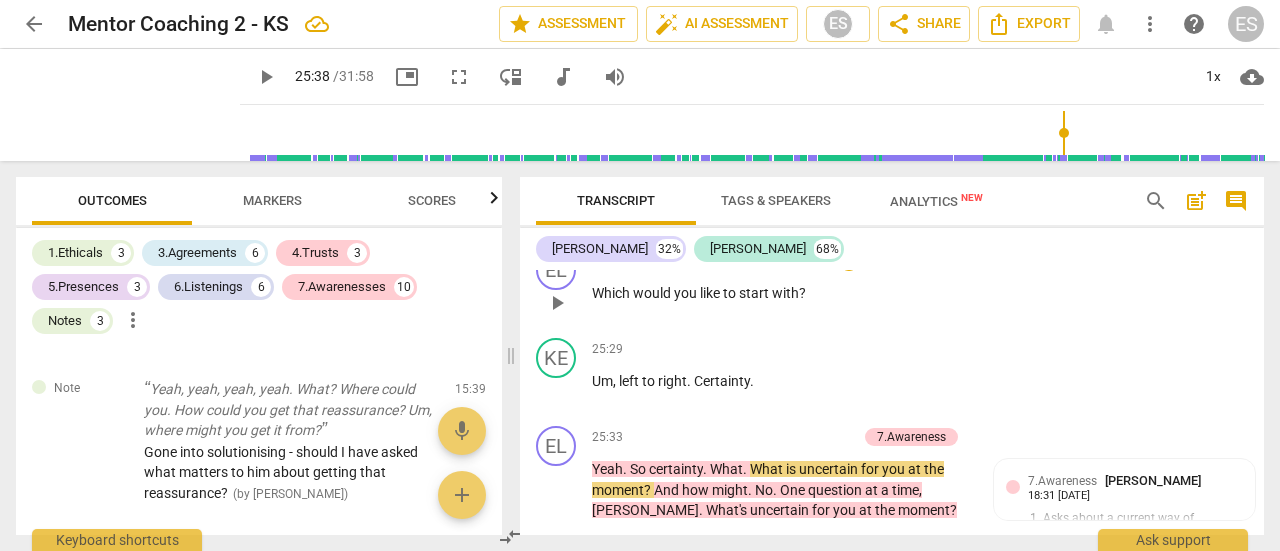 click on "Add competency" at bounding box center (910, 262) 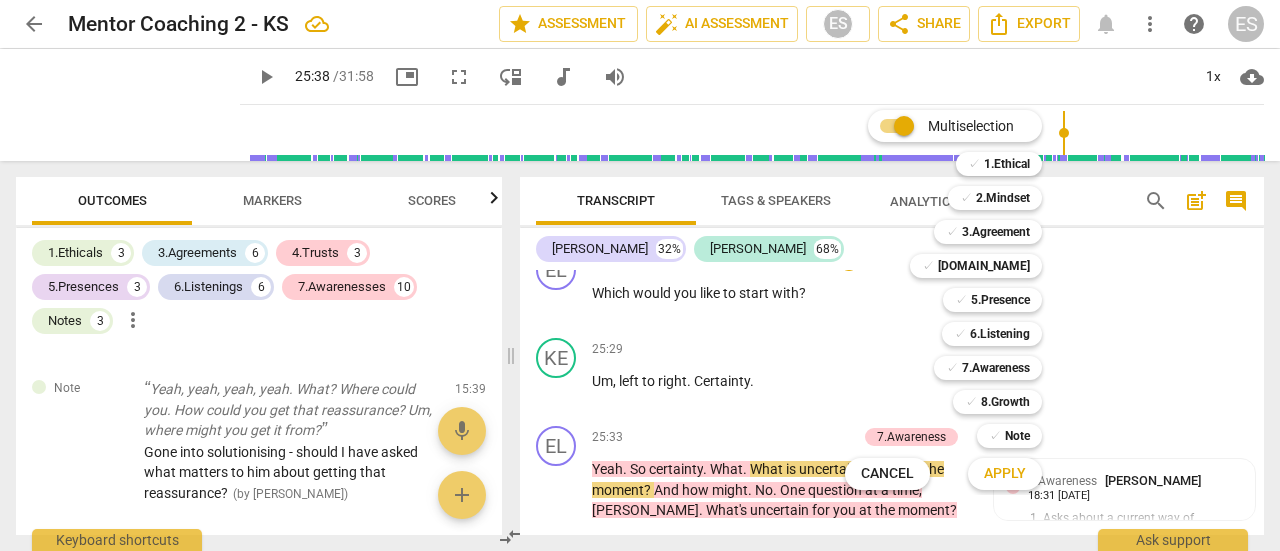 click at bounding box center (640, 275) 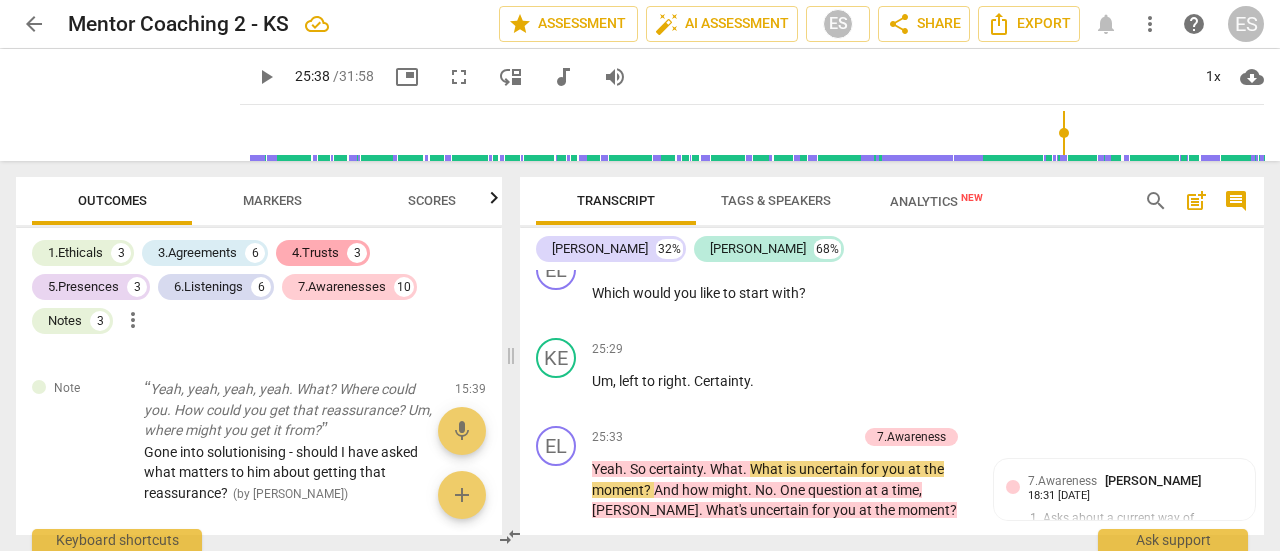 click on "4.Trusts 3" at bounding box center [323, 253] 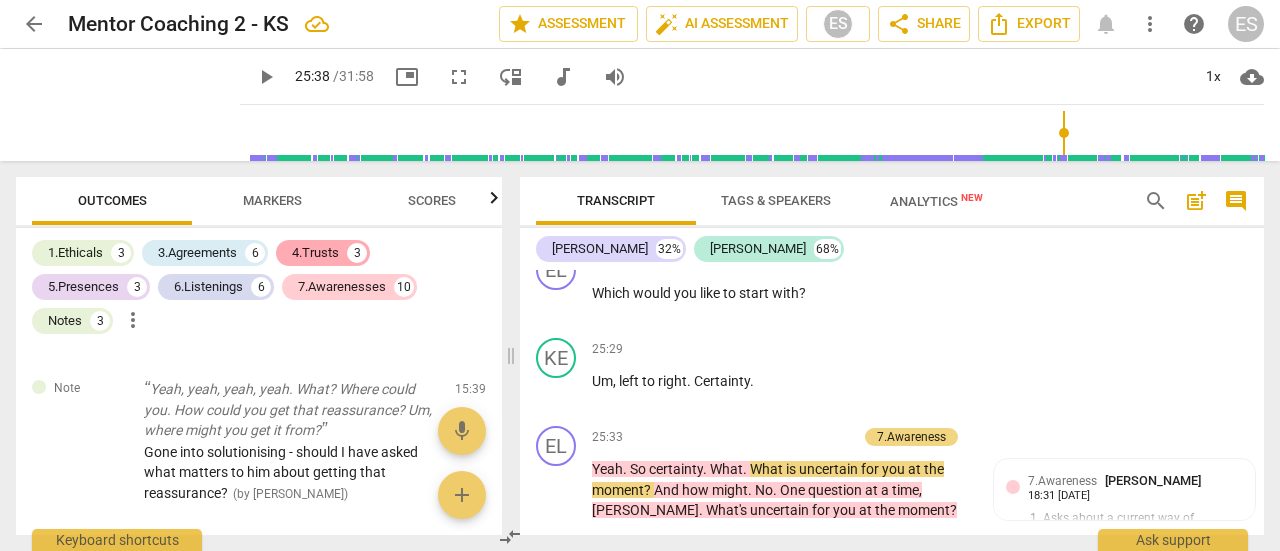 scroll, scrollTop: 407, scrollLeft: 0, axis: vertical 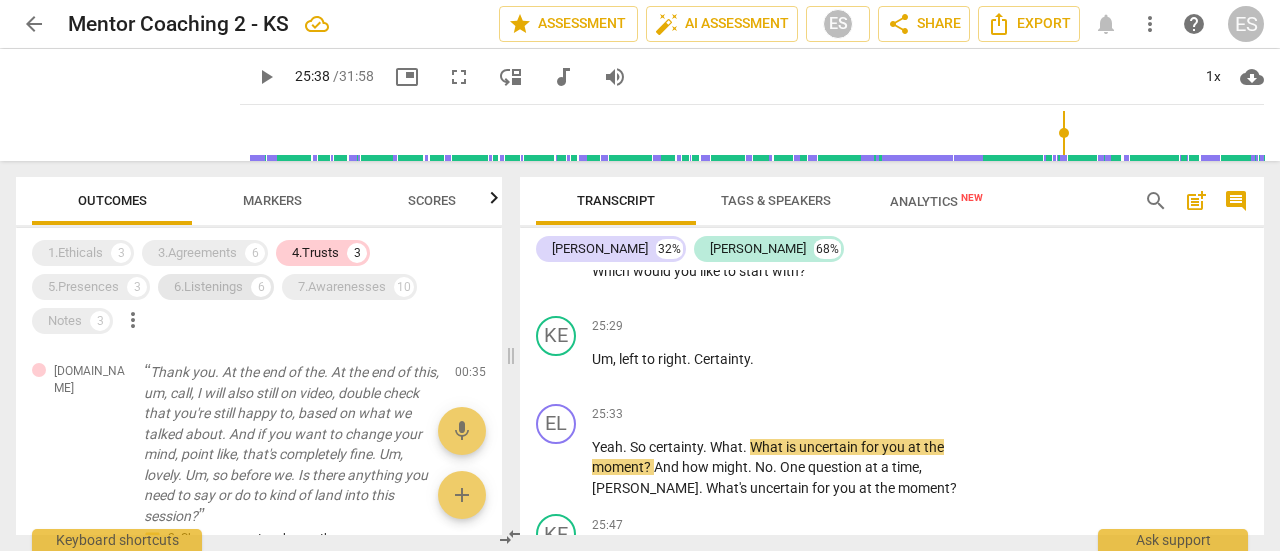 click on "6.Listenings" at bounding box center [208, 287] 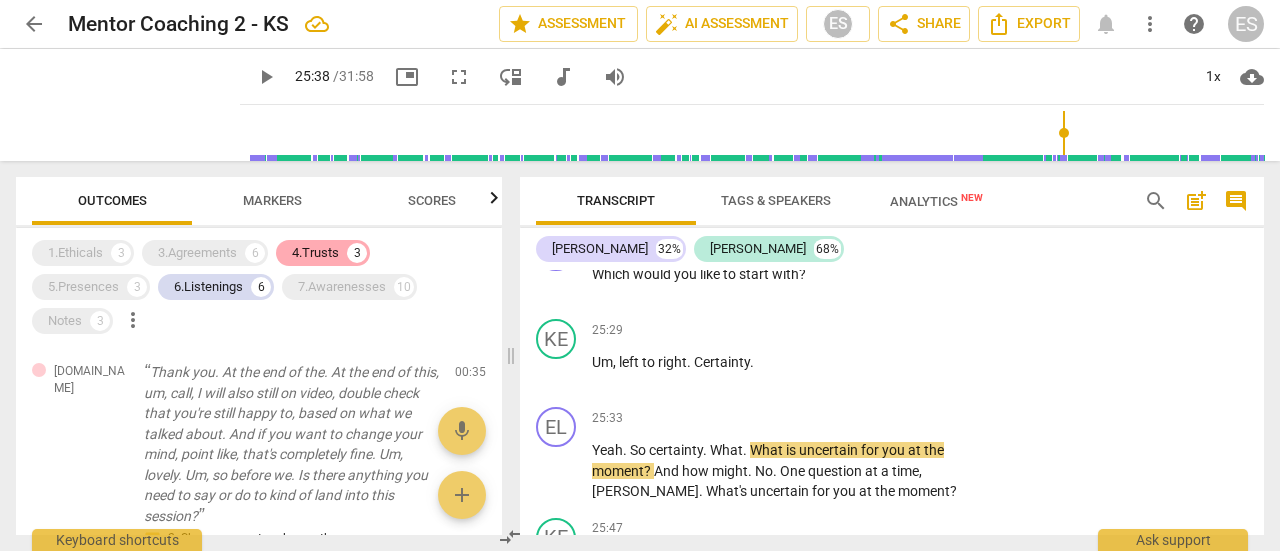 click on "4.Trusts" at bounding box center (315, 253) 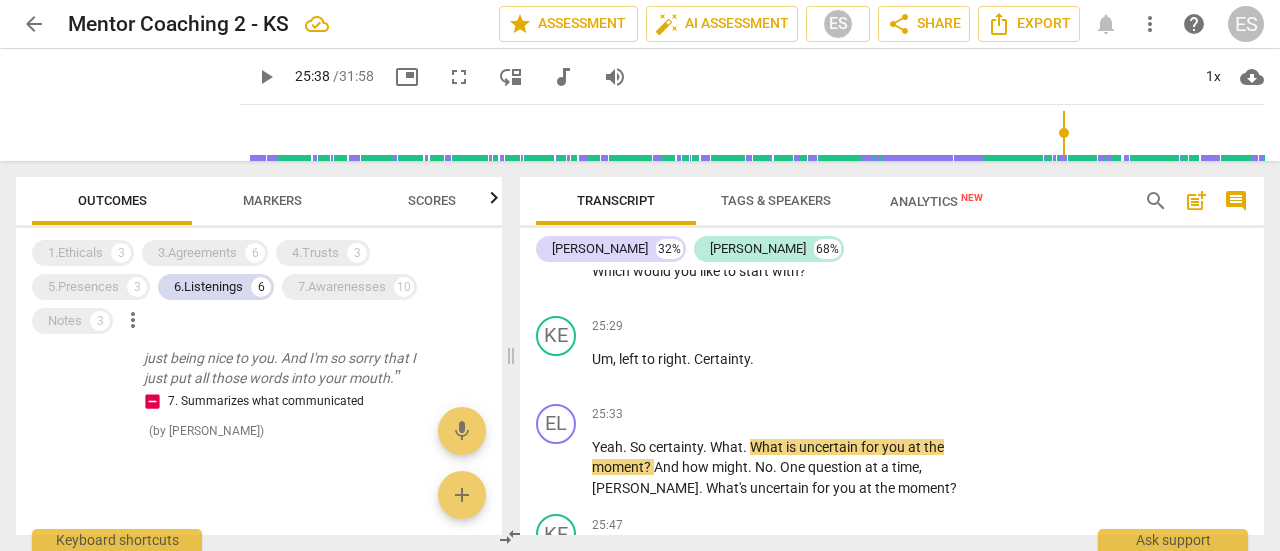 scroll, scrollTop: 712, scrollLeft: 0, axis: vertical 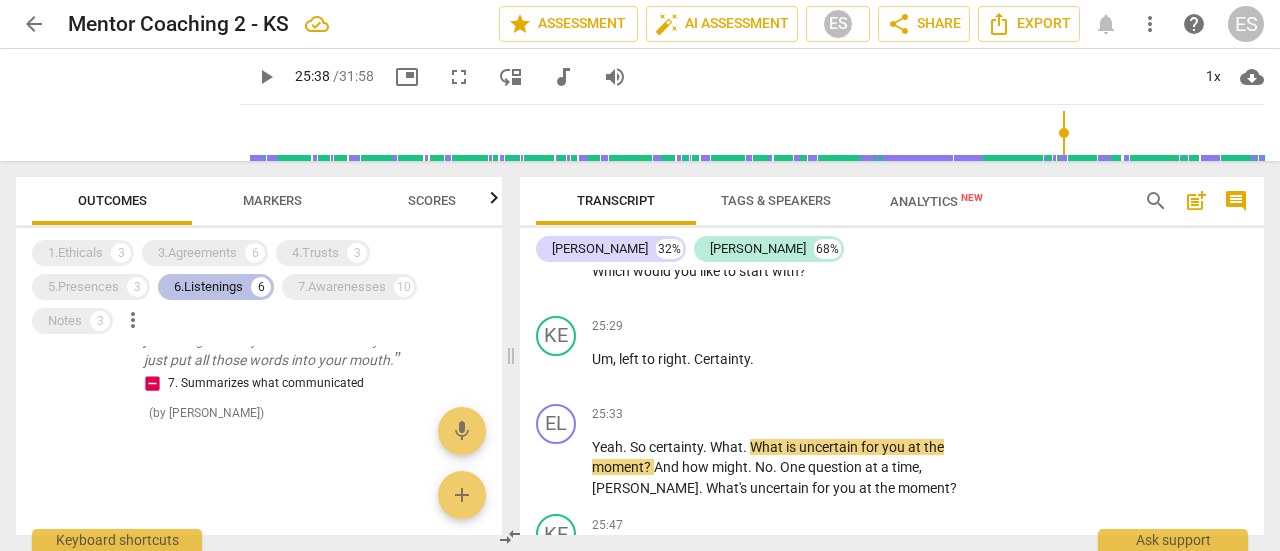 click on "6.Listenings" at bounding box center [208, 287] 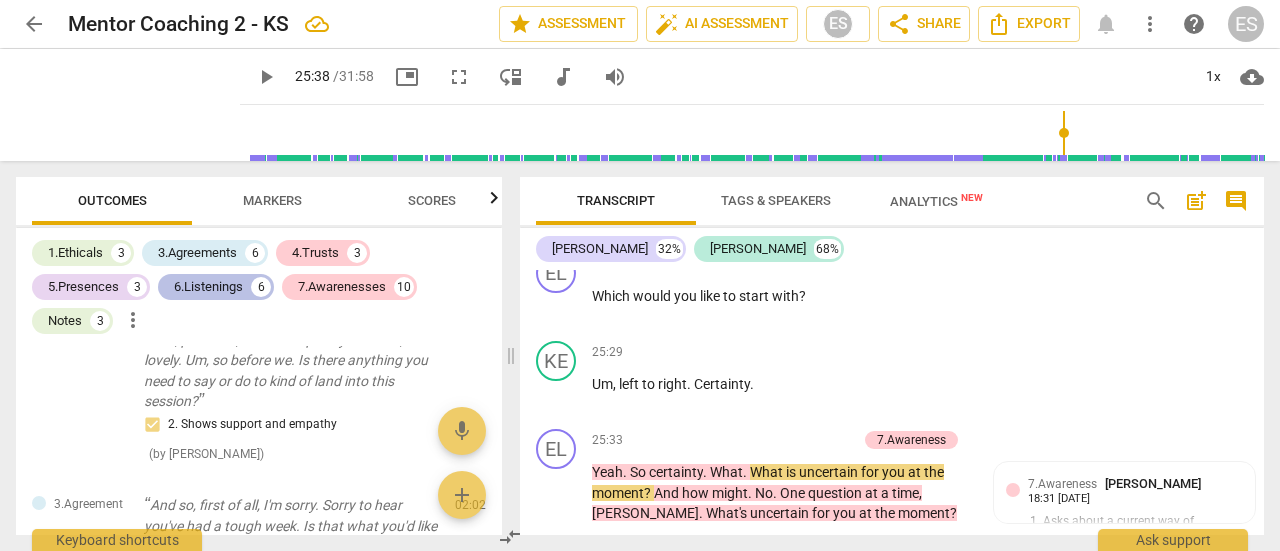 scroll, scrollTop: 4465, scrollLeft: 0, axis: vertical 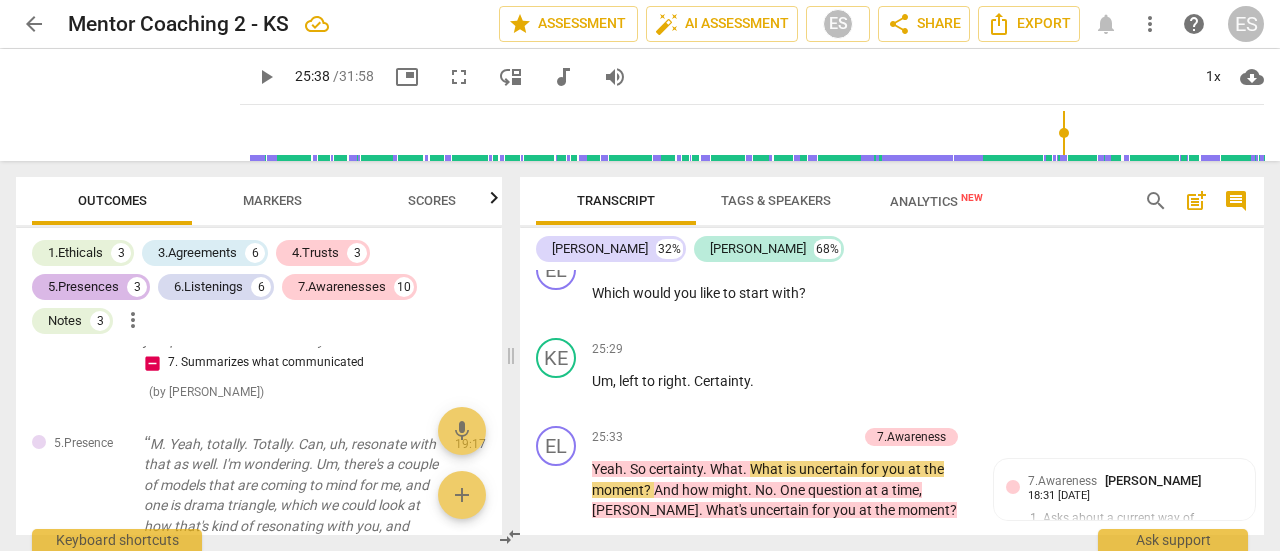 click on "5.Presences" at bounding box center (83, 287) 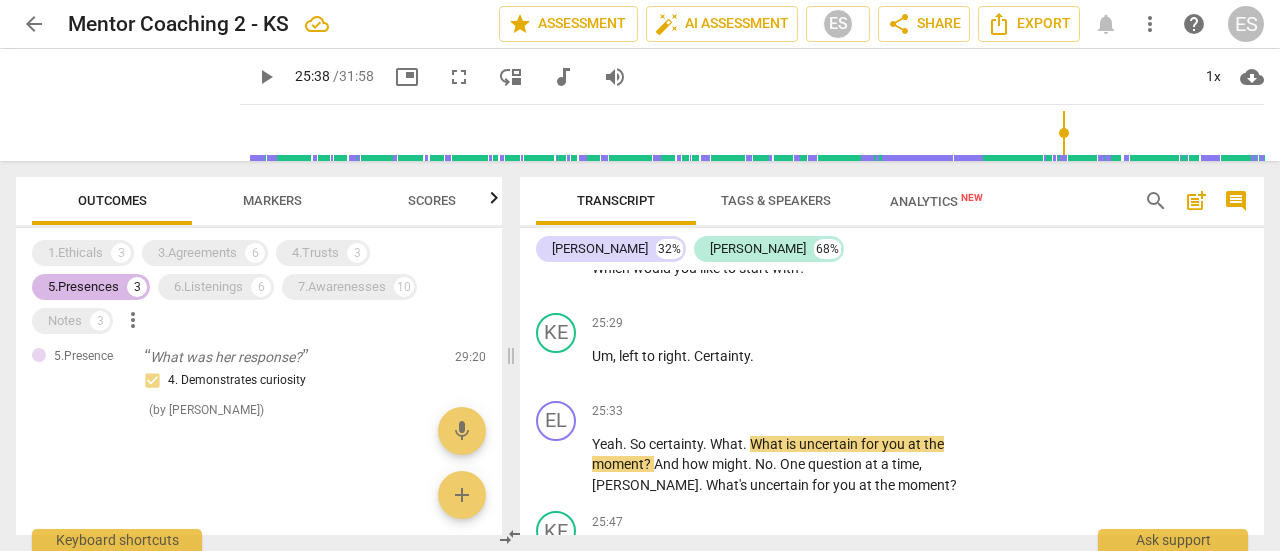 scroll, scrollTop: 0, scrollLeft: 0, axis: both 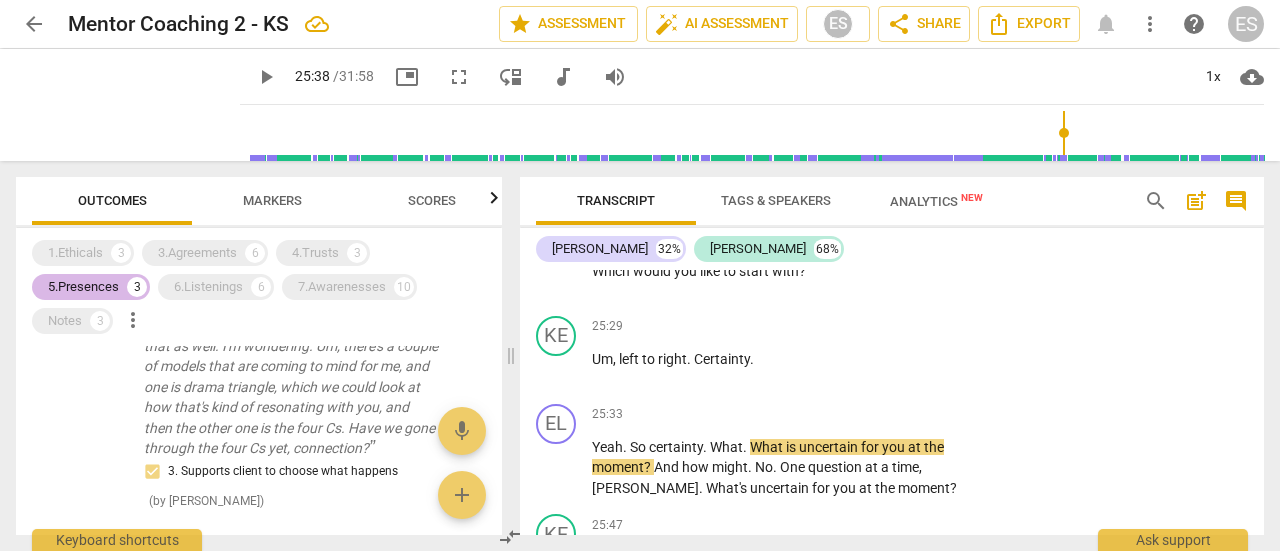 click on "5.Presences" at bounding box center (83, 287) 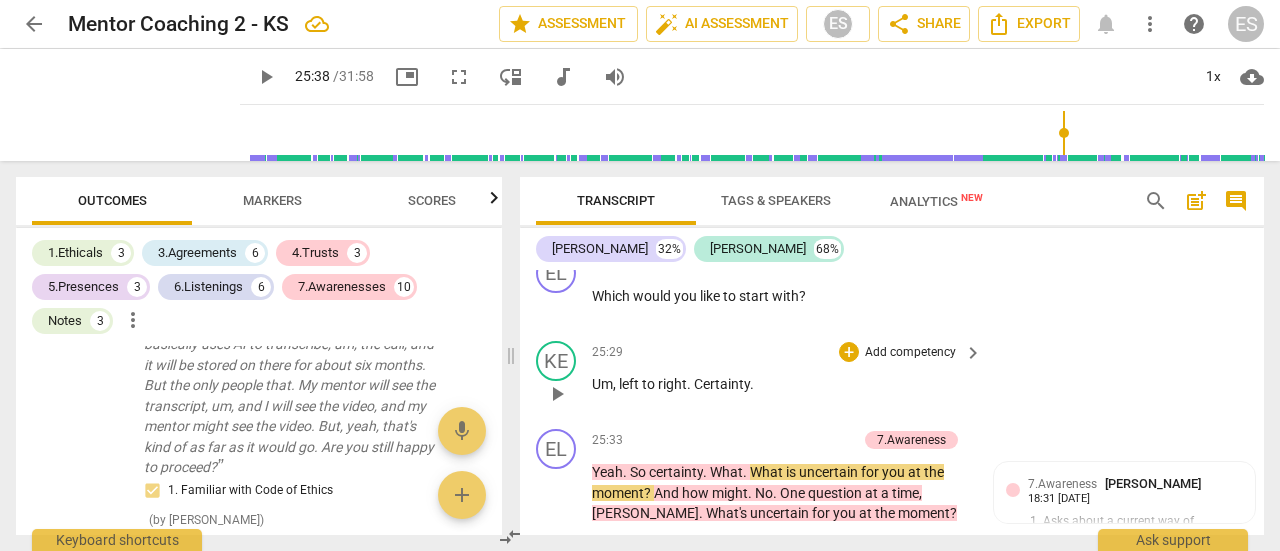 scroll, scrollTop: 4625, scrollLeft: 0, axis: vertical 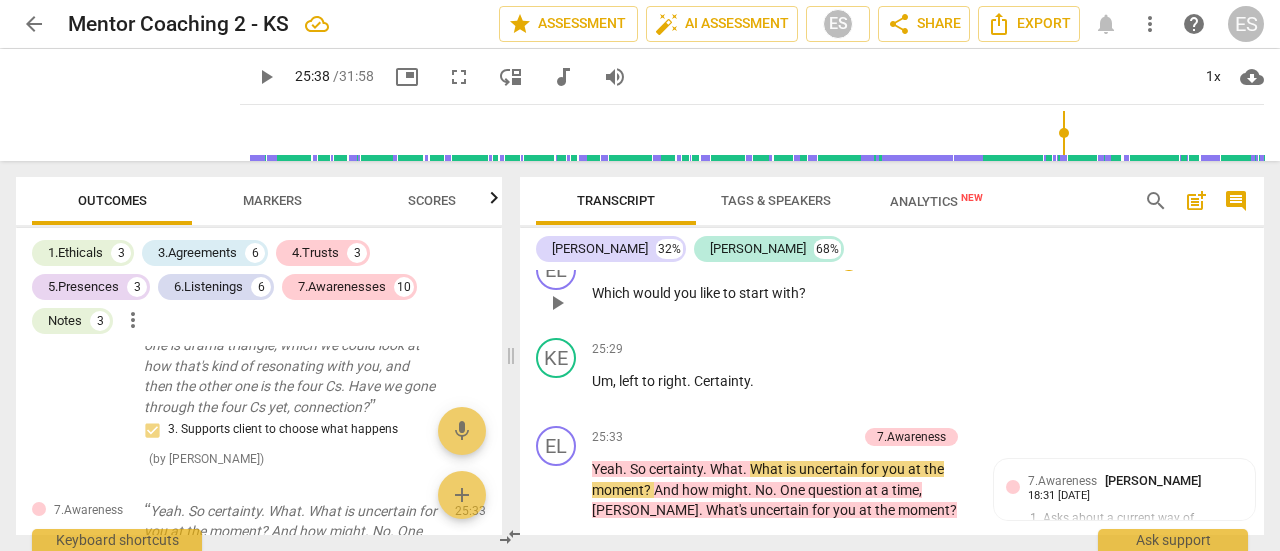 click on "to" at bounding box center (731, 293) 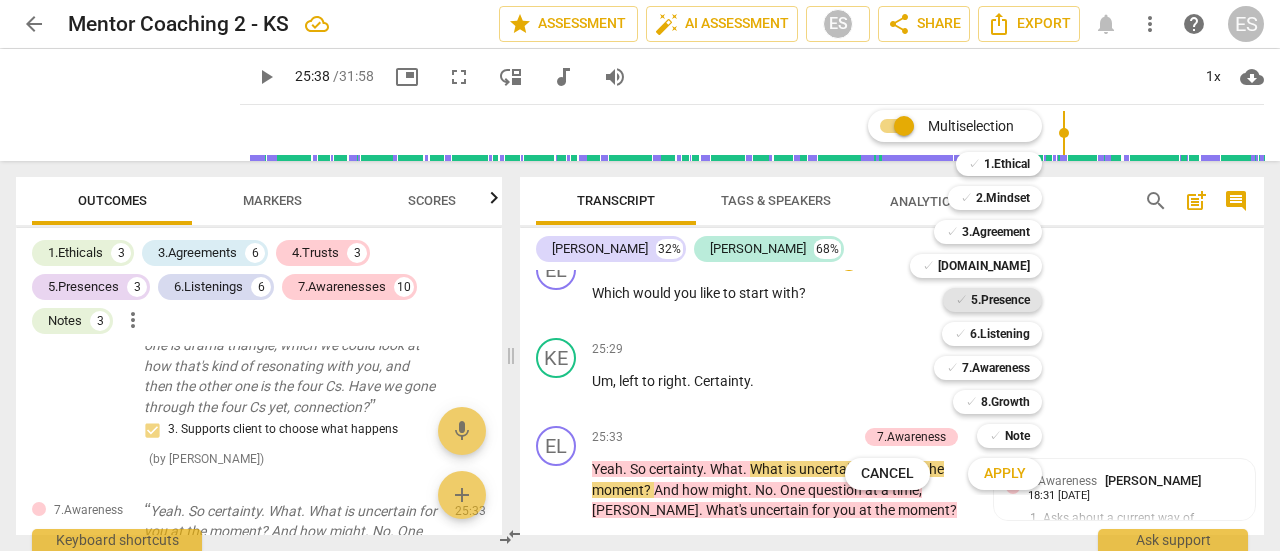click on "5.Presence" at bounding box center (1000, 300) 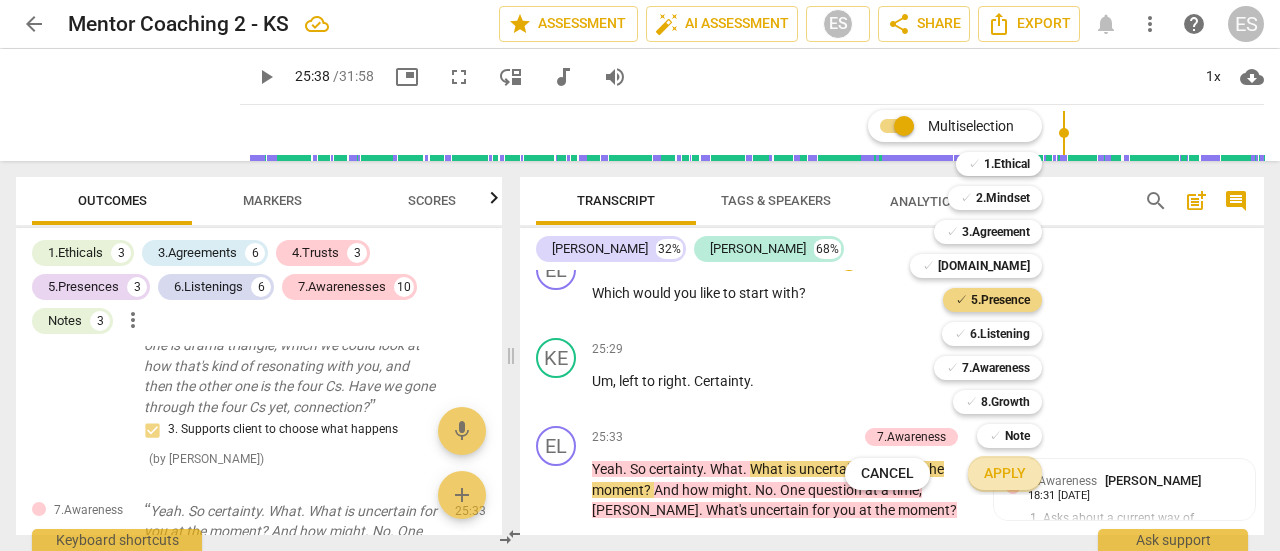 click on "Apply" at bounding box center [1005, 474] 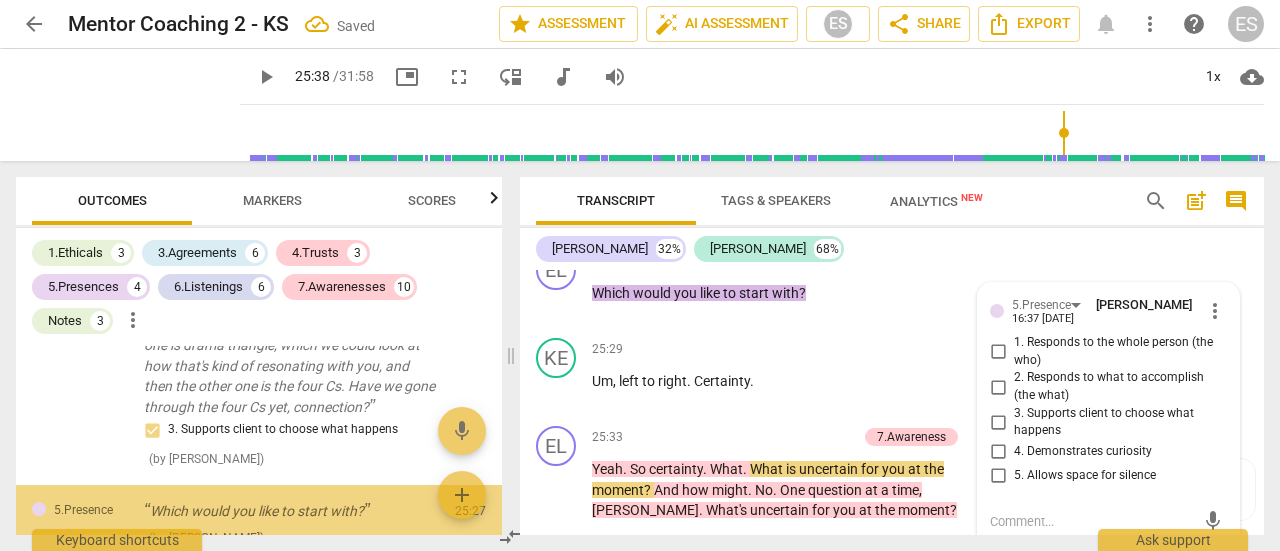 scroll, scrollTop: 10982, scrollLeft: 0, axis: vertical 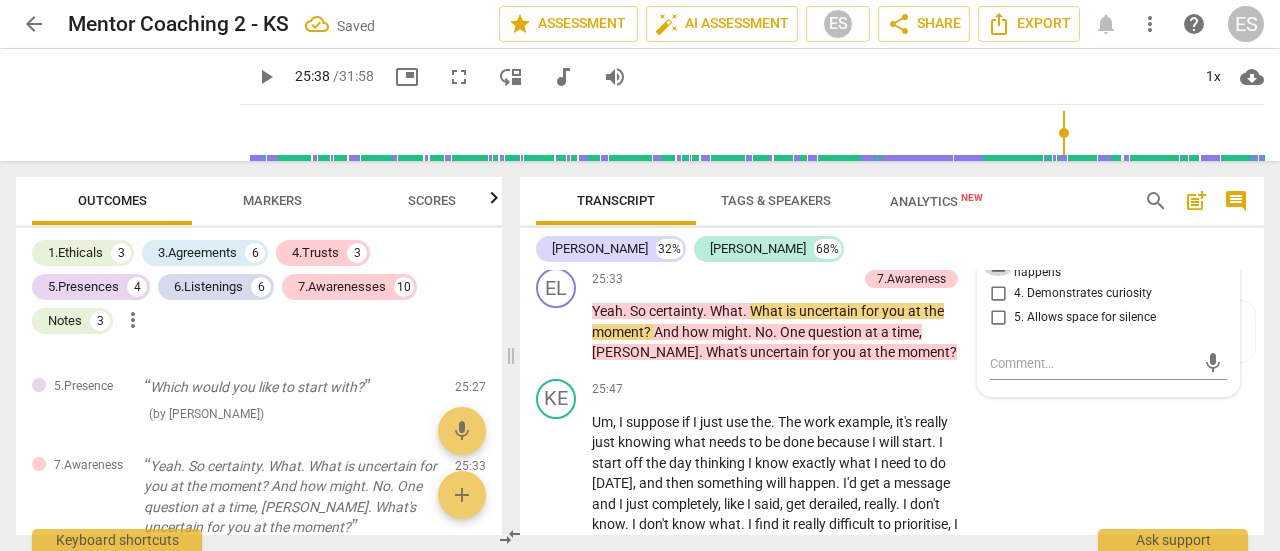 click on "3. Supports client to choose what happens" at bounding box center [998, 264] 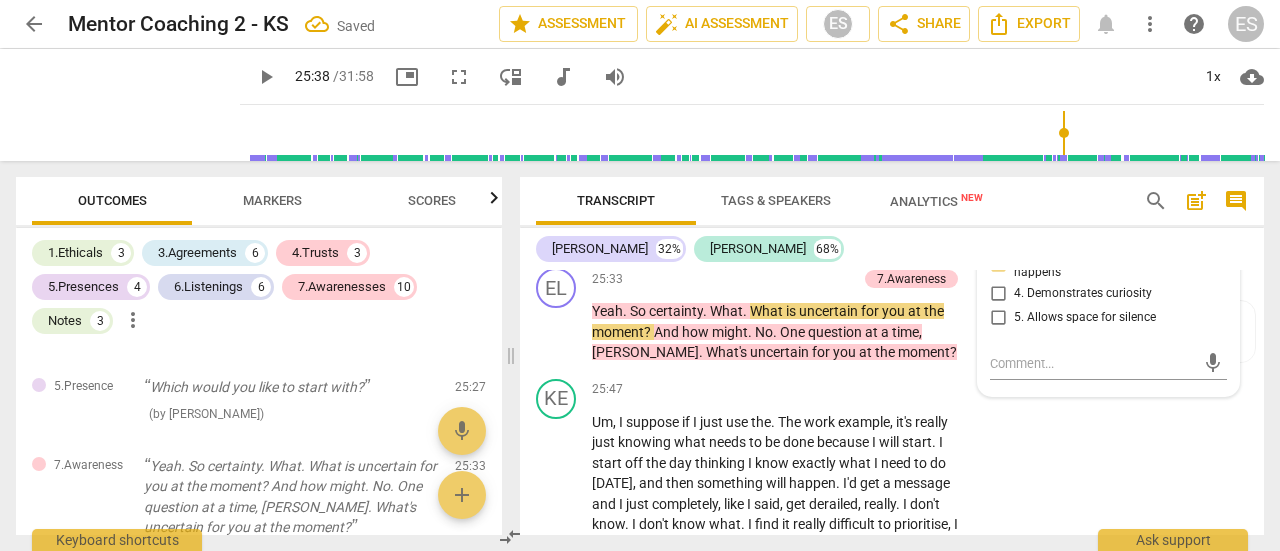 click on "[PERSON_NAME] 32% [DEMOGRAPHIC_DATA] 68%" at bounding box center [892, 249] 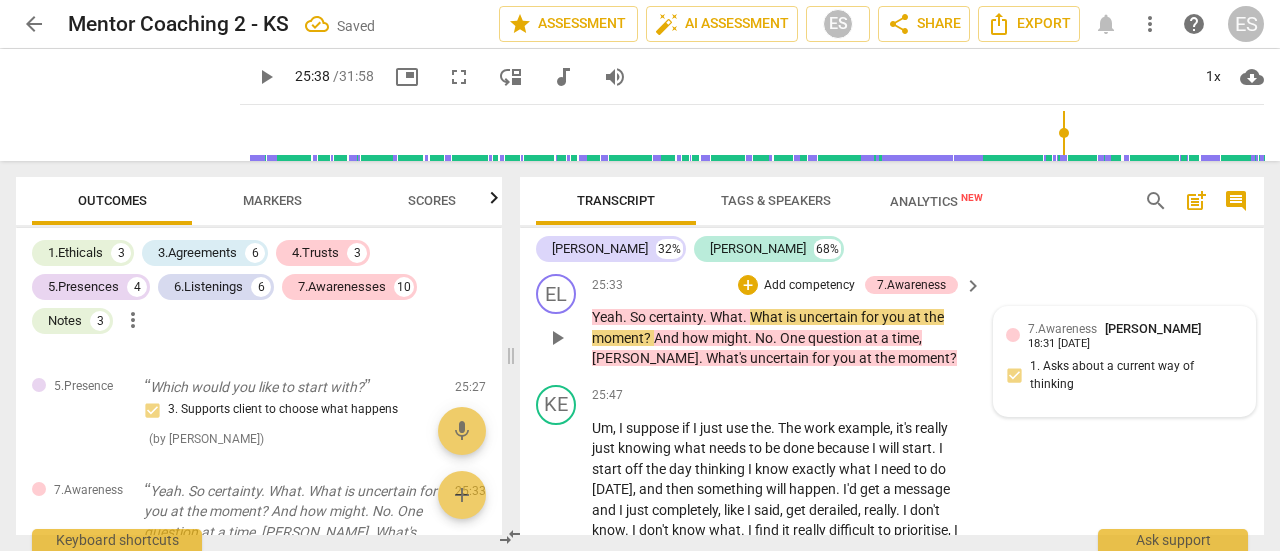 scroll, scrollTop: 10921, scrollLeft: 0, axis: vertical 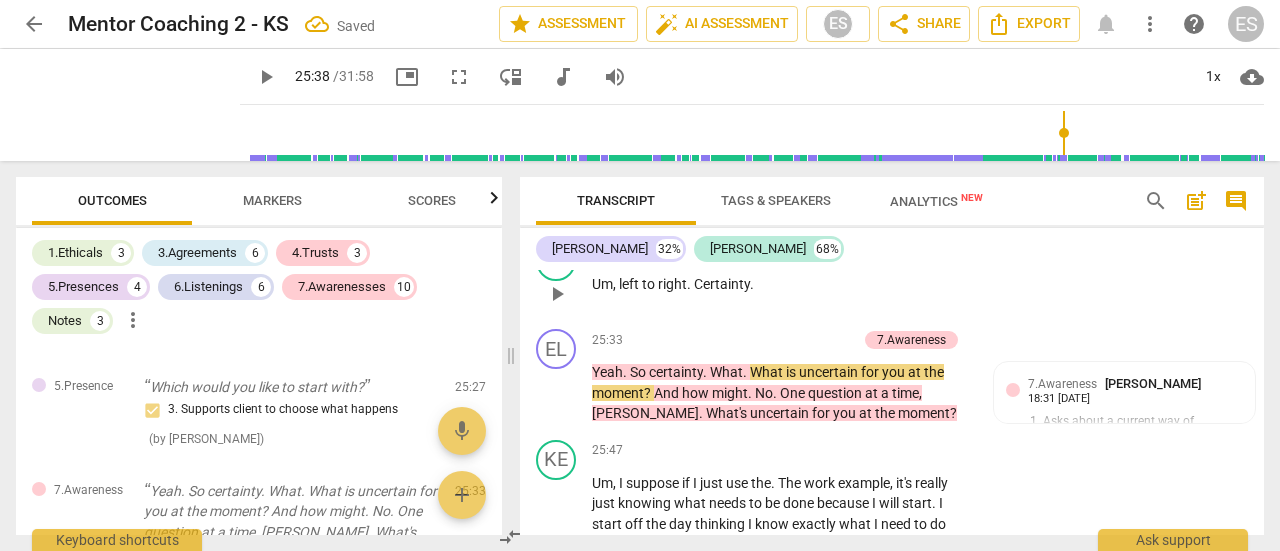 click on "KE play_arrow pause 25:29 + Add competency keyboard_arrow_right Um ,   left   to   right .   Certainty ." at bounding box center (892, 277) 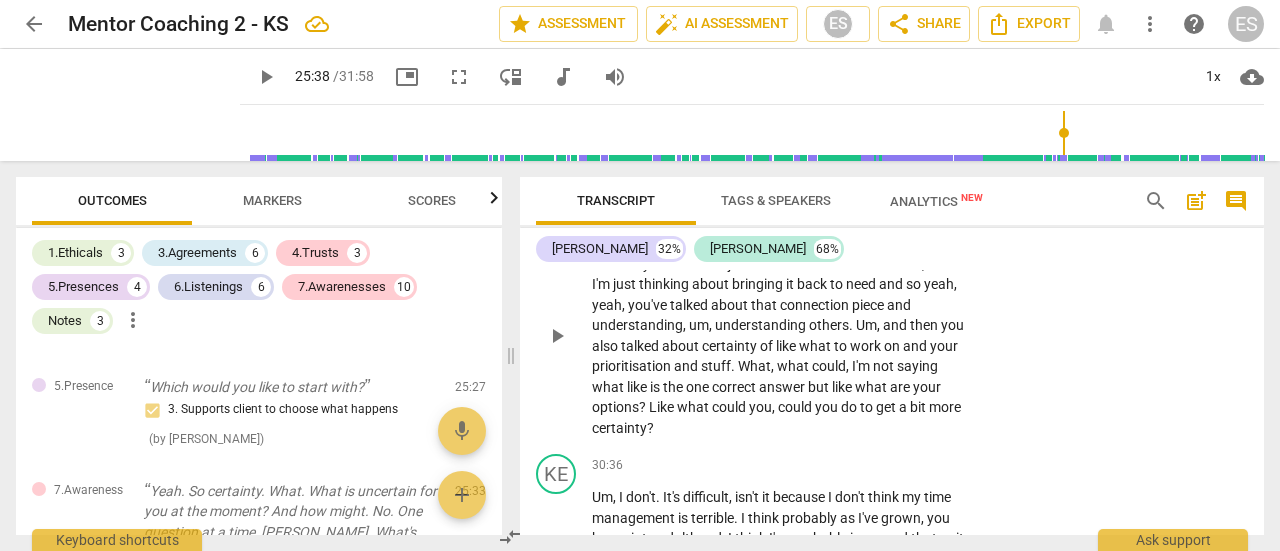 scroll, scrollTop: 13039, scrollLeft: 0, axis: vertical 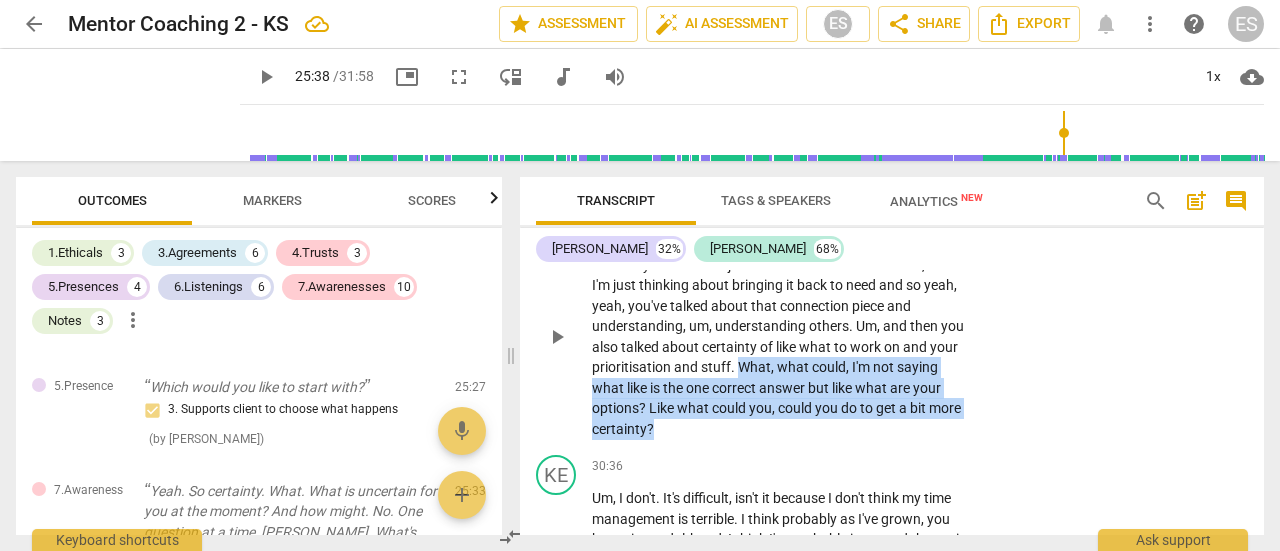 drag, startPoint x: 741, startPoint y: 403, endPoint x: 719, endPoint y: 469, distance: 69.57011 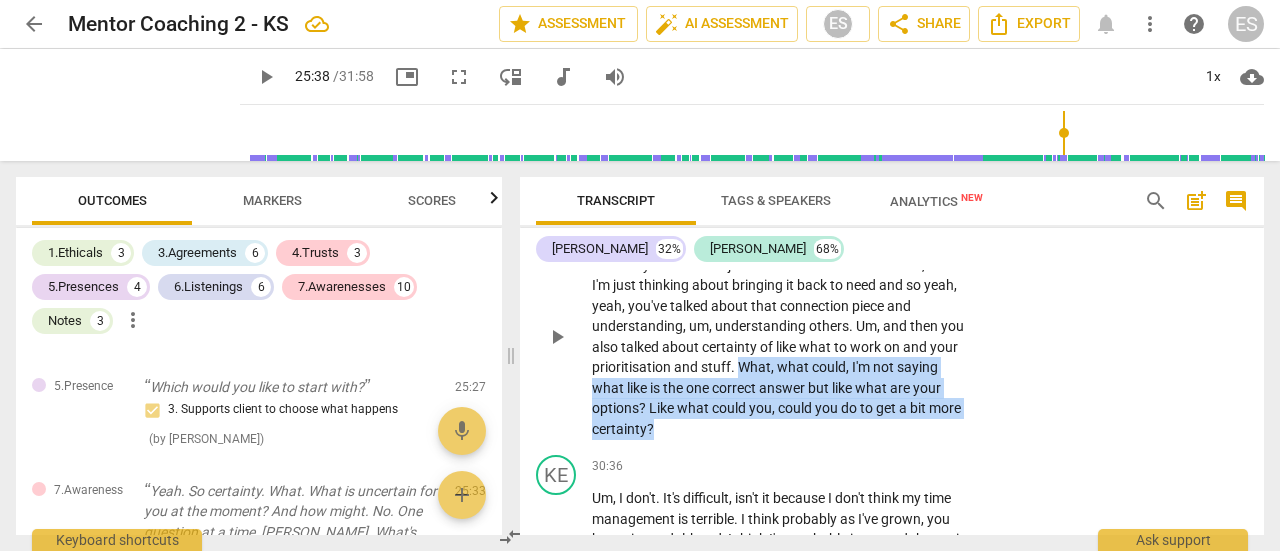 click on "Yeah ,   they're   ah .   I   mean   I   get ,   I   get   stuff   like   that   wrong   all   the   time .   I   try   and   make   a   joke   and   it   will   not   that   well .   Um ,   um .   So   I'm   just   thinking   about   bringing   it   back   to   need   and   so   yeah ,   yeah ,   you've   talked   about   that   connection   piece   and   understanding ,   um ,   understanding   others .   Um ,   and   then   you   also   talked   about   certainty   of   like   what   to   work   on   and   your   prioritisation   and   stuff .   What ,   what   could ,   I'm   not   saying   what   like   is   the   one   correct   answer   but   like   what   are   your   options ?   Like   what   could   you ,   could   you   do   to   get   a   bit   more   certainty ?" at bounding box center (782, 336) 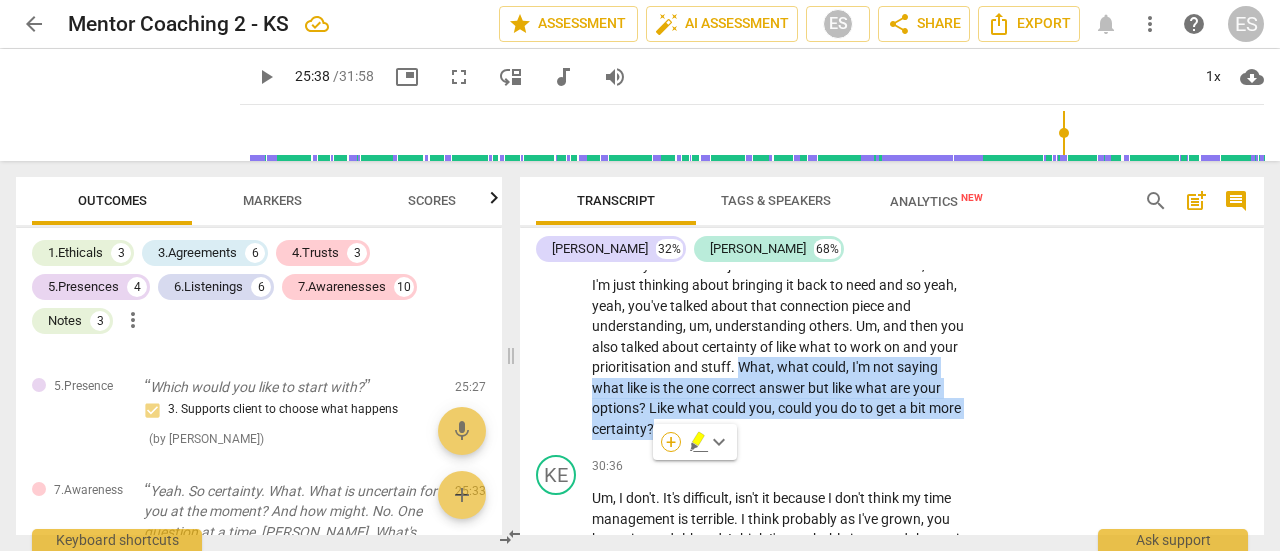 click on "+" at bounding box center [671, 442] 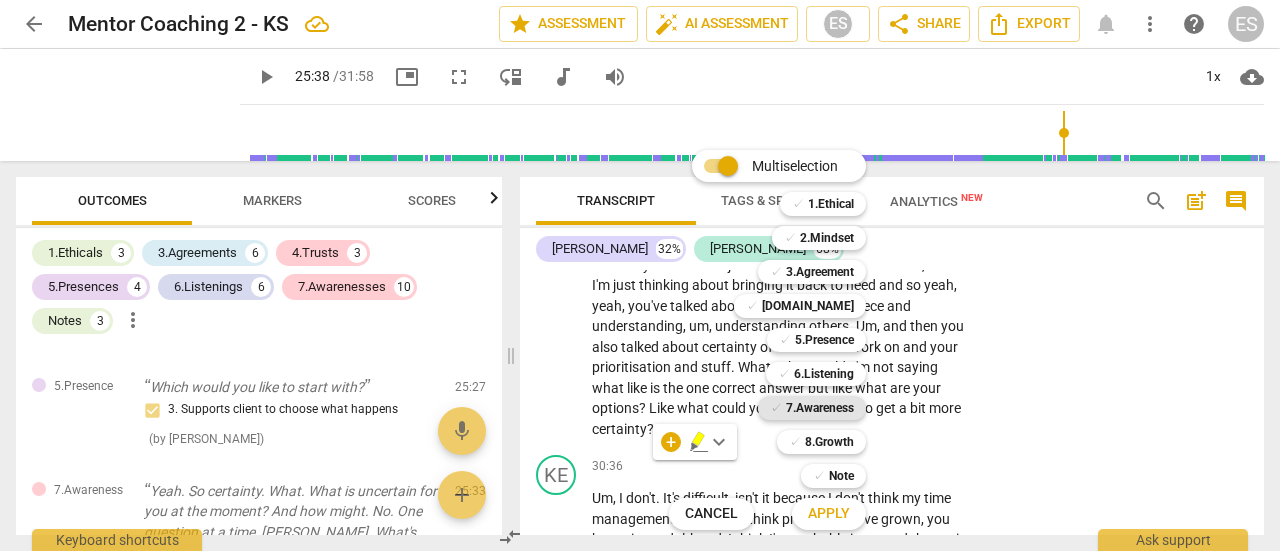 click on "7.Awareness" at bounding box center [820, 408] 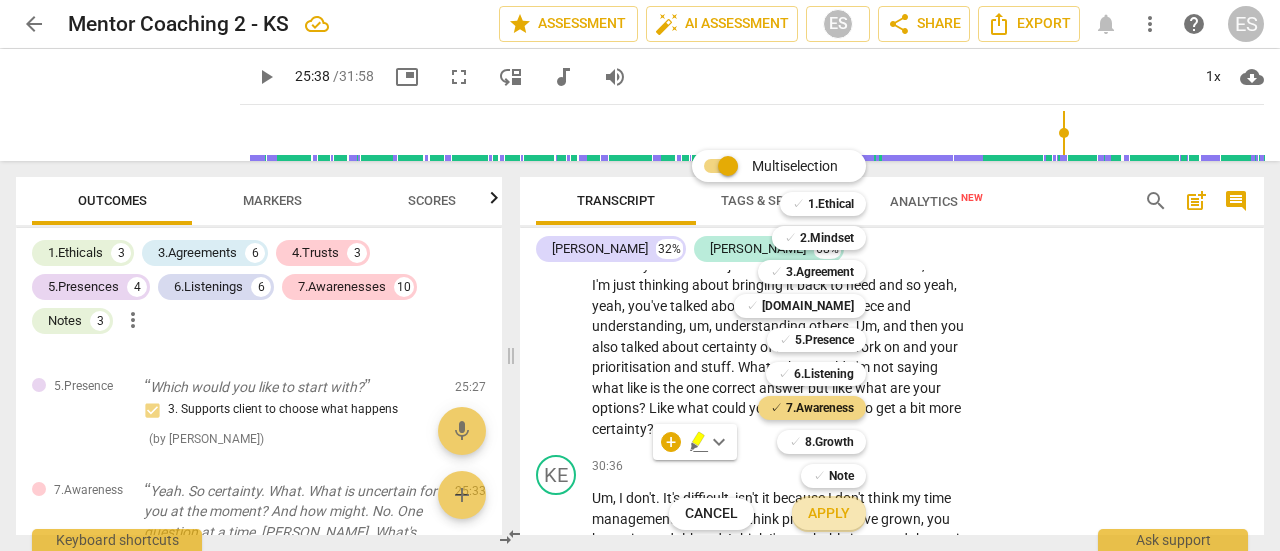 click on "Apply" at bounding box center (829, 514) 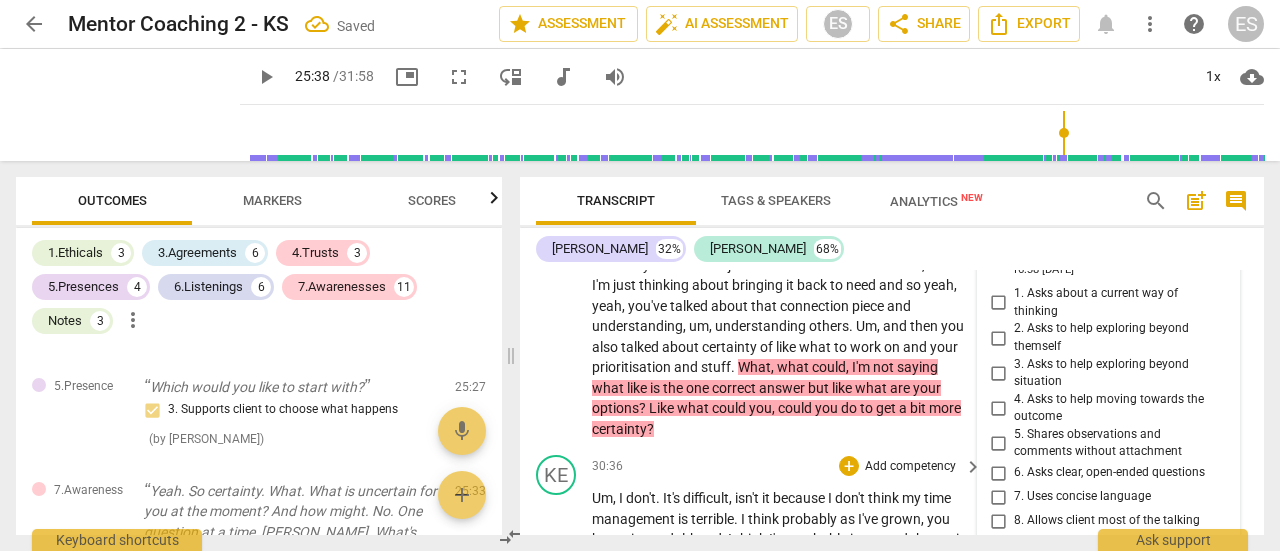 scroll, scrollTop: 13242, scrollLeft: 0, axis: vertical 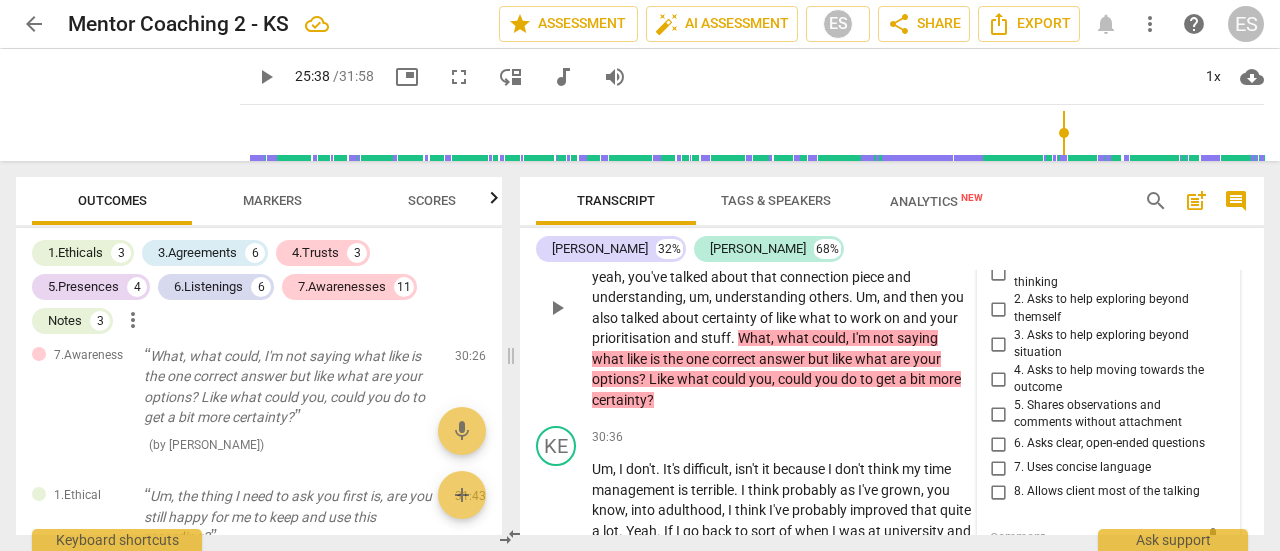 click on "3. Asks to help exploring beyond situation" at bounding box center [1116, 344] 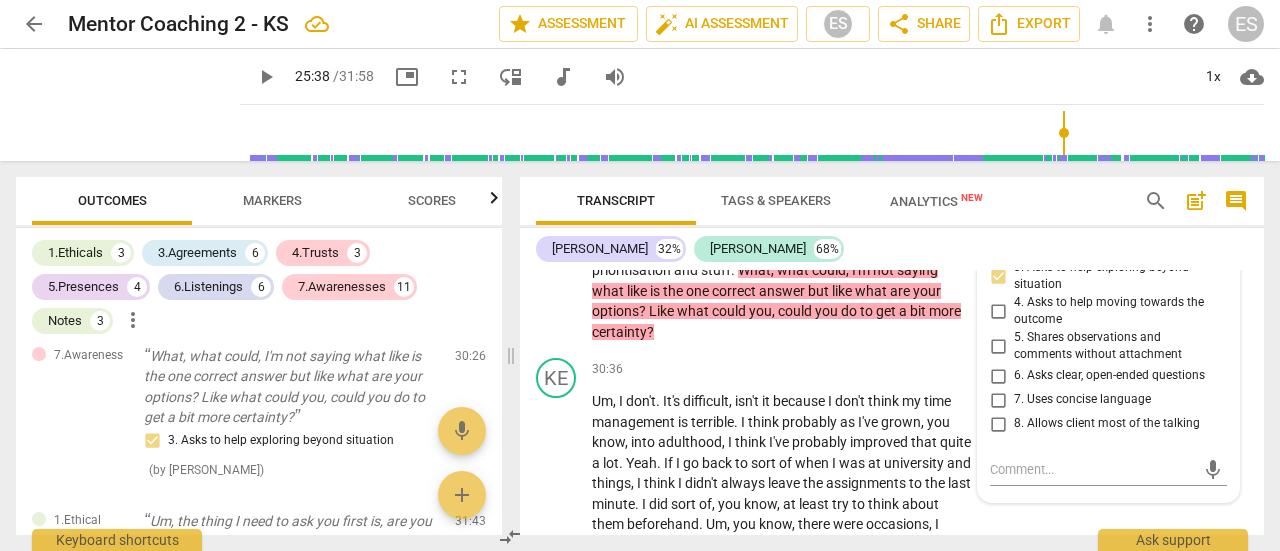 scroll, scrollTop: 13010, scrollLeft: 0, axis: vertical 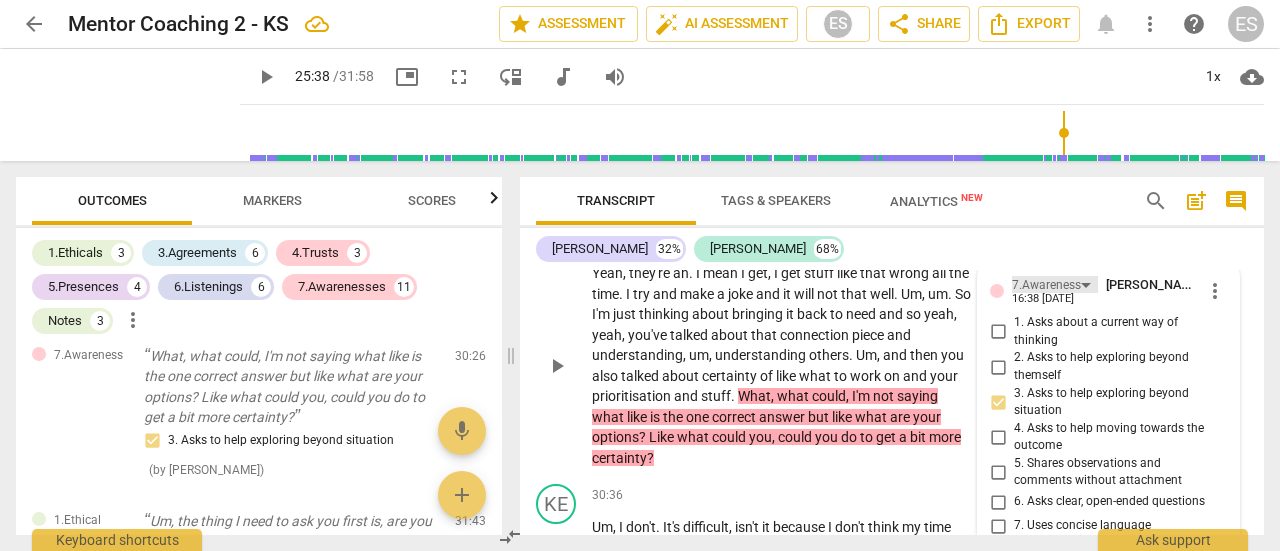 click on "7.Awareness" at bounding box center [1046, 285] 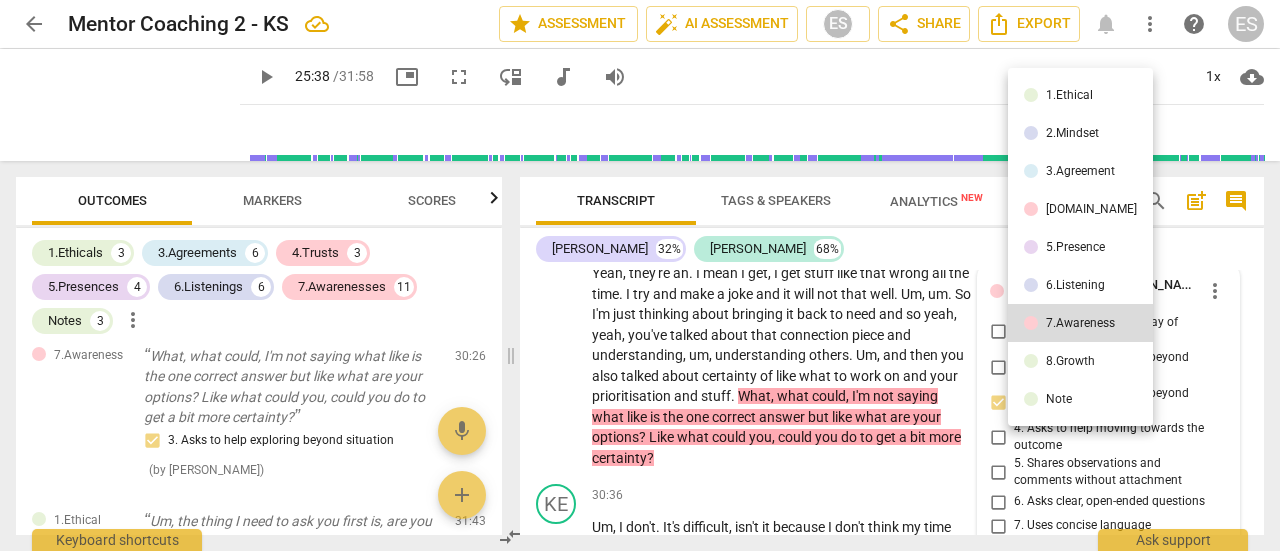 click on "8.Growth" at bounding box center (1070, 361) 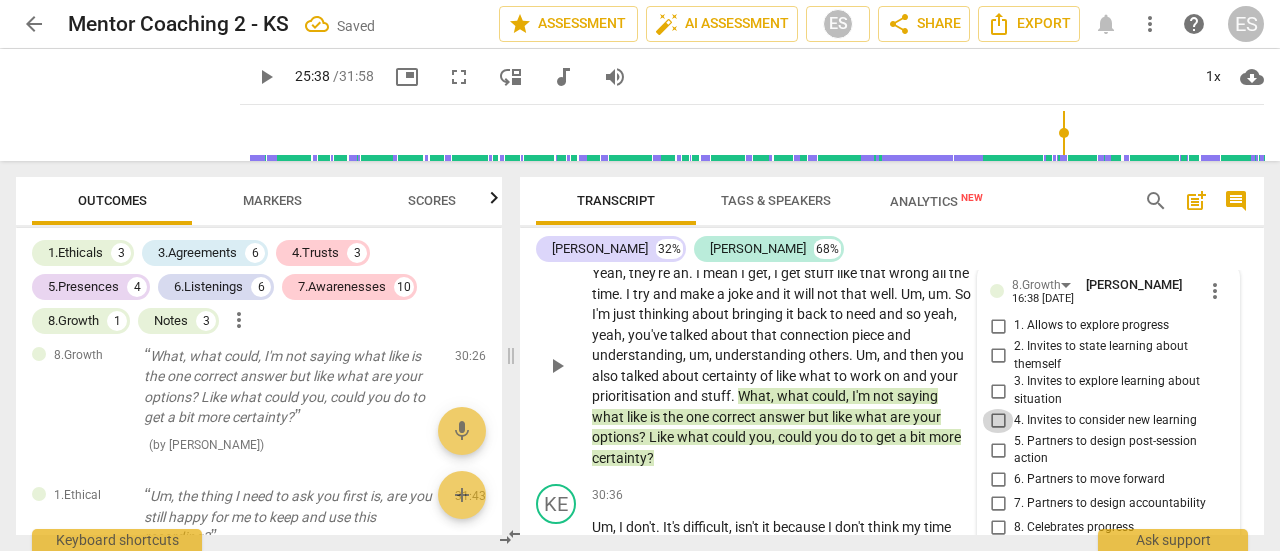 click on "4. Invites to consider new learning" at bounding box center [998, 421] 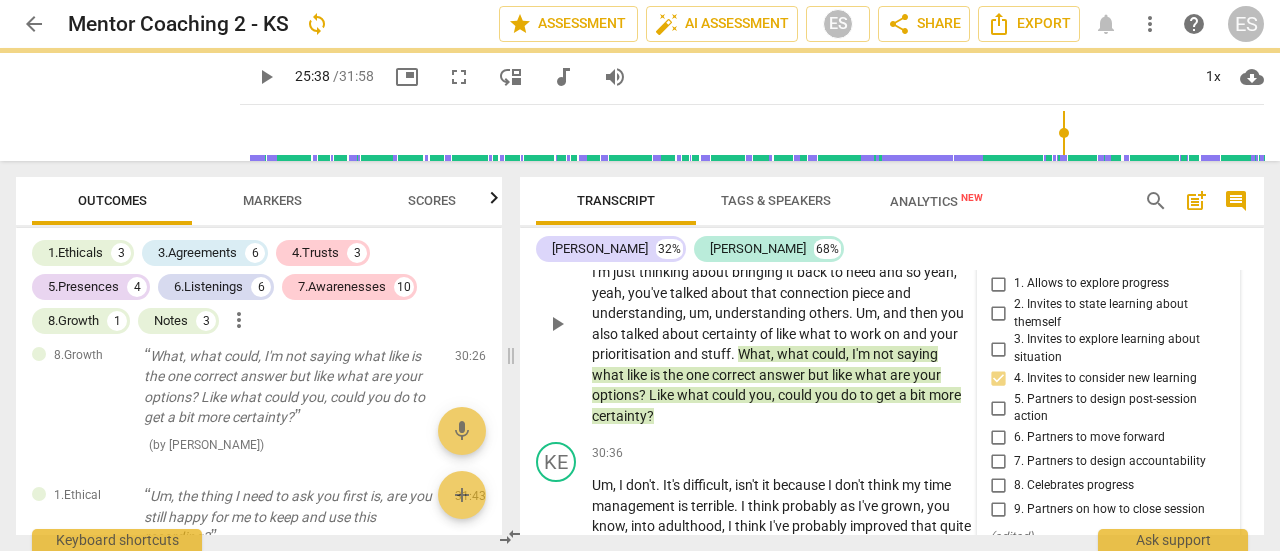scroll, scrollTop: 12972, scrollLeft: 0, axis: vertical 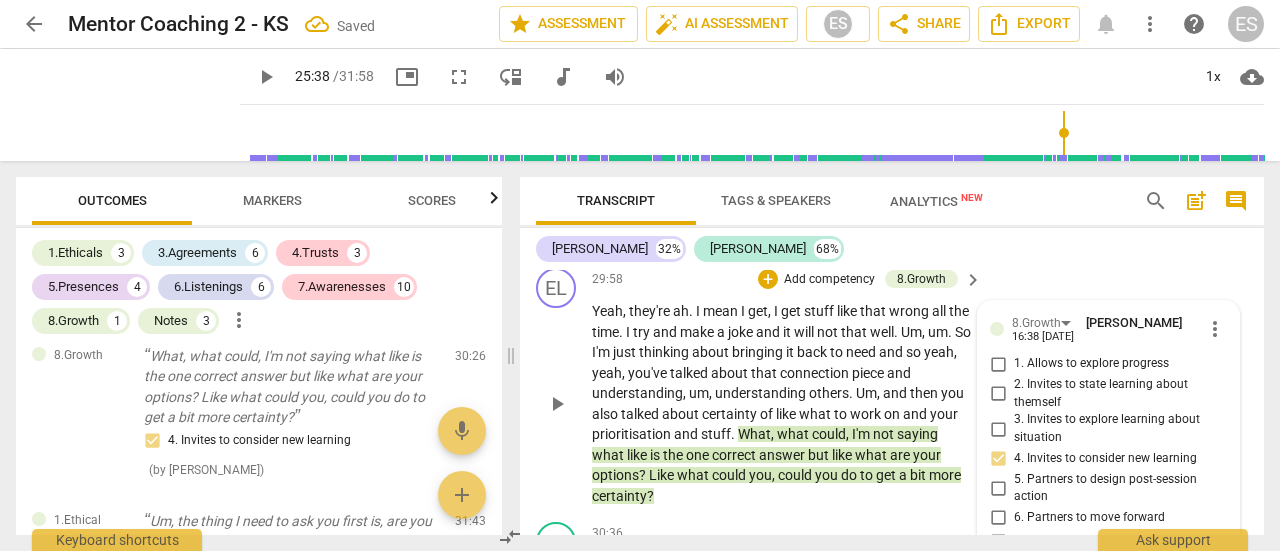click on "EL play_arrow pause 29:58 + Add competency 8.Growth keyboard_arrow_right Yeah ,   they're   ah .   I   mean   I   get ,   I   get   stuff   like   that   wrong   all   the   time .   I   try   and   make   a   joke   and   it   will   not   that   well .   Um ,   um .   So   I'm   just   thinking   about   bringing   it   back   to   need   and   so   yeah ,   yeah ,   you've   talked   about   that   connection   piece   and   understanding ,   um ,   understanding   others .   Um ,   and   then   you   also   talked   about   certainty   of   like   what   to   work   on   and   your   prioritisation   and   stuff .   What ,   what   could ,   I'm   not   saying   what   like   is   the   one   correct   answer   but   like   what   are   your   options ?   Like   what   could   you ,   could   you   do   to   get   a   bit   more   certainty ? 8.Growth [PERSON_NAME] 16:38 [DATE] more_vert 1. Allows to explore progress 2. Invites to state learning about themself 4. Invites to consider new learning  (" at bounding box center (892, 387) 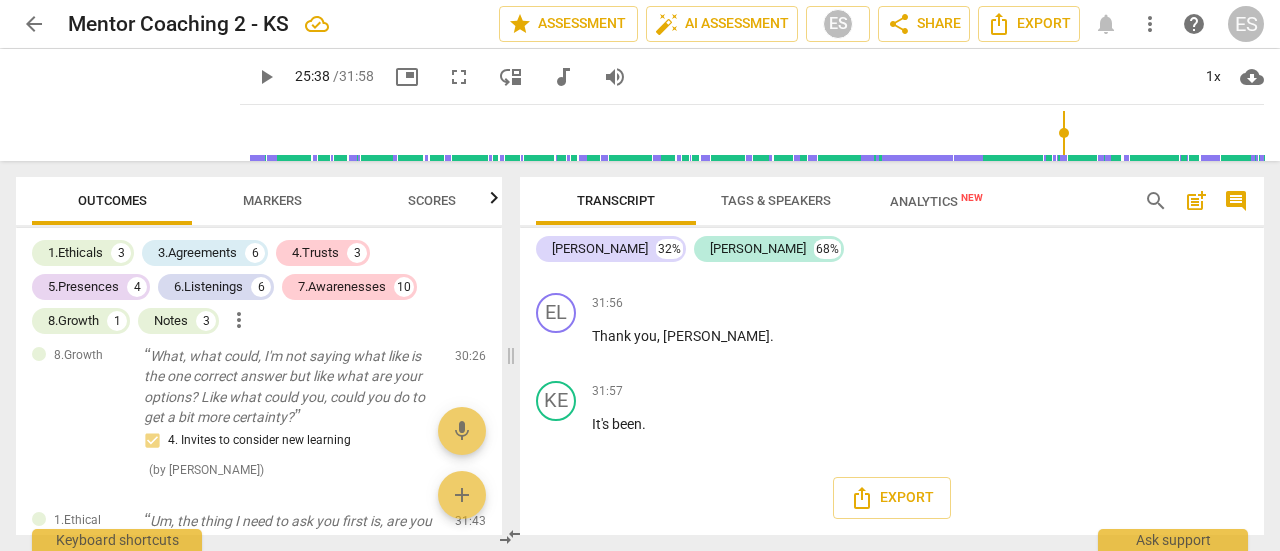 scroll, scrollTop: 14265, scrollLeft: 0, axis: vertical 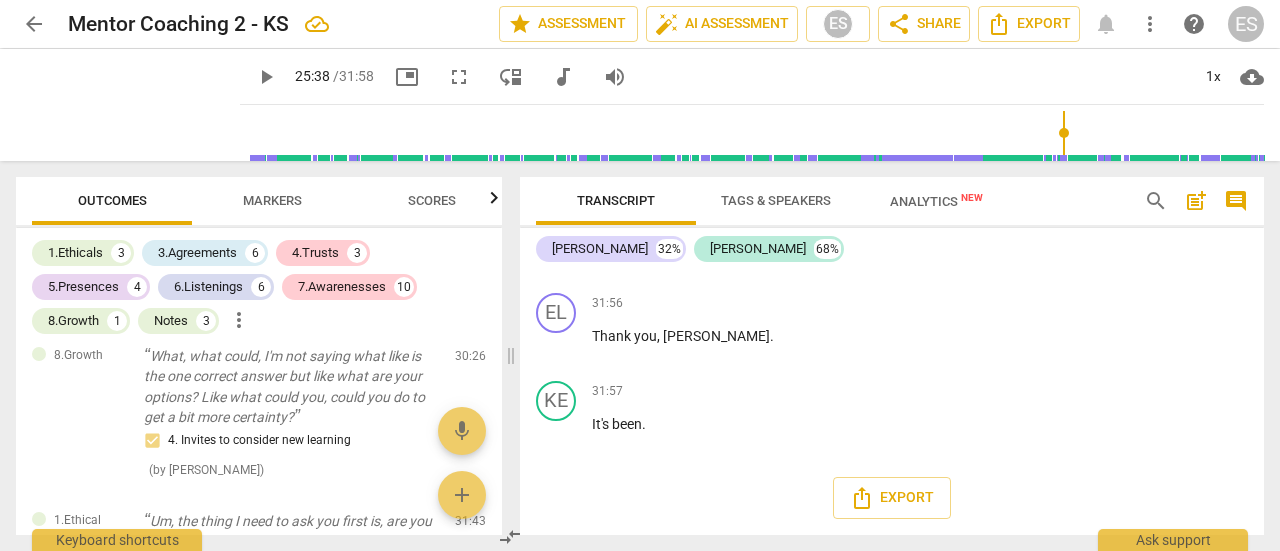 click on "search" at bounding box center [1156, 201] 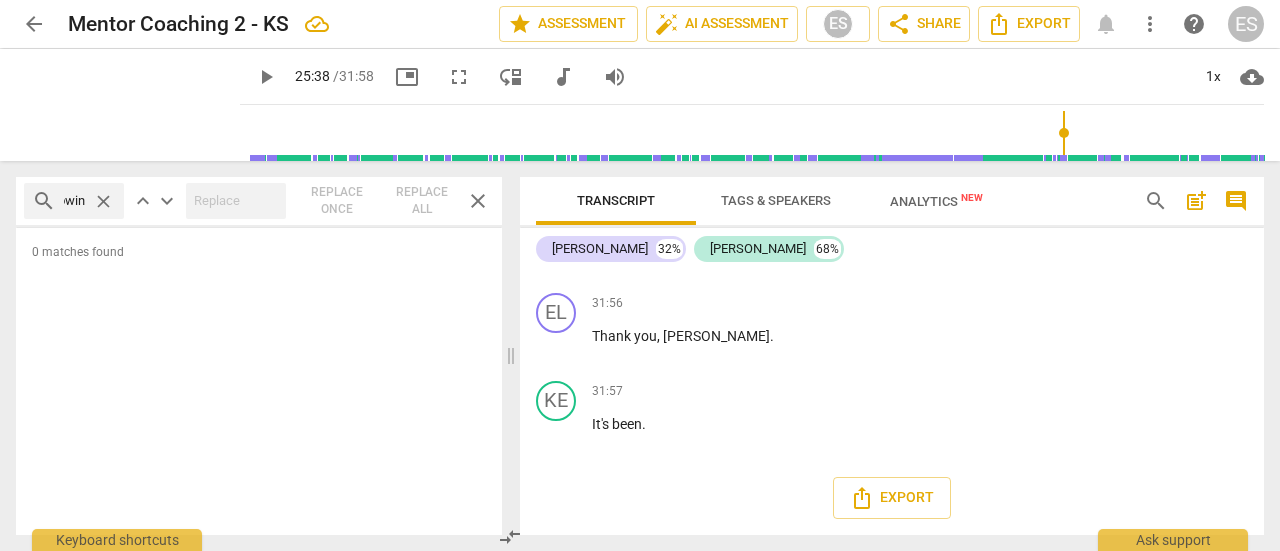 scroll, scrollTop: 0, scrollLeft: 27, axis: horizontal 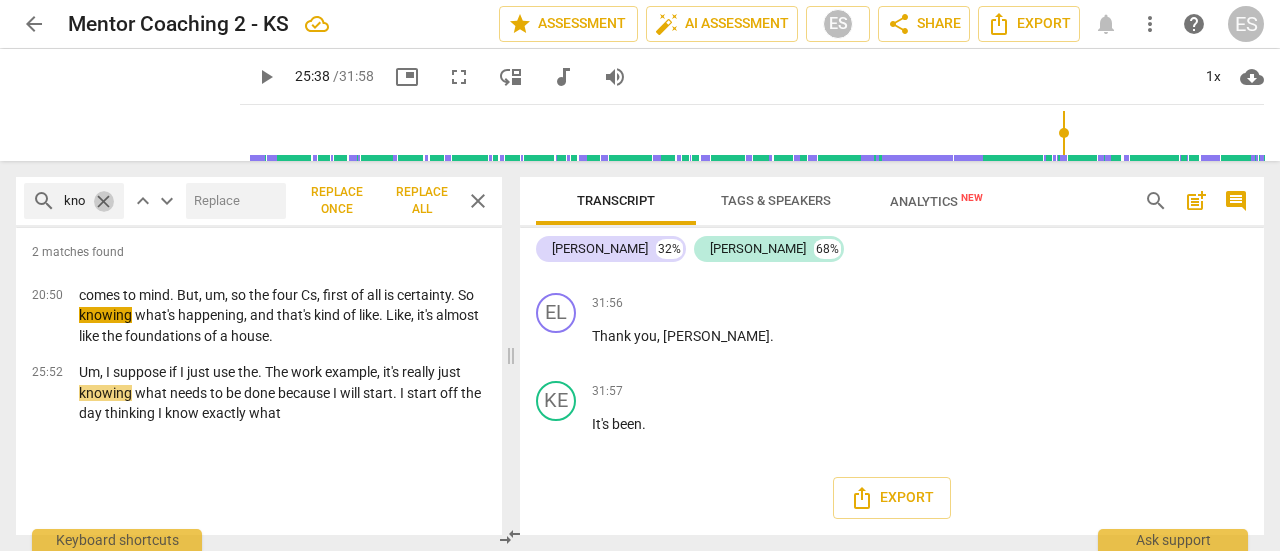 click on "close" at bounding box center (103, 201) 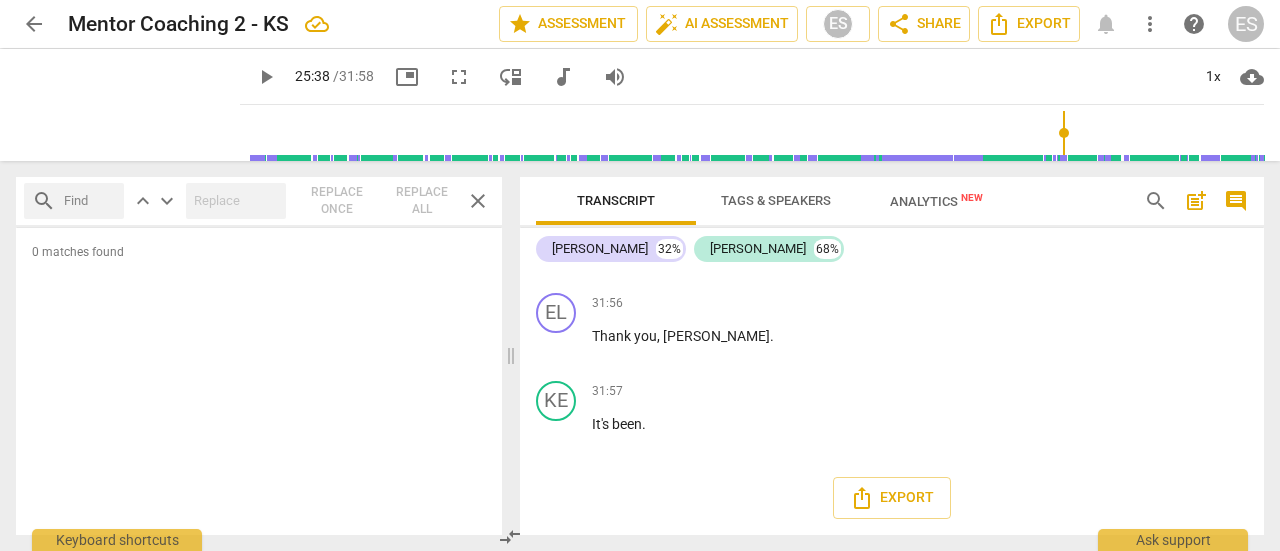 click at bounding box center [90, 201] 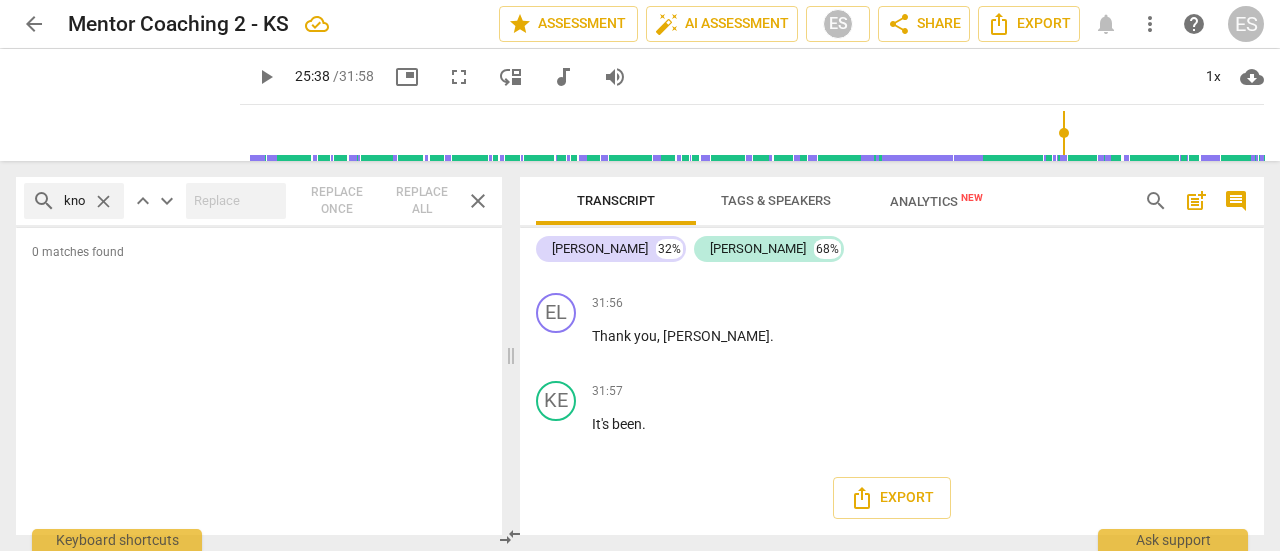 scroll, scrollTop: 0, scrollLeft: 9, axis: horizontal 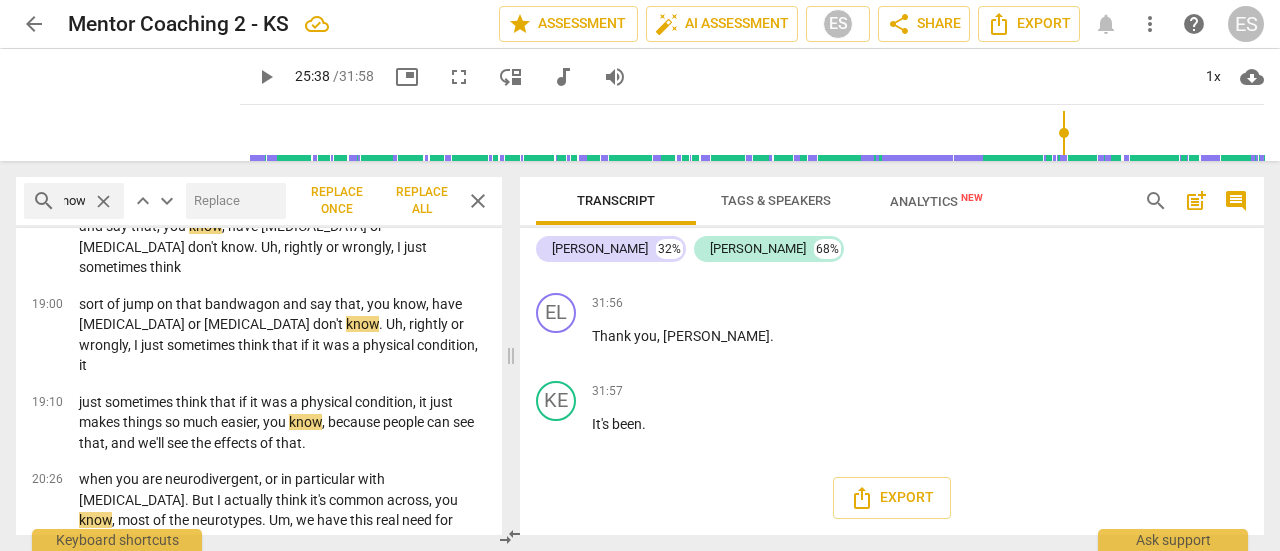 click on "close" at bounding box center [478, 201] 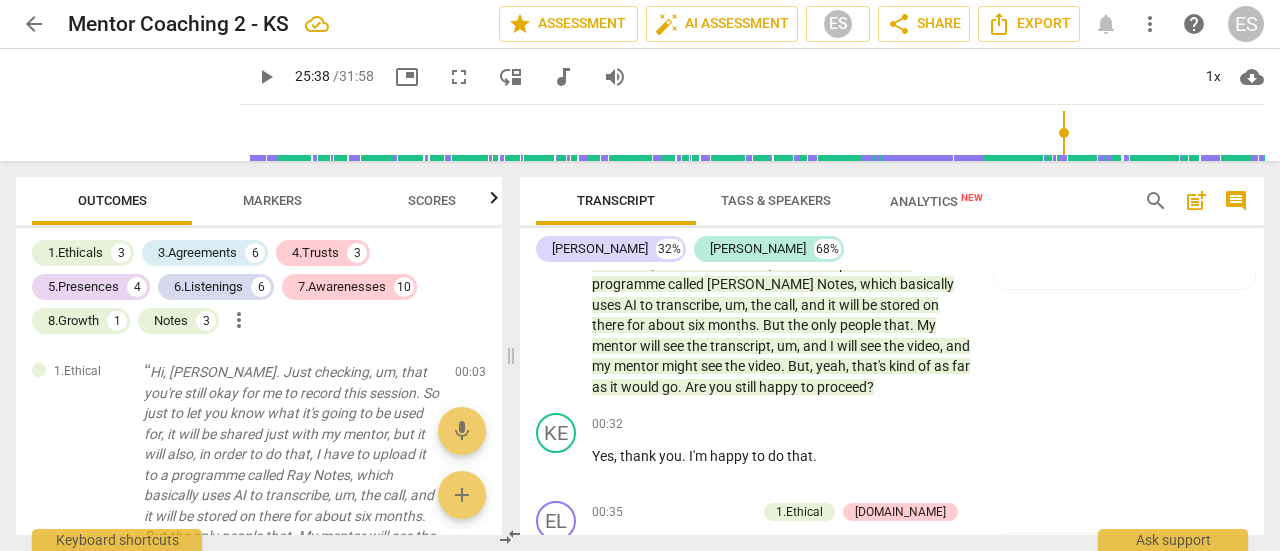 scroll, scrollTop: 0, scrollLeft: 0, axis: both 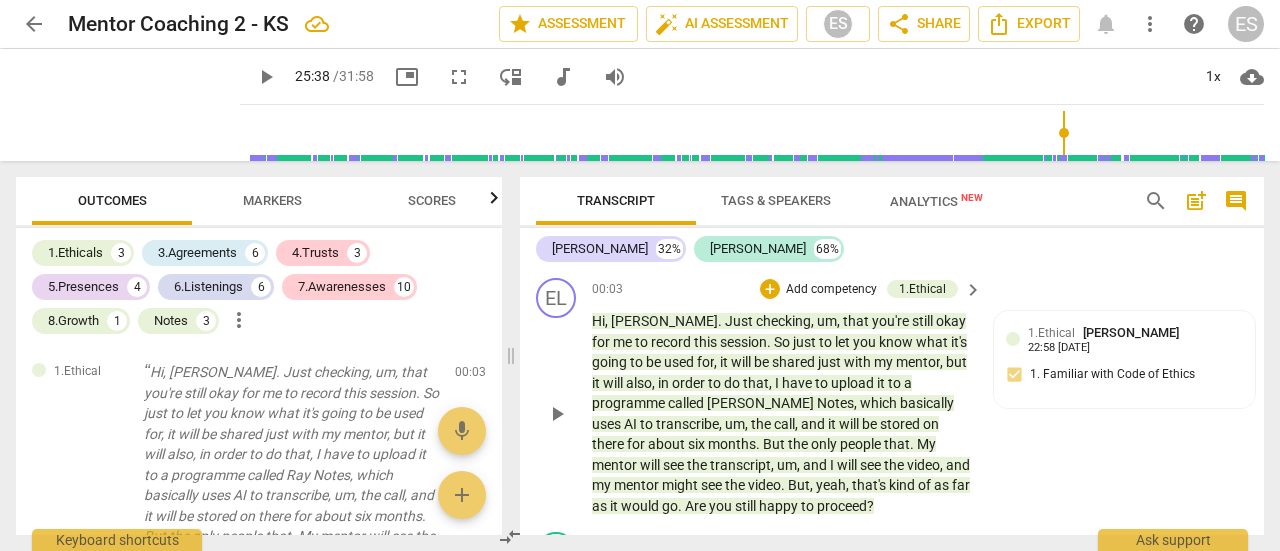 click on "play_arrow" at bounding box center (557, 414) 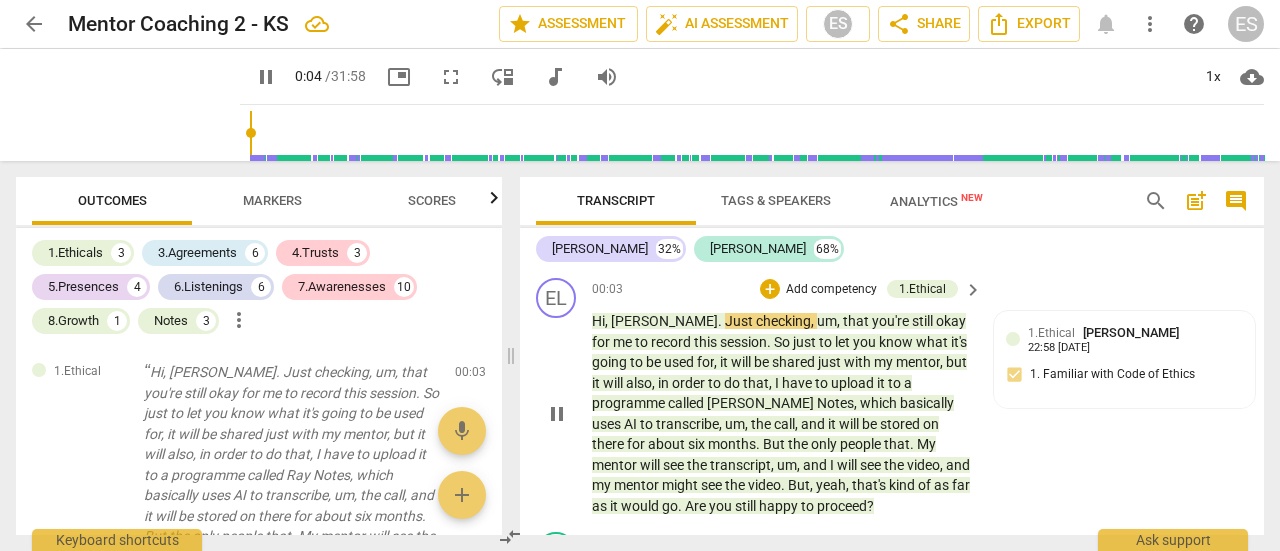 click on "pause" at bounding box center [557, 414] 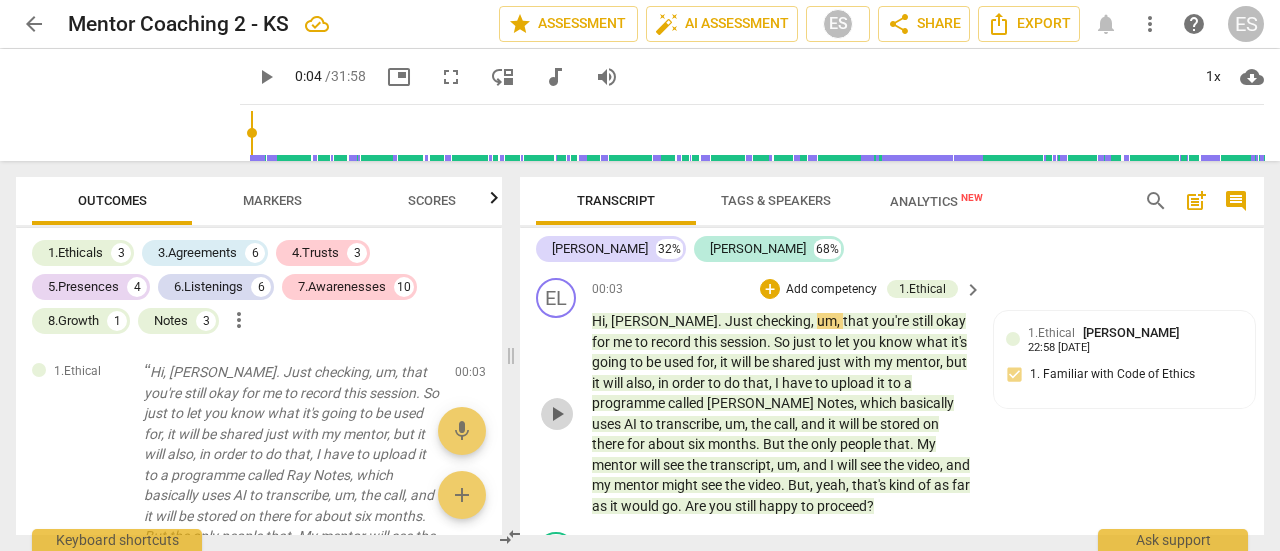 click on "play_arrow" at bounding box center (557, 414) 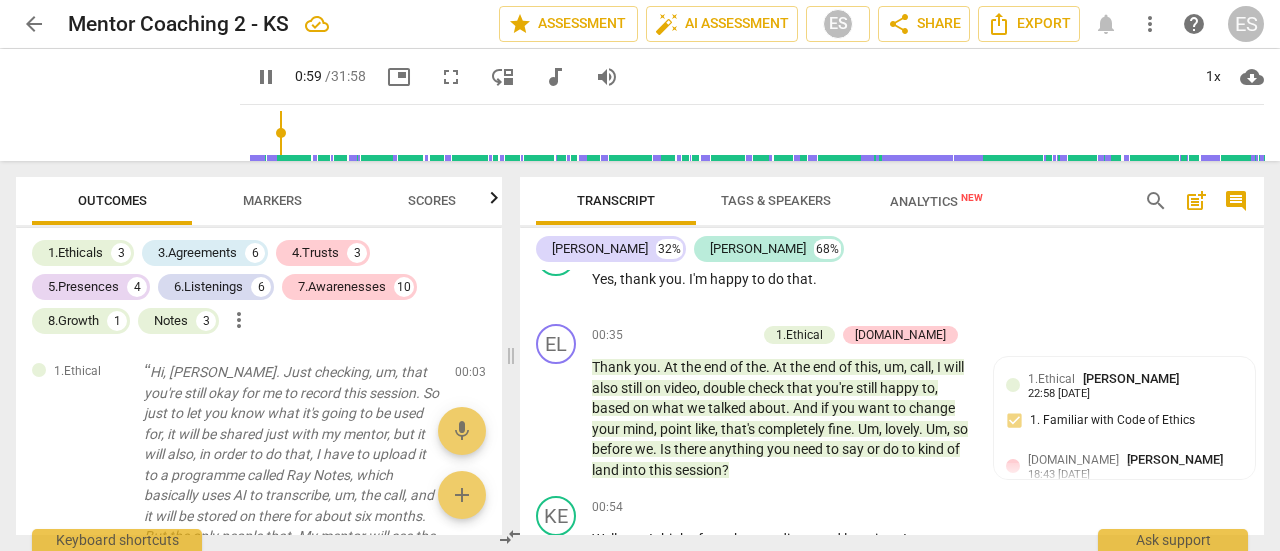 scroll, scrollTop: 576, scrollLeft: 0, axis: vertical 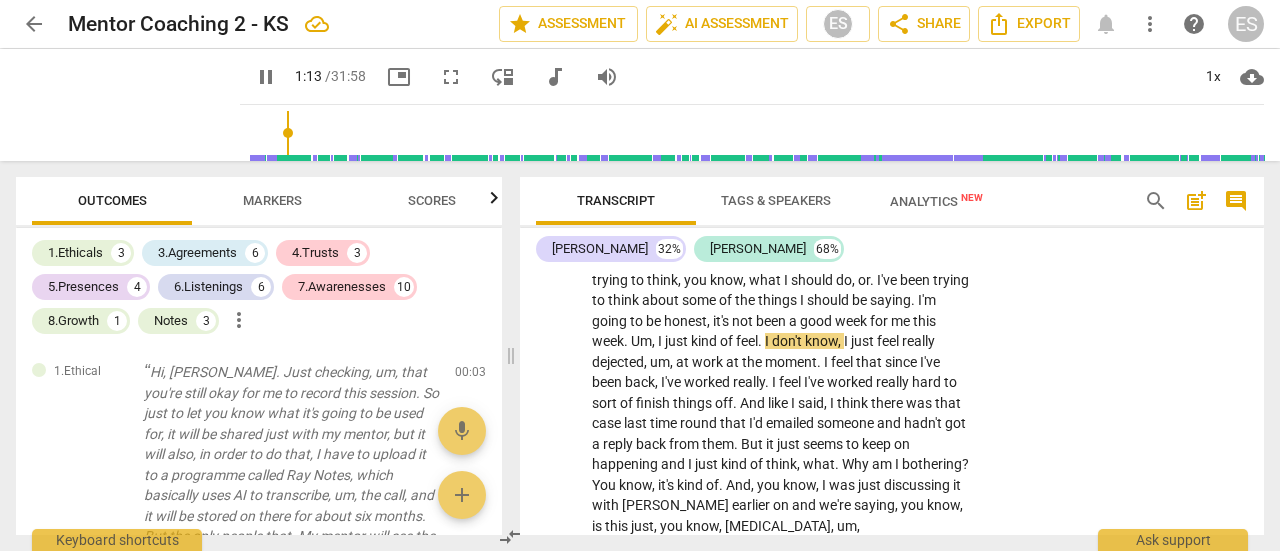 click on "pause" at bounding box center [266, 77] 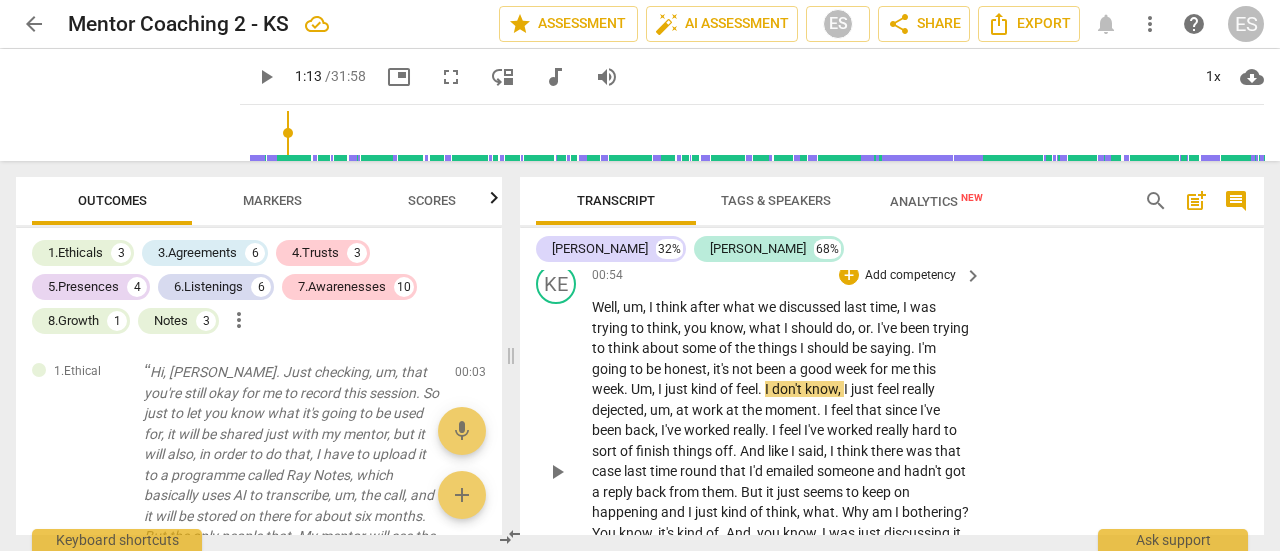 scroll, scrollTop: 528, scrollLeft: 0, axis: vertical 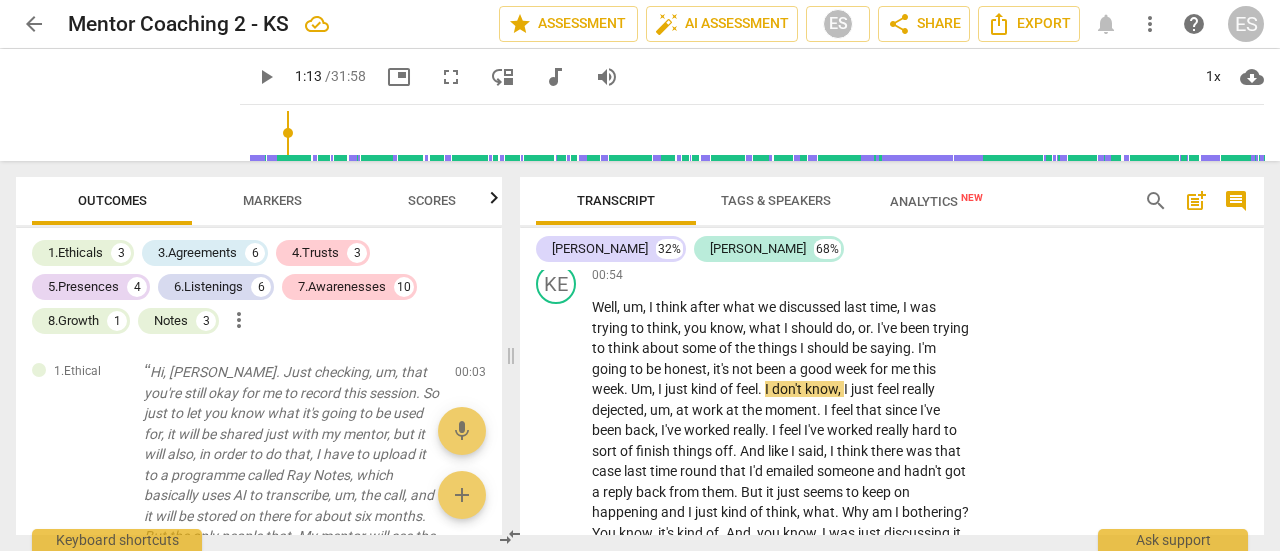 click on "play_arrow" at bounding box center (266, 77) 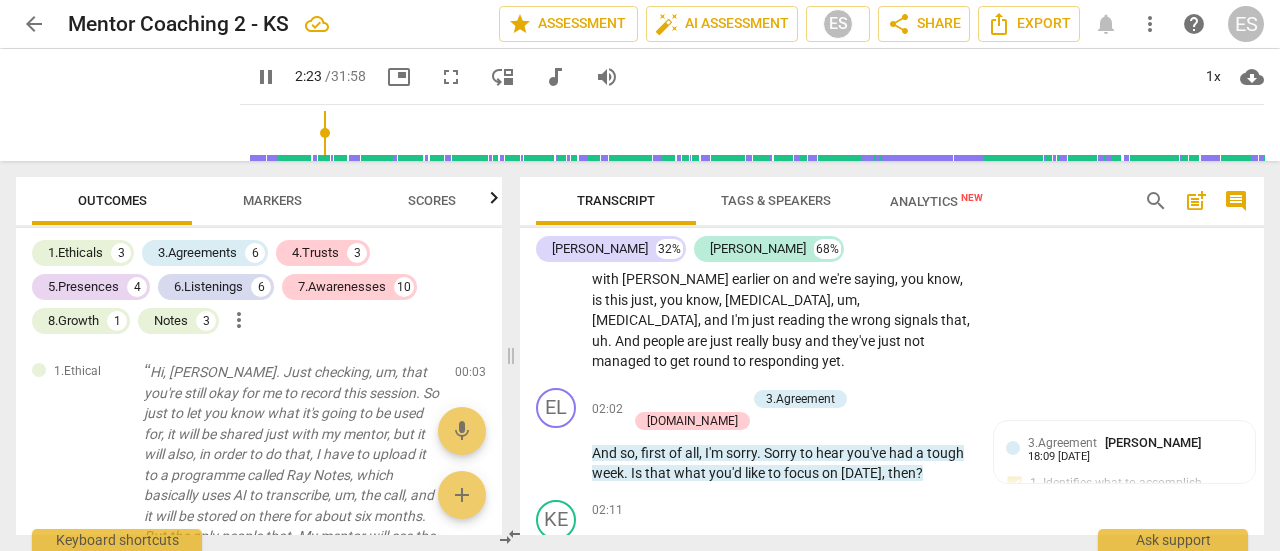 scroll, scrollTop: 1084, scrollLeft: 0, axis: vertical 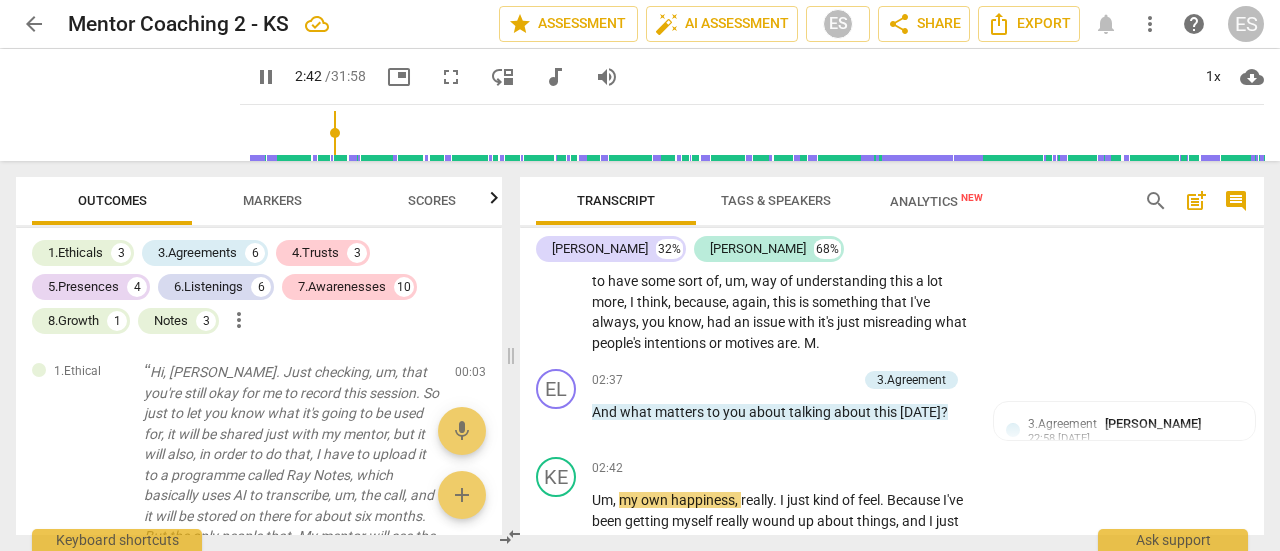 click on "pause" at bounding box center (266, 77) 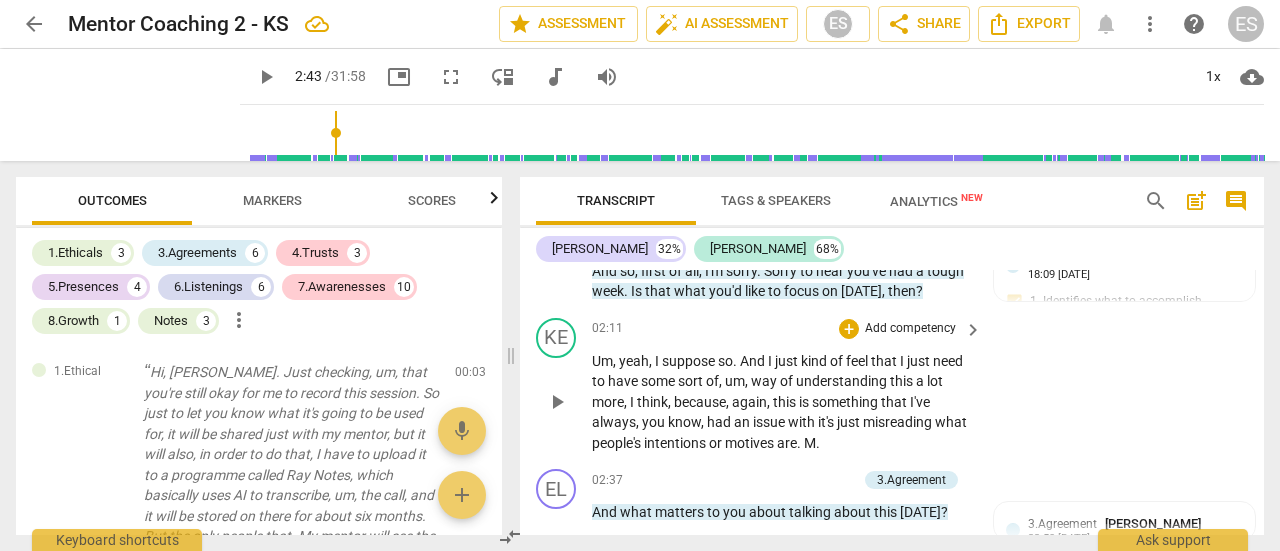 scroll, scrollTop: 982, scrollLeft: 0, axis: vertical 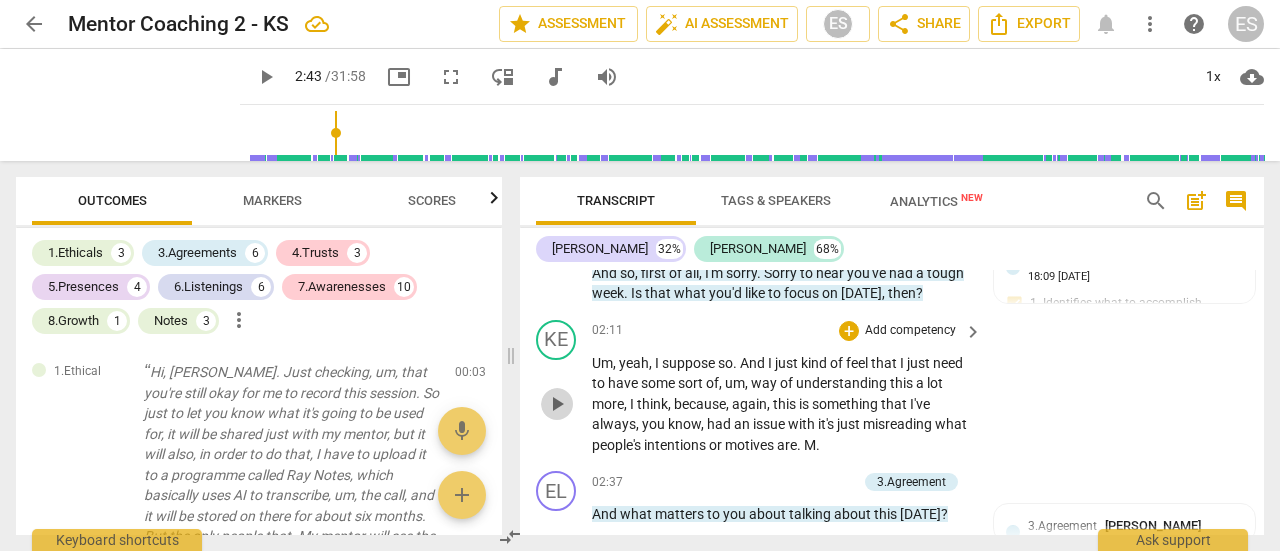 click on "play_arrow" at bounding box center [557, 404] 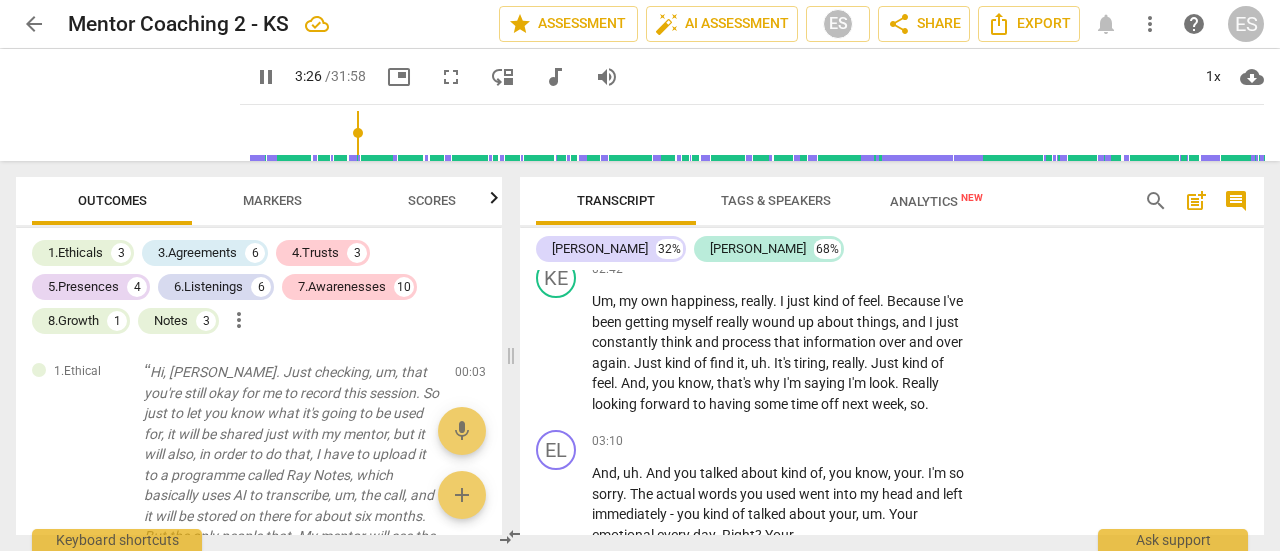 scroll, scrollTop: 1586, scrollLeft: 0, axis: vertical 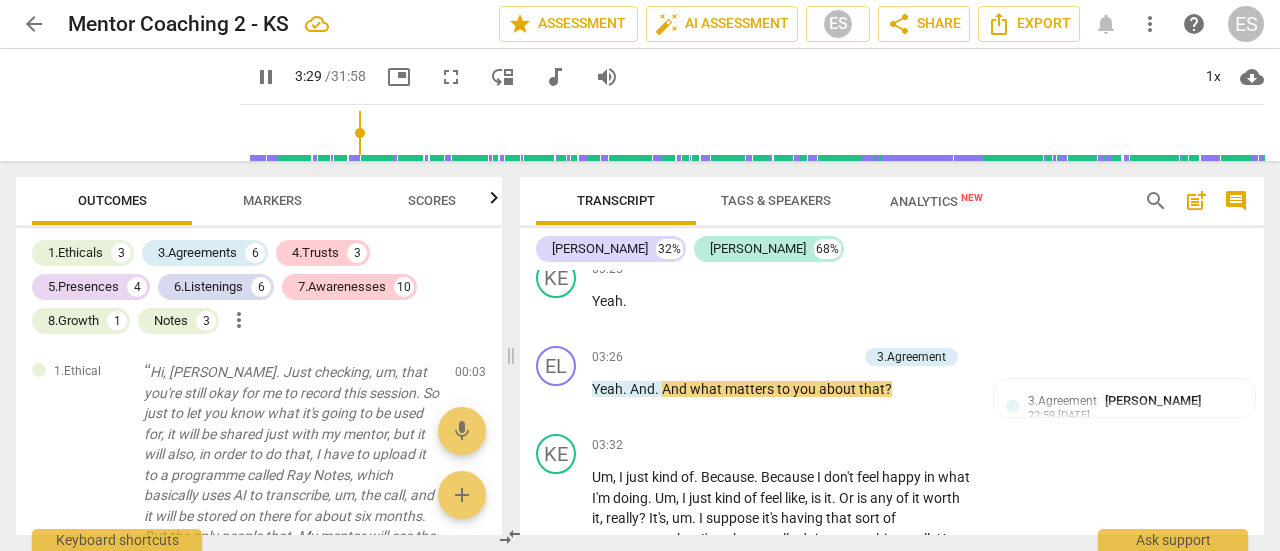 click on "pause" at bounding box center [266, 77] 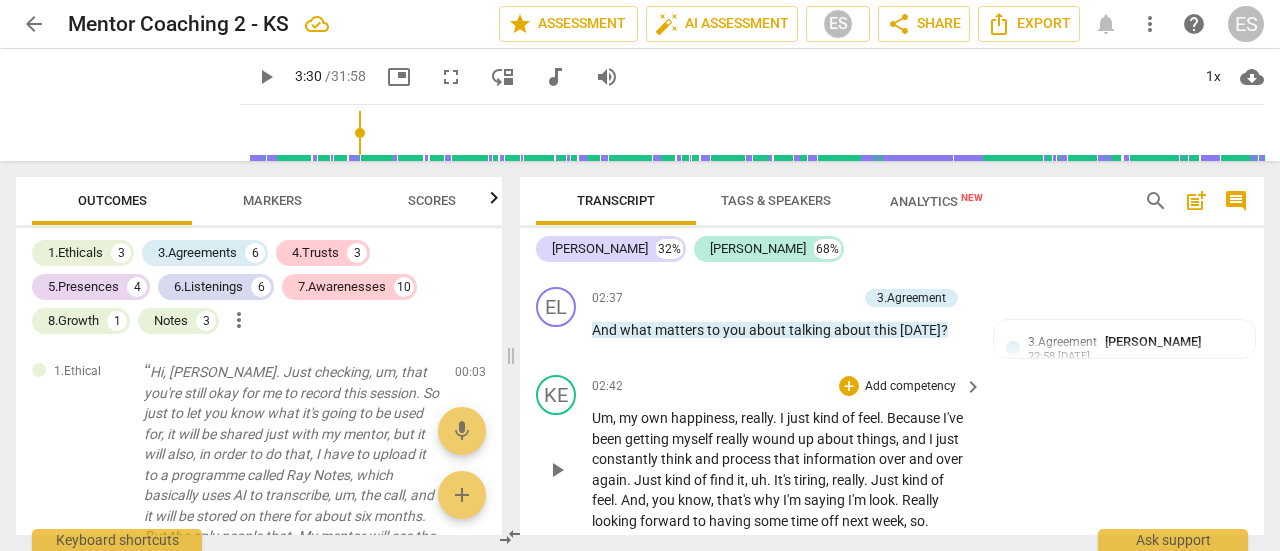 scroll, scrollTop: 1164, scrollLeft: 0, axis: vertical 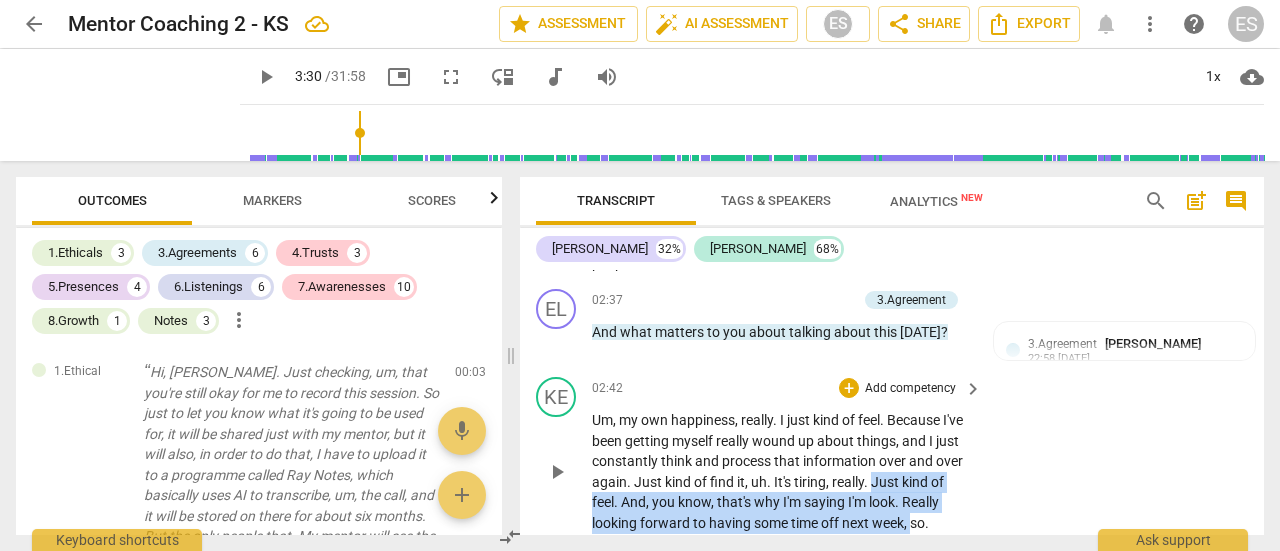drag, startPoint x: 914, startPoint y: 501, endPoint x: 906, endPoint y: 467, distance: 34.928497 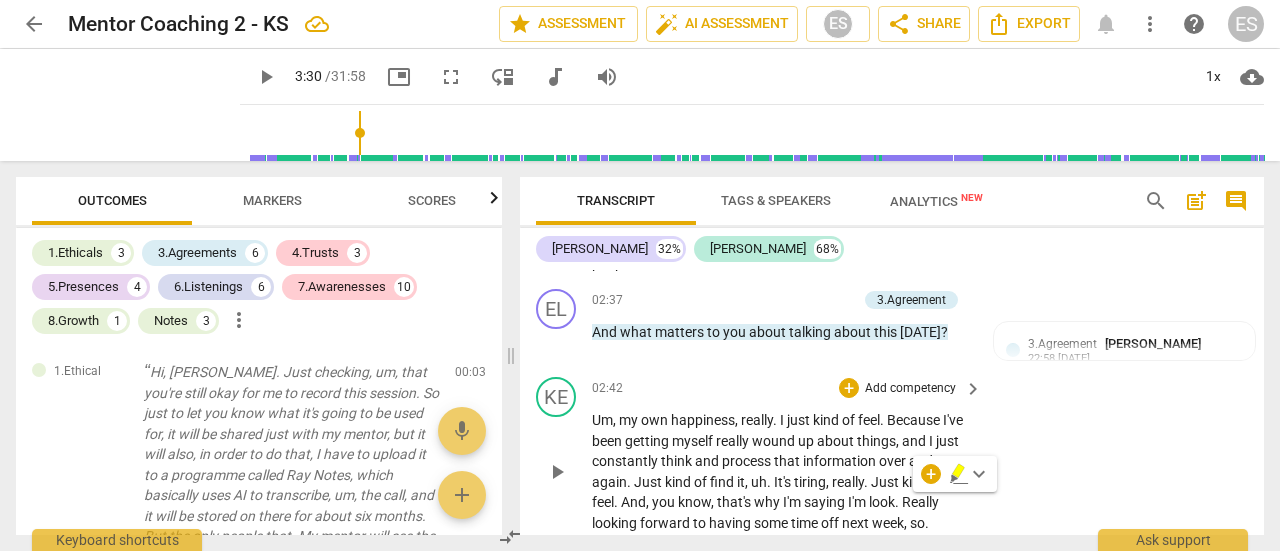 click on "KE play_arrow pause 02:42 + Add competency keyboard_arrow_right Um ,   my   own   happiness ,   really .   I   just   kind   of   feel .   Because   I've   been   getting   myself   really   wound   up   about   things ,   and   I   just   constantly   think   and   process   that   information   over   and   over   again .   Just   kind   of   find   it ,   uh .   It's   tiring ,   really .   Just   kind   of   feel .   And ,   you   know ,   that's   why   I'm   saying   I'm   look .   Really   looking   forward   to   having   some   time   off   next   week ,   so ." at bounding box center [892, 455] 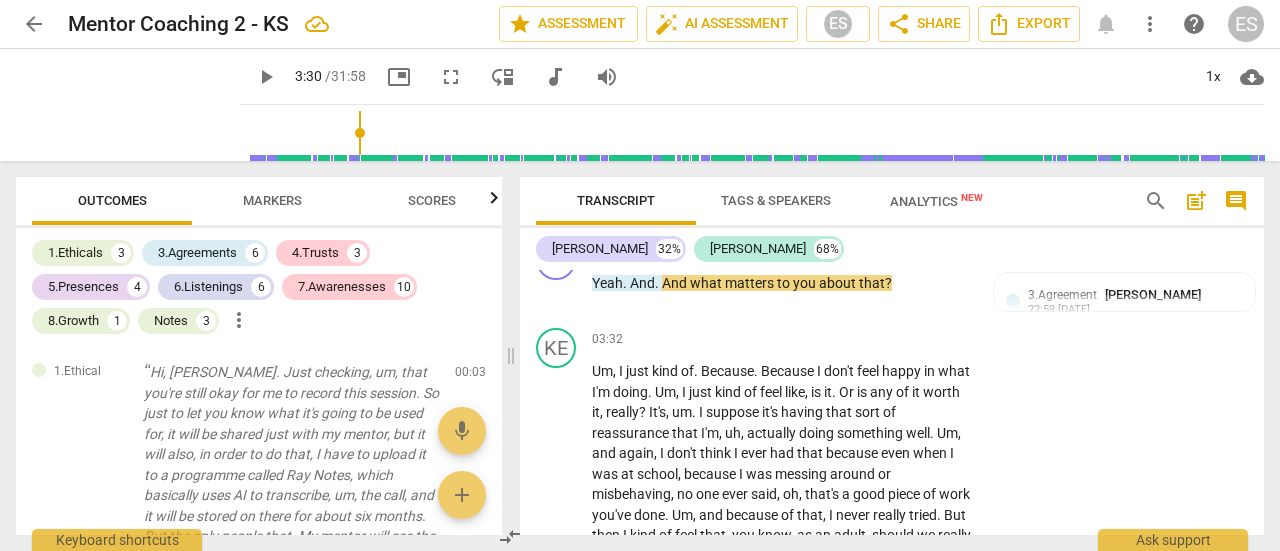 scroll, scrollTop: 1692, scrollLeft: 0, axis: vertical 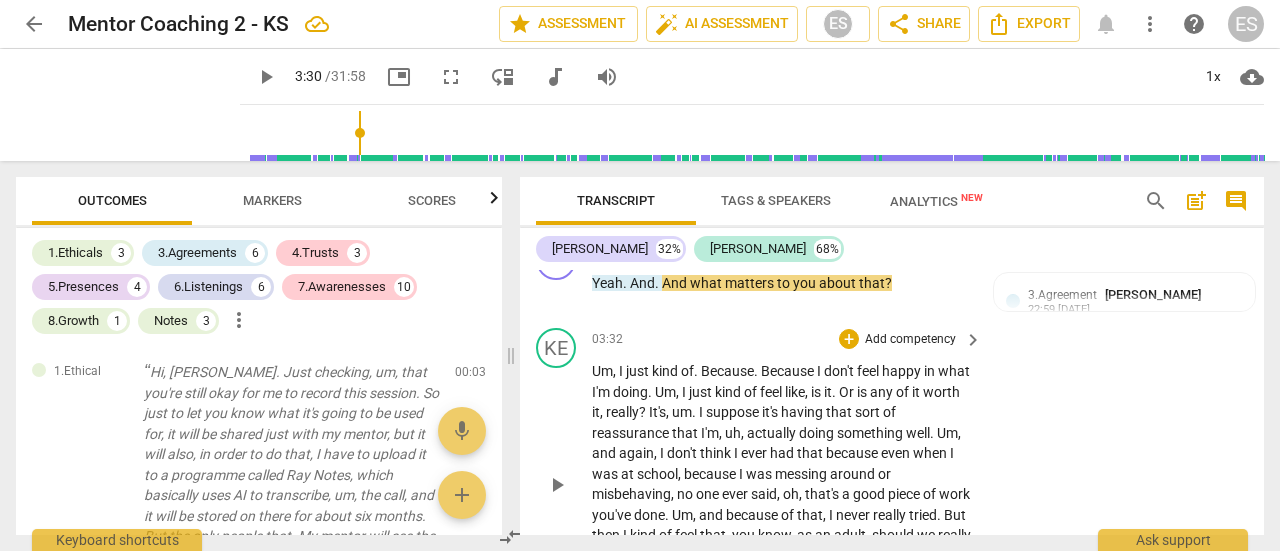 click on "play_arrow" at bounding box center (557, 485) 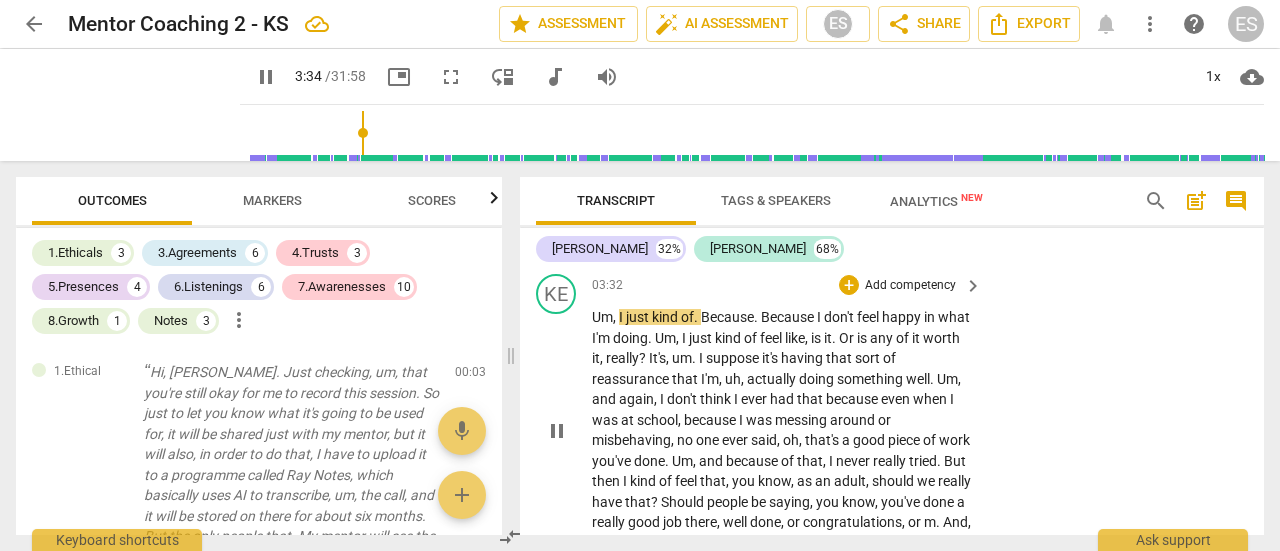 scroll, scrollTop: 1752, scrollLeft: 0, axis: vertical 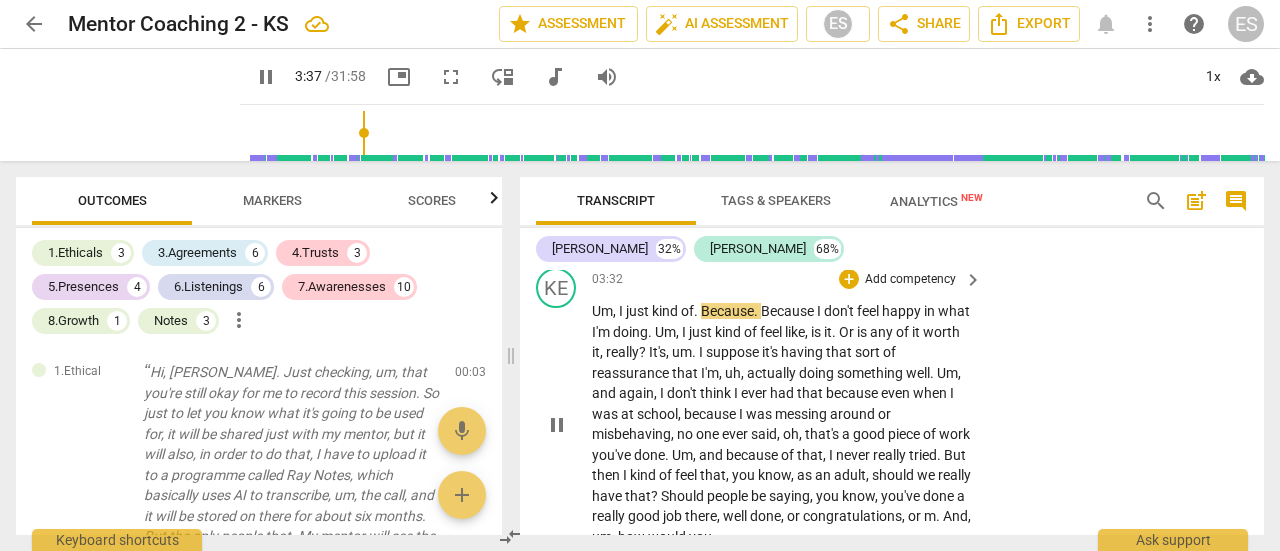 click on "pause" at bounding box center (557, 425) 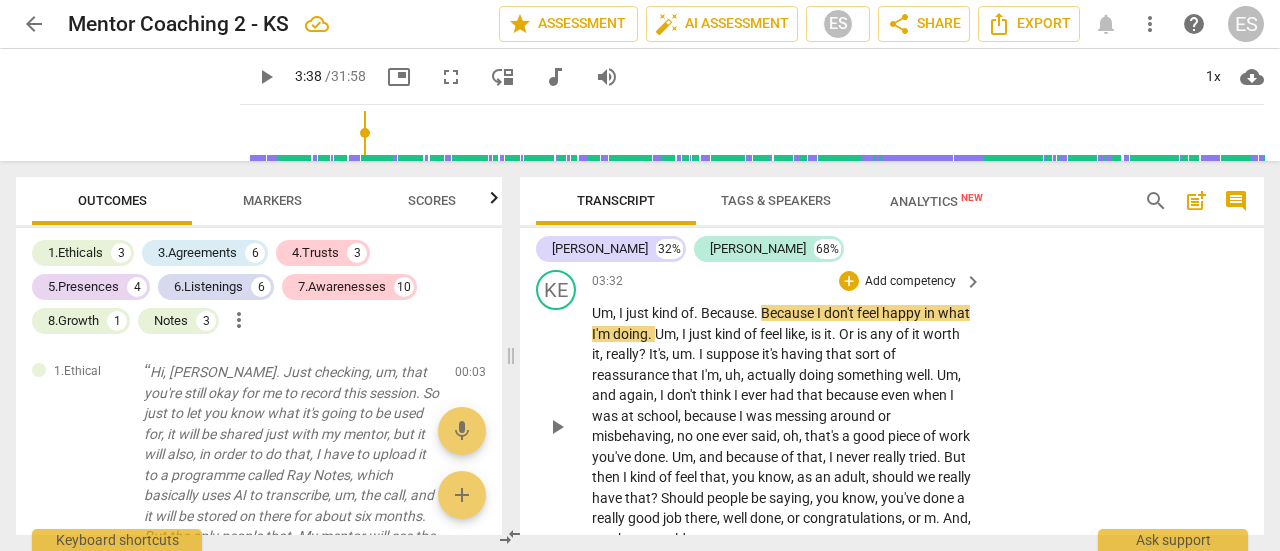 scroll, scrollTop: 1754, scrollLeft: 0, axis: vertical 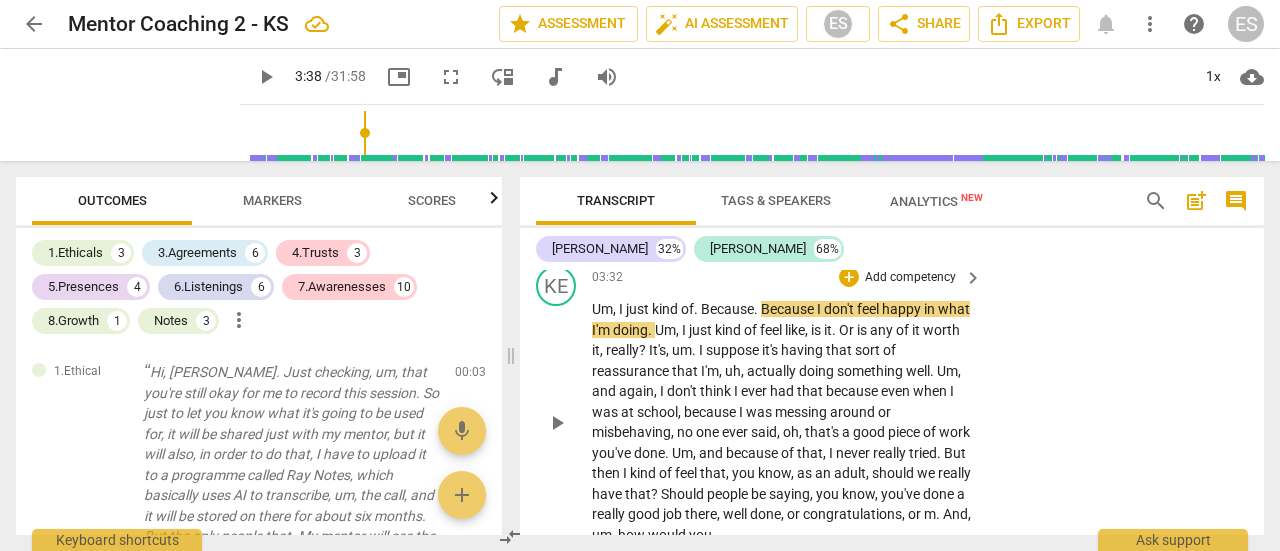 click on "KE play_arrow pause 03:32 + Add competency keyboard_arrow_right Um ,   I   just   kind   of .   Because .   Because   I   don't   feel   happy   in   what   I'm   doing .   Um ,   I   just   kind   of   feel   like ,   is   it .   Or   is   any   of   it   worth   it ,   really ?   It's ,   um .   I   suppose   it's   having   that   sort   of   reassurance   that   I'm ,   uh ,   actually   doing   something   well .   Um ,   and   again ,   I   don't   think   I   ever   had   that   because   even   when   I   was   at   school ,   because   I   was   messing   around   or   misbehaving ,   no   one   ever   said ,   oh ,   that's   a   good   piece   of   work   you've   done .   Um ,   and   because   of   that ,   I   never   really   tried .   But   then   I   kind   of   feel   that ,   you   know ,   as   an   adult ,   should   we   really   have   that ?   Should   people   be   saying ,   you   know ,   you've   done   a   really   good   job   there ,   well   done ,   or   congratulations ,   or" at bounding box center (892, 405) 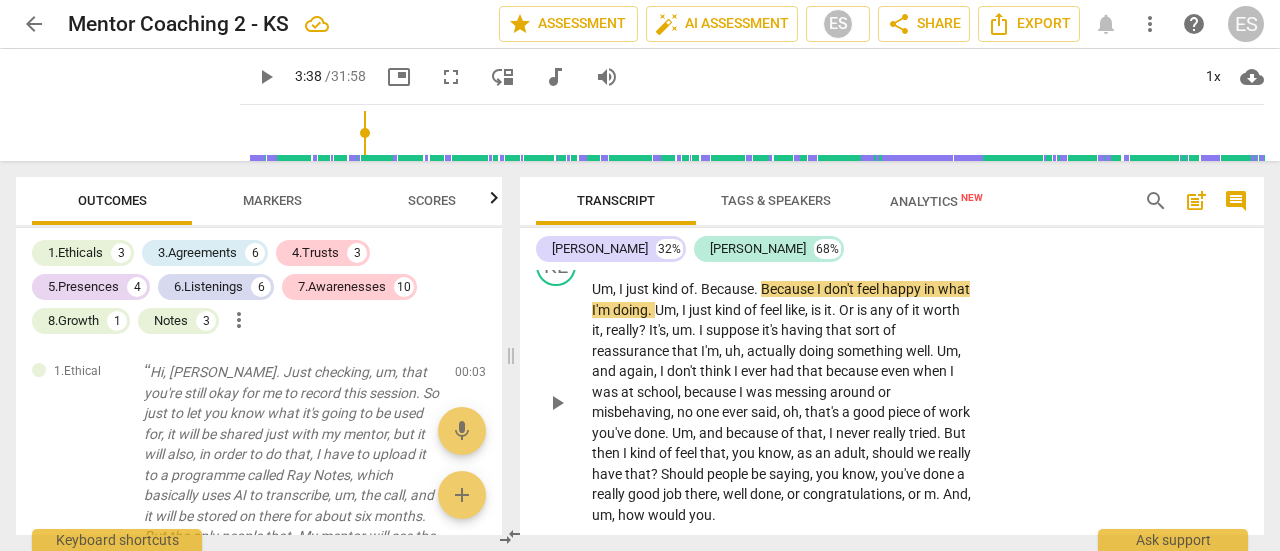 scroll, scrollTop: 1774, scrollLeft: 0, axis: vertical 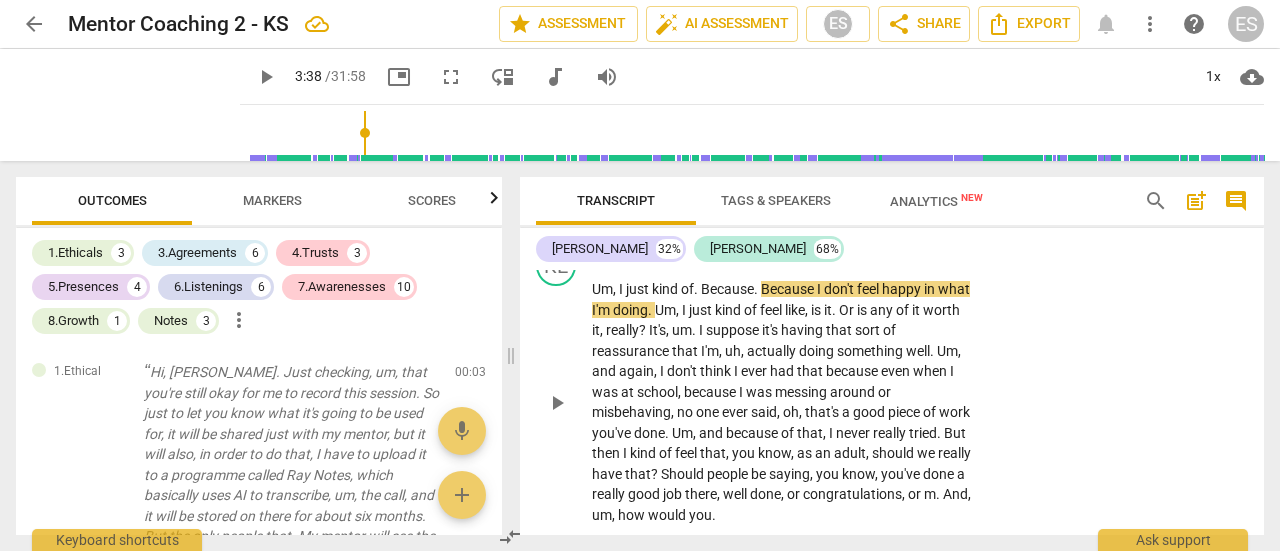 click on "KE play_arrow pause 03:32 + Add competency keyboard_arrow_right Um ,   I   just   kind   of .   Because .   Because   I   don't   feel   happy   in   what   I'm   doing .   Um ,   I   just   kind   of   feel   like ,   is   it .   Or   is   any   of   it   worth   it ,   really ?   It's ,   um .   I   suppose   it's   having   that   sort   of   reassurance   that   I'm ,   uh ,   actually   doing   something   well .   Um ,   and   again ,   I   don't   think   I   ever   had   that   because   even   when   I   was   at   school ,   because   I   was   messing   around   or   misbehaving ,   no   one   ever   said ,   oh ,   that's   a   good   piece   of   work   you've   done .   Um ,   and   because   of   that ,   I   never   really   tried .   But   then   I   kind   of   feel   that ,   you   know ,   as   an   adult ,   should   we   really   have   that ?   Should   people   be   saying ,   you   know ,   you've   done   a   really   good   job   there ,   well   done ,   or   congratulations ,   or" at bounding box center [892, 385] 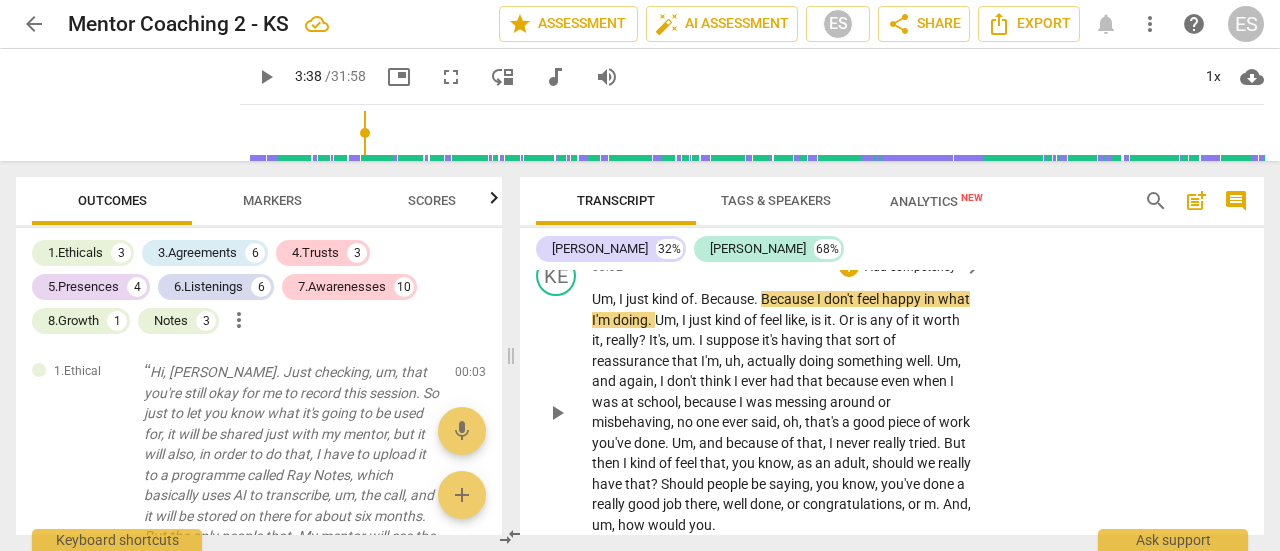 scroll, scrollTop: 1764, scrollLeft: 0, axis: vertical 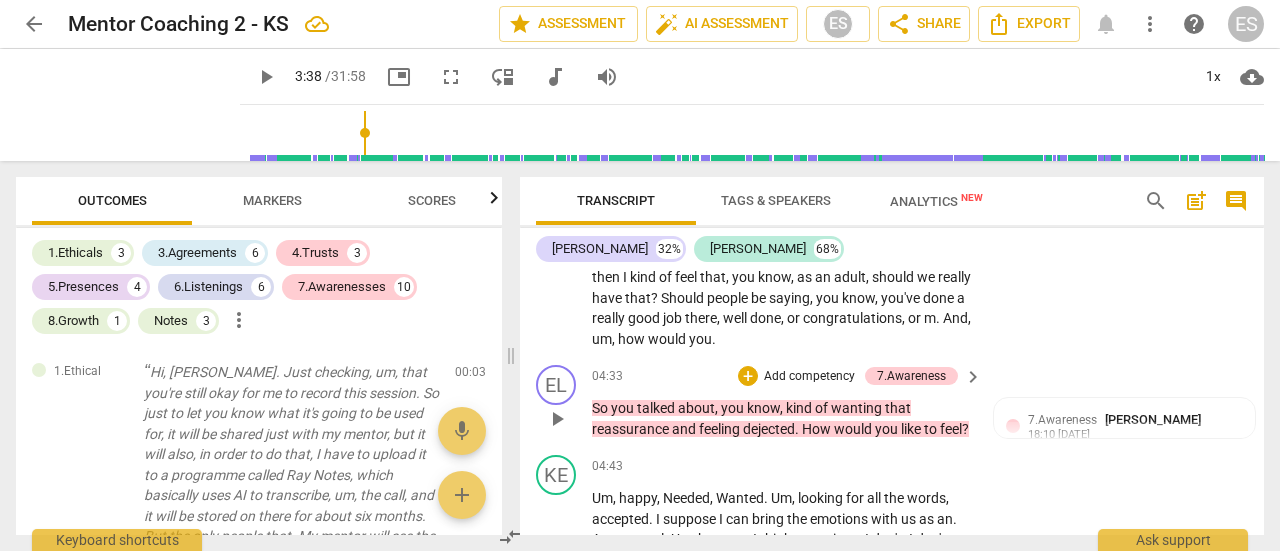 click on "play_arrow" at bounding box center (557, 419) 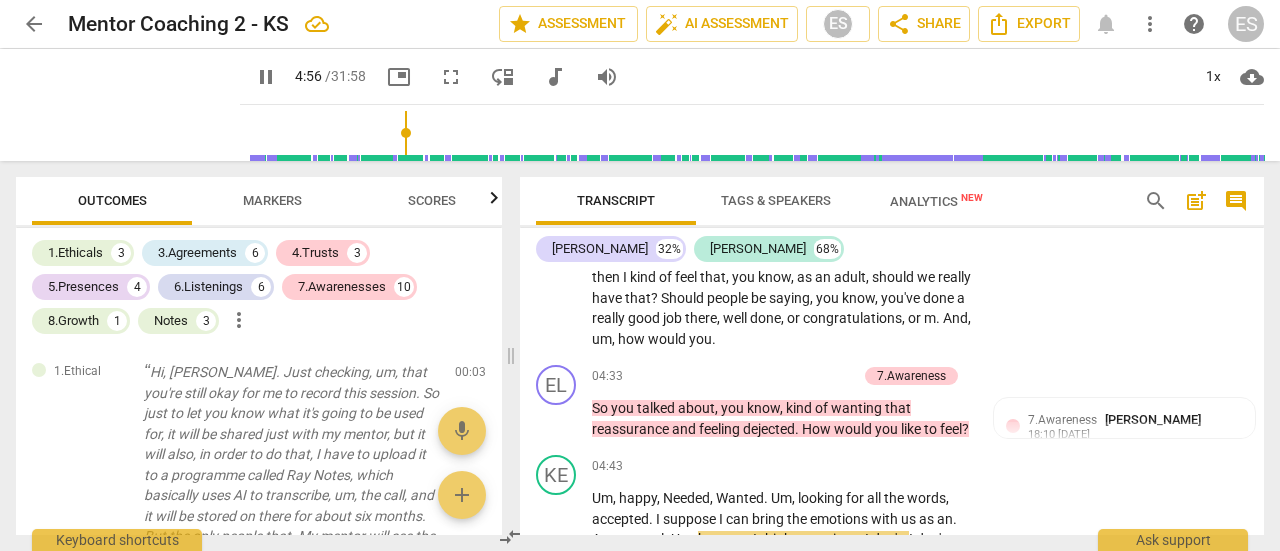 click on "KE play_arrow pause 03:32 + Add competency keyboard_arrow_right Um ,   I   just   kind   of .   Because .   Because   I   don't   feel   happy   in   what   I'm   doing .   Um ,   I   just   kind   of   feel   like ,   is   it .   Or   is   any   of   it   worth   it ,   really ?   It's ,   um .   I   suppose   it's   having   that   sort   of   reassurance   that   I'm ,   uh ,   actually   doing   something   well .   Um ,   and   again ,   I   don't   think   I   ever   had   that   because   even   when   I   was   at   school ,   because   I   was   messing   around   or   misbehaving ,   no   one   ever   said ,   oh ,   that's   a   good   piece   of   work   you've   done .   Um ,   and   because   of   that ,   I   never   really   tried .   But   then   I   kind   of   feel   that ,   you   know ,   as   an   adult ,   should   we   really   have   that ?   Should   people   be   saying ,   you   know ,   you've   done   a   really   good   job   there ,   well   done ,   or   congratulations ,   or" at bounding box center [892, 209] 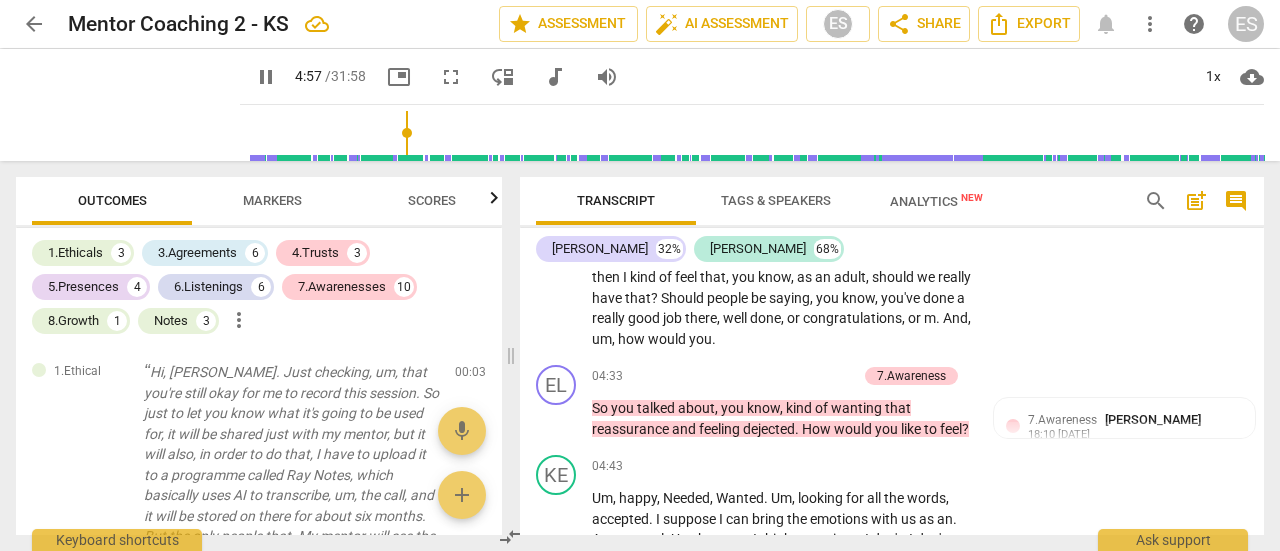 scroll, scrollTop: 2186, scrollLeft: 0, axis: vertical 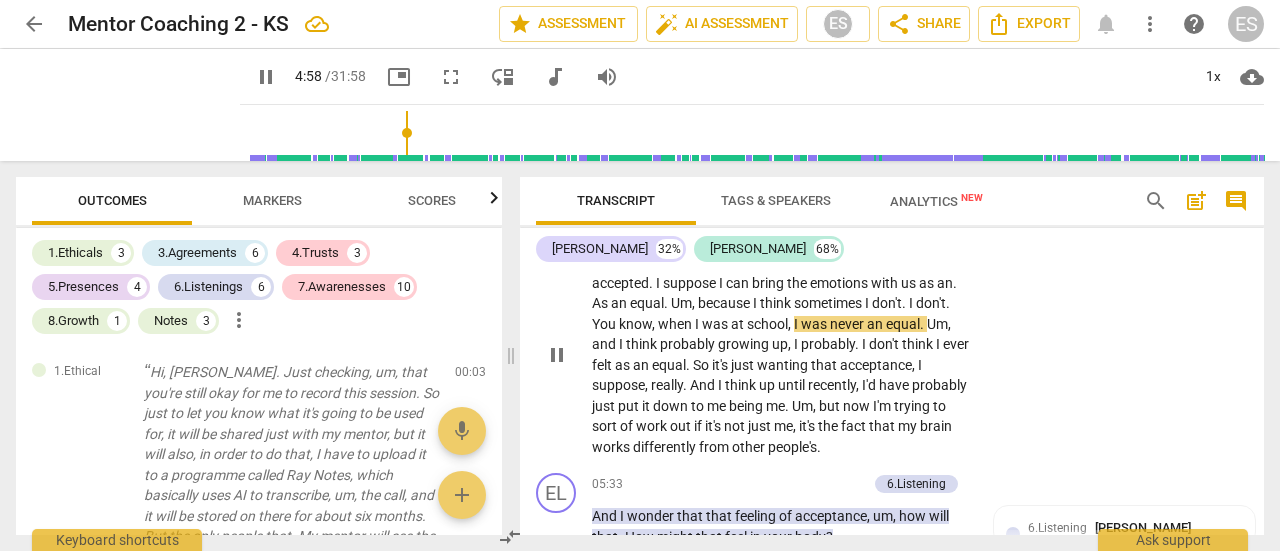 click on "KE play_arrow pause 04:43 + Add competency keyboard_arrow_right Um ,   happy ,   Needed ,   Wanted .   Um ,   looking   for   all   the   words ,   accepted .   I   suppose   I   can   bring   the   emotions   with   us   as   an .   As   an   equal .   Um ,   because   I   think   sometimes   I   don't .   I   don't .   You   know ,   when   I   was   at   school ,   I   was   never   an   equal .   Um ,   and   I   think   probably   growing   up ,   I   probably .   I   don't   think   I   ever   felt   as   an   equal .   So   it's   just   wanting   that   acceptance ,   I   suppose ,   really .   And   I   think   up   until   recently ,   I'd   have   probably   just   put   it   down   to   me   being   me .   Um ,   but   now   I'm   trying   to   sort   of   work   out   if   it's   not   just   me ,   it's   the   fact   that   my   brain   works   differently   from   other   people's ." at bounding box center [892, 338] 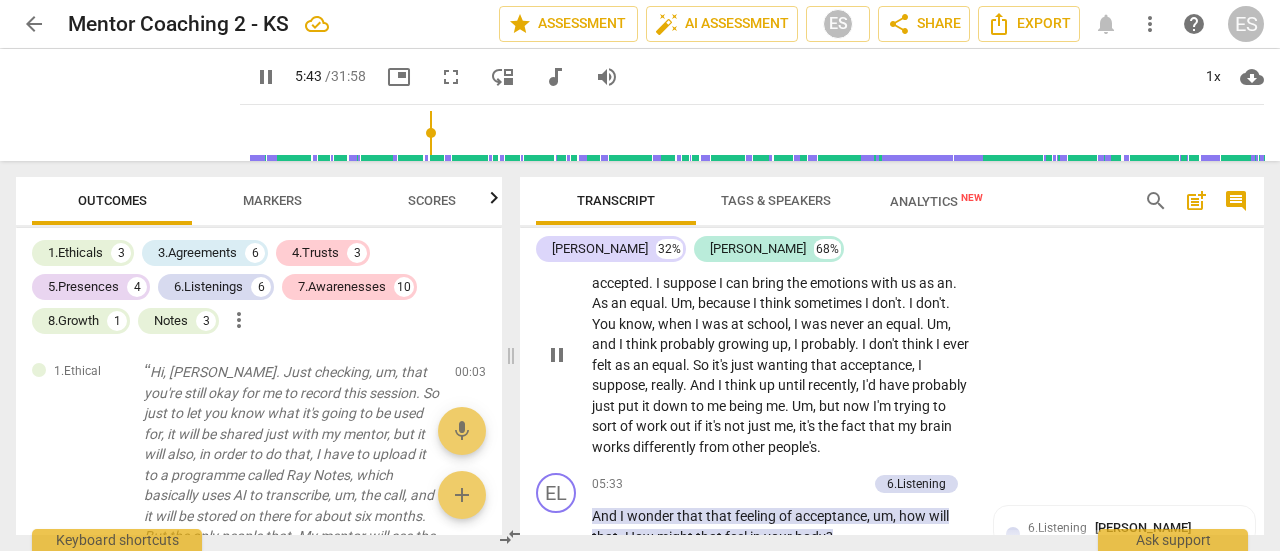 scroll, scrollTop: 2512, scrollLeft: 0, axis: vertical 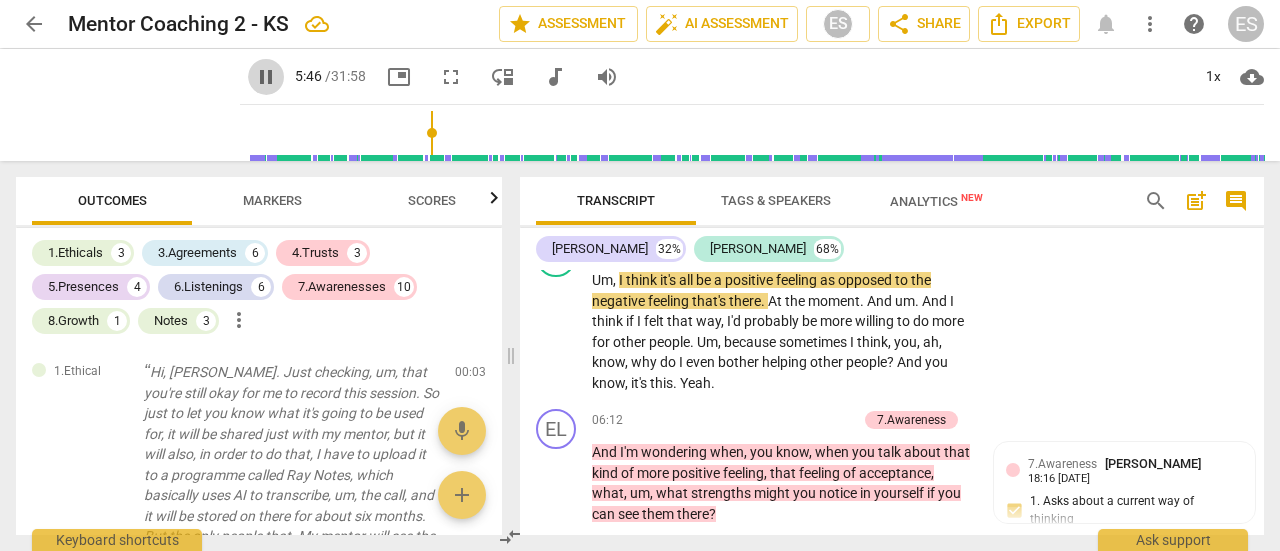 click on "pause" at bounding box center [266, 77] 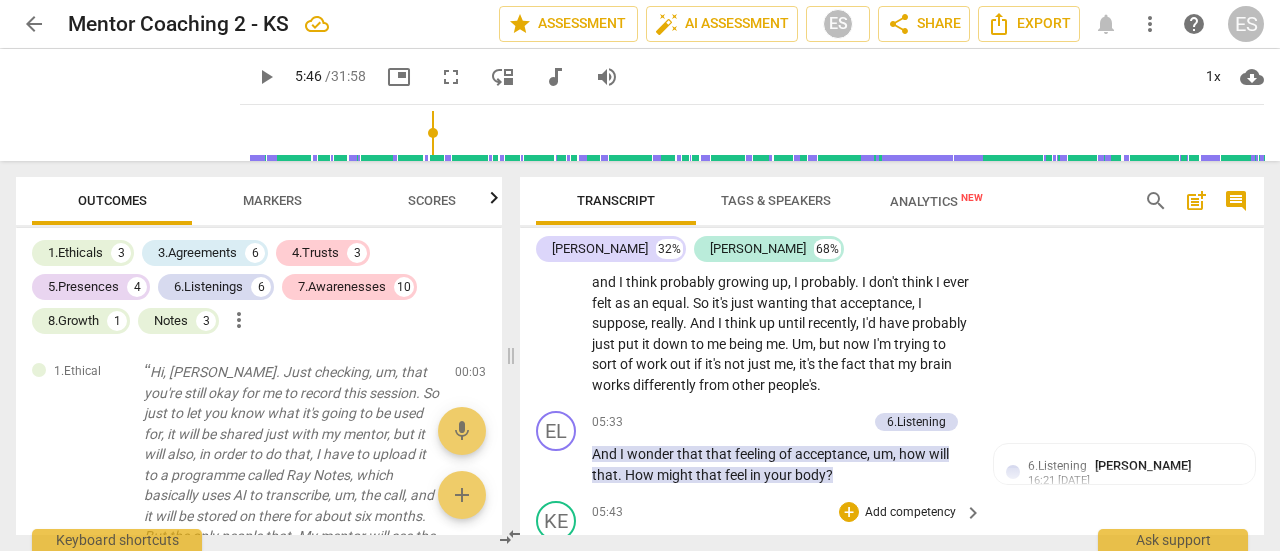 scroll, scrollTop: 2248, scrollLeft: 0, axis: vertical 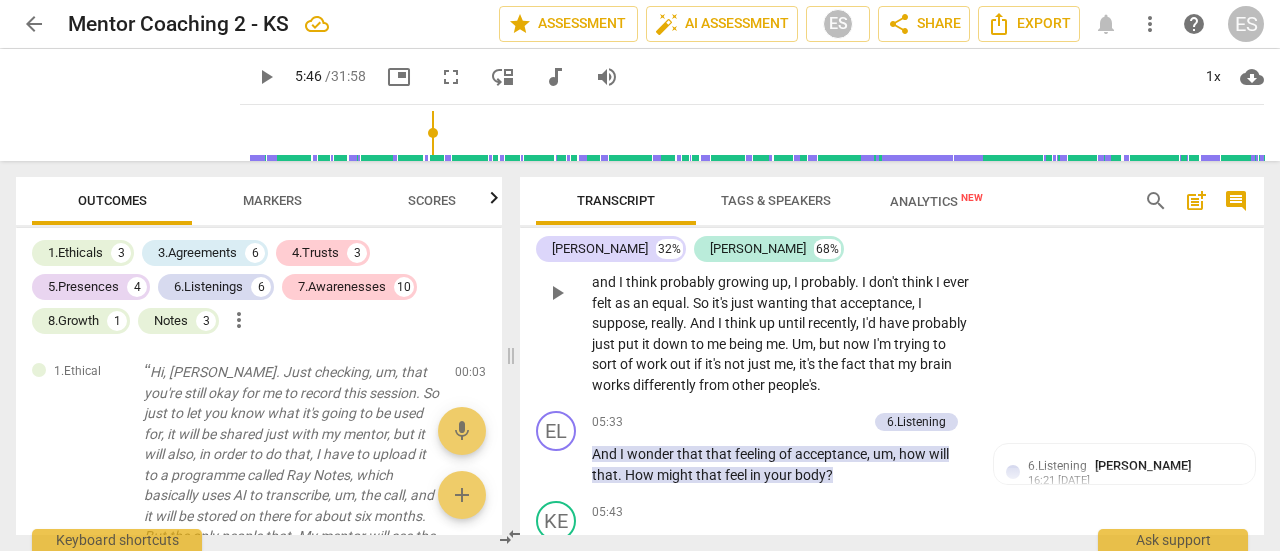 click on "KE play_arrow pause 04:43 + Add competency keyboard_arrow_right Um ,   happy ,   Needed ,   Wanted .   Um ,   looking   for   all   the   words ,   accepted .   I   suppose   I   can   bring   the   emotions   with   us   as   an .   As   an   equal .   Um ,   because   I   think   sometimes   I   don't .   I   don't .   You   know ,   when   I   was   at   school ,   I   was   never   an   equal .   Um ,   and   I   think   probably   growing   up ,   I   probably .   I   don't   think   I   ever   felt   as   an   equal .   So   it's   just   wanting   that   acceptance ,   I   suppose ,   really .   And   I   think   up   until   recently ,   I'd   have   probably   just   put   it   down   to   me   being   me .   Um ,   but   now   I'm   trying   to   sort   of   work   out   if   it's   not   just   me ,   it's   the   fact   that   my   brain   works   differently   from   other   people's ." at bounding box center [892, 276] 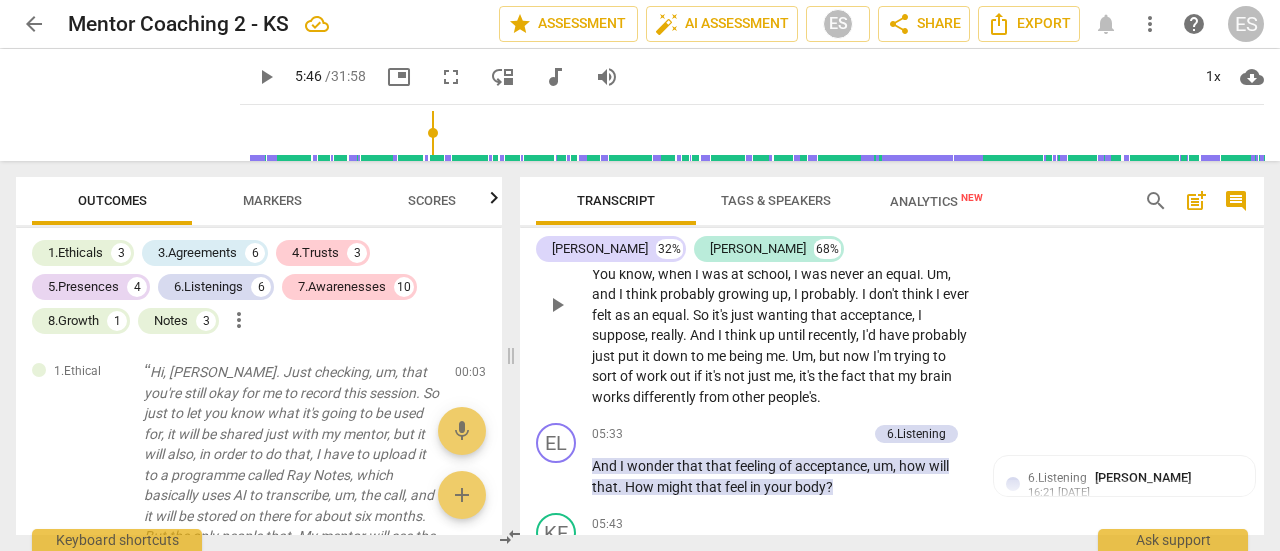 scroll, scrollTop: 2238, scrollLeft: 0, axis: vertical 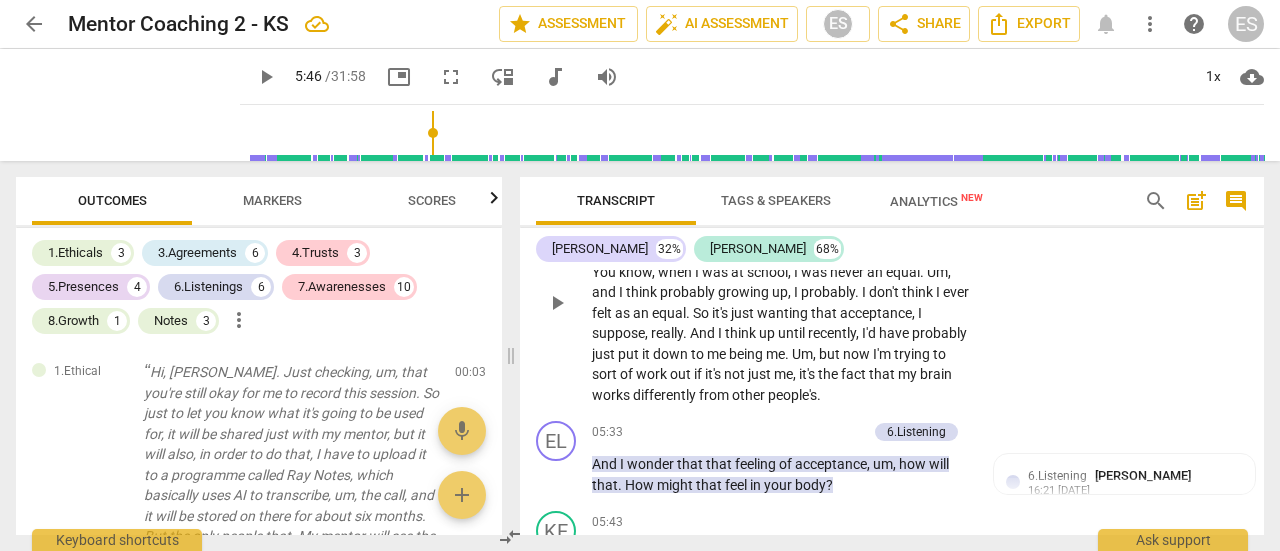 click on "KE play_arrow pause 04:43 + Add competency keyboard_arrow_right Um ,   happy ,   Needed ,   Wanted .   Um ,   looking   for   all   the   words ,   accepted .   I   suppose   I   can   bring   the   emotions   with   us   as   an .   As   an   equal .   Um ,   because   I   think   sometimes   I   don't .   I   don't .   You   know ,   when   I   was   at   school ,   I   was   never   an   equal .   Um ,   and   I   think   probably   growing   up ,   I   probably .   I   don't   think   I   ever   felt   as   an   equal .   So   it's   just   wanting   that   acceptance ,   I   suppose ,   really .   And   I   think   up   until   recently ,   I'd   have   probably   just   put   it   down   to   me   being   me .   Um ,   but   now   I'm   trying   to   sort   of   work   out   if   it's   not   just   me ,   it's   the   fact   that   my   brain   works   differently   from   other   people's ." at bounding box center (892, 286) 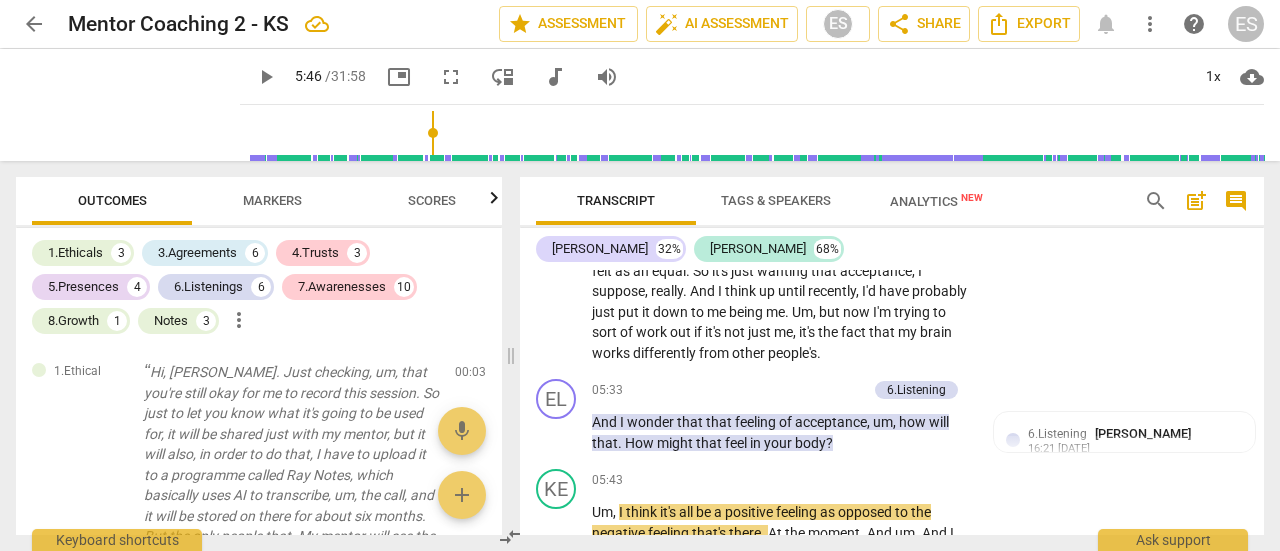 scroll, scrollTop: 2280, scrollLeft: 0, axis: vertical 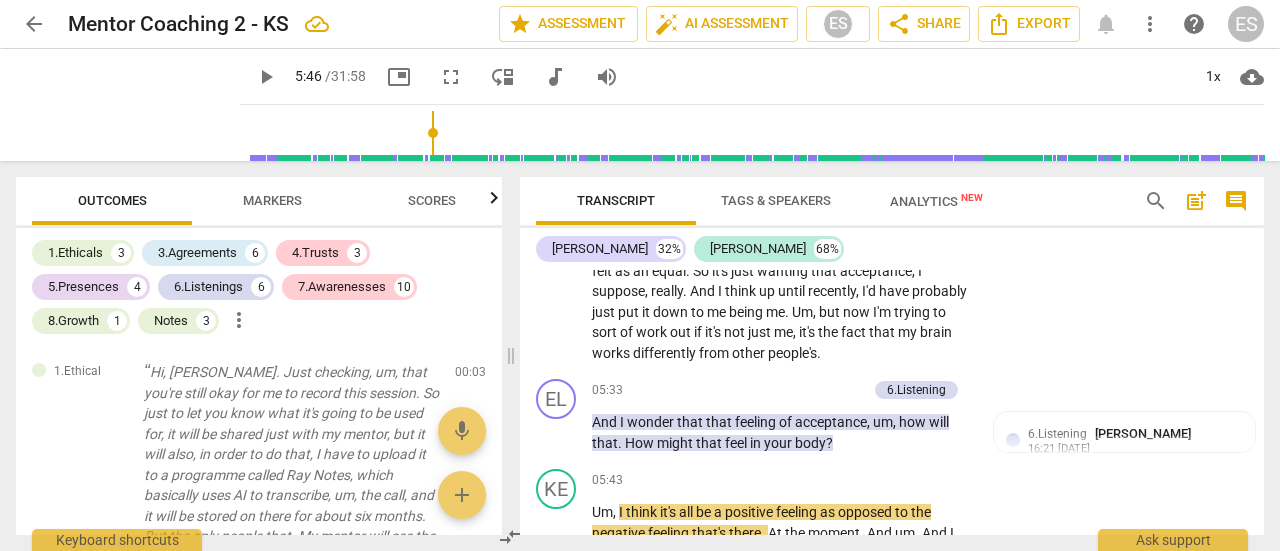 click on "KE play_arrow pause 04:43 + Add competency keyboard_arrow_right Um ,   happy ,   Needed ,   Wanted .   Um ,   looking   for   all   the   words ,   accepted .   I   suppose   I   can   bring   the   emotions   with   us   as   an .   As   an   equal .   Um ,   because   I   think   sometimes   I   don't .   I   don't .   You   know ,   when   I   was   at   school ,   I   was   never   an   equal .   Um ,   and   I   think   probably   growing   up ,   I   probably .   I   don't   think   I   ever   felt   as   an   equal .   So   it's   just   wanting   that   acceptance ,   I   suppose ,   really .   And   I   think   up   until   recently ,   I'd   have   probably   just   put   it   down   to   me   being   me .   Um ,   but   now   I'm   trying   to   sort   of   work   out   if   it's   not   just   me ,   it's   the   fact   that   my   brain   works   differently   from   other   people's ." at bounding box center [892, 244] 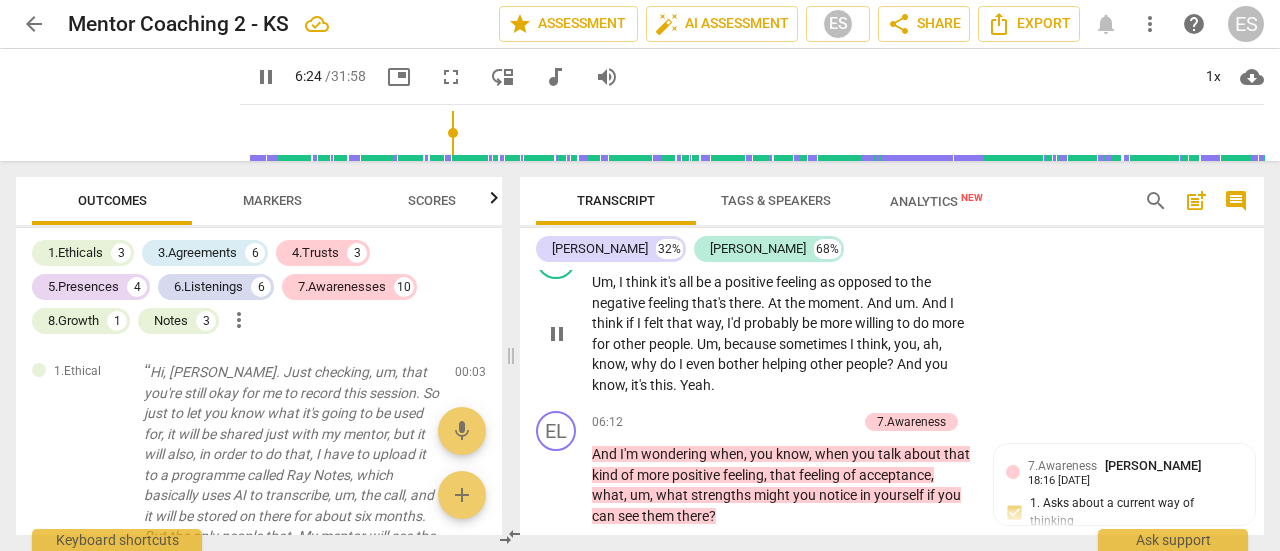scroll, scrollTop: 2814, scrollLeft: 0, axis: vertical 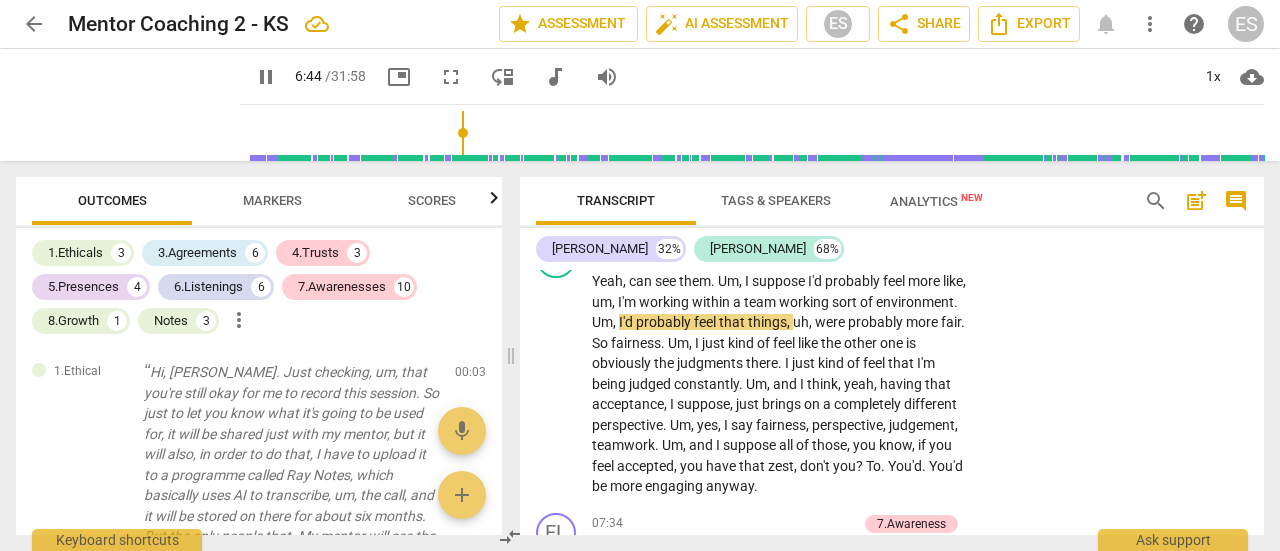 click on "pause" at bounding box center [266, 77] 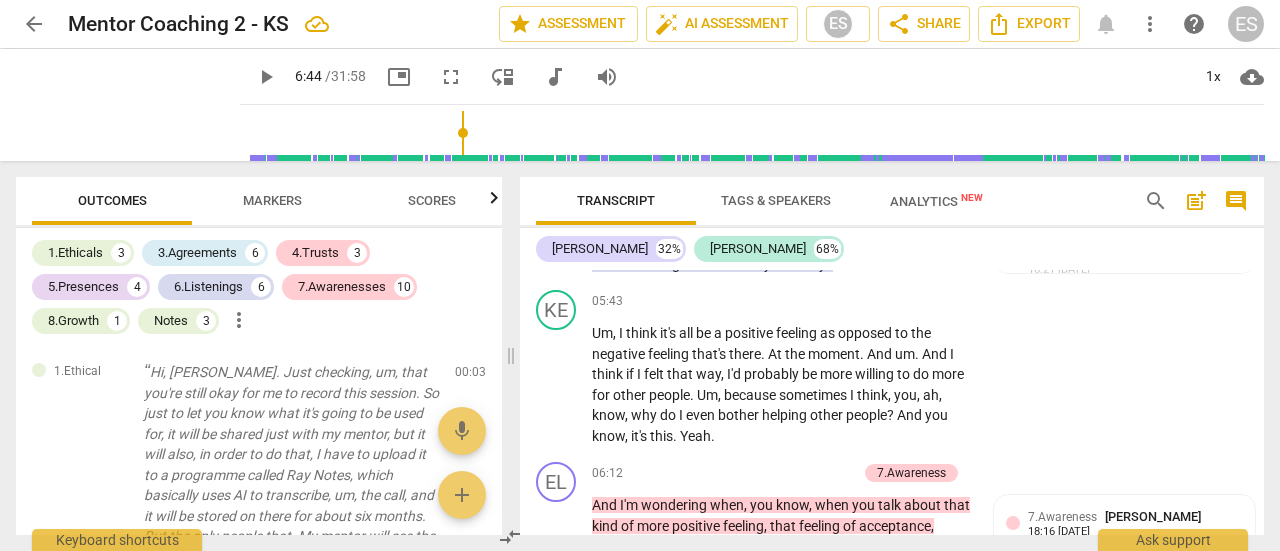 scroll, scrollTop: 2458, scrollLeft: 0, axis: vertical 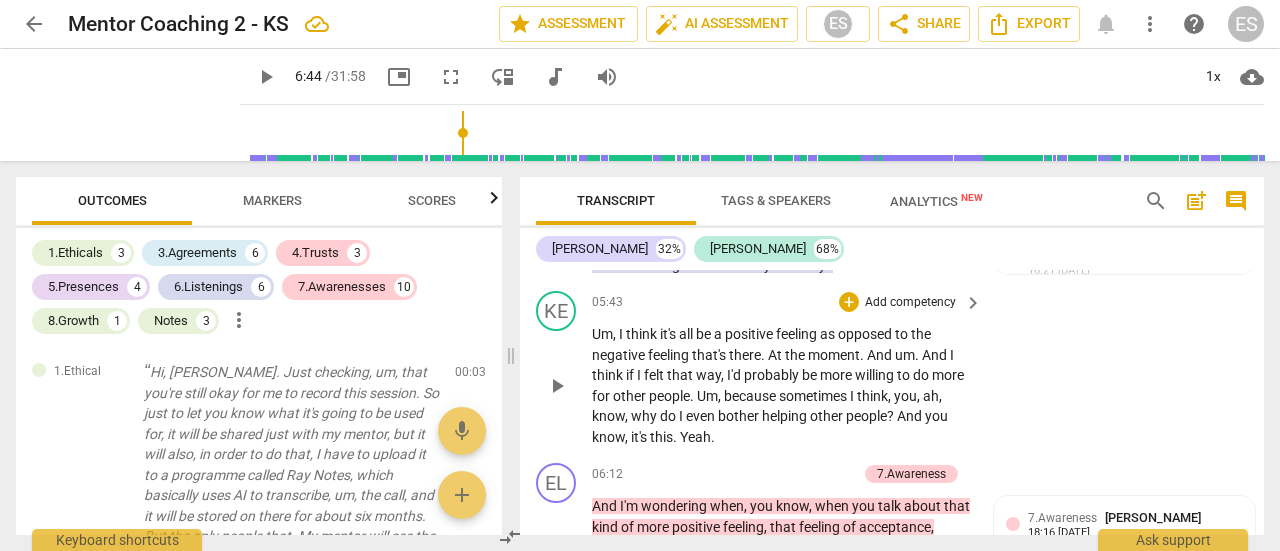 click on "bother" at bounding box center (740, 416) 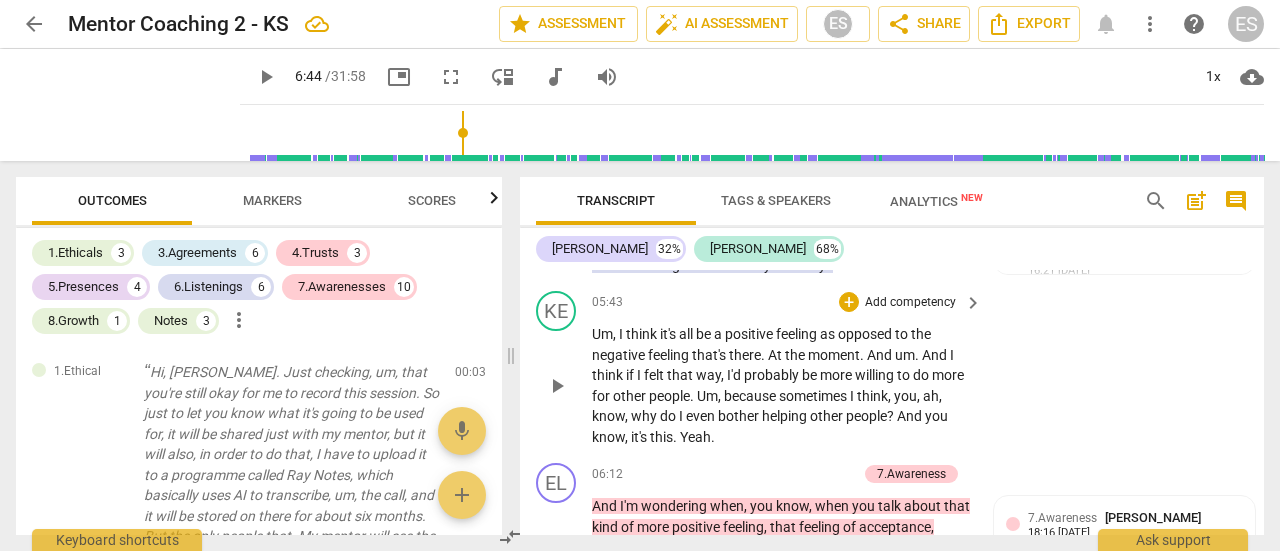 click on "bother" at bounding box center [740, 416] 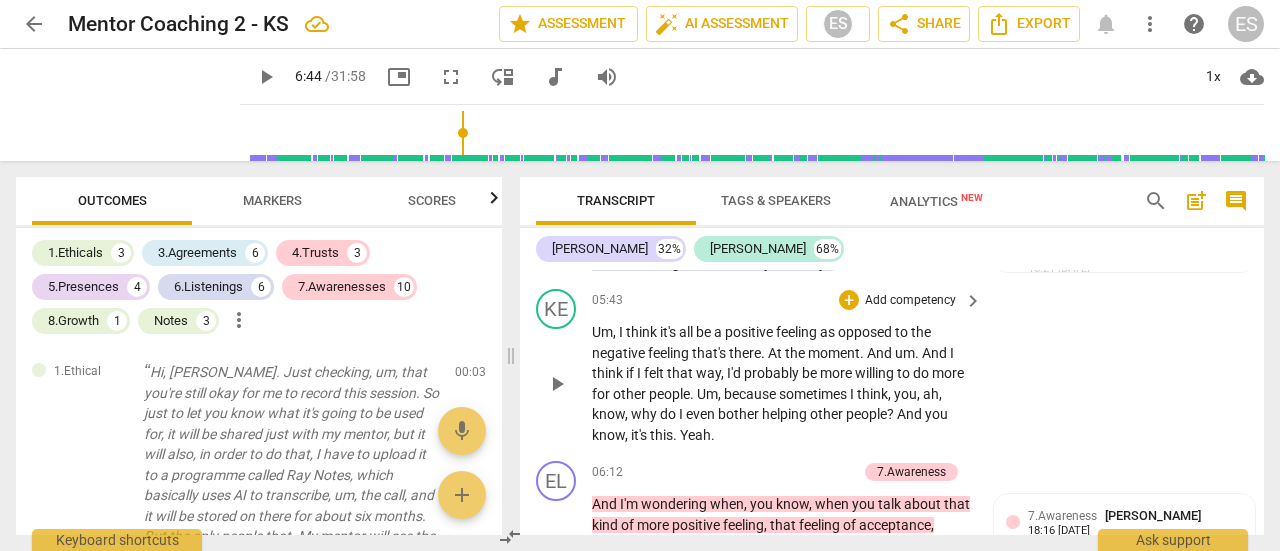scroll, scrollTop: 2460, scrollLeft: 0, axis: vertical 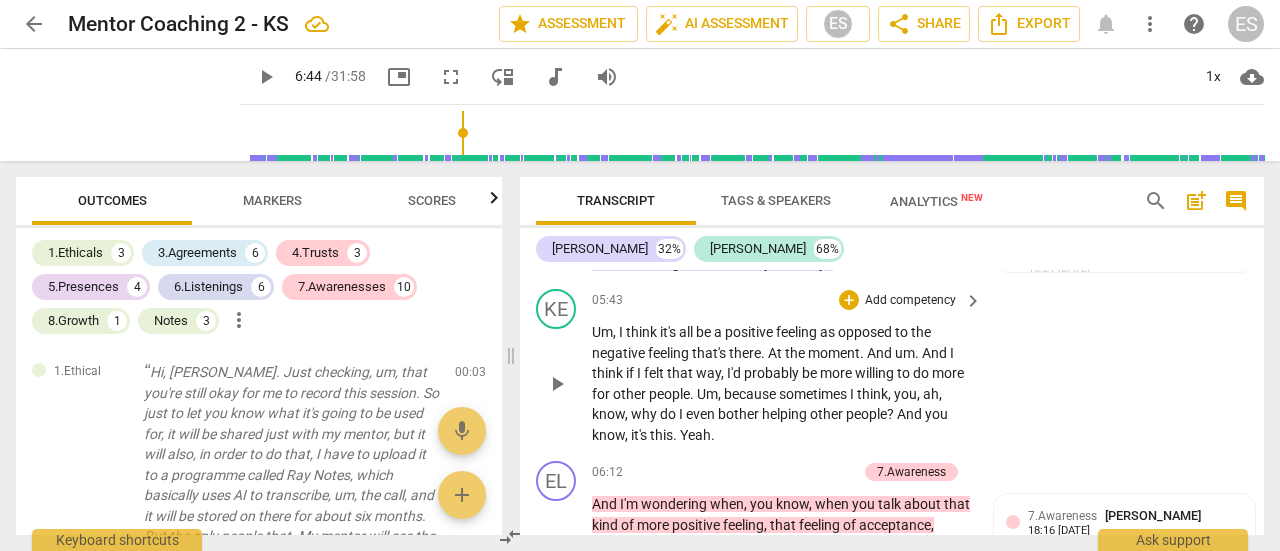 click on "Um ,   I   think   it's   all   be   a   positive   feeling   as   opposed   to   the   negative   feeling   that's   there .   At   the   moment .   And   um .   And   I   think   if   I   felt   that   way ,   I'd   probably   be   more   willing   to   do   more   for   other   people .   Um ,   because   sometimes   I   think ,   you ,   ah ,   know ,   why   do   I   even   bother   helping   other   people ?   And   you   know ,   it's   this .   Yeah ." at bounding box center [782, 383] 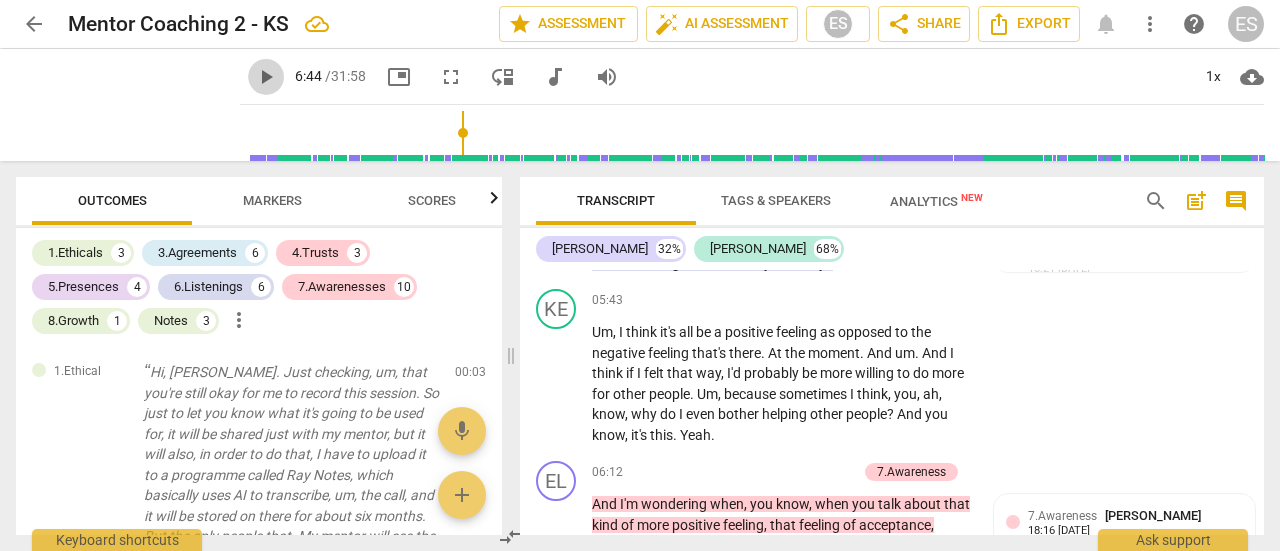 click on "play_arrow" at bounding box center (266, 77) 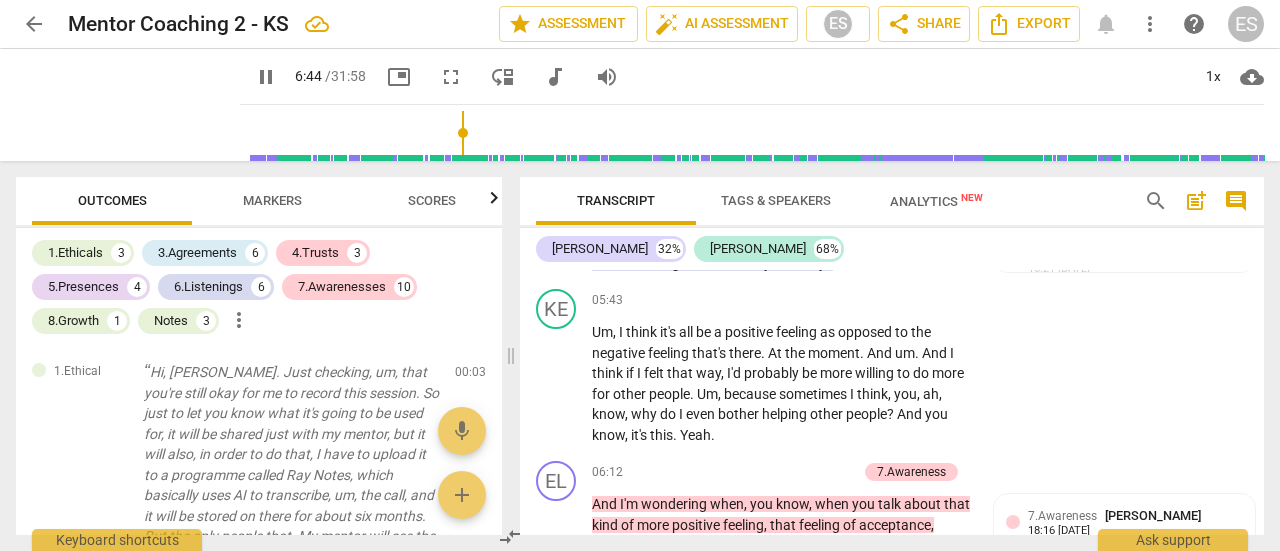 scroll, scrollTop: 2856, scrollLeft: 0, axis: vertical 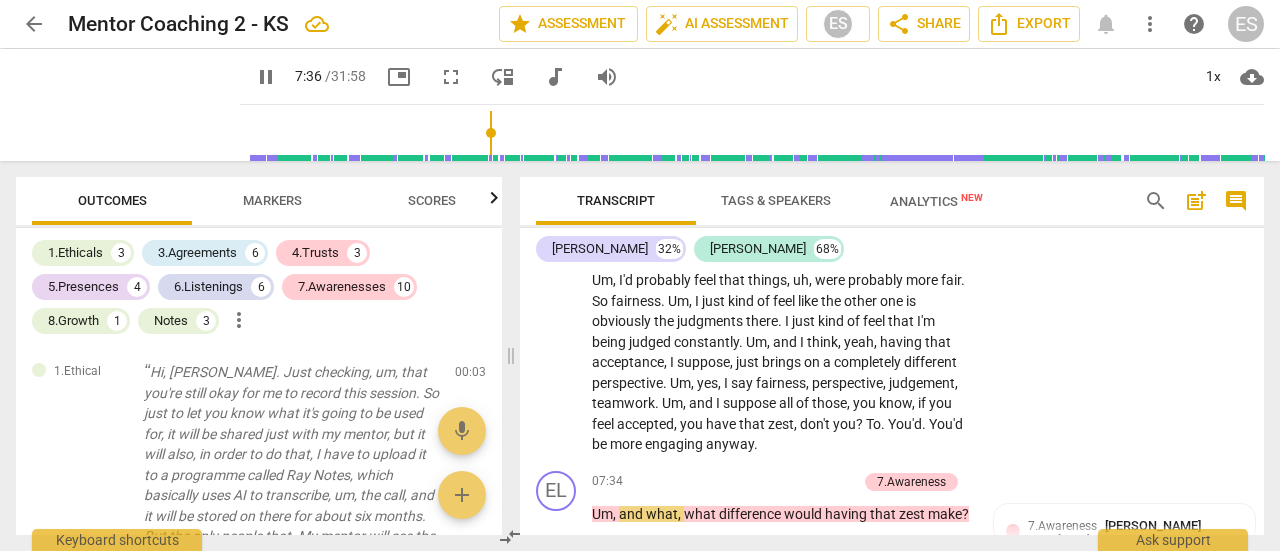 click on "pause" at bounding box center (266, 77) 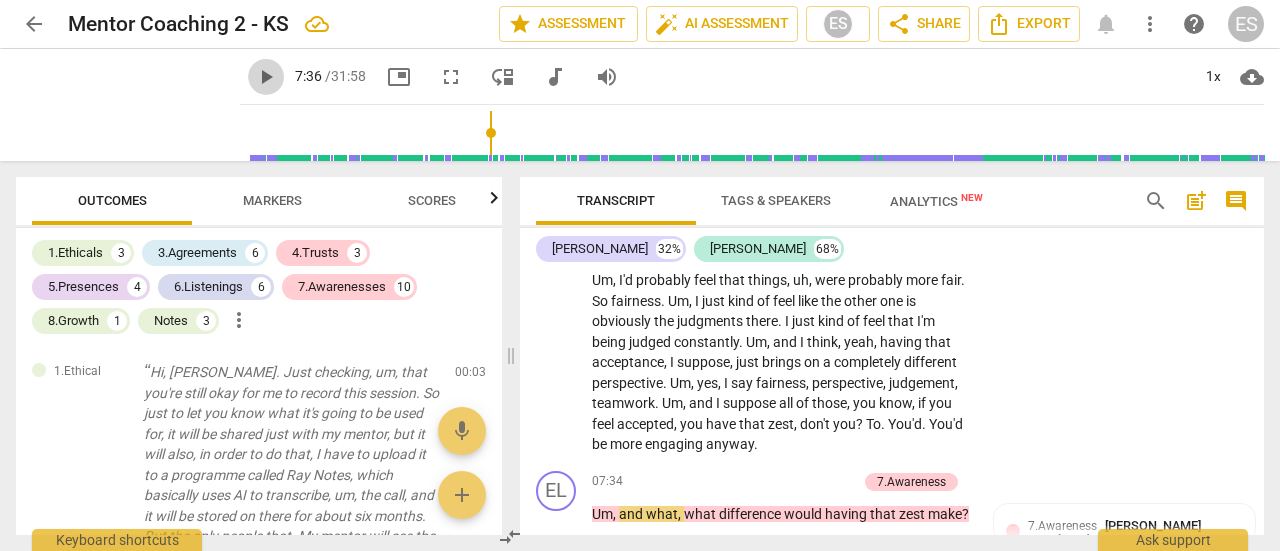 click on "play_arrow" at bounding box center [266, 77] 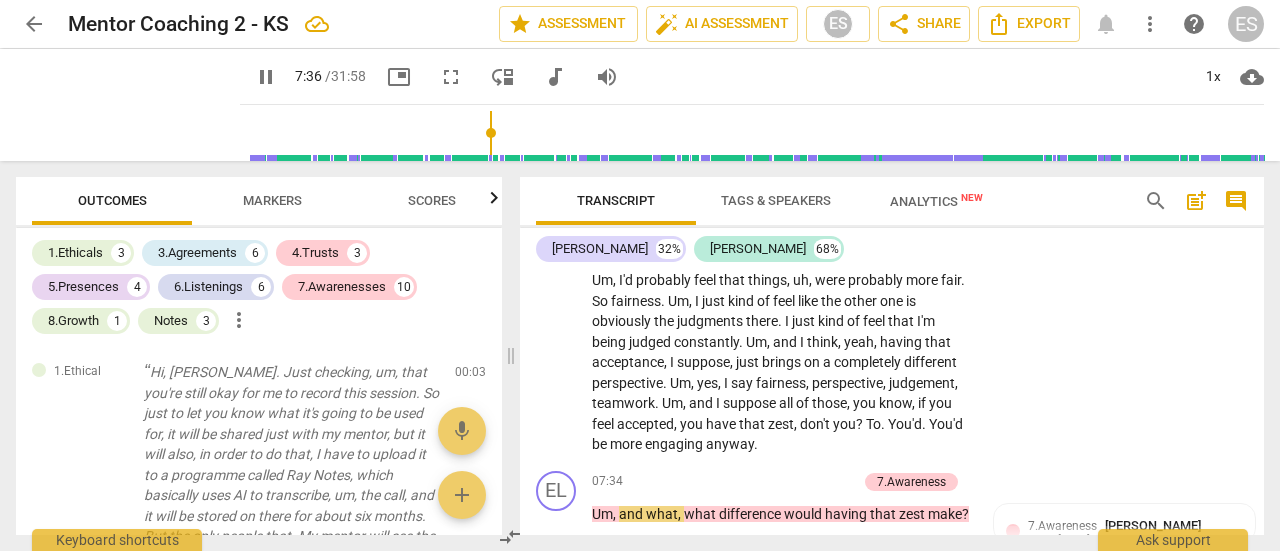 click on "pause" at bounding box center (266, 77) 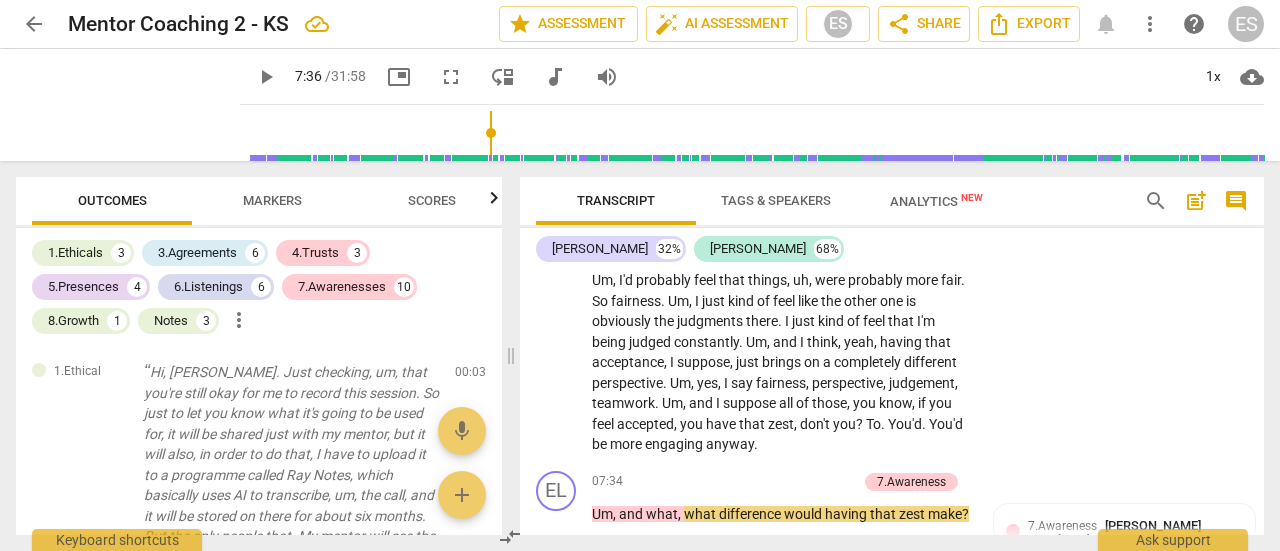 click on "play_arrow" at bounding box center (266, 77) 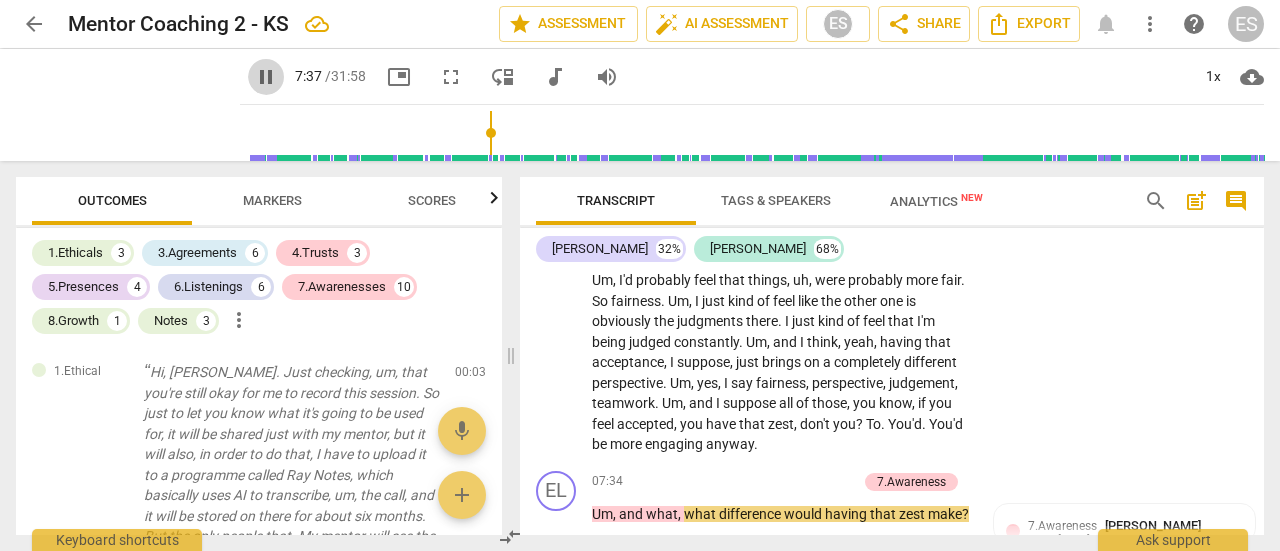 click on "pause" at bounding box center (266, 77) 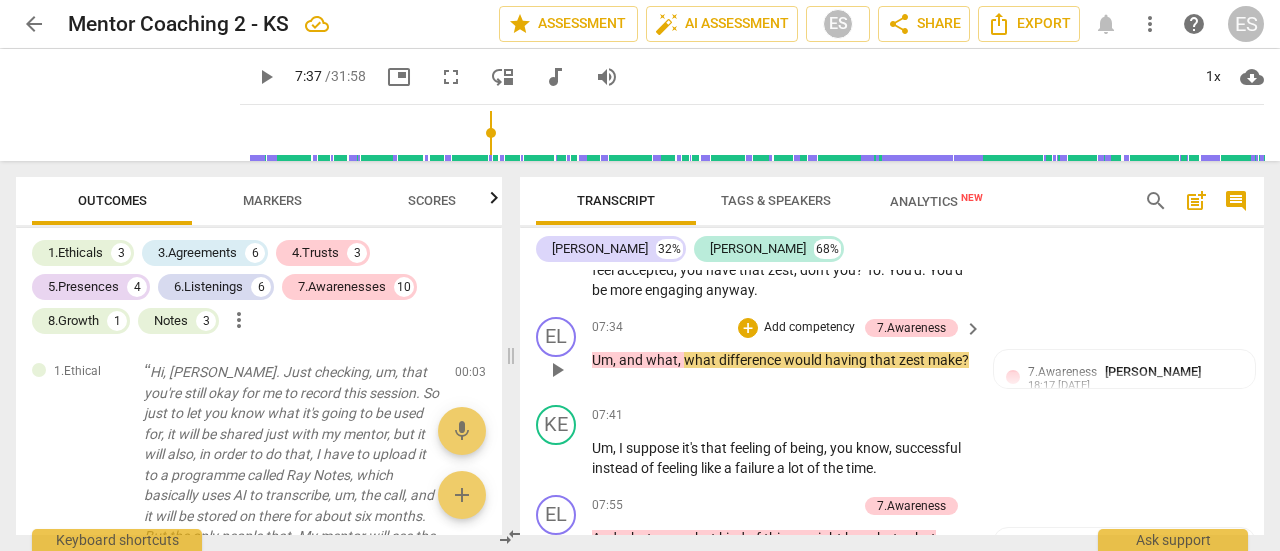 scroll, scrollTop: 3012, scrollLeft: 0, axis: vertical 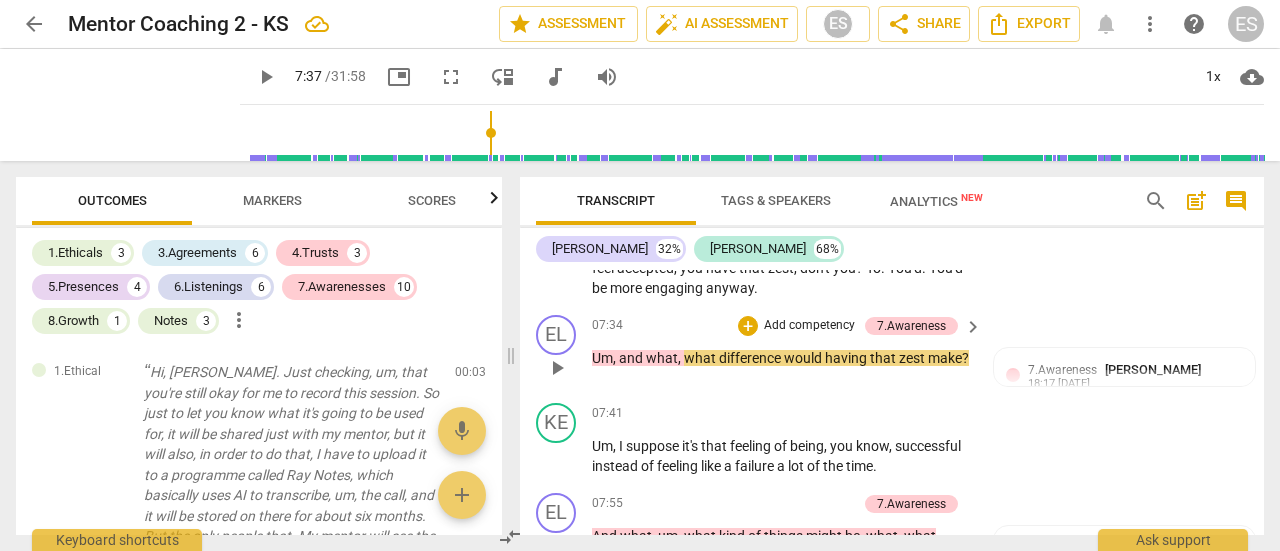 click on "play_arrow" at bounding box center [557, 368] 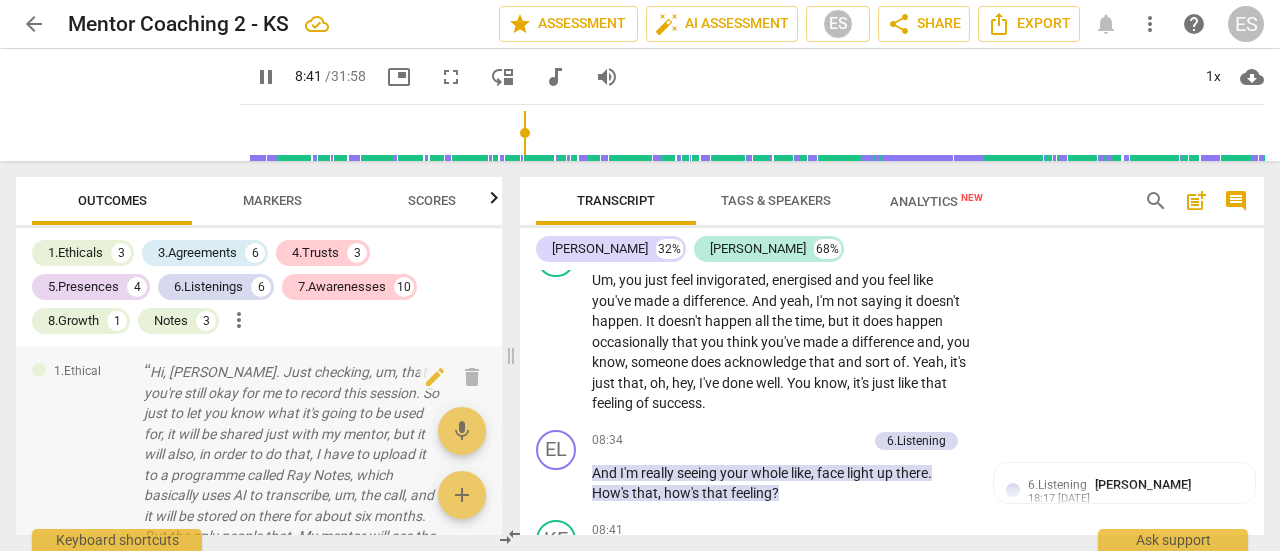 scroll, scrollTop: 3660, scrollLeft: 0, axis: vertical 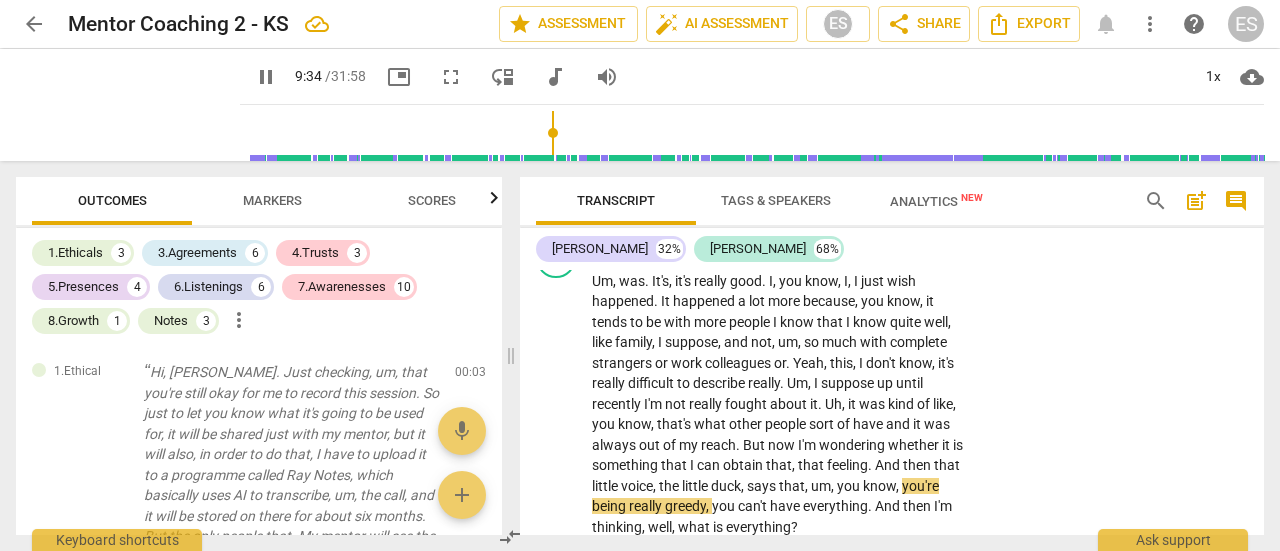 click on "pause" at bounding box center (266, 77) 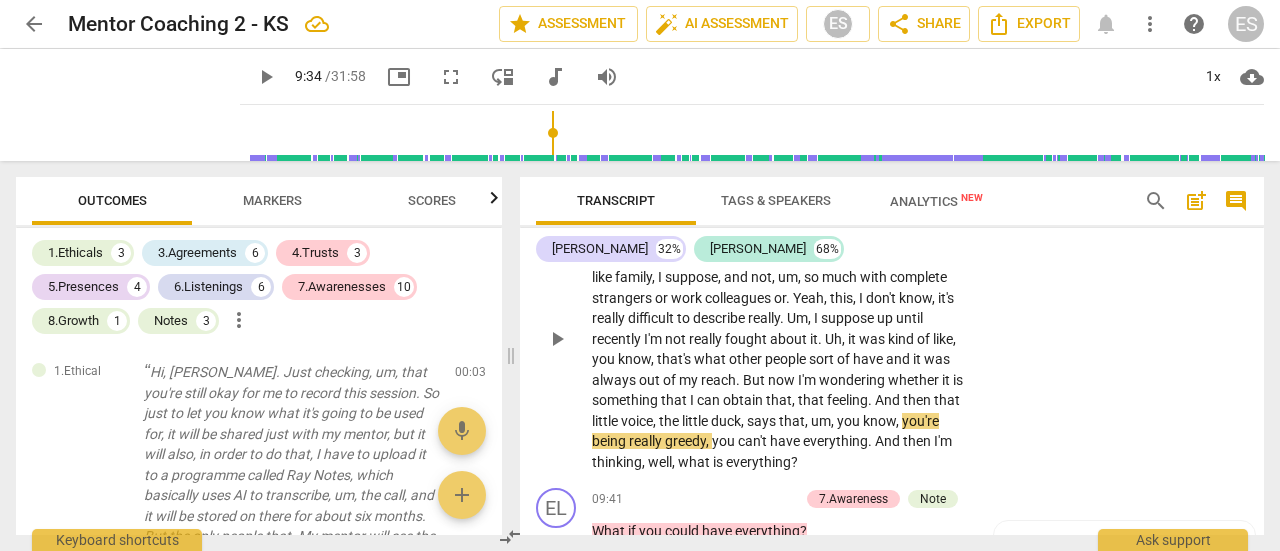 scroll, scrollTop: 3724, scrollLeft: 0, axis: vertical 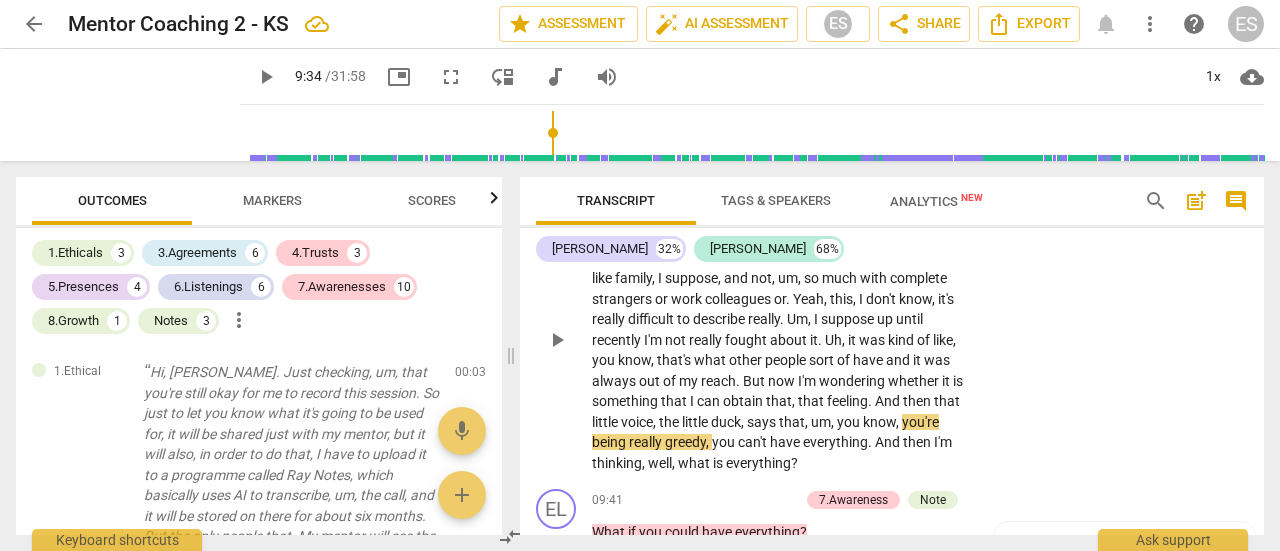 click on "sort" at bounding box center (823, 360) 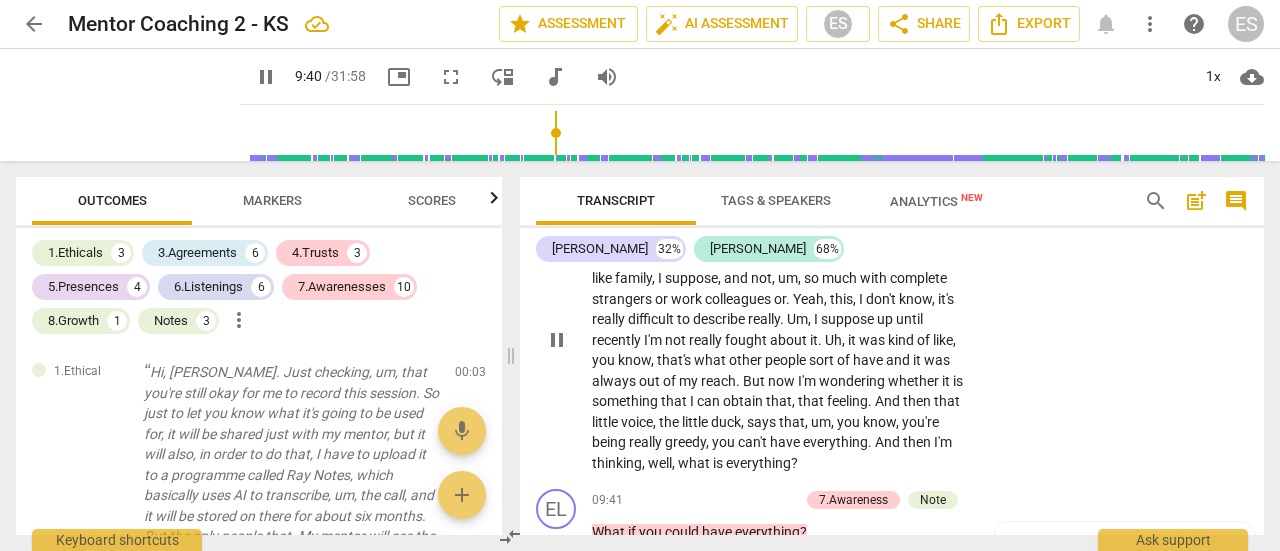 click on "pause" at bounding box center [557, 340] 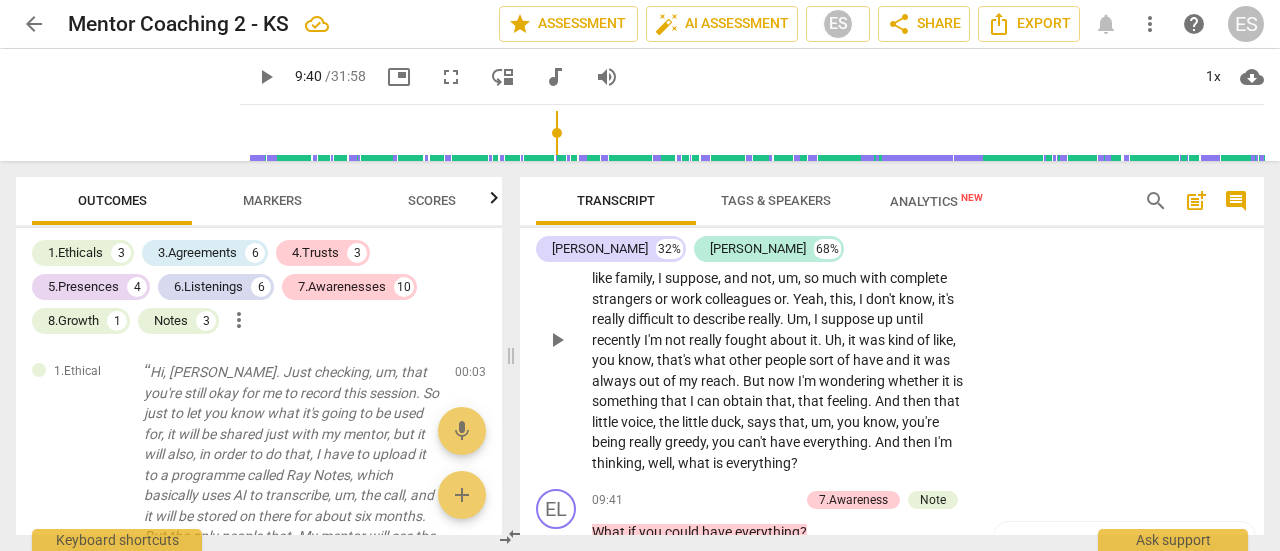 click on "play_arrow" at bounding box center [557, 340] 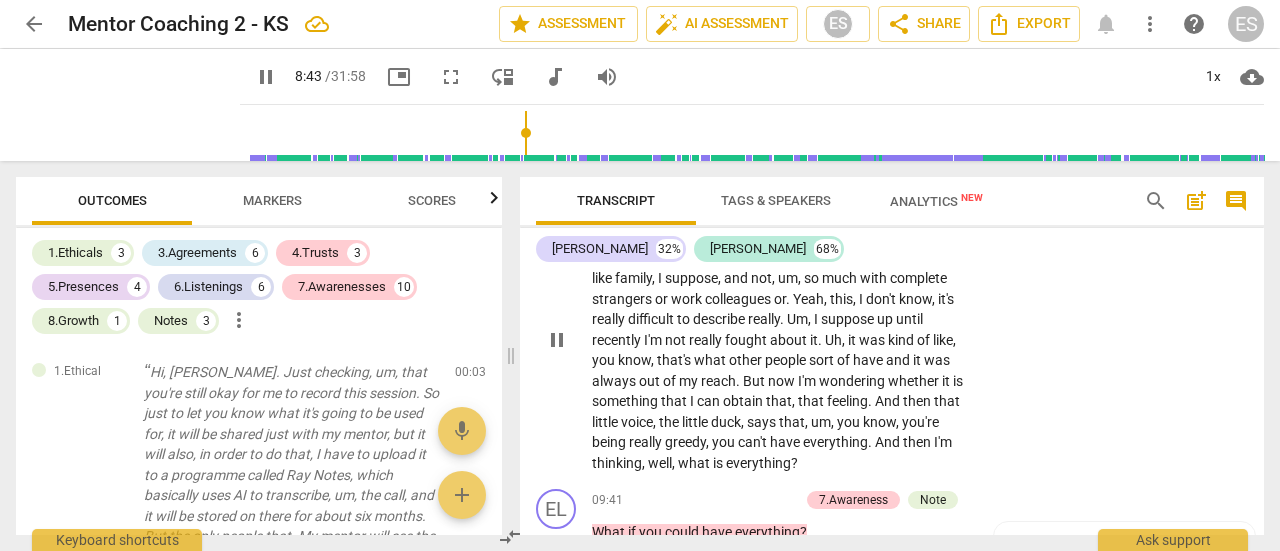 click on "pause" at bounding box center [557, 340] 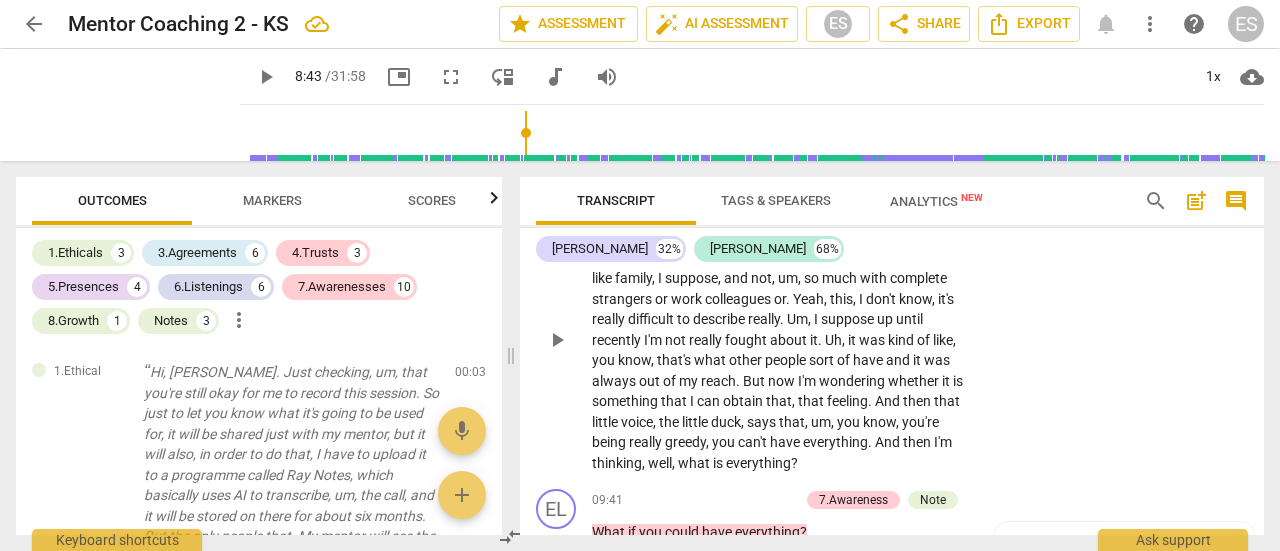 scroll, scrollTop: 3854, scrollLeft: 0, axis: vertical 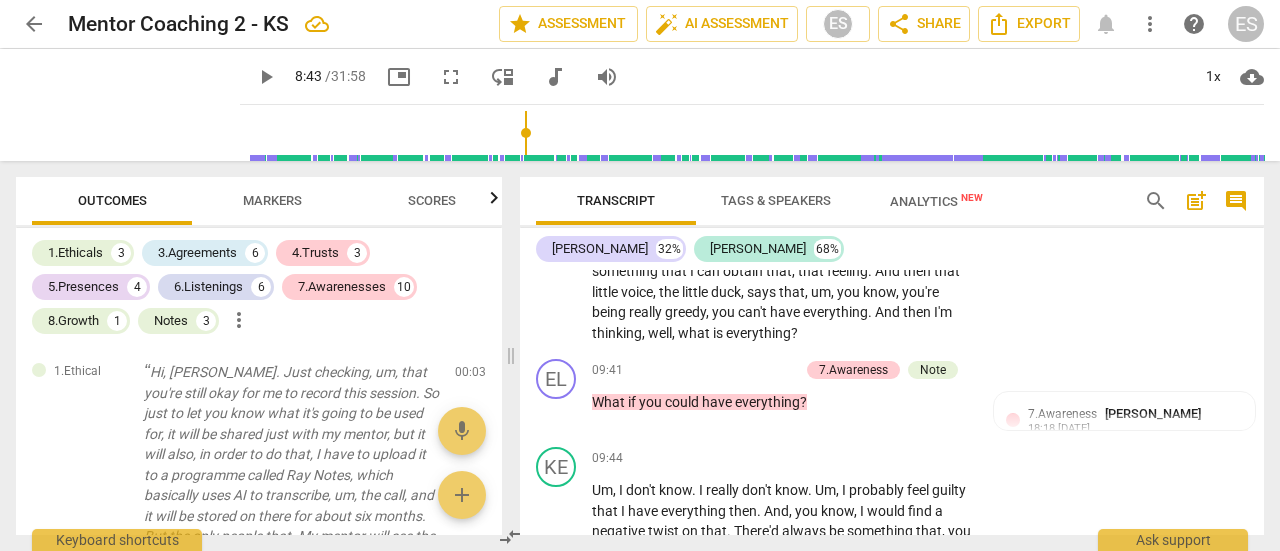 click on "well" at bounding box center [660, 333] 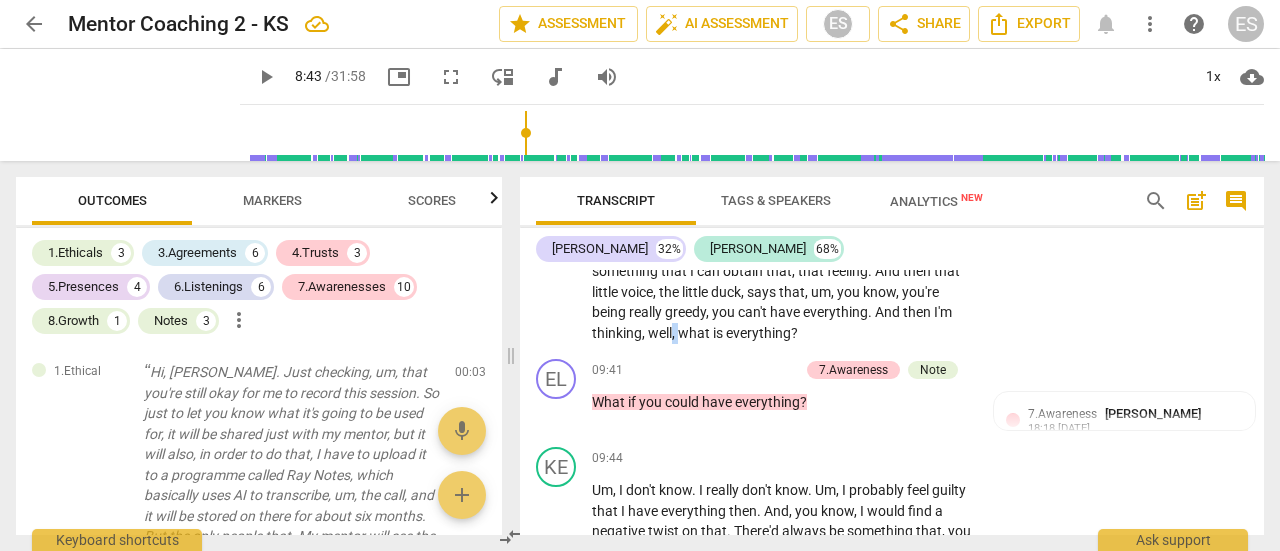 click on "well" at bounding box center [660, 333] 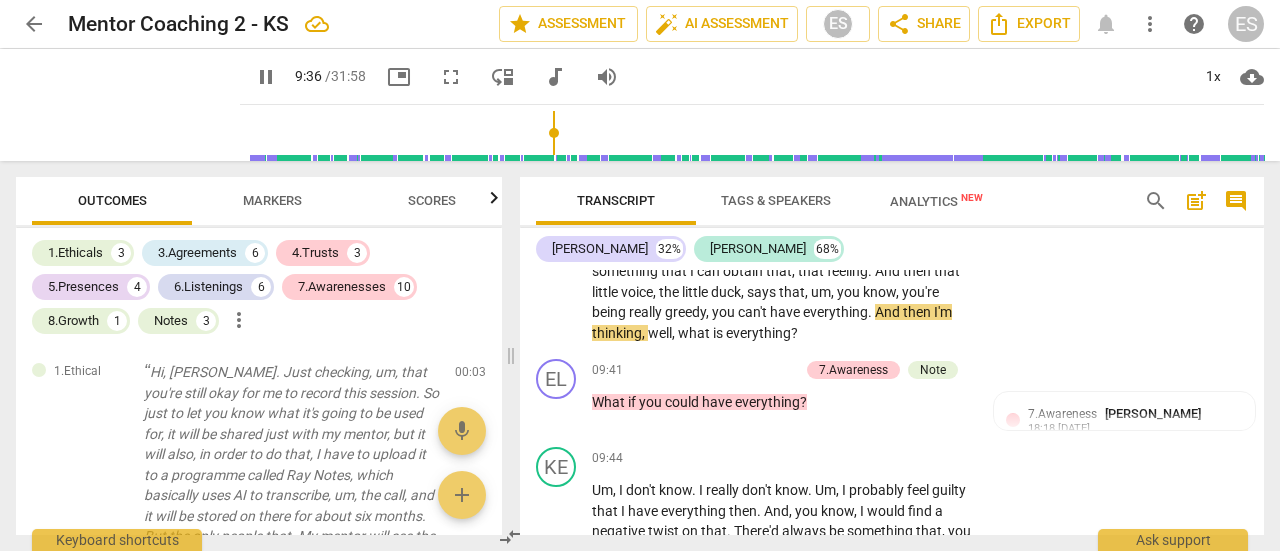 click on "well" at bounding box center [660, 333] 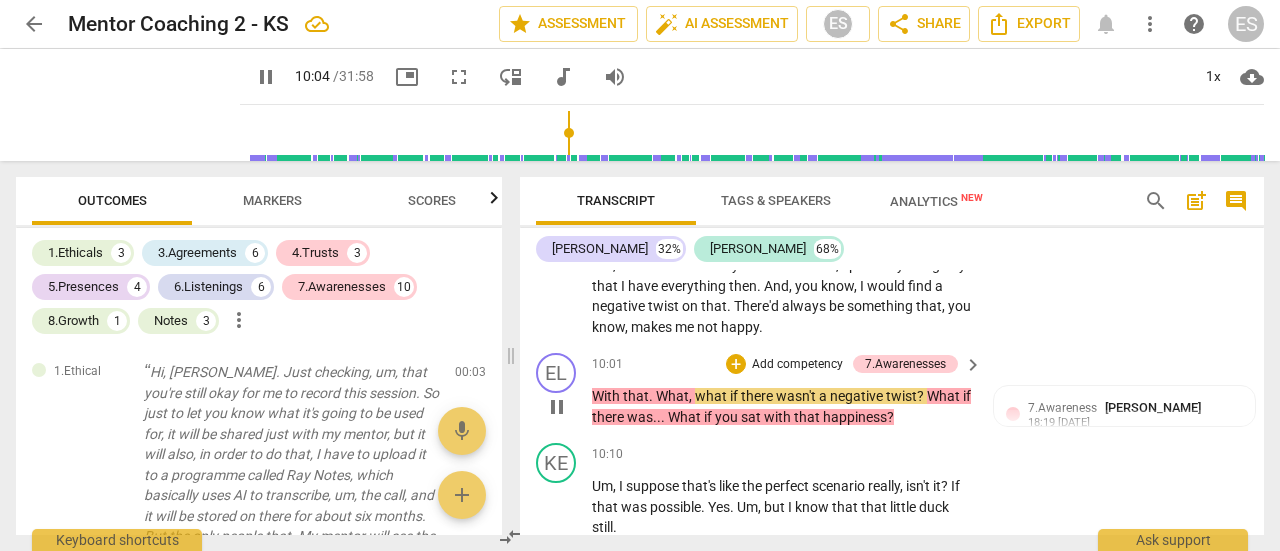scroll, scrollTop: 4041, scrollLeft: 0, axis: vertical 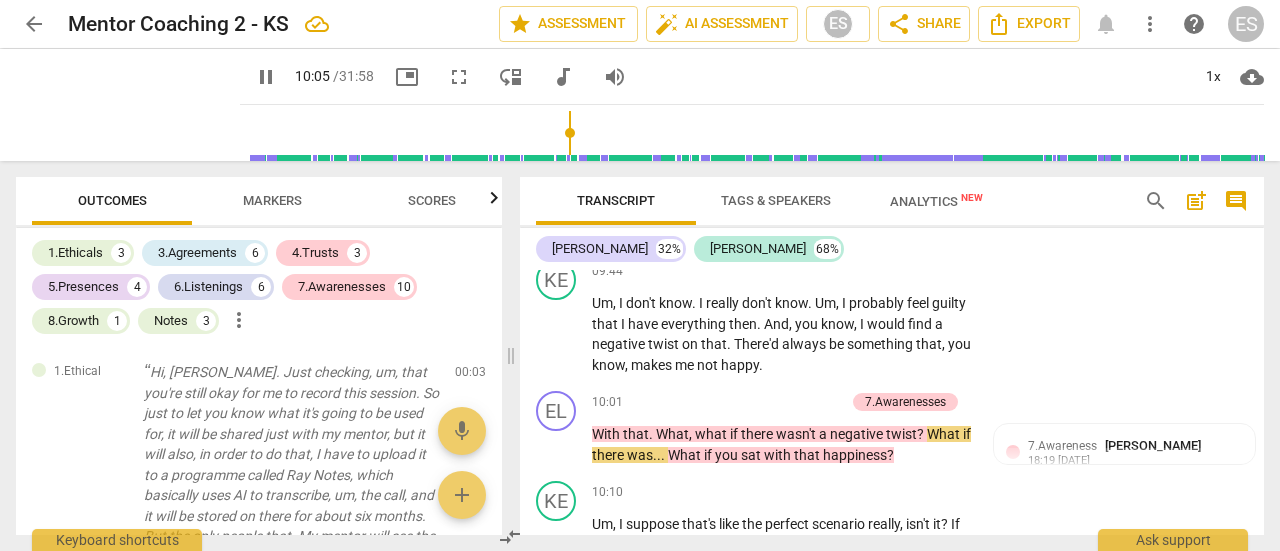 click on "pause" at bounding box center (266, 77) 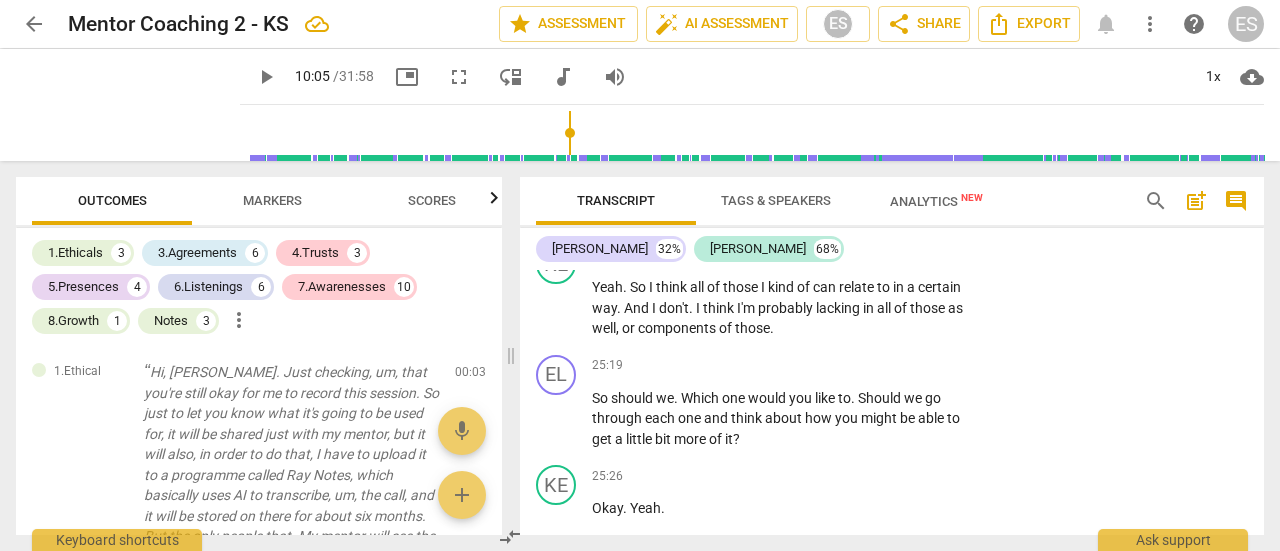 scroll, scrollTop: 10522, scrollLeft: 0, axis: vertical 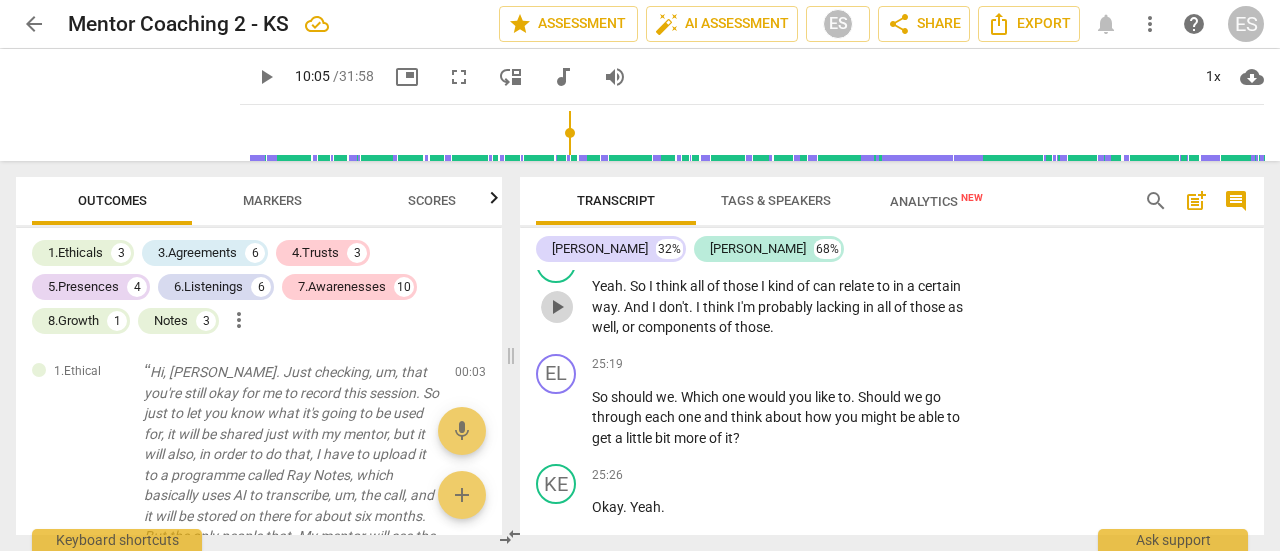 click on "play_arrow" at bounding box center [557, 307] 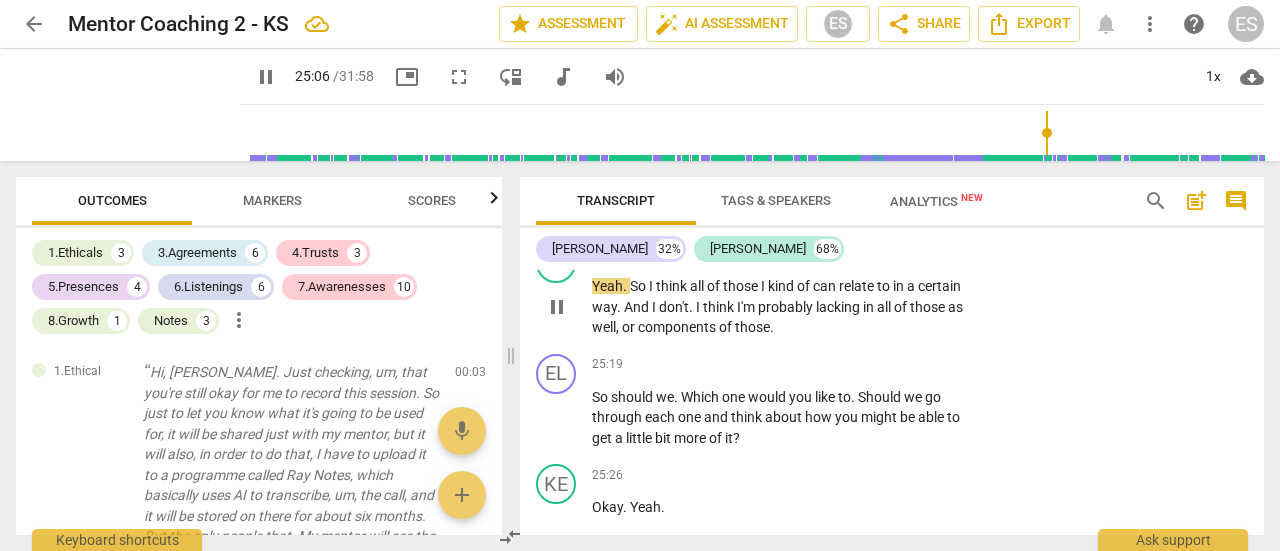click on "pause" at bounding box center [557, 307] 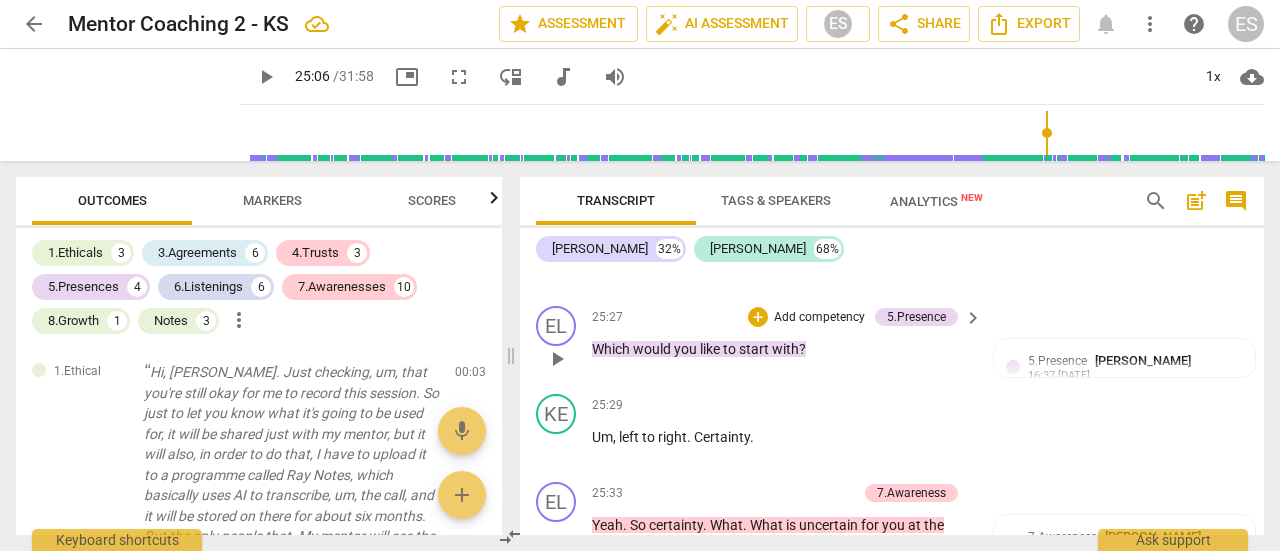 scroll, scrollTop: 10767, scrollLeft: 0, axis: vertical 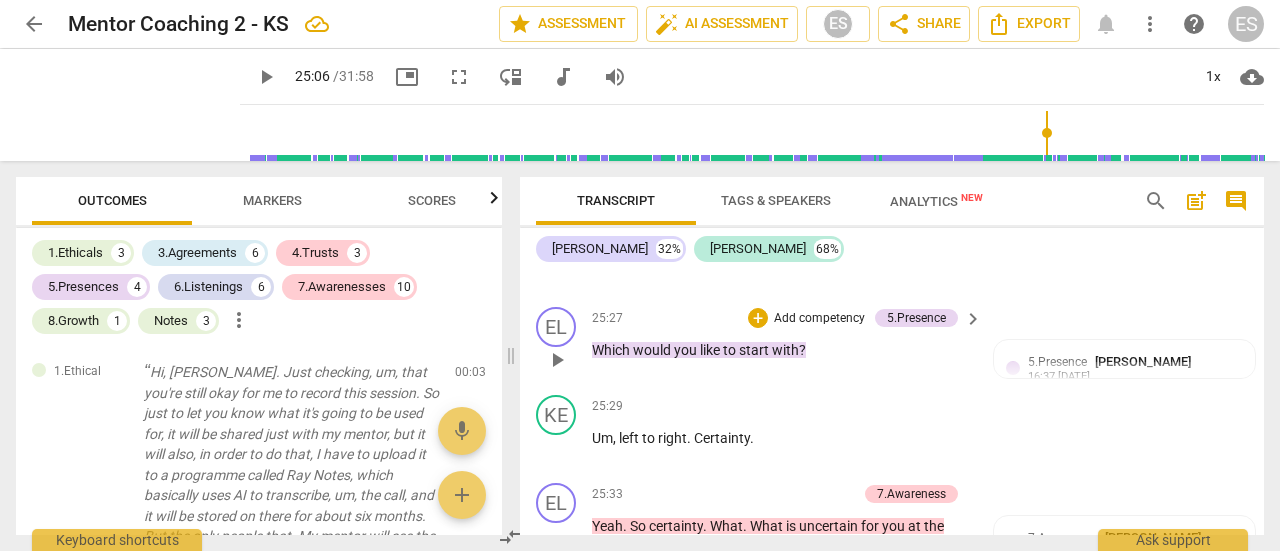 click on "play_arrow" at bounding box center [557, 360] 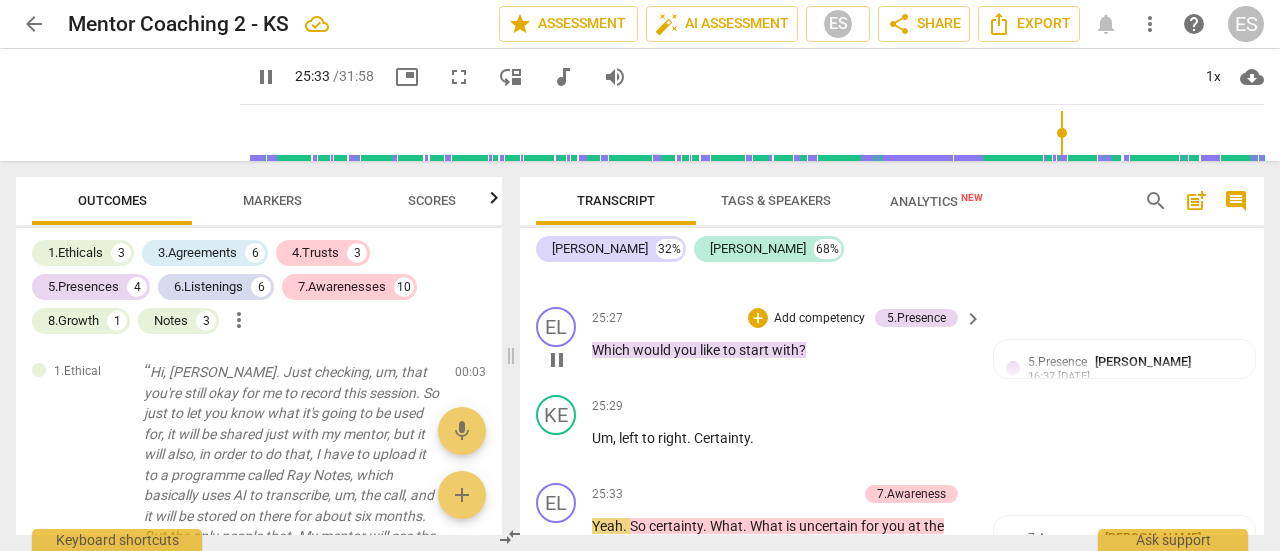 scroll, scrollTop: 11054, scrollLeft: 0, axis: vertical 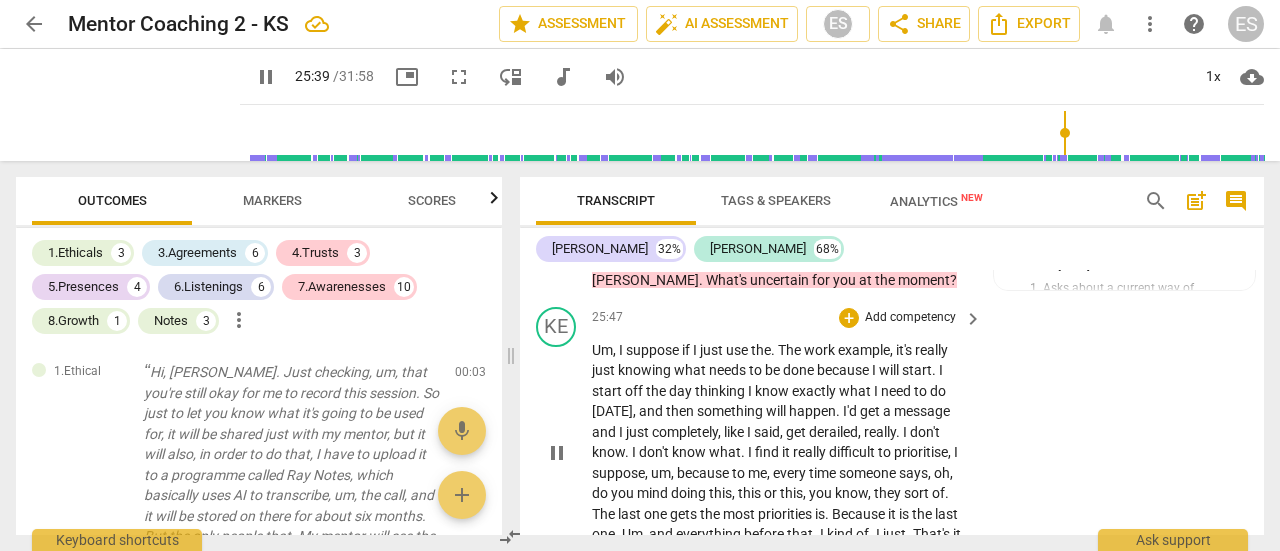 click on "pause" at bounding box center (557, 453) 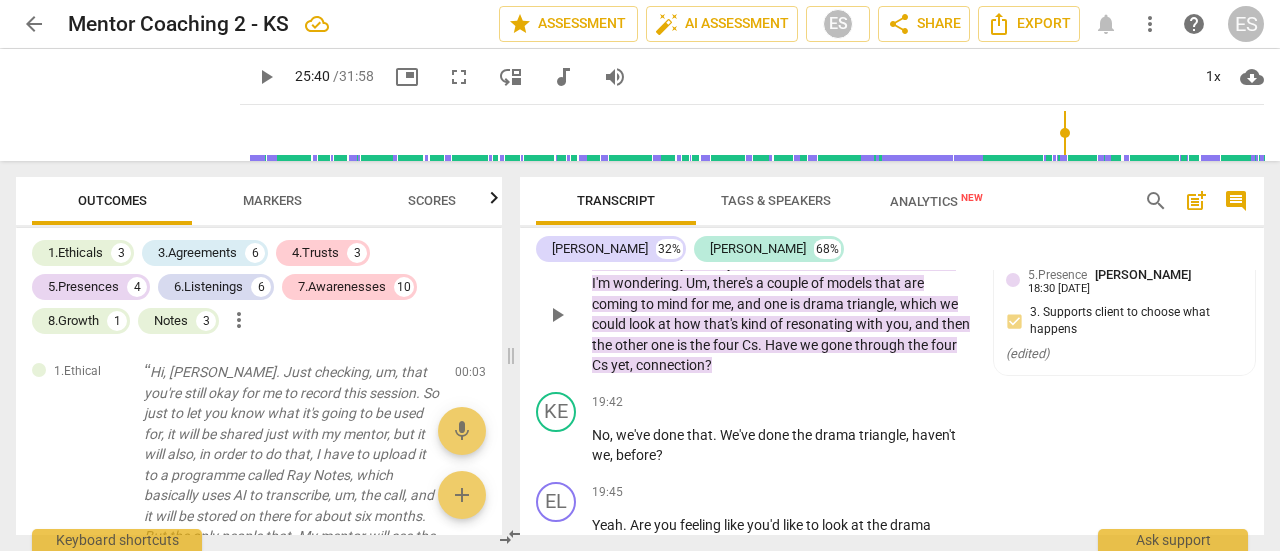 scroll, scrollTop: 8012, scrollLeft: 0, axis: vertical 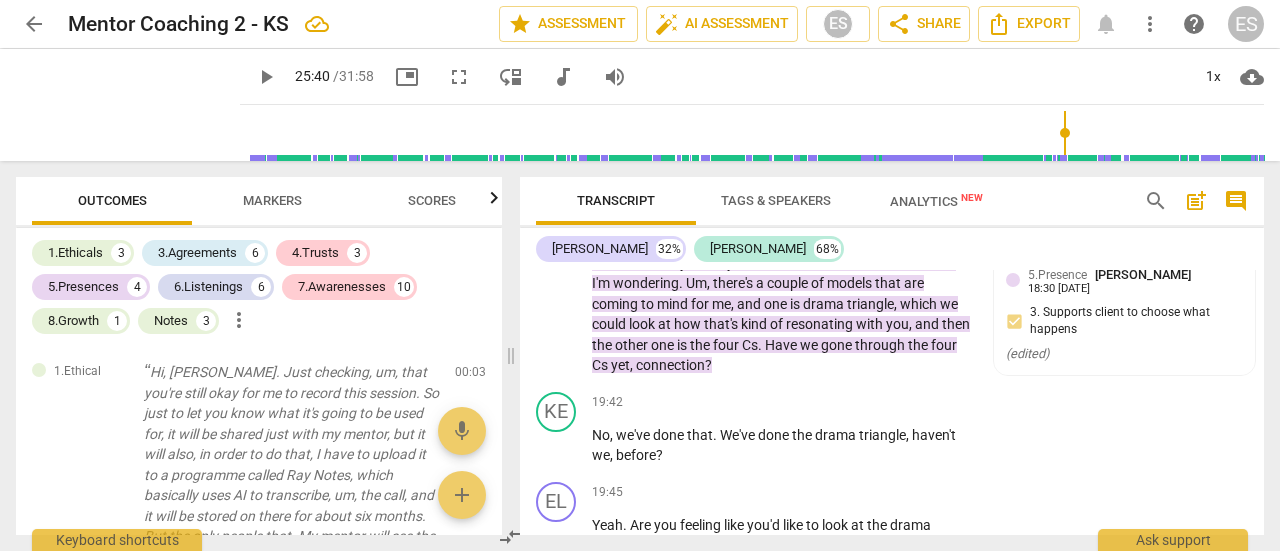 click on "Transcript Tags & Speakers Analytics   New search post_add comment [PERSON_NAME] 32% [DEMOGRAPHIC_DATA] 68% EL play_arrow pause 00:03 + Add competency 1.Ethical keyboard_arrow_right Hi ,   [PERSON_NAME] .   Just   checking ,   um ,   that   you're   still   okay   for   me   to   record   this   session .   So   just   to   let   you   know   what   it's   going   to   be   used   for ,   it   will   be   shared   just   with   my   mentor ,   but   it   will   also ,   in   order   to   do   that ,   I   have   to   upload   it   to   a   programme   called   Ray   Notes ,   which   basically   uses   AI   to   transcribe ,   um ,   the   call ,   and   it   will   be   stored   on   there   for   about   six   months .   But   the   only   people   that .   My   mentor   will   see   the   transcript ,   um ,   and   I   will   see   the   video ,   and   my   mentor   might   see   the   video .   But ,   yeah ,   that's   kind   of   as   far   as   it   would   go .   Are   you   still   happy   to   proceed ? 1.Ethical KE pause +" at bounding box center (896, 356) 